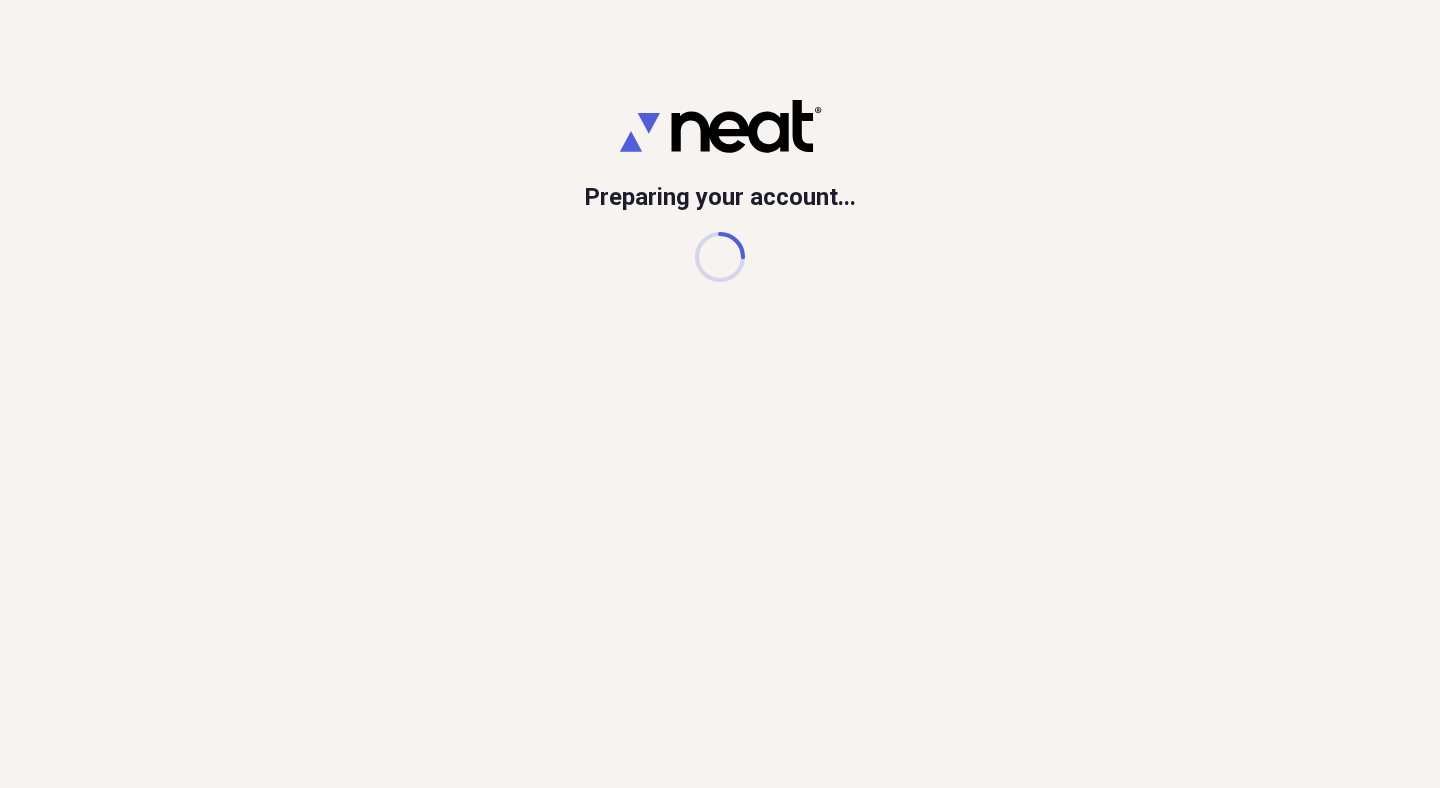 scroll, scrollTop: 0, scrollLeft: 0, axis: both 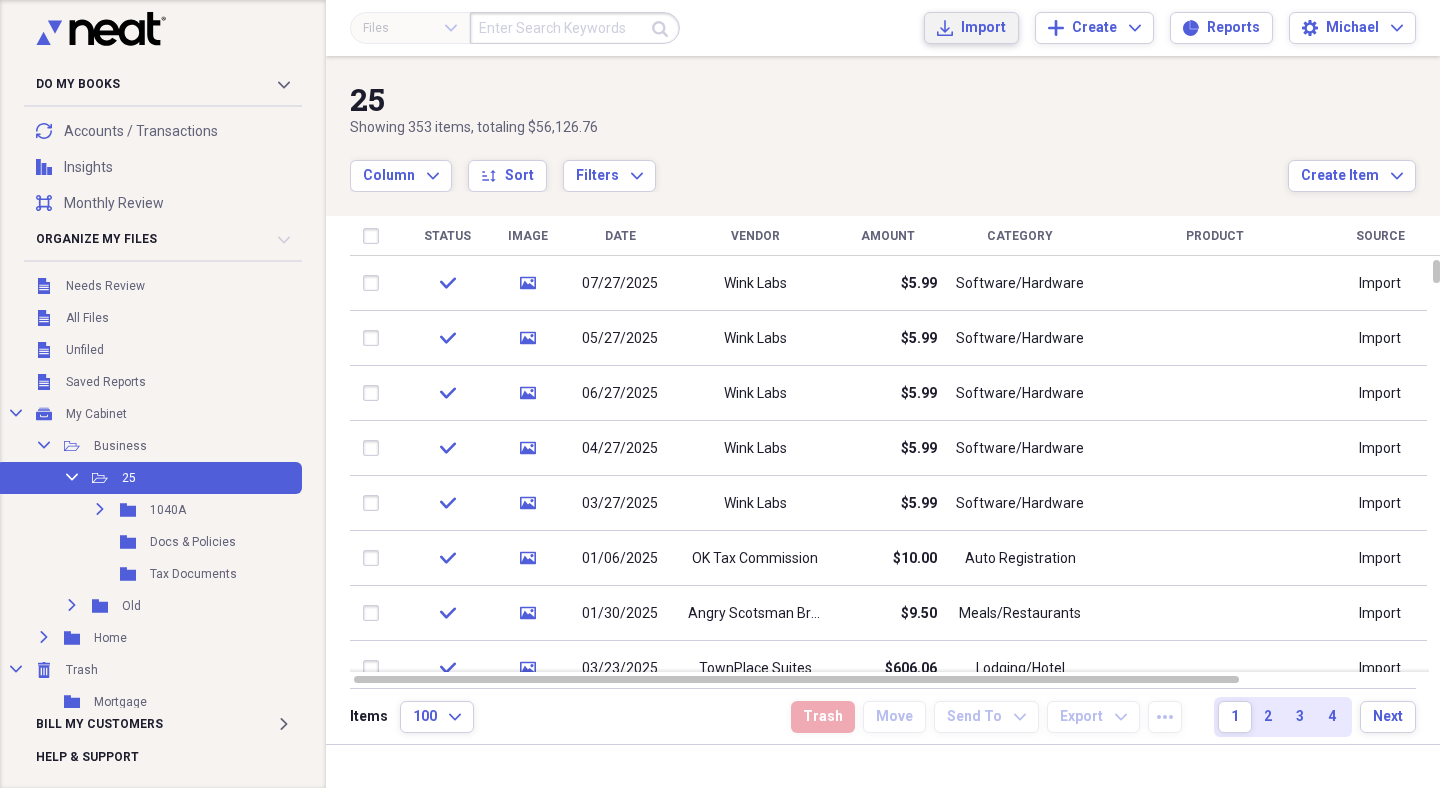 click on "Import" at bounding box center (983, 28) 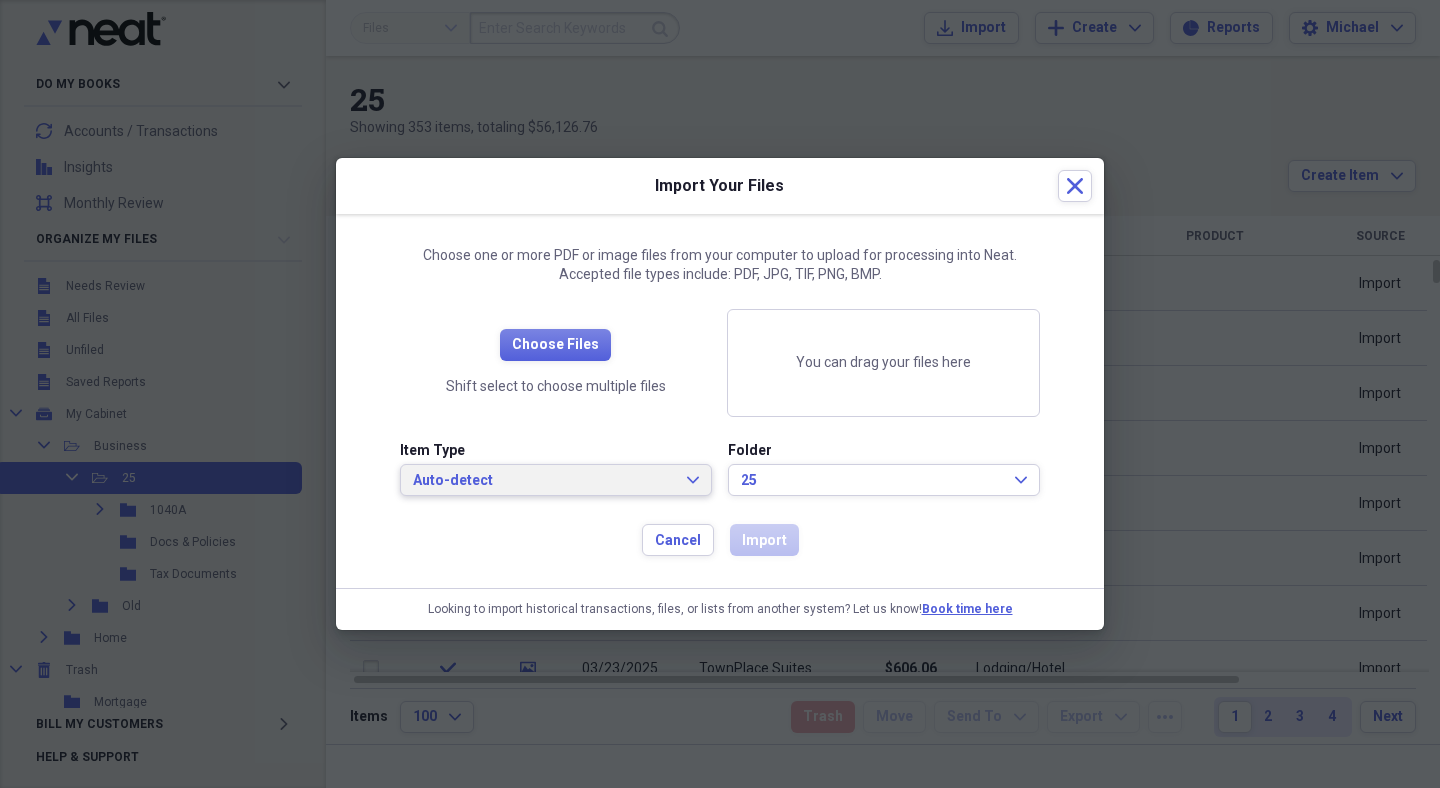 click on "Auto-detect" at bounding box center (544, 481) 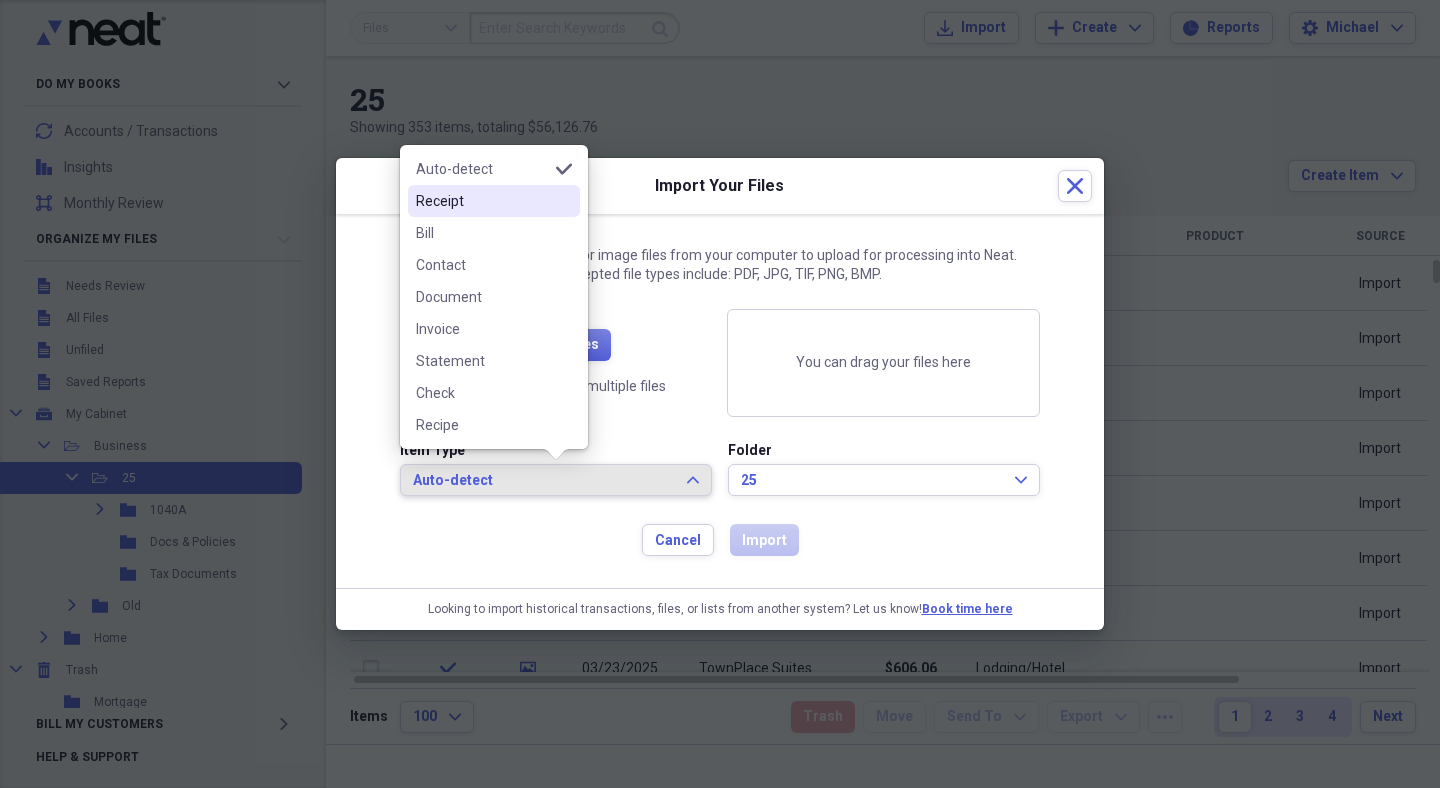 click on "Receipt" at bounding box center (482, 201) 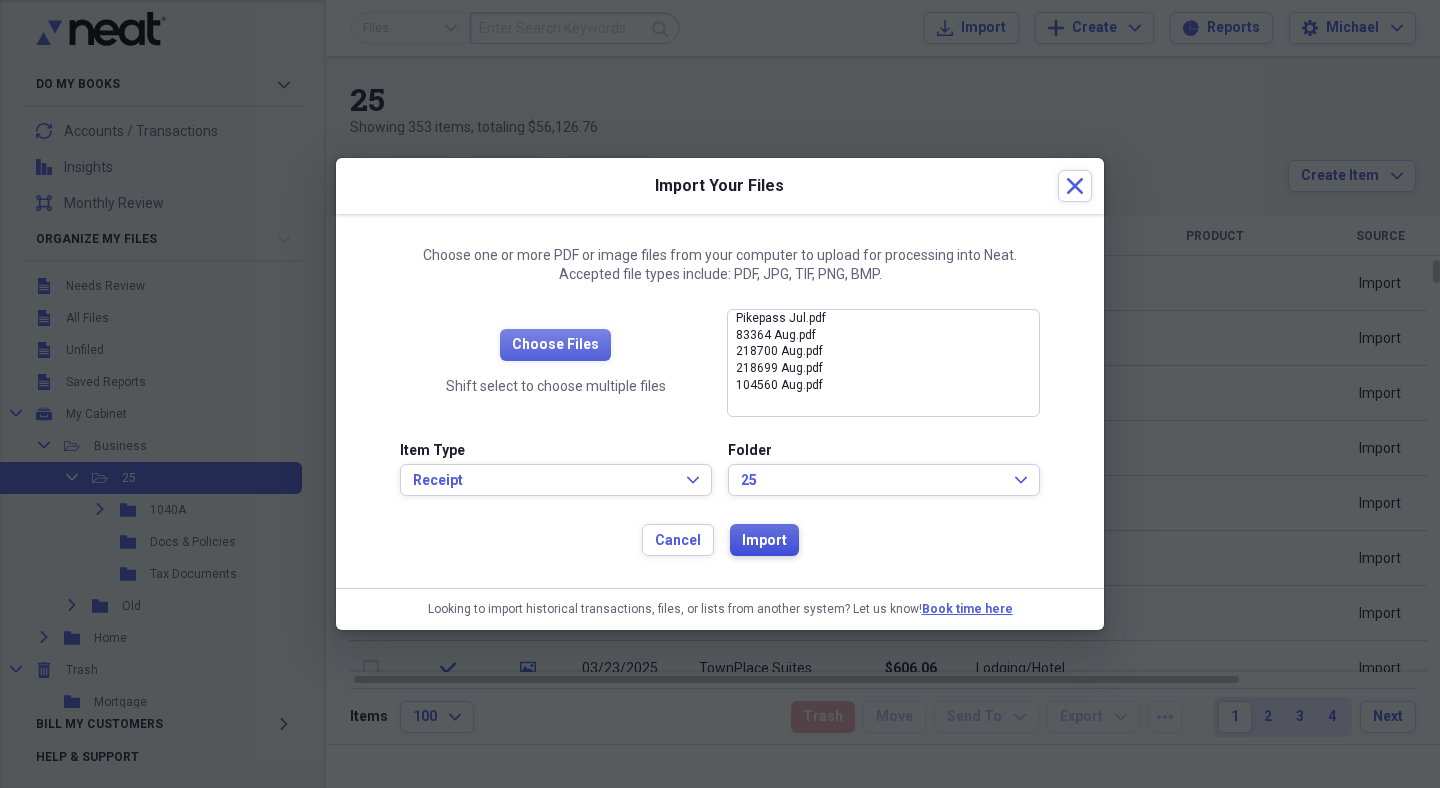 click on "Import" at bounding box center (764, 541) 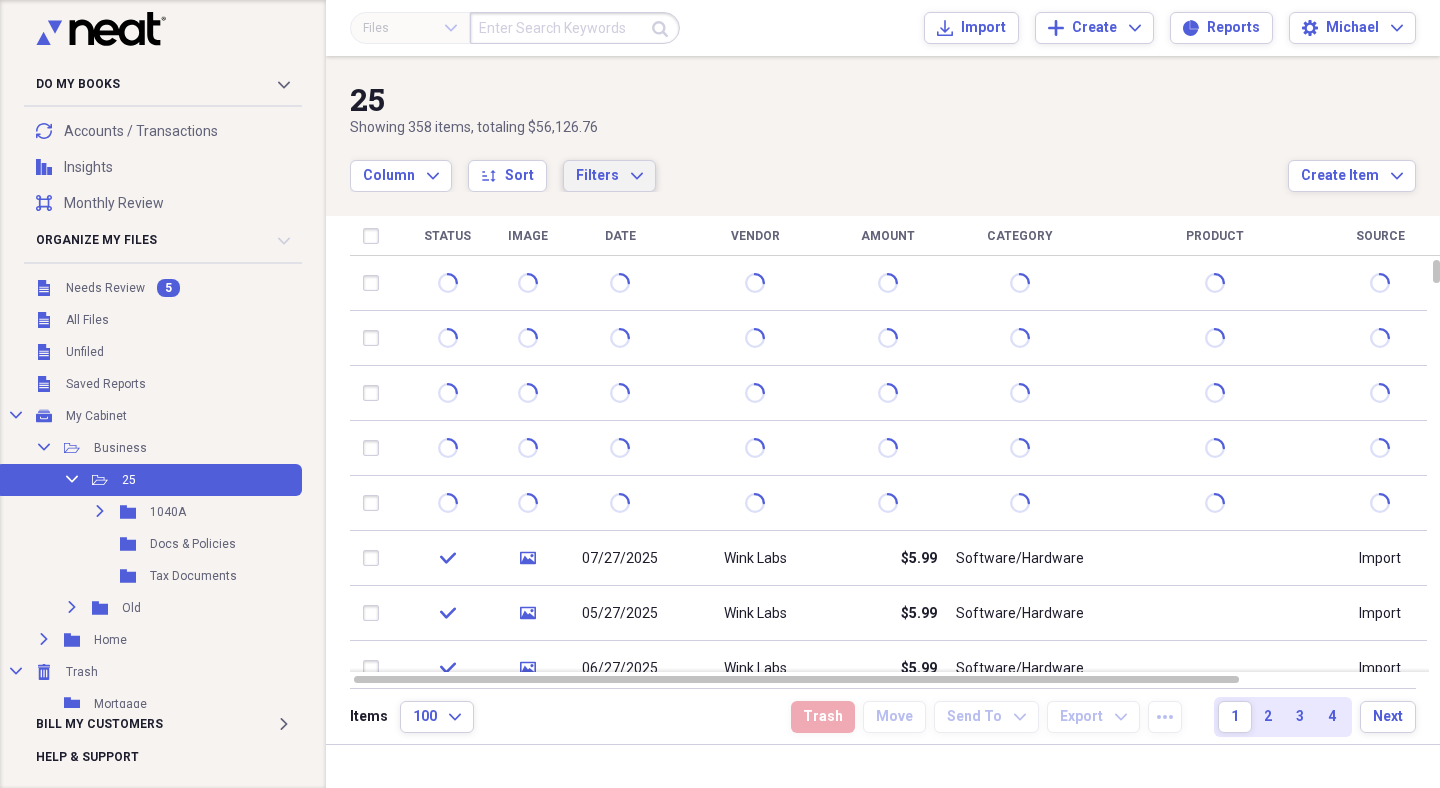 click on "Expand" 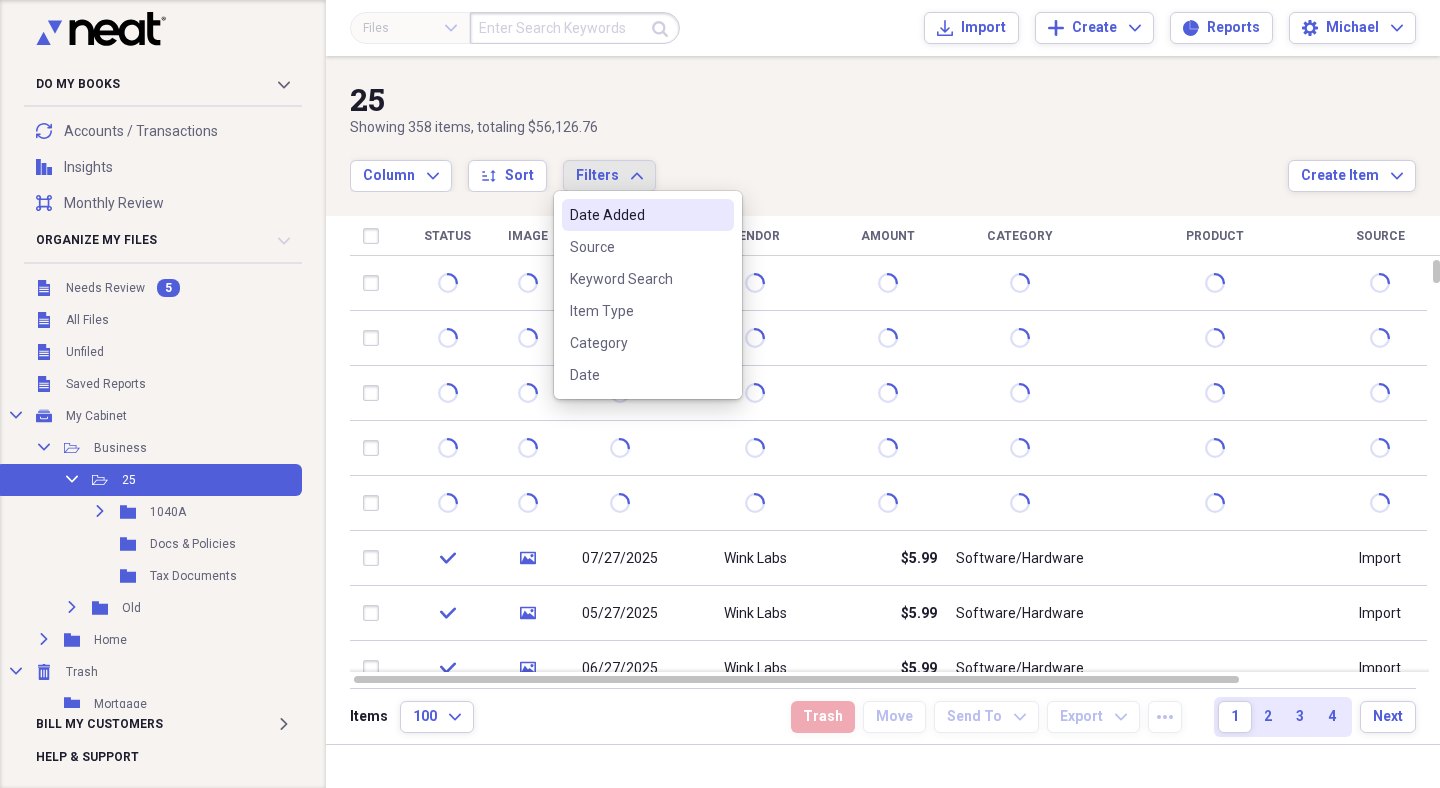 click on "Column Expand sort Sort Filters  Expand" at bounding box center (819, 165) 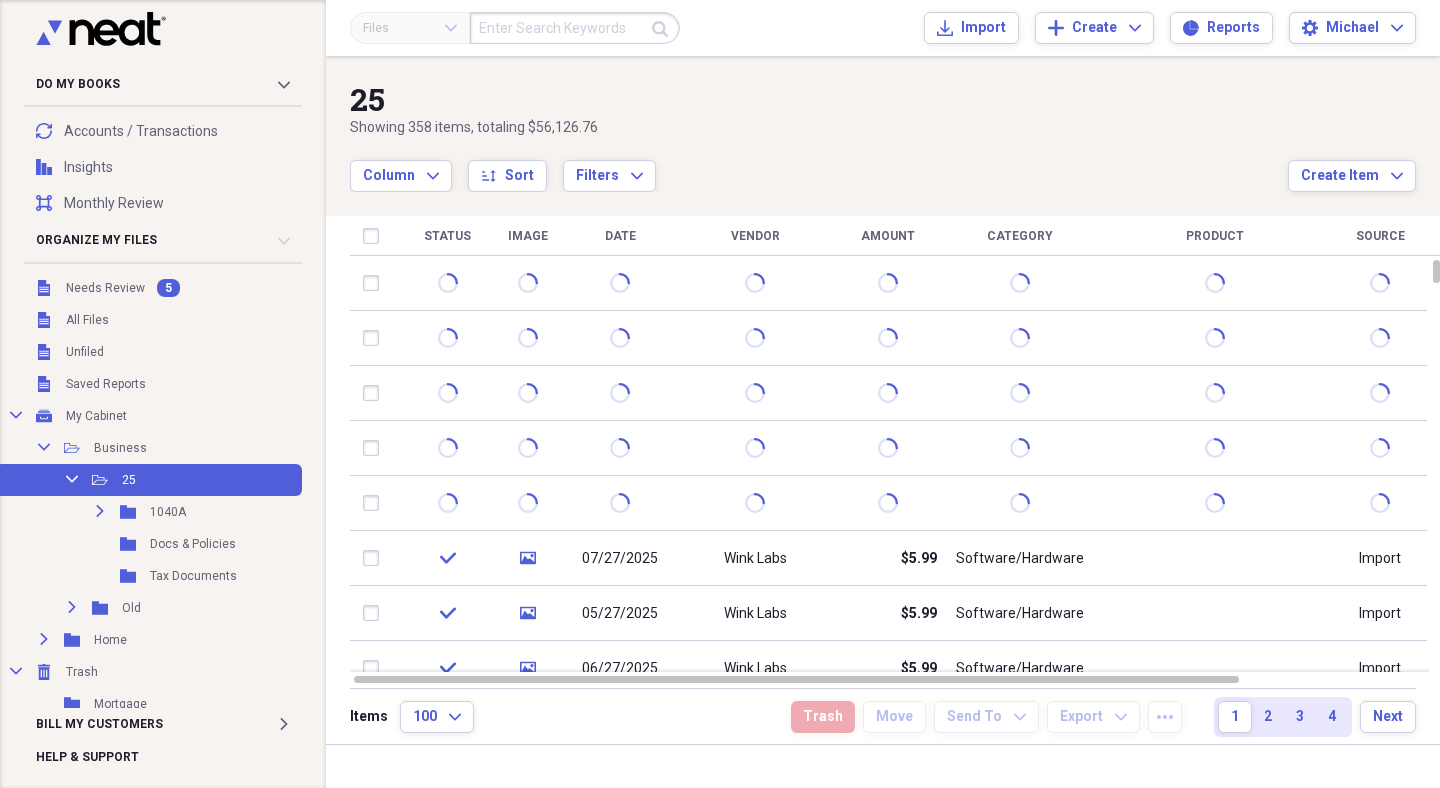 click on "Vendor" at bounding box center [755, 236] 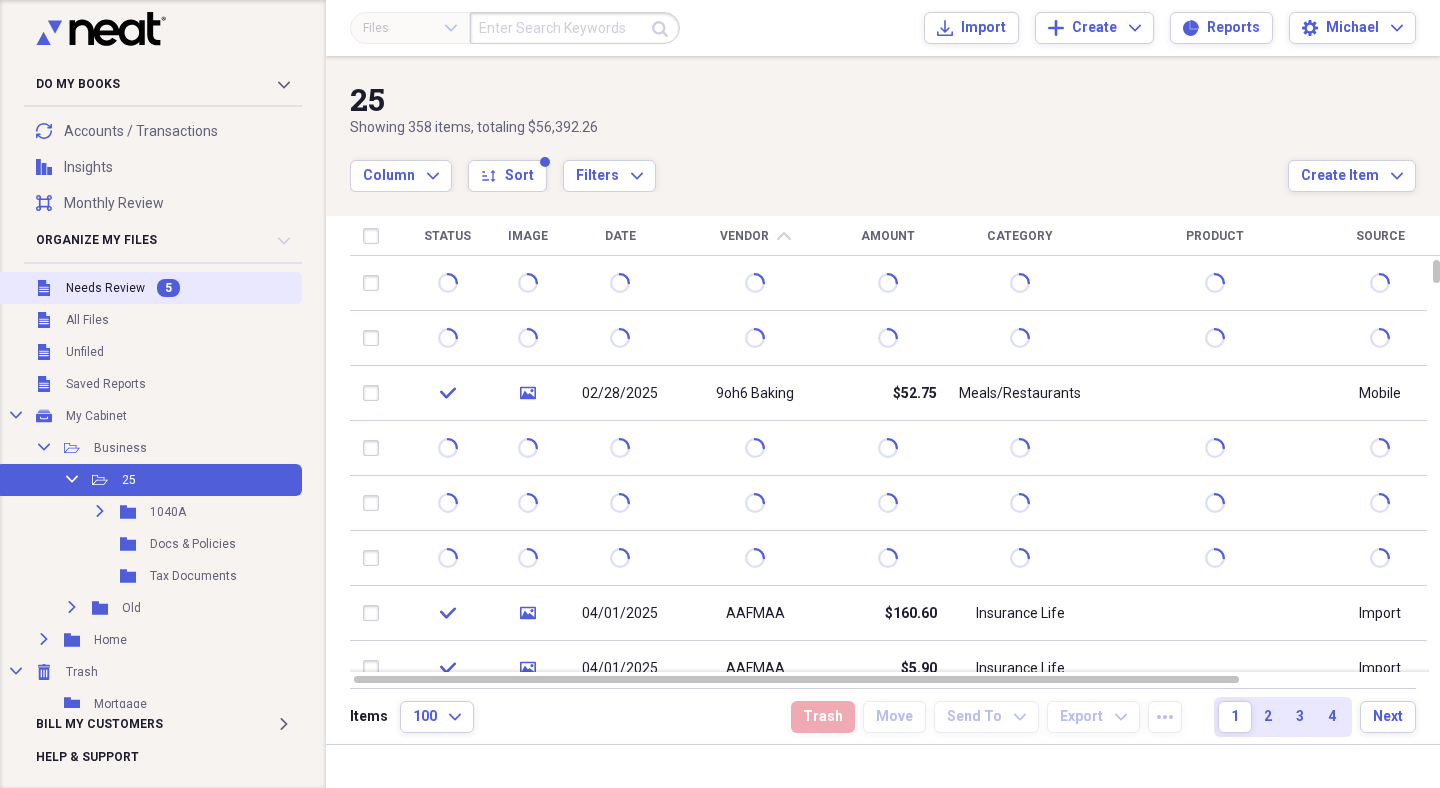 click on "Needs Review" at bounding box center [105, 288] 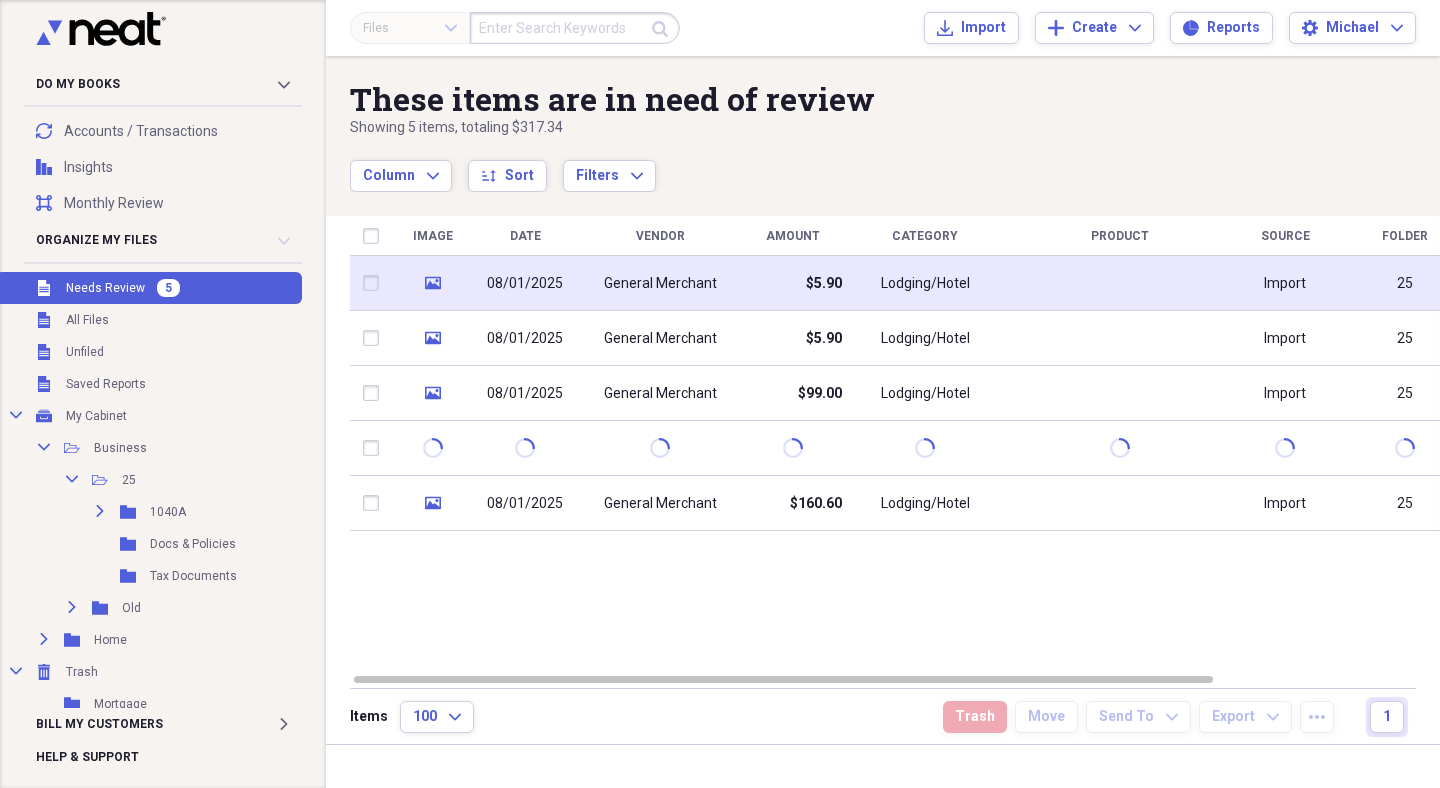 click at bounding box center [375, 283] 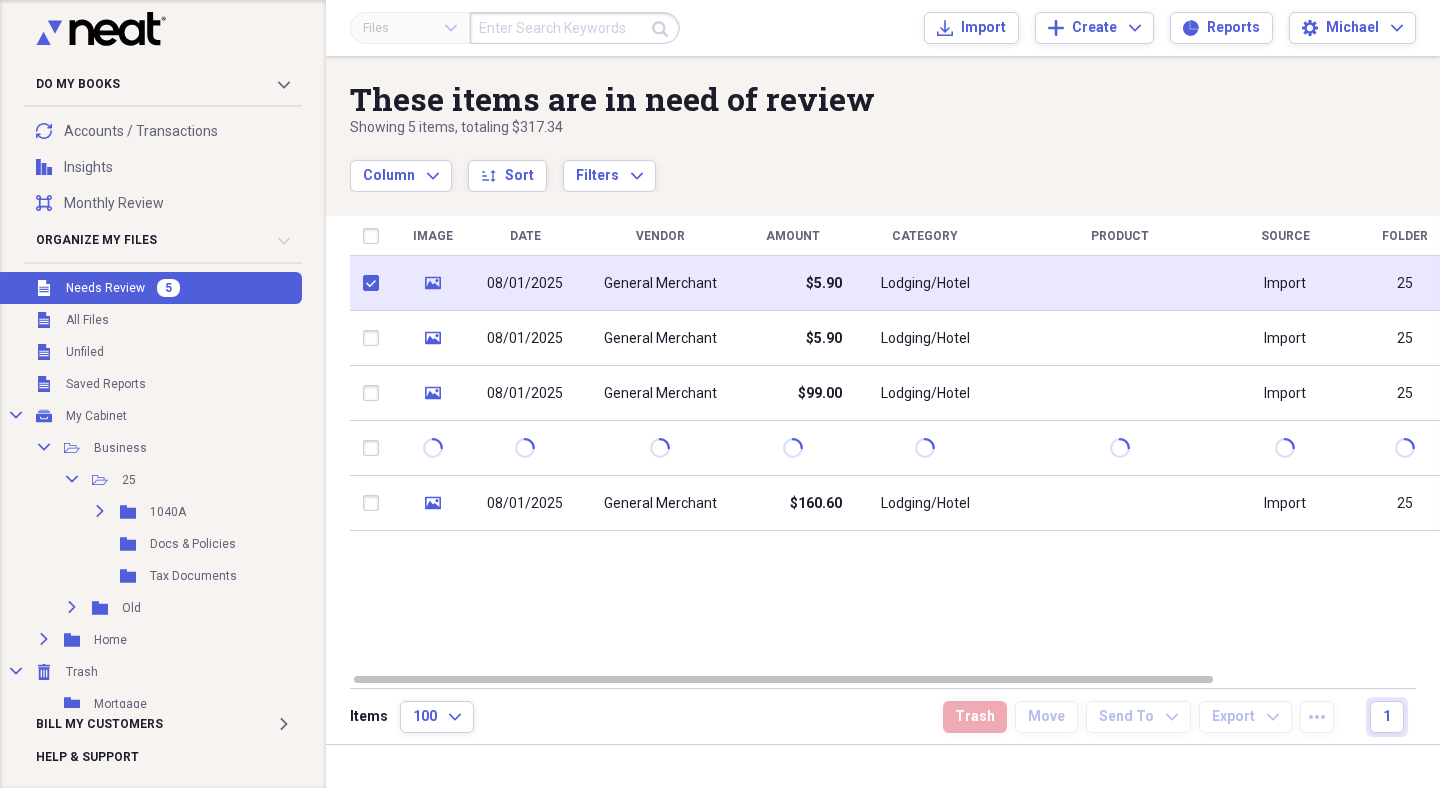 checkbox on "true" 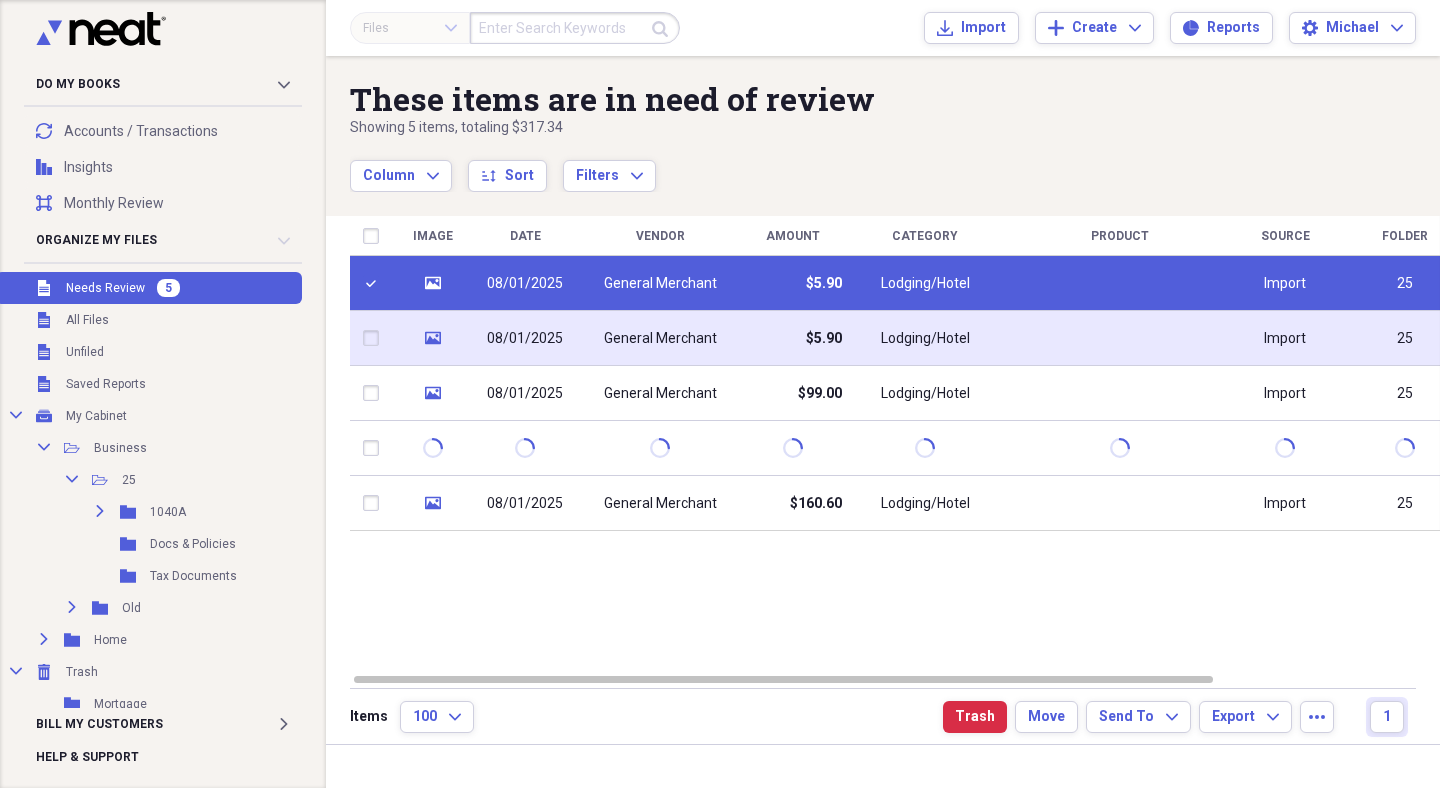 click at bounding box center [375, 338] 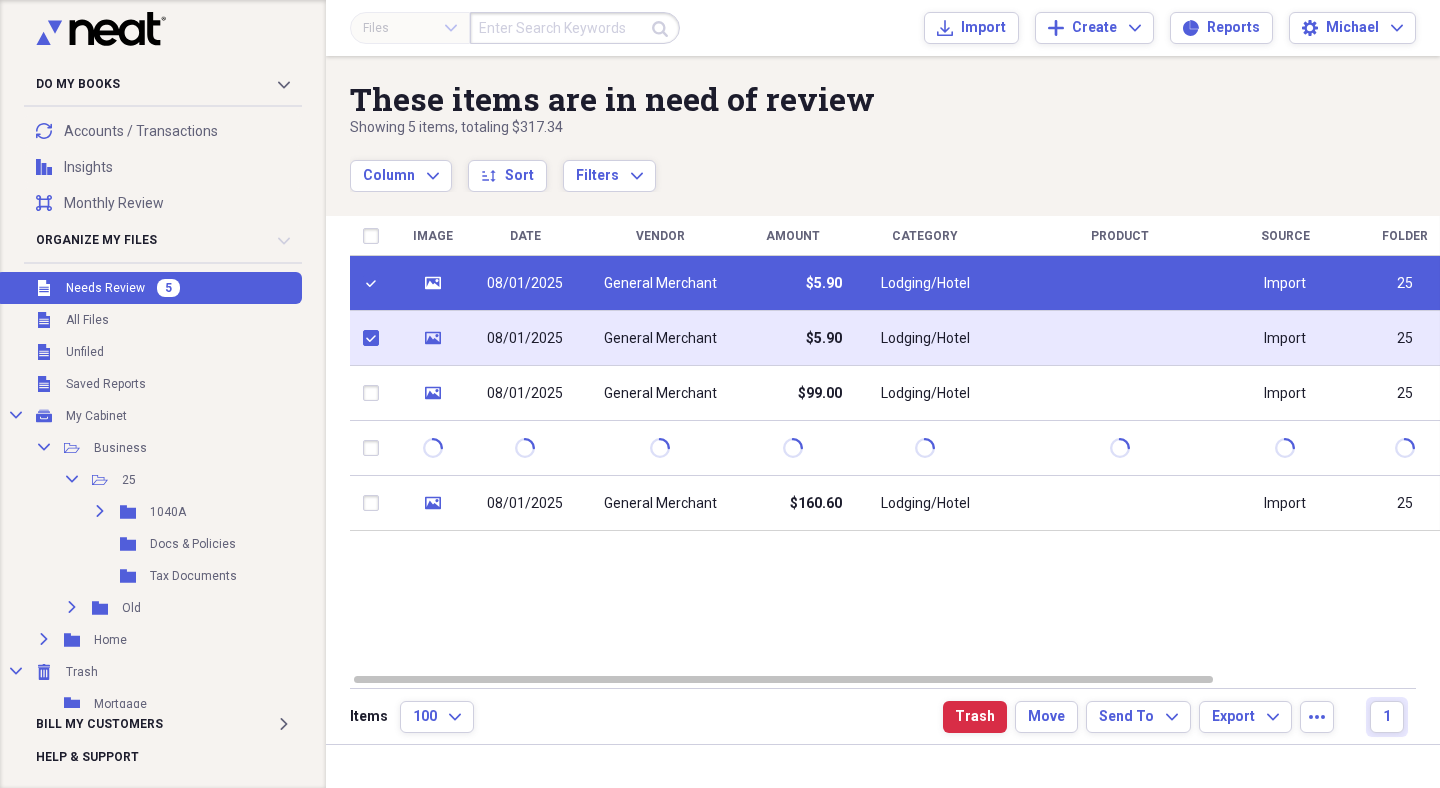 checkbox on "true" 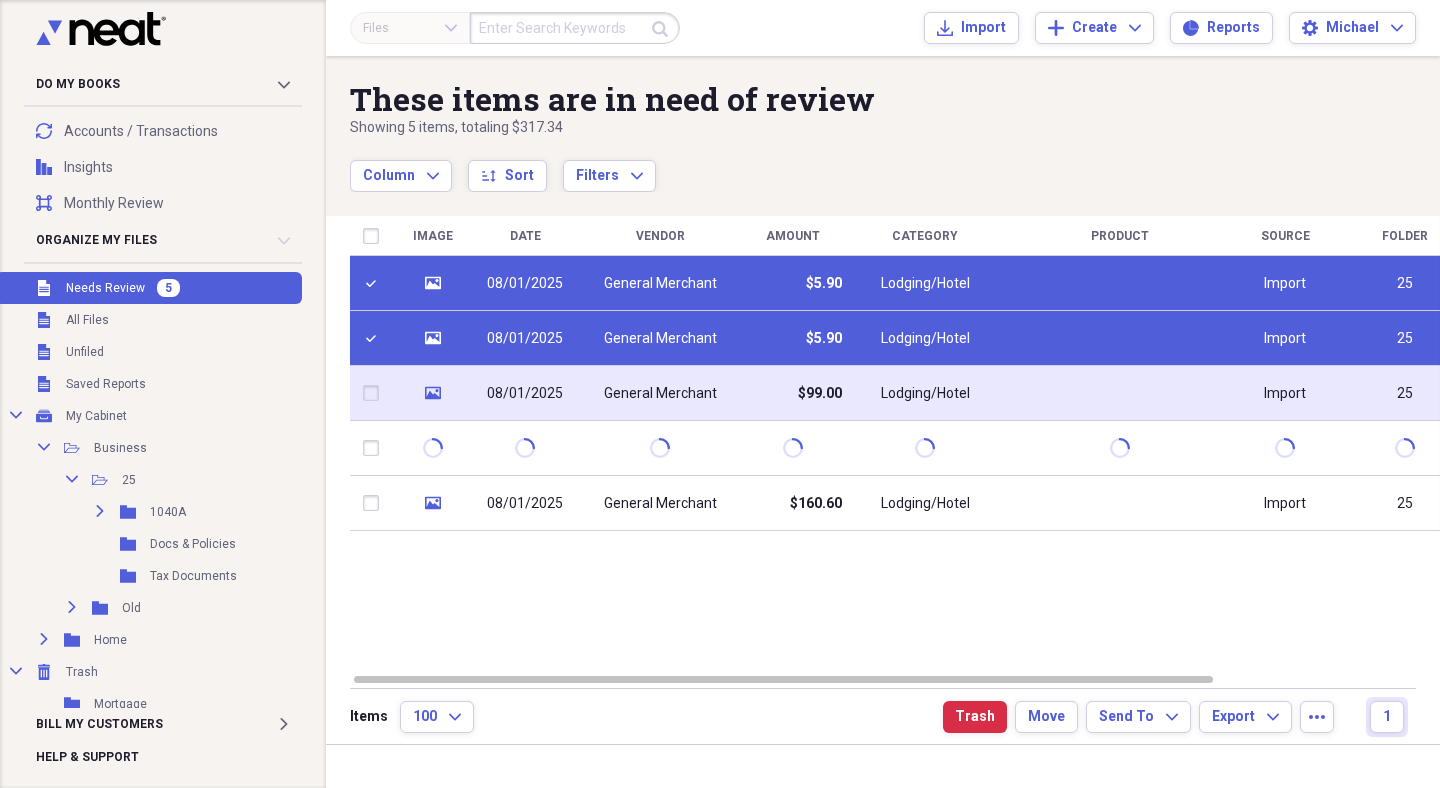 click at bounding box center (375, 393) 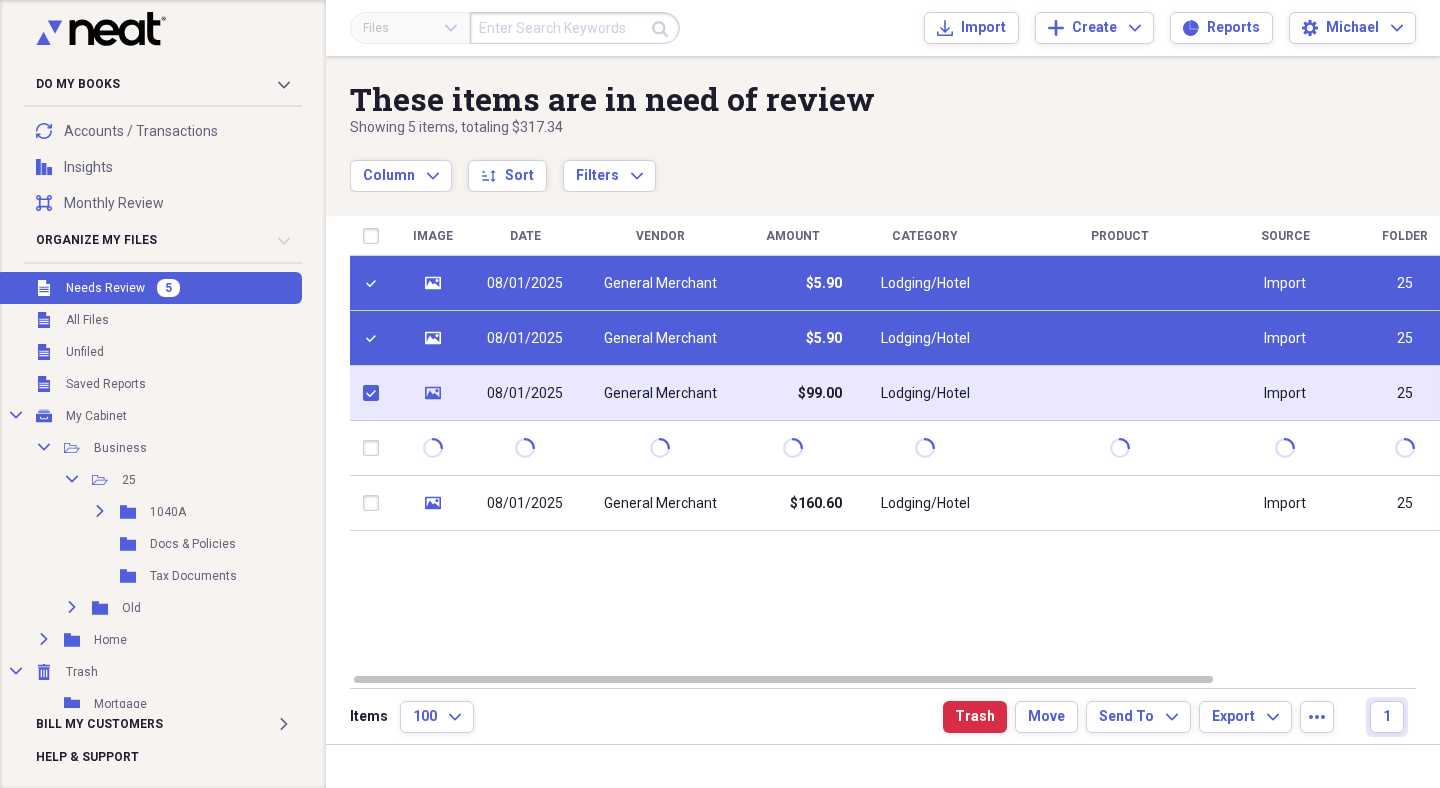 checkbox on "true" 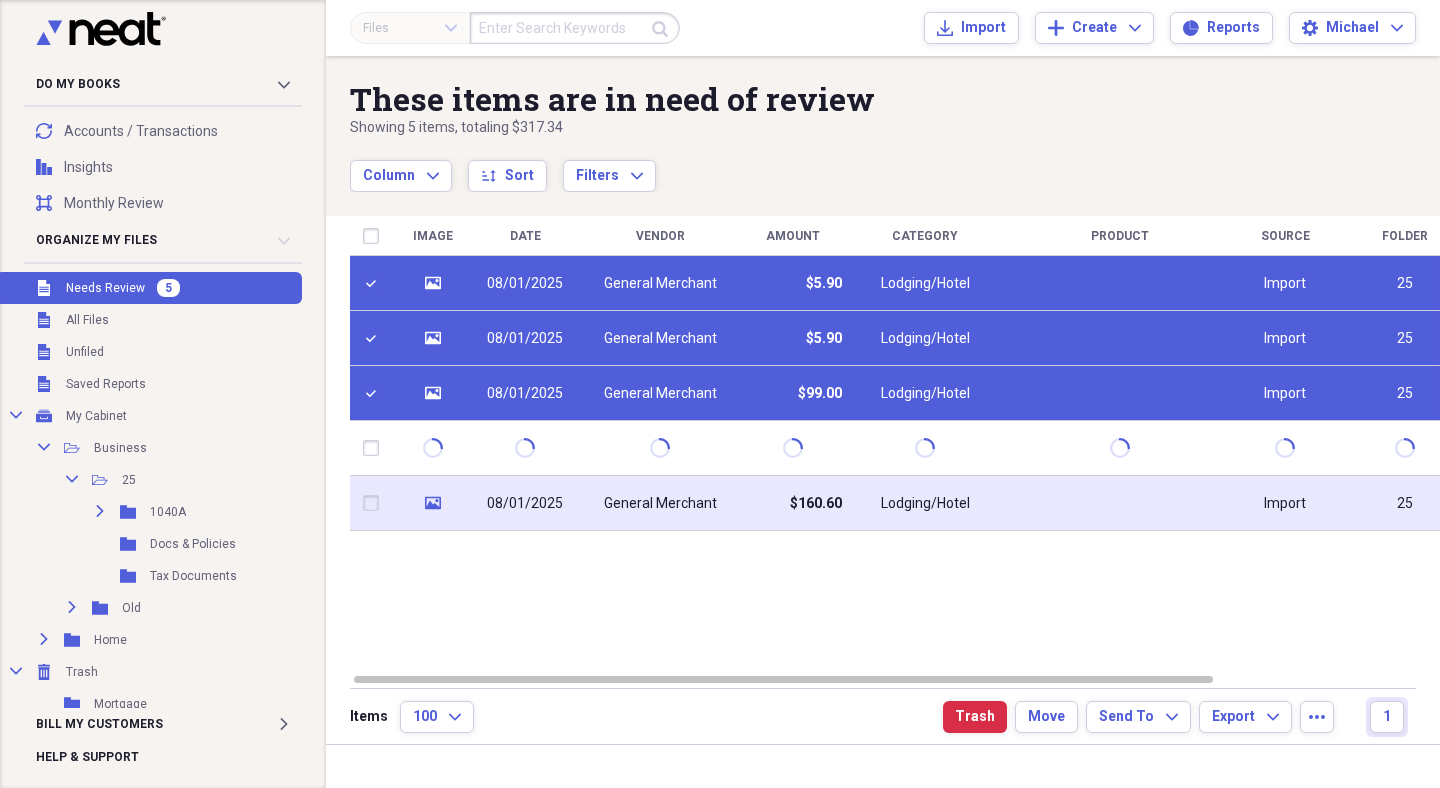 click at bounding box center (375, 503) 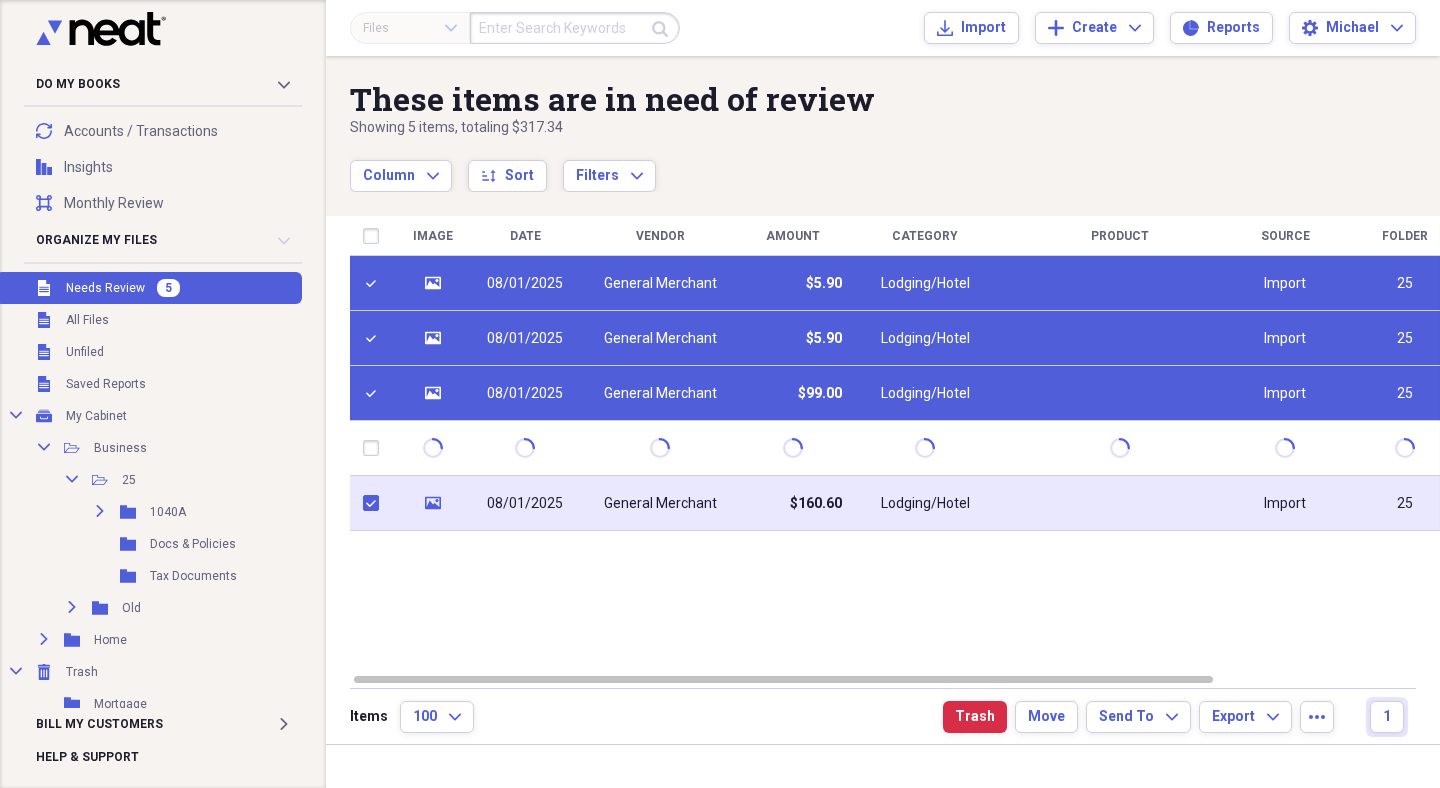 checkbox on "true" 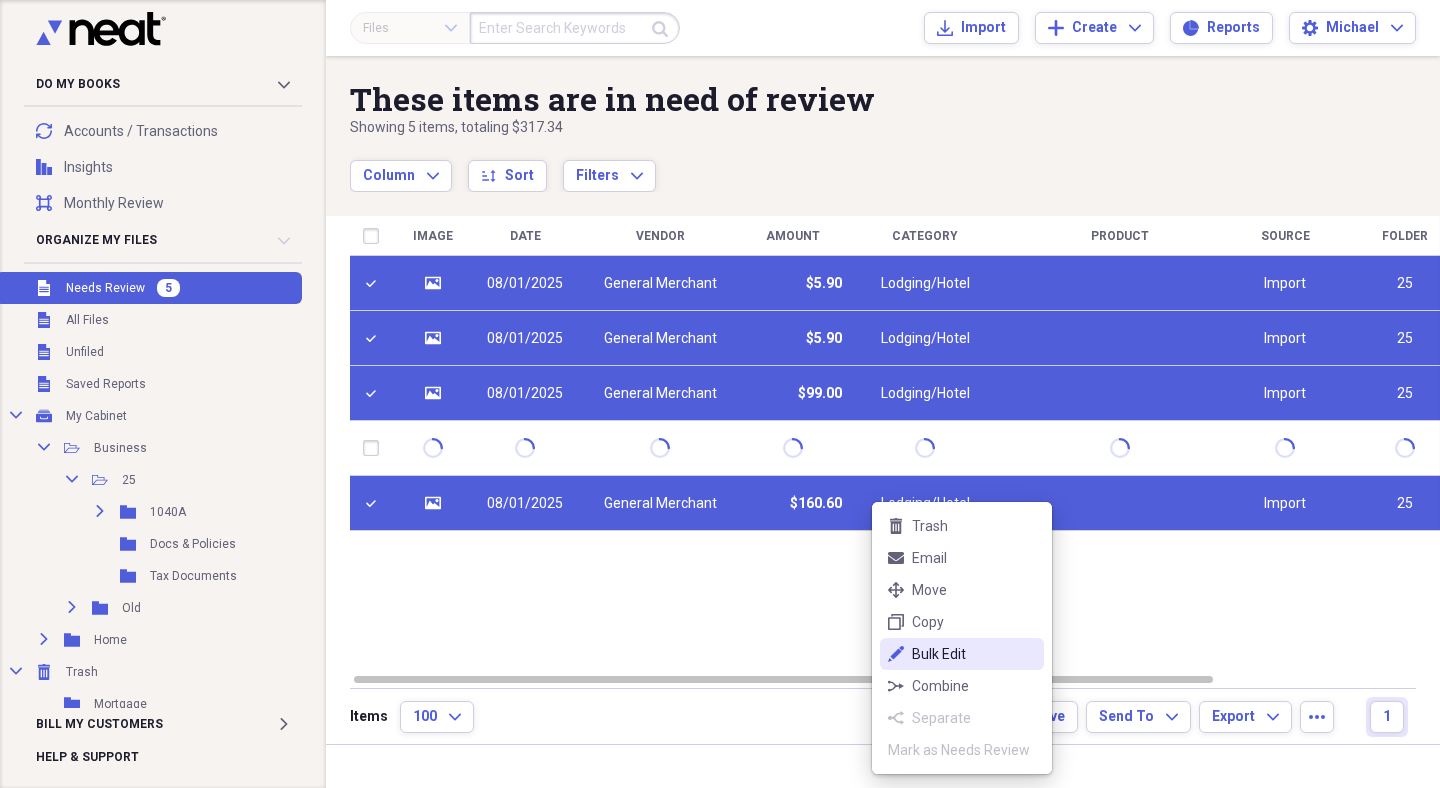 click on "Bulk Edit" at bounding box center [974, 654] 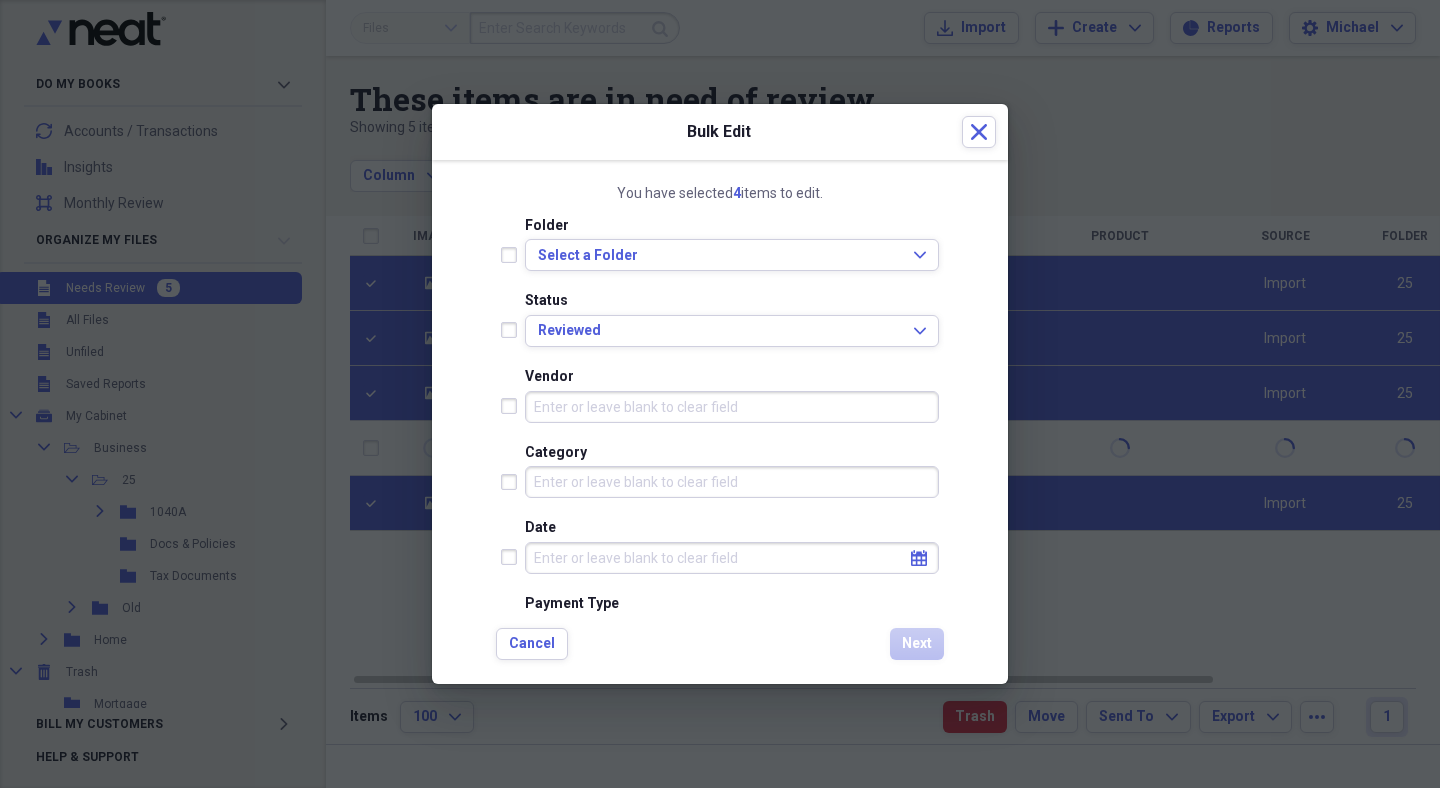 click on "Vendor" at bounding box center [732, 407] 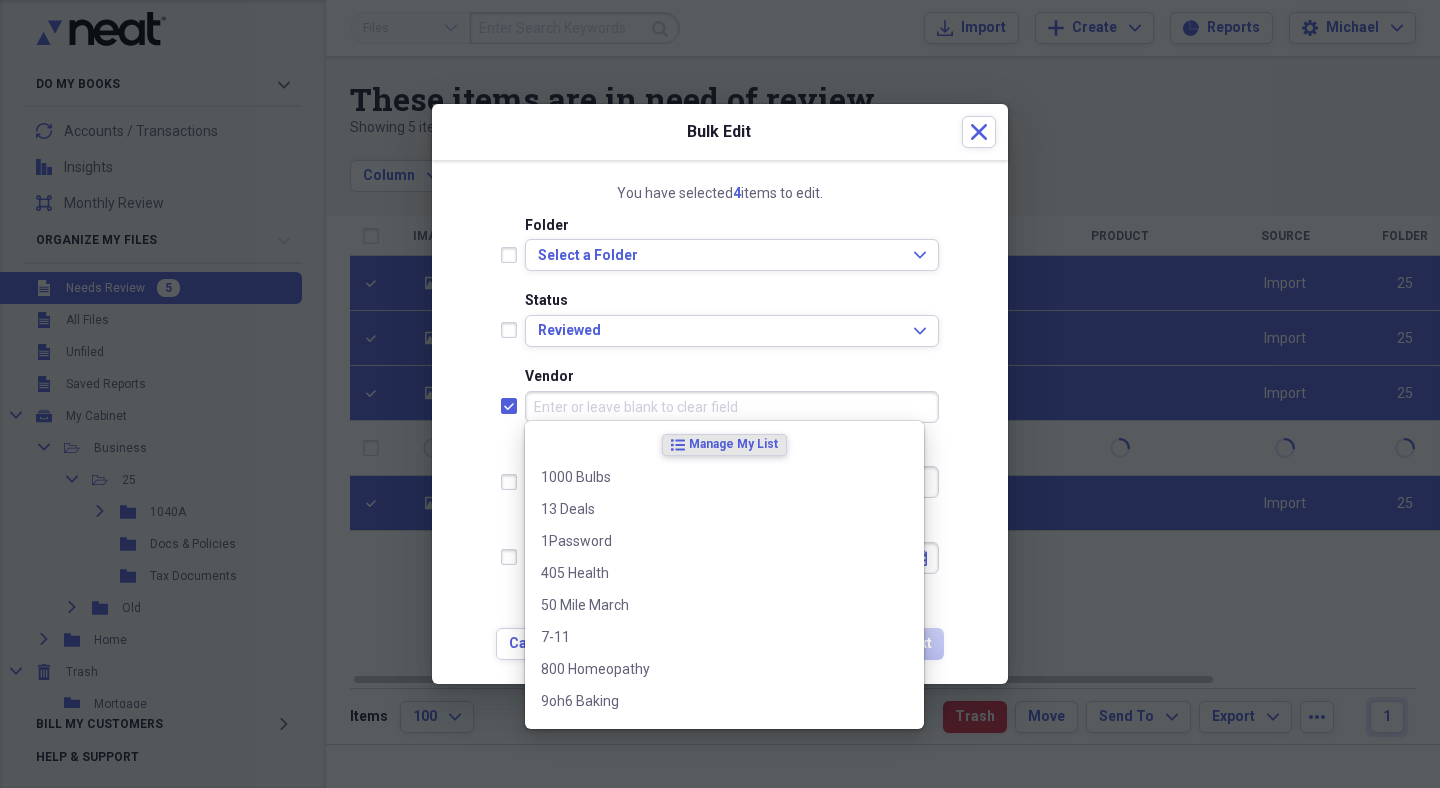 checkbox on "true" 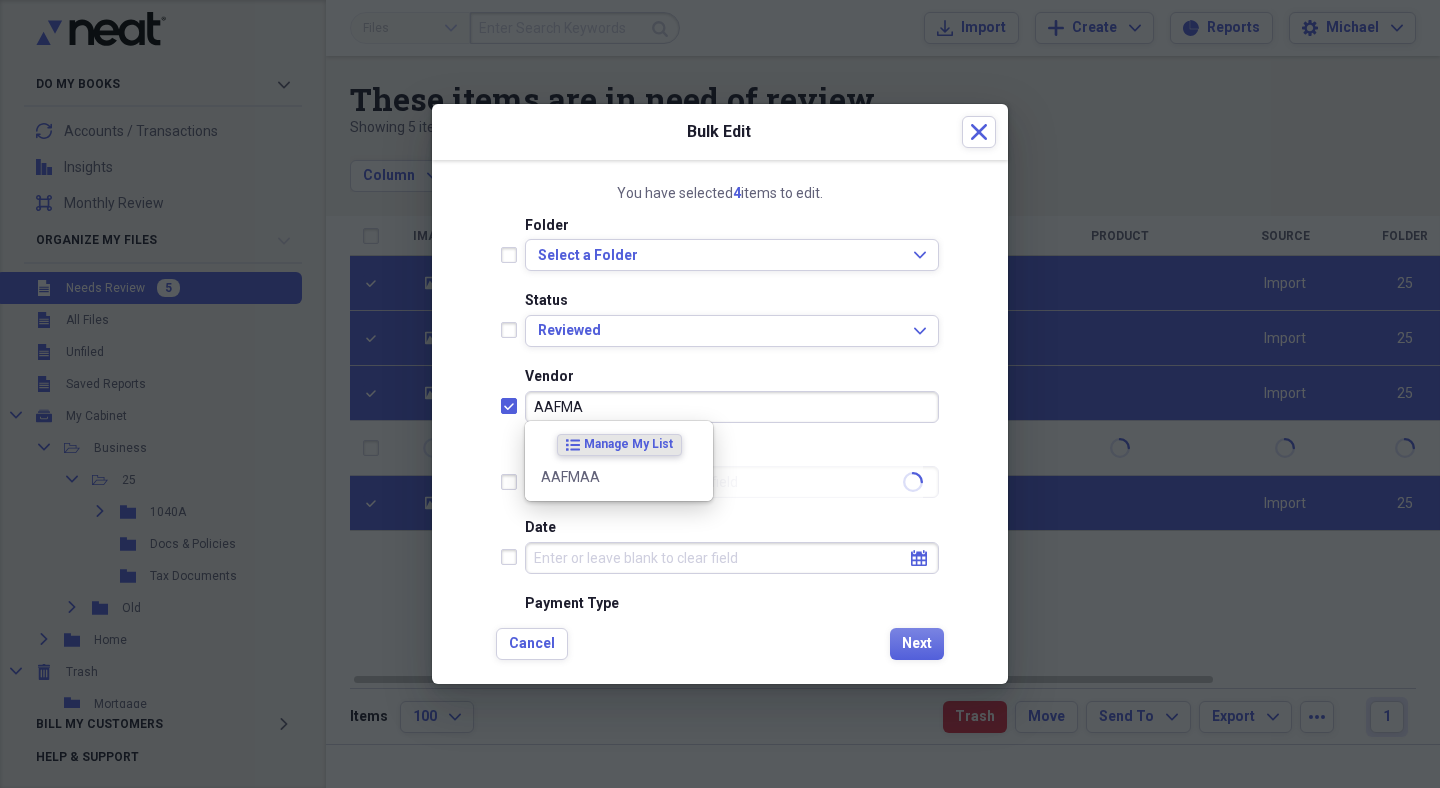 type on "AAFMAA" 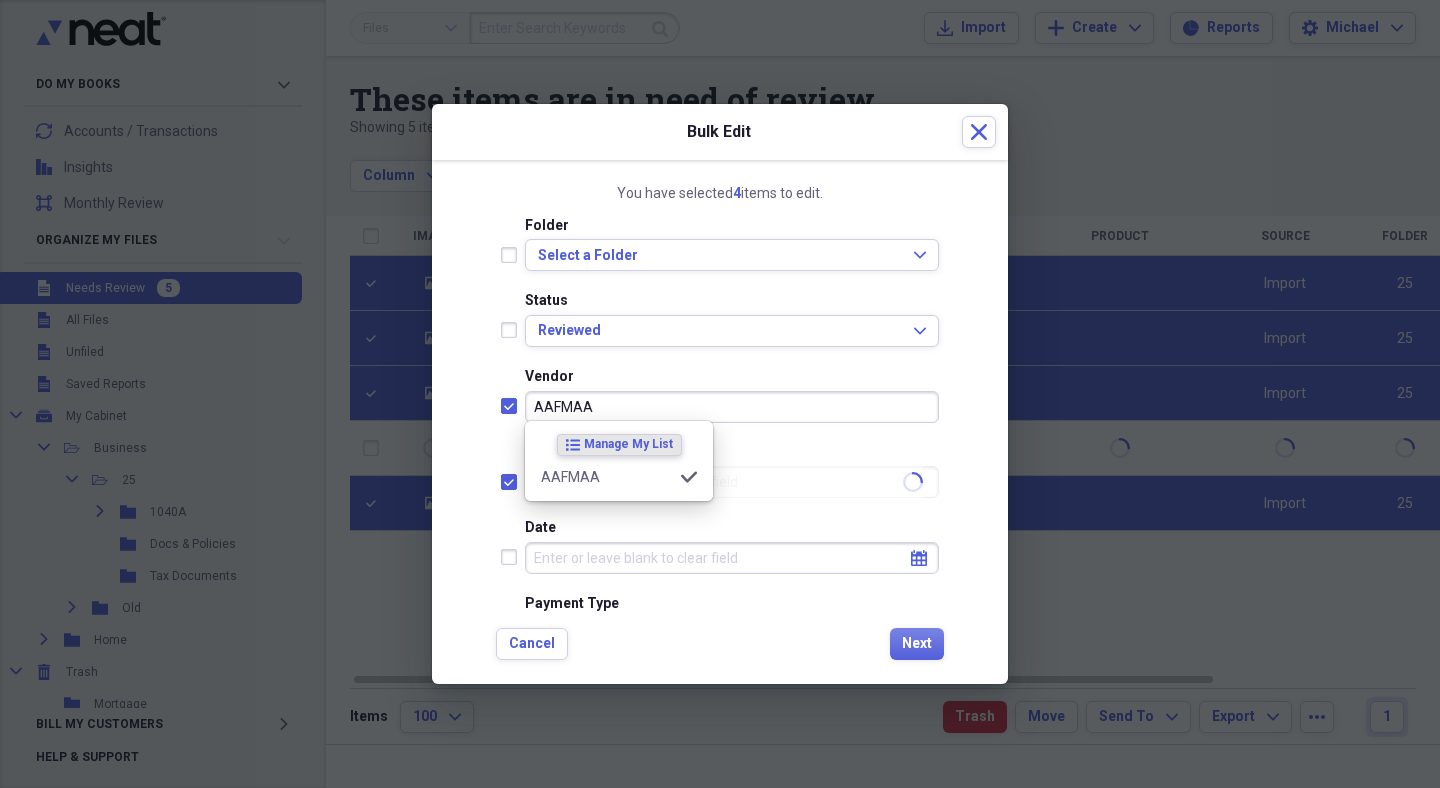 checkbox on "true" 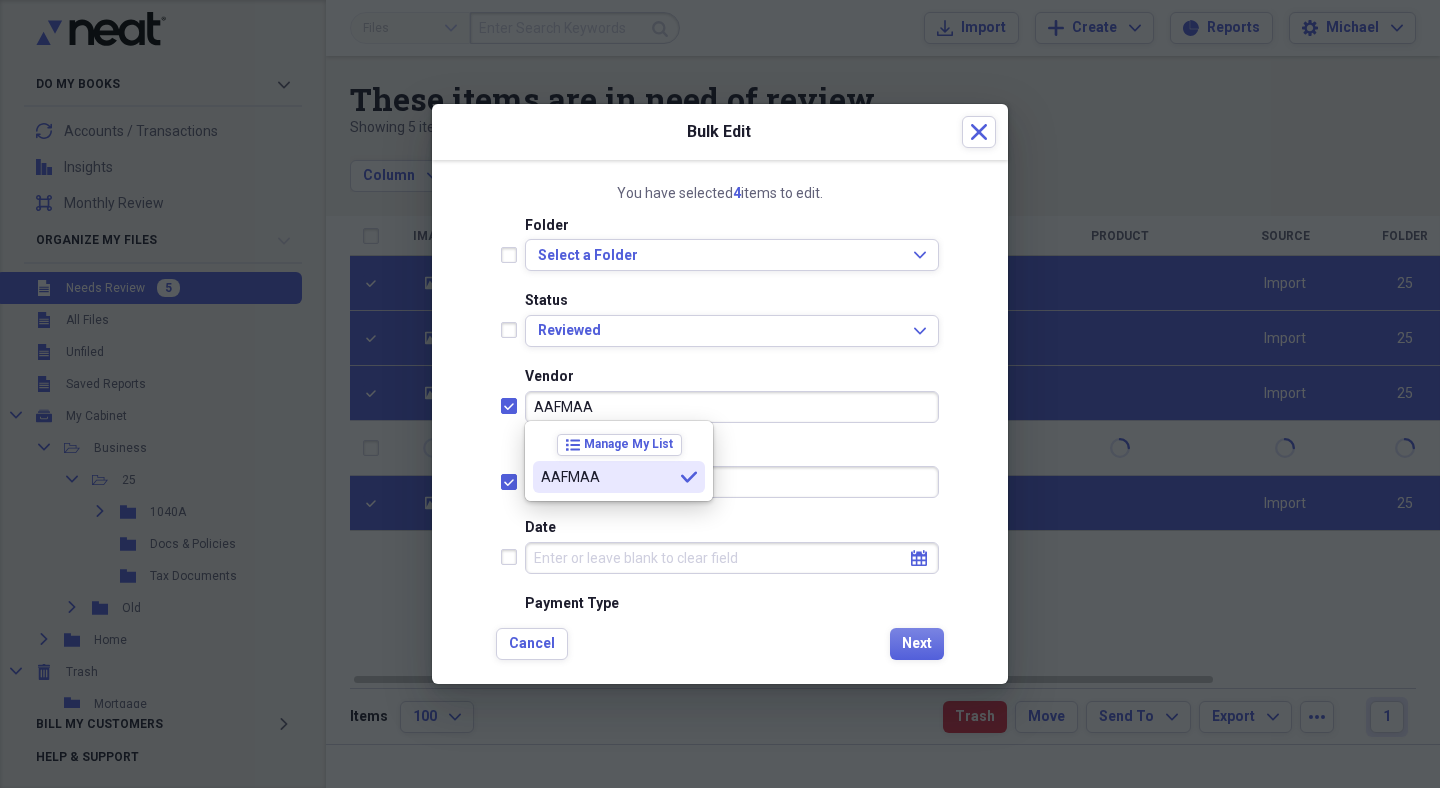 type on "AAFMAA" 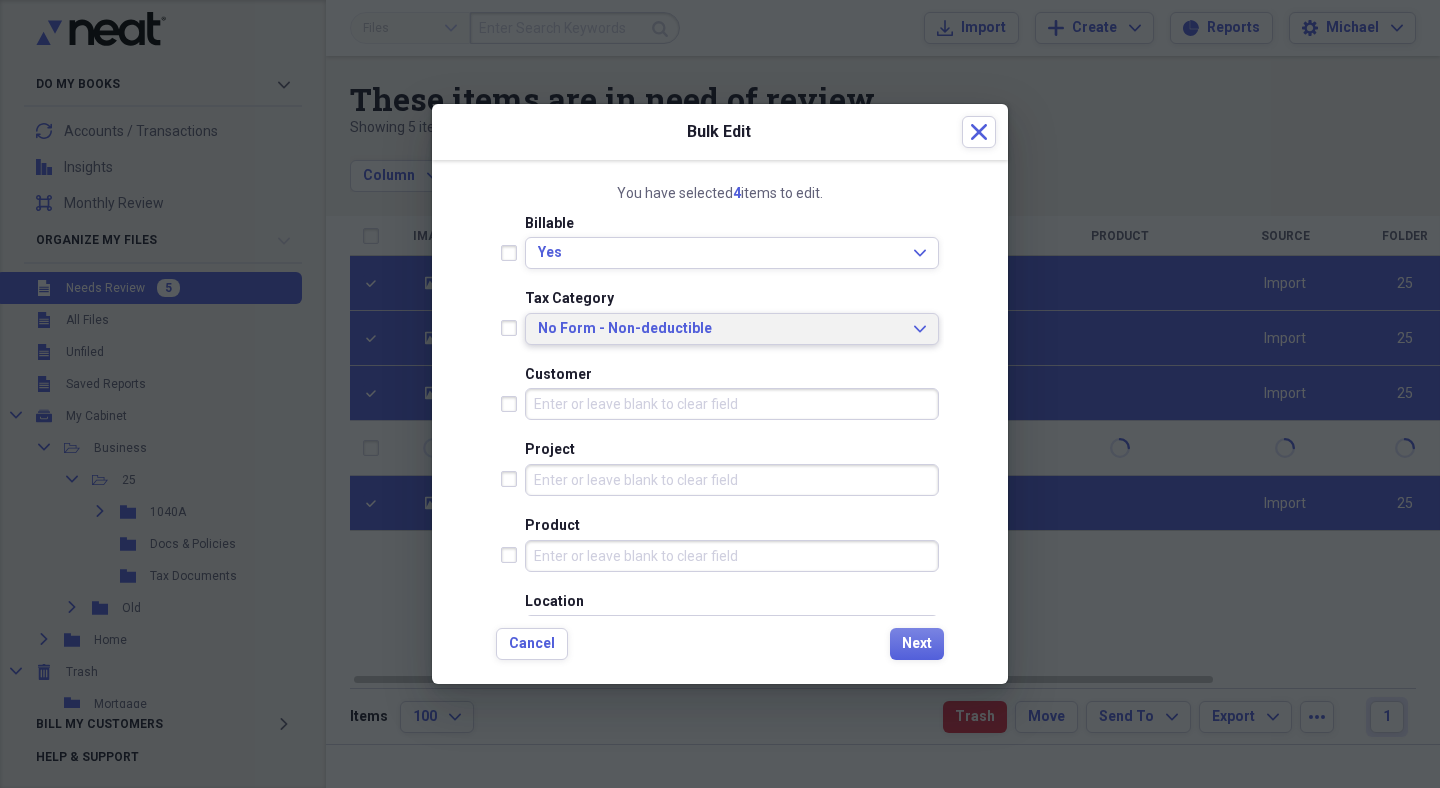 scroll, scrollTop: 608, scrollLeft: 0, axis: vertical 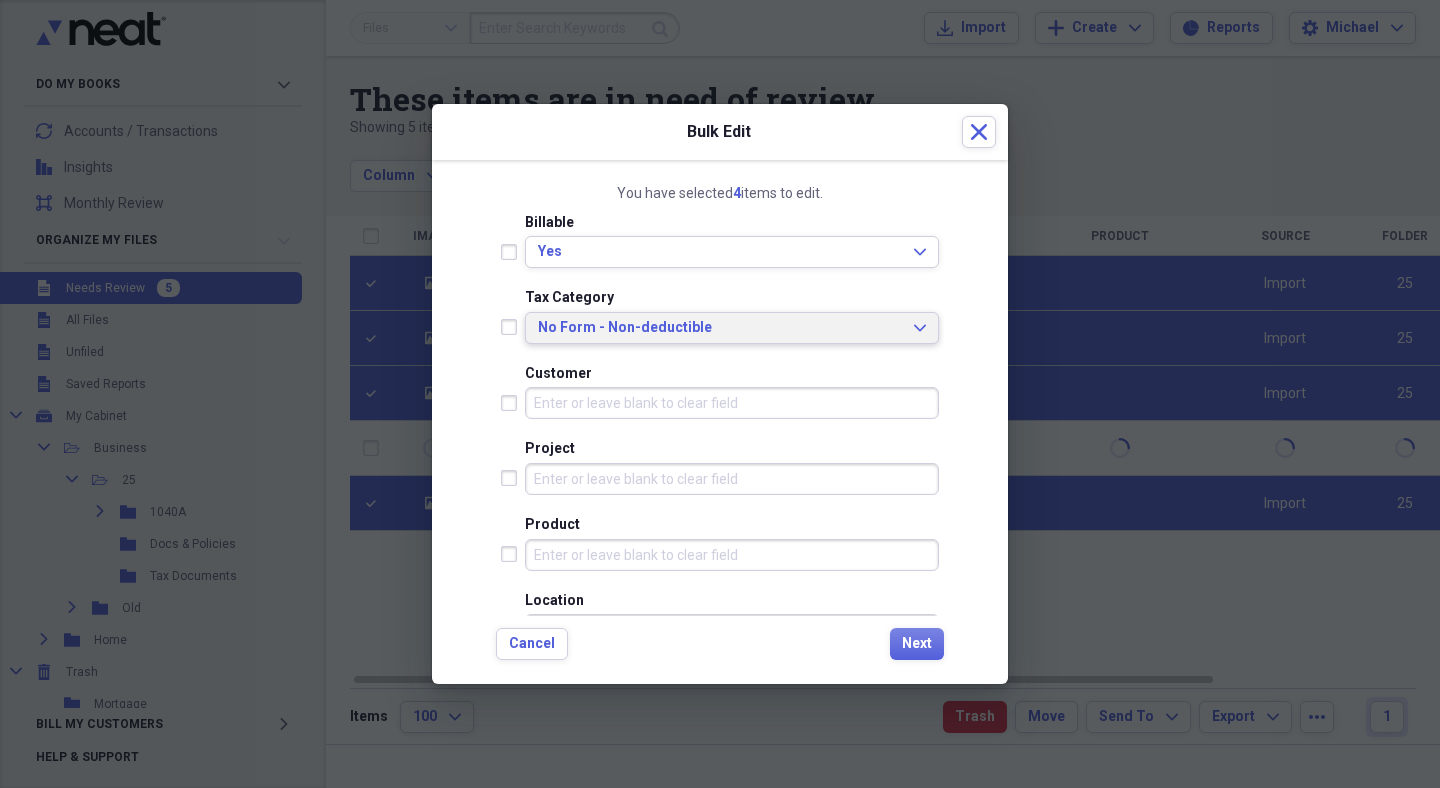 click on "No Form - Non-deductible" at bounding box center [720, 328] 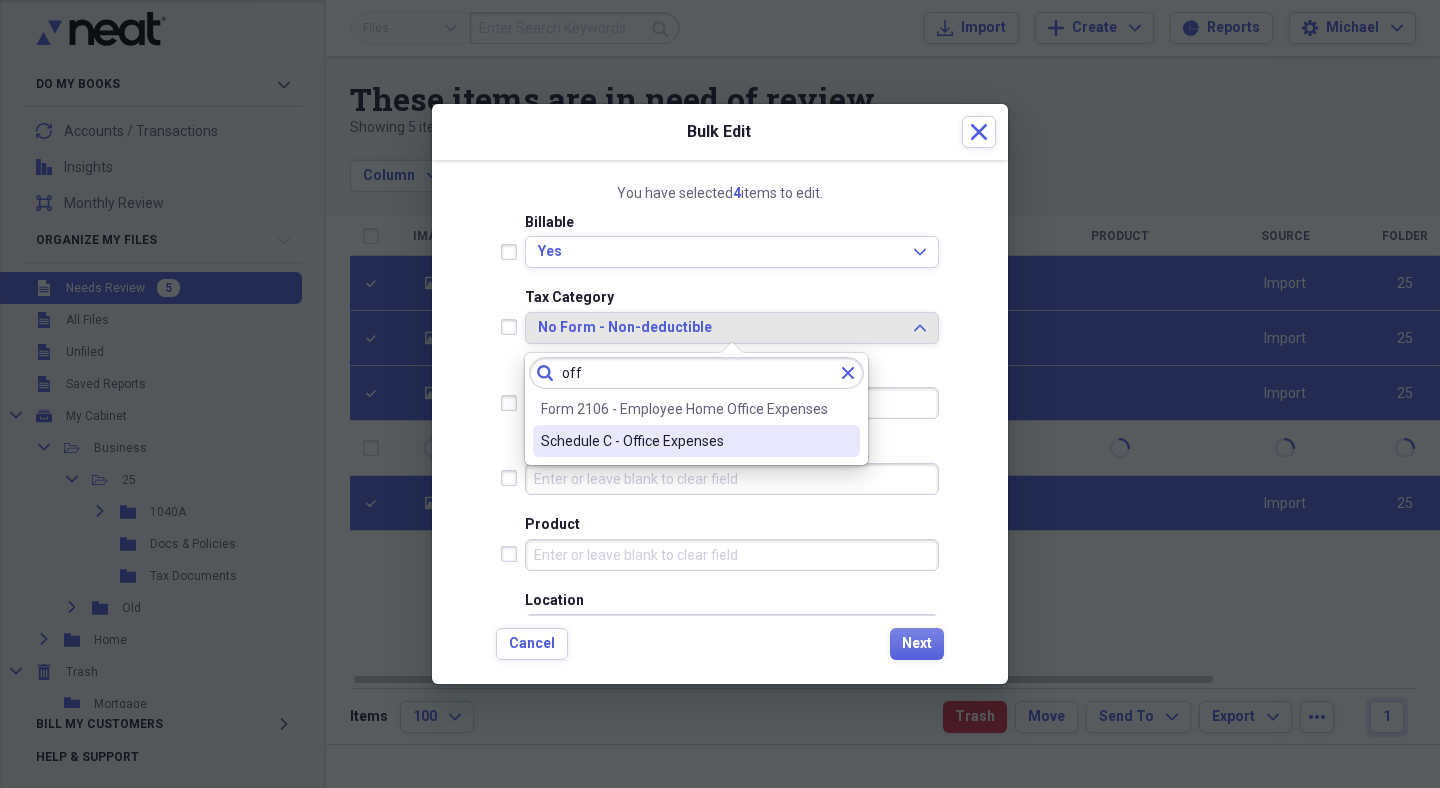 type on "off" 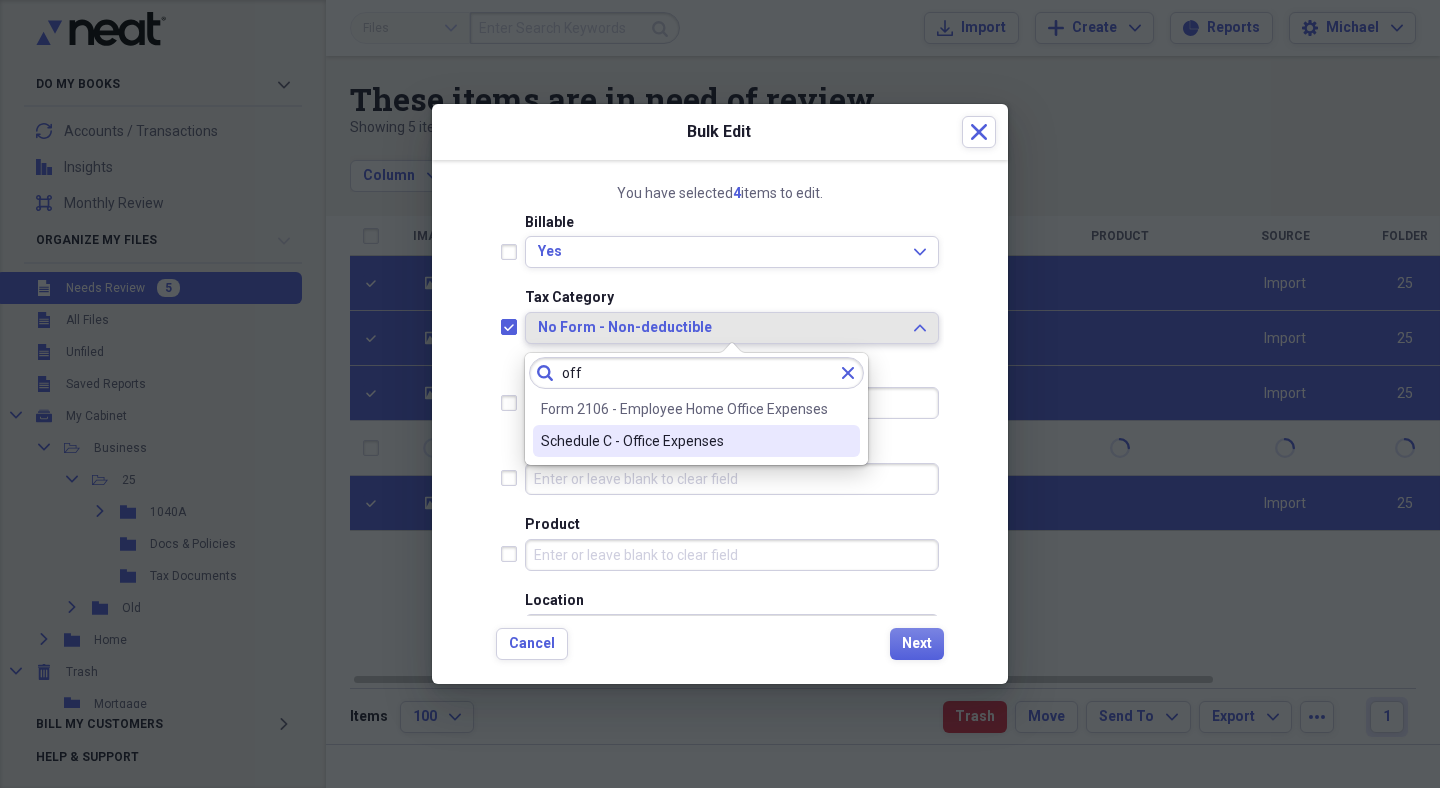 checkbox on "true" 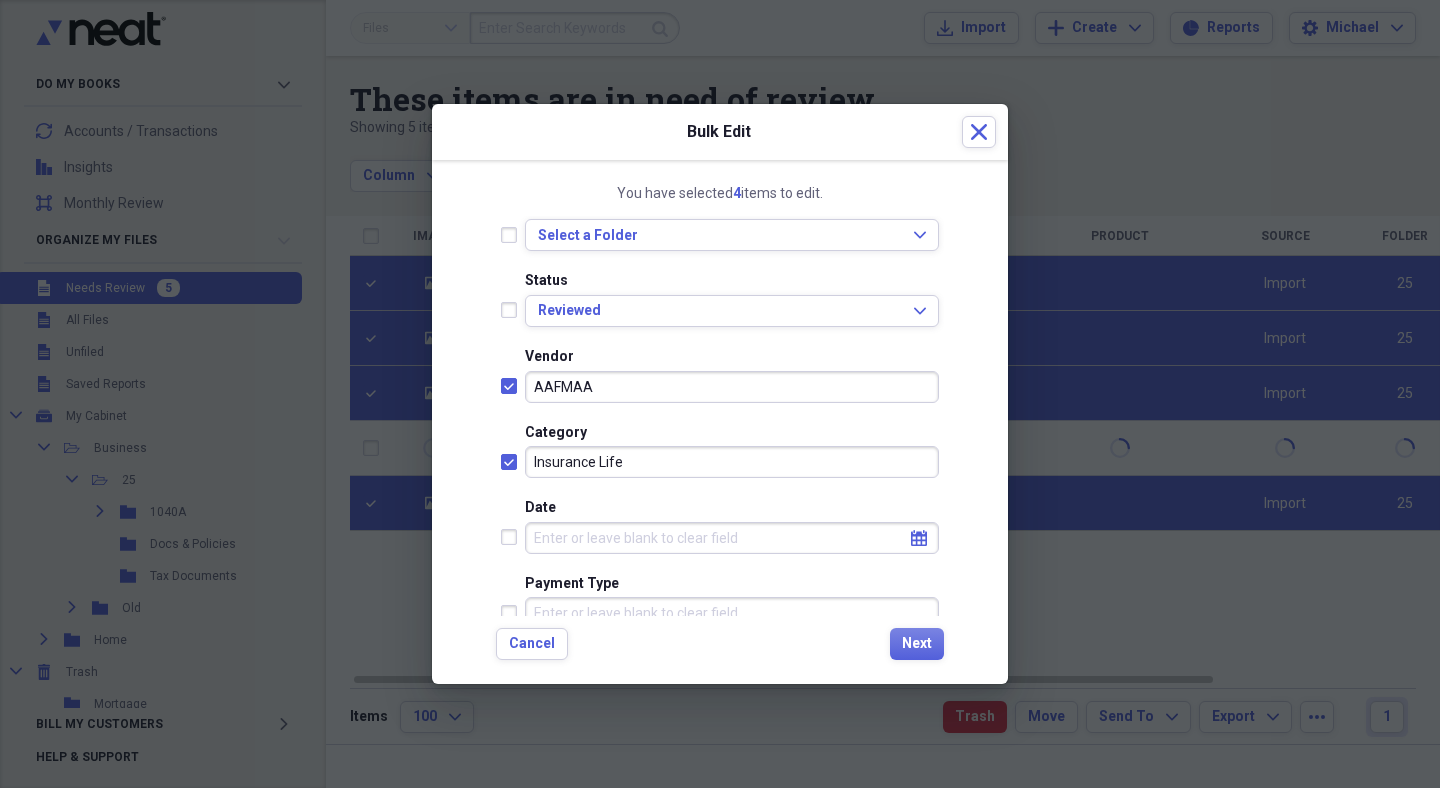 scroll, scrollTop: 18, scrollLeft: 0, axis: vertical 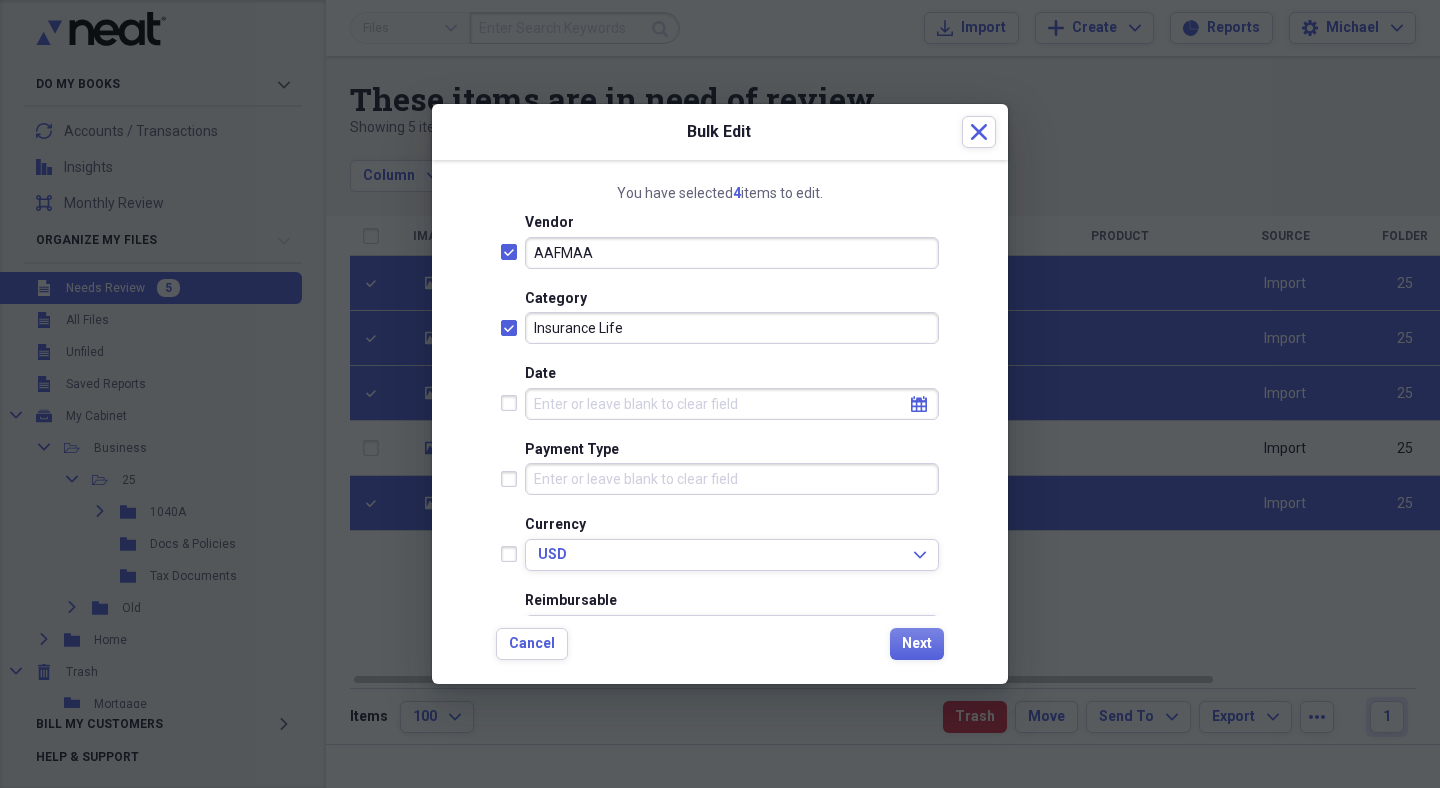 click on "Payment Type" at bounding box center [732, 479] 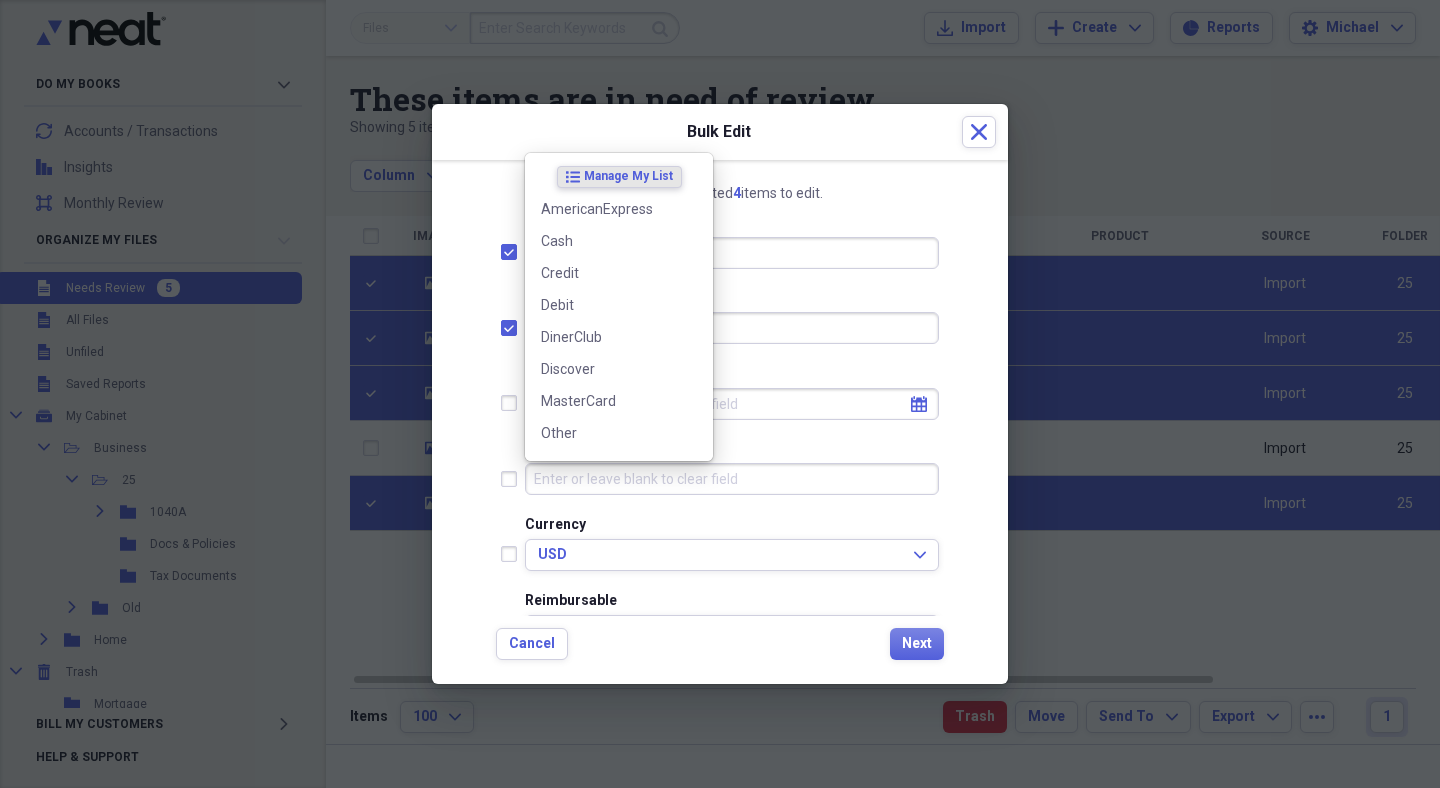 scroll, scrollTop: 153, scrollLeft: 0, axis: vertical 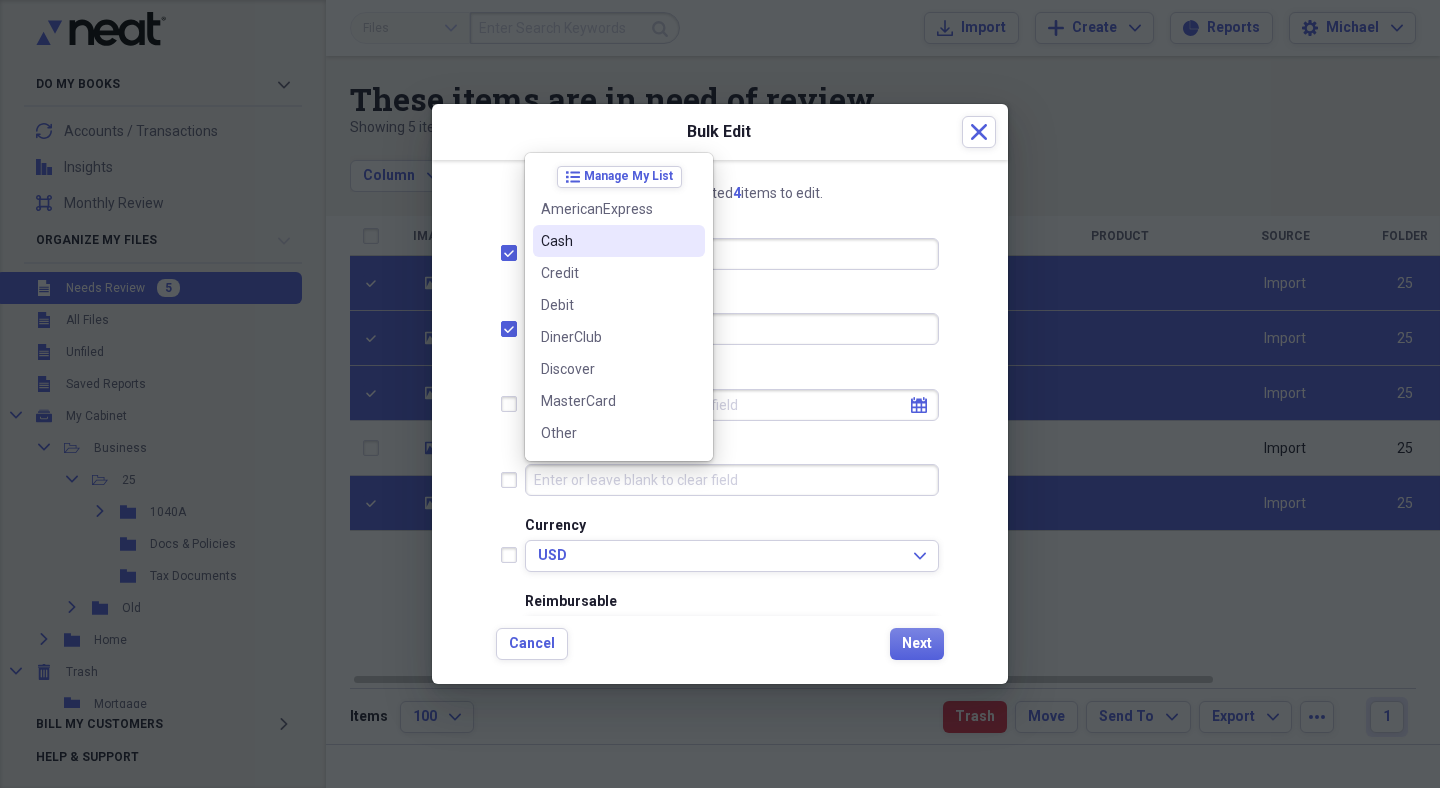 click on "Cash" at bounding box center [607, 241] 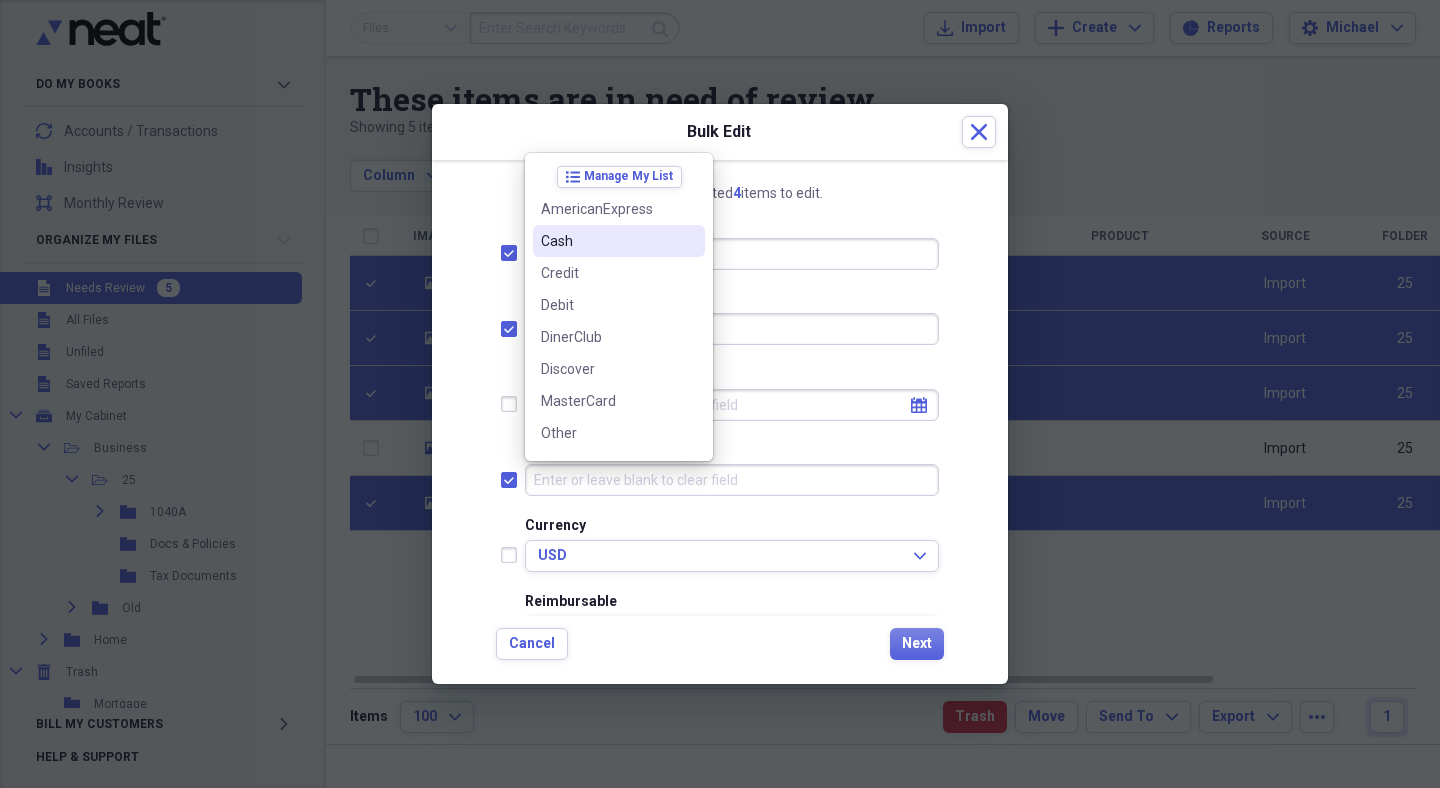 checkbox on "true" 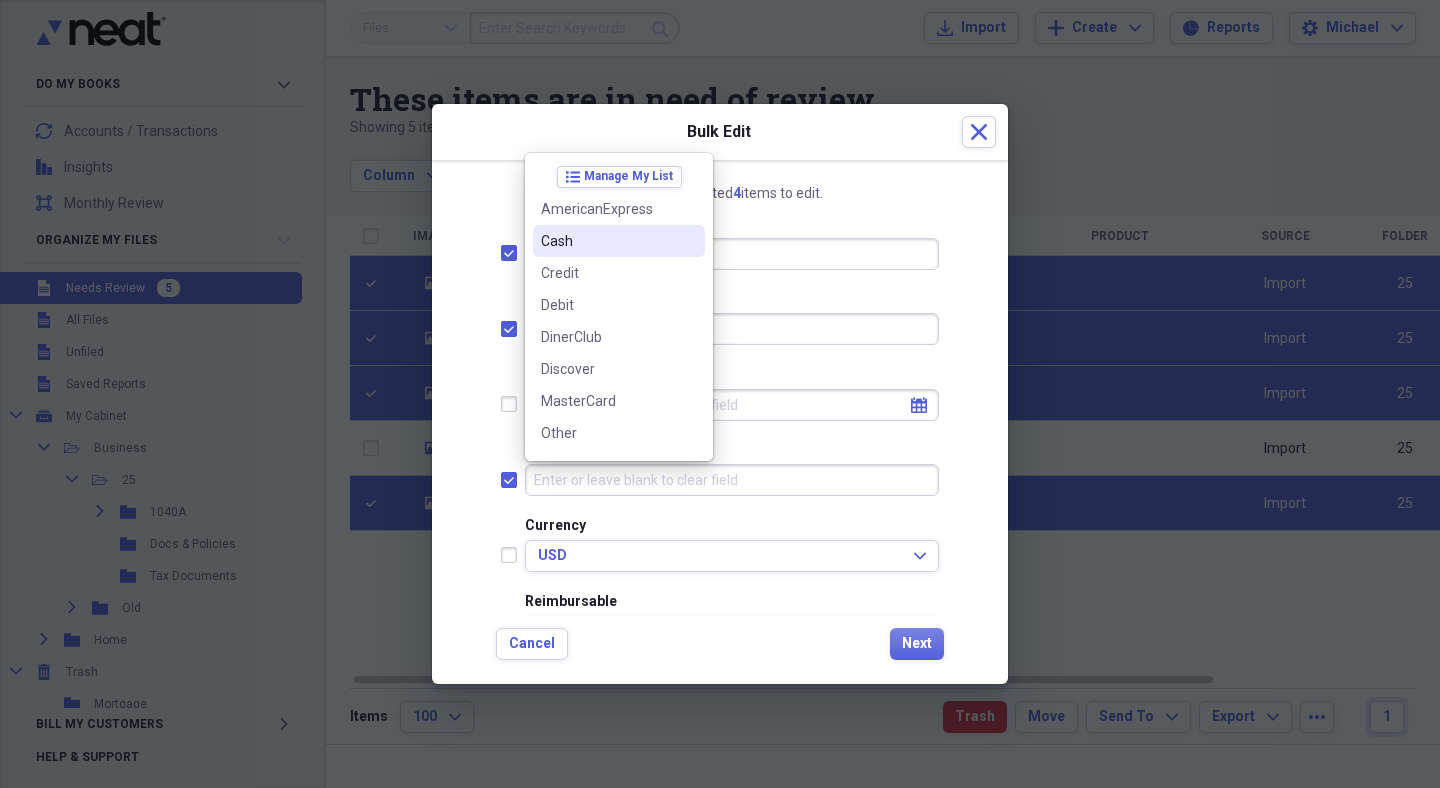 type on "Cash" 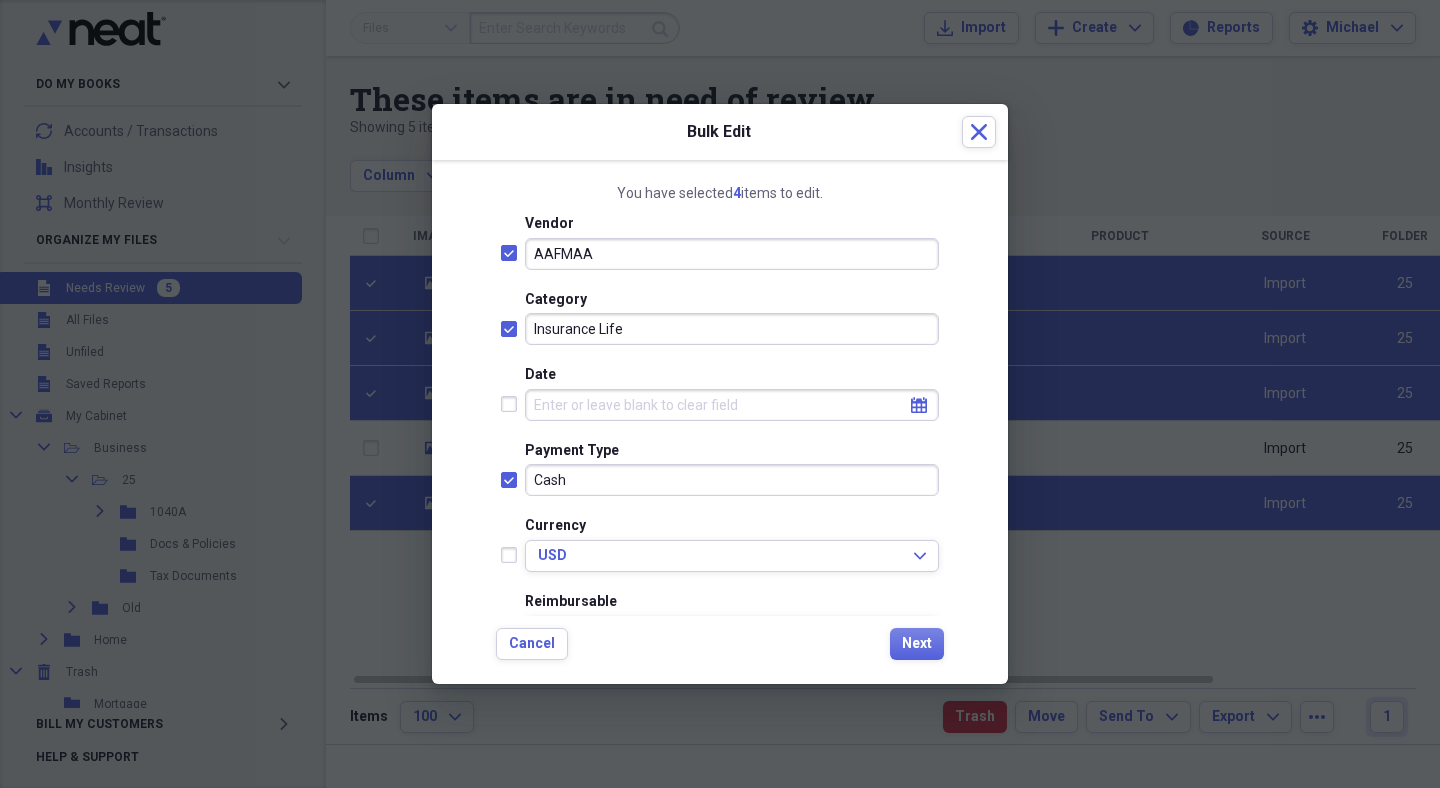 select on "7" 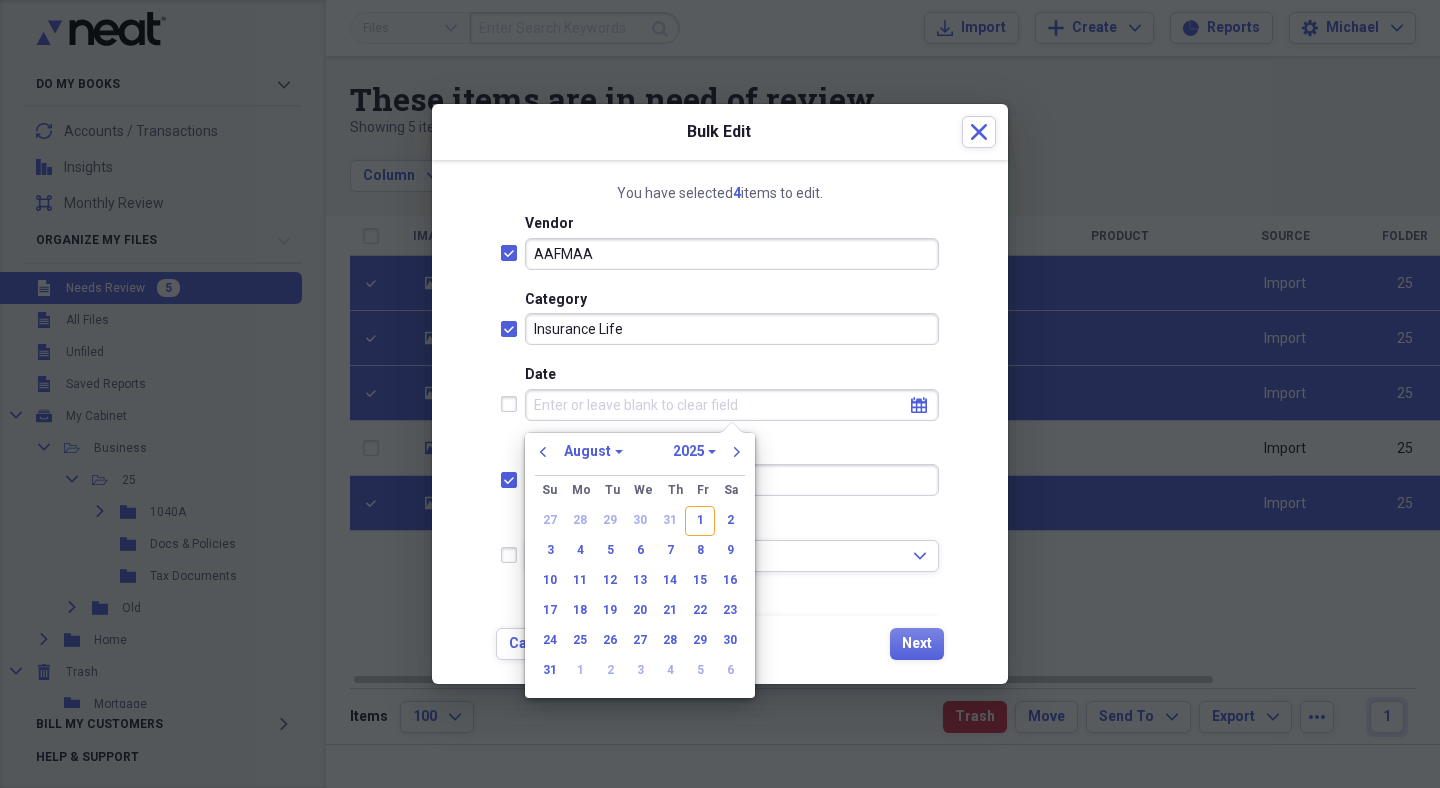 click on "Date" at bounding box center [732, 405] 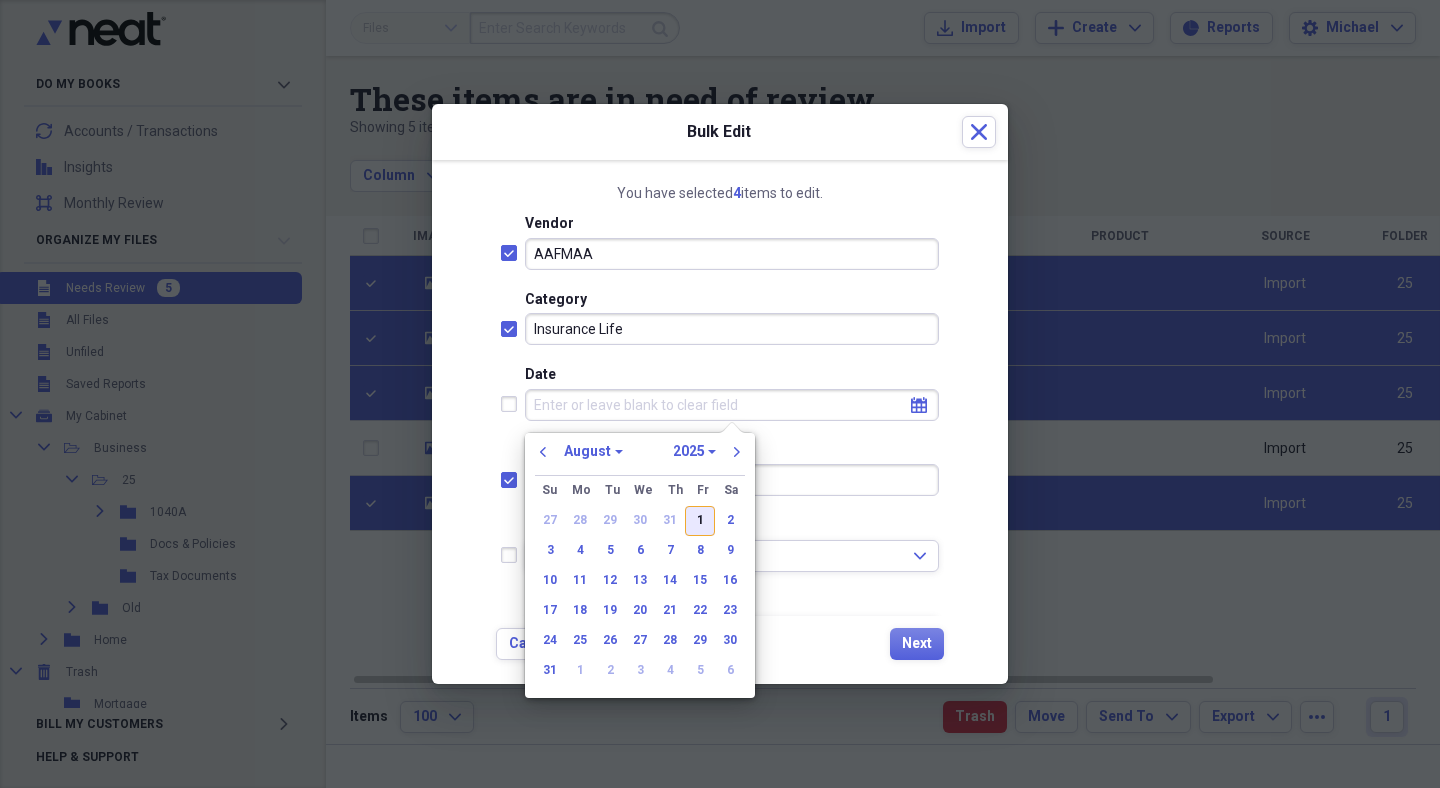 click on "1" at bounding box center [700, 521] 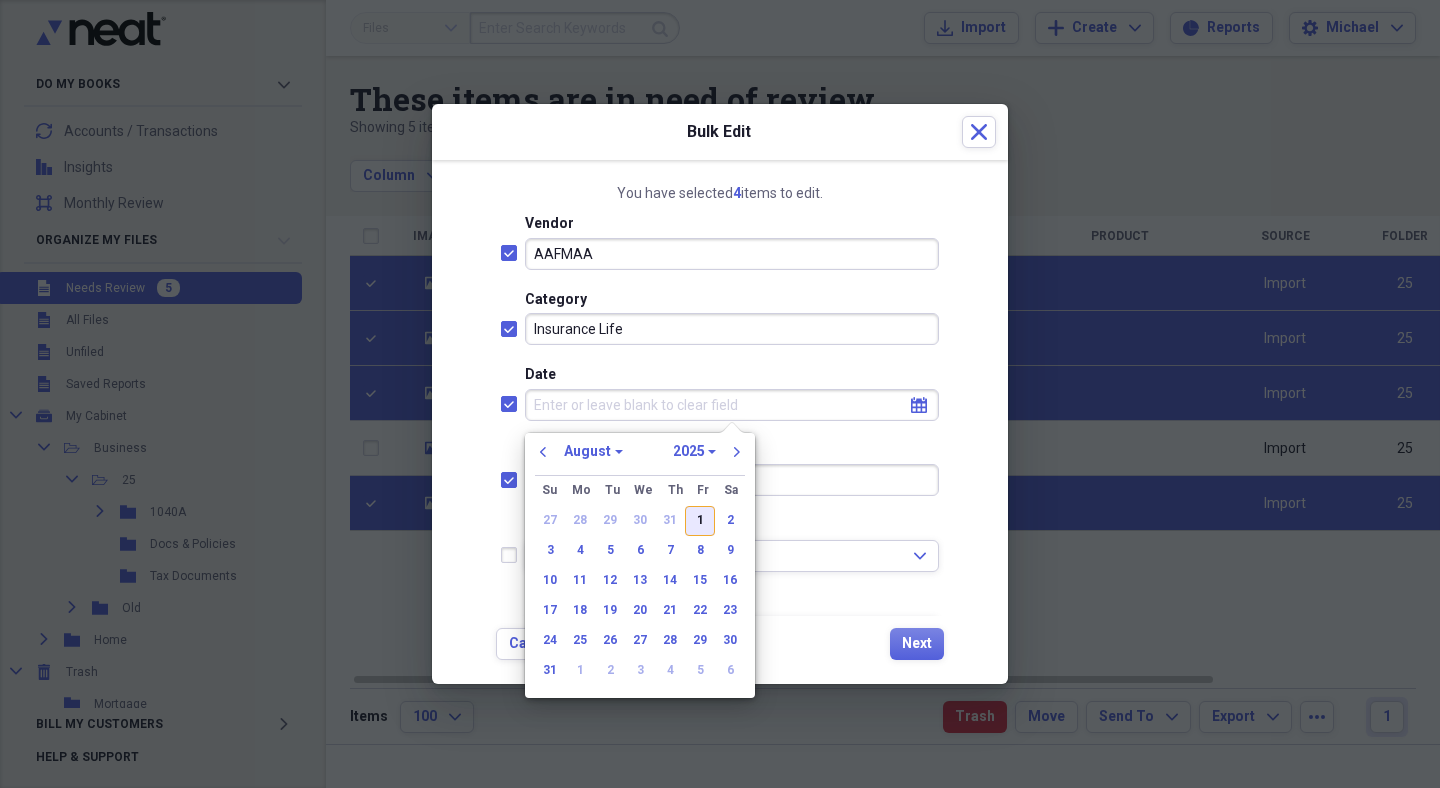 checkbox on "true" 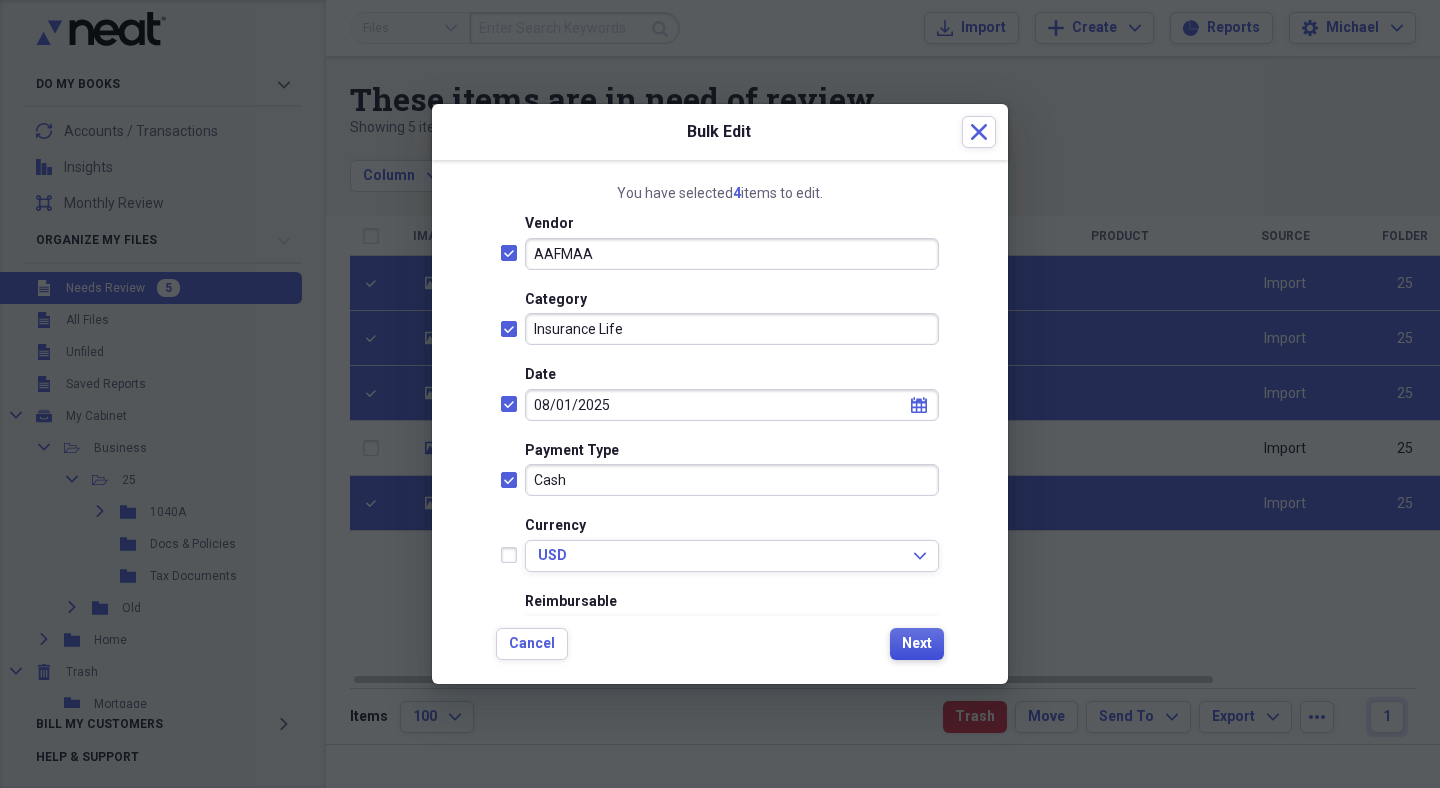 click on "Next" at bounding box center [917, 644] 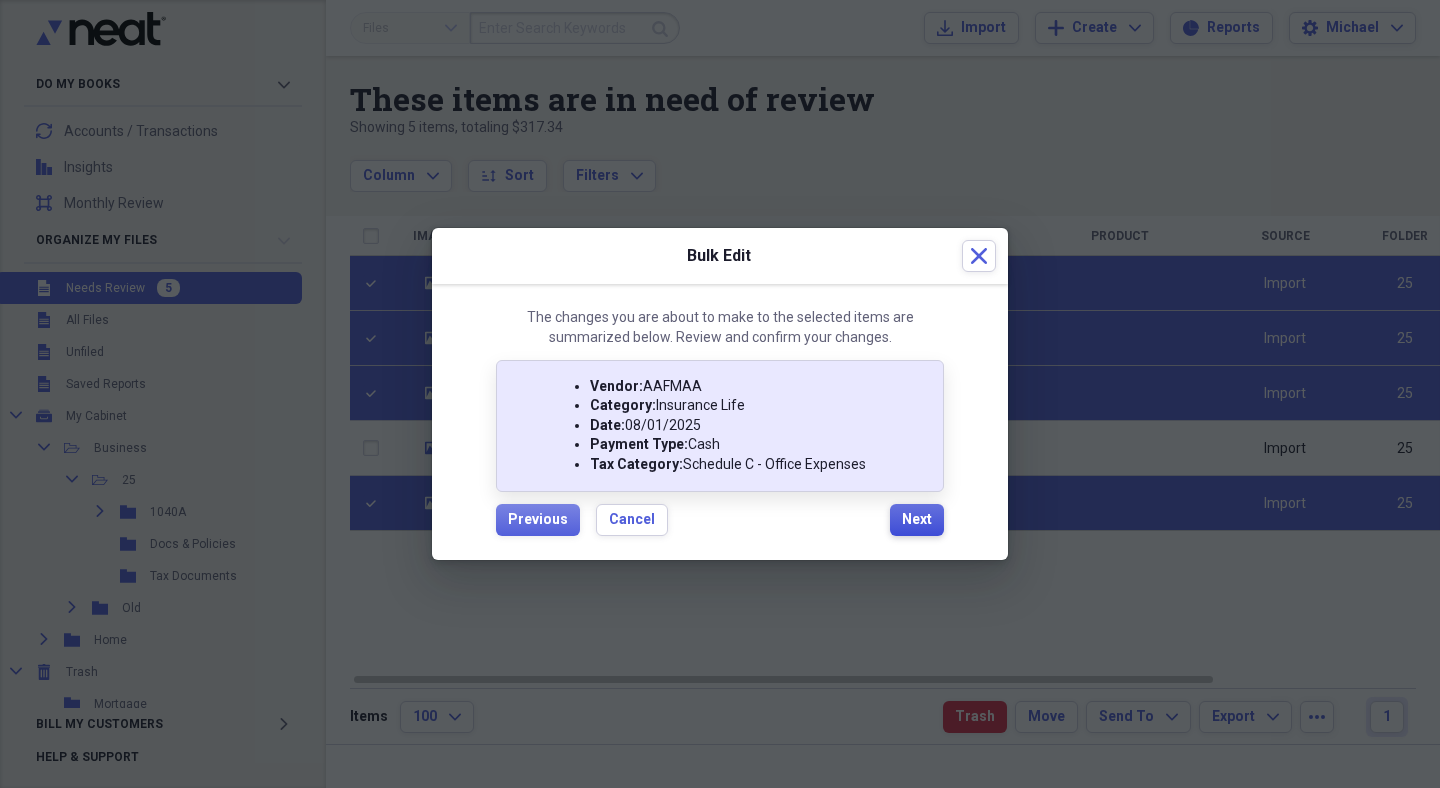 click on "Next" at bounding box center (917, 520) 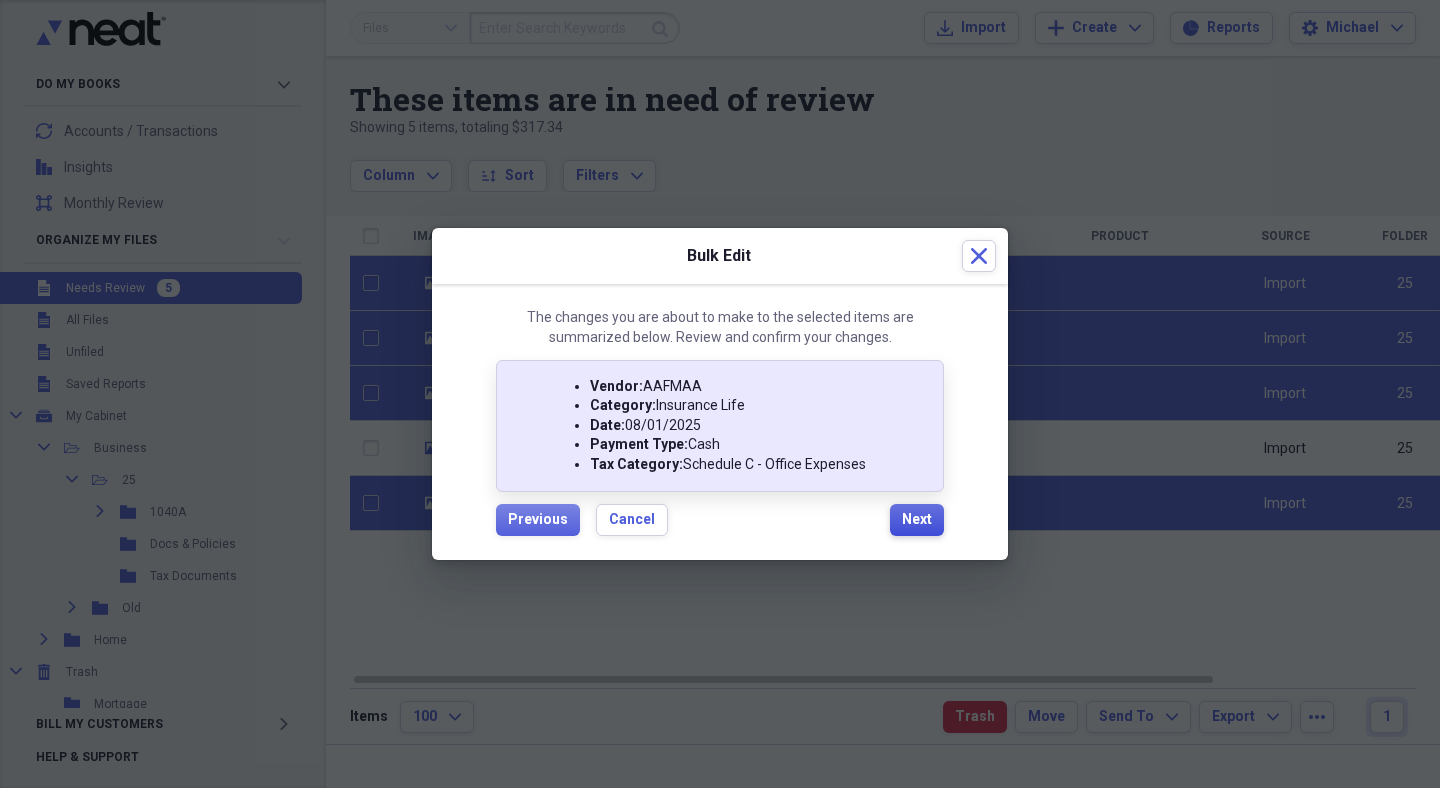 checkbox on "false" 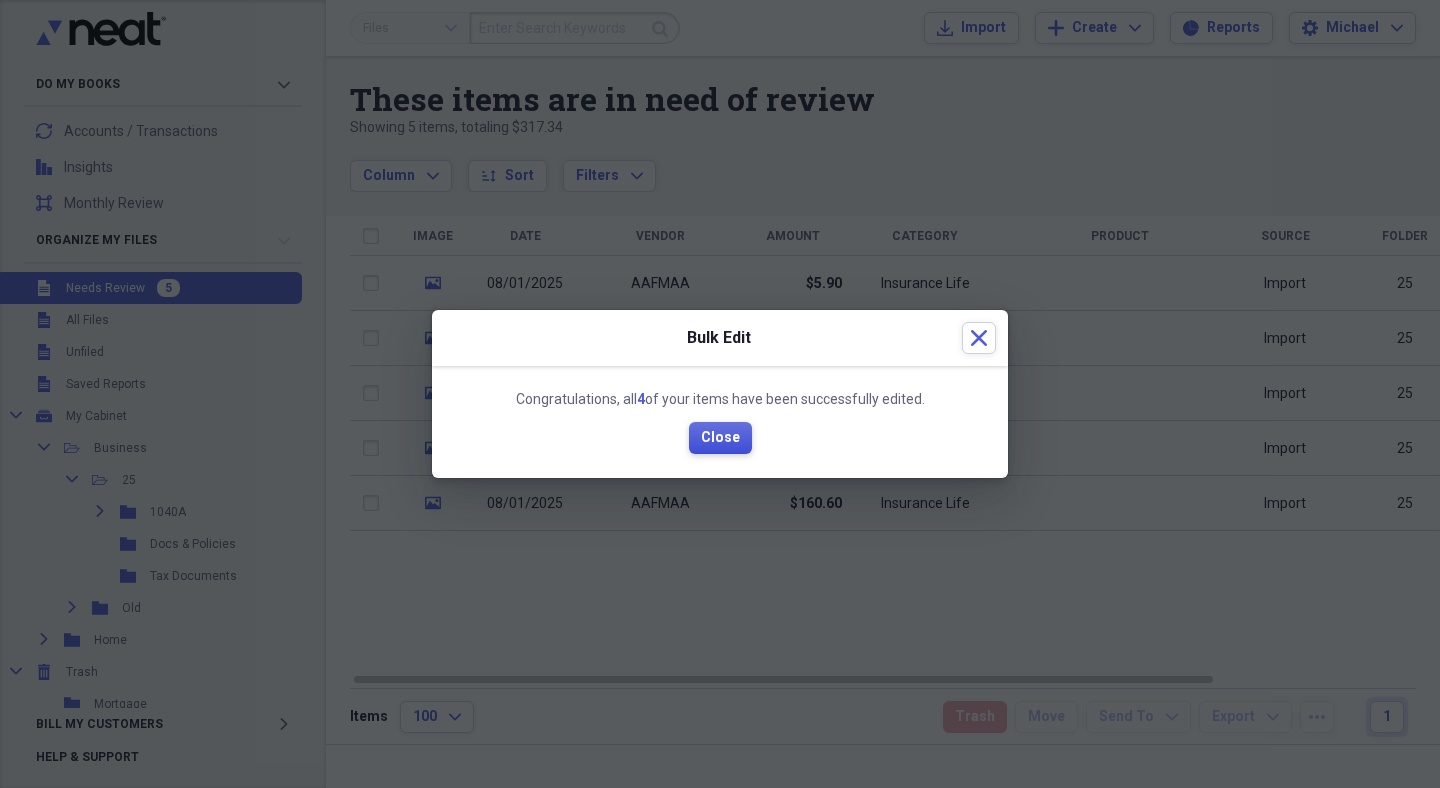 click on "Close" at bounding box center (720, 438) 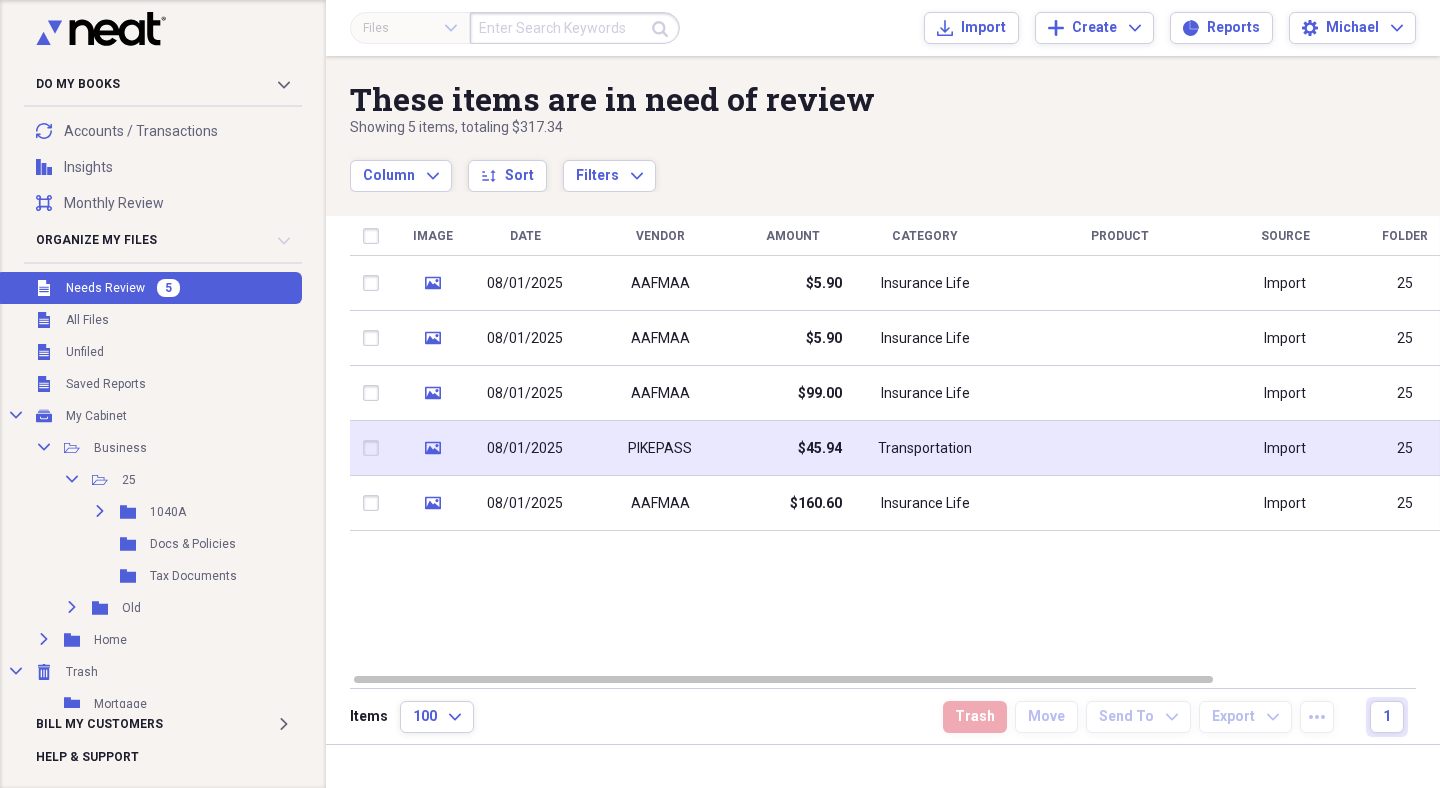 click on "PIKEPASS" at bounding box center (660, 449) 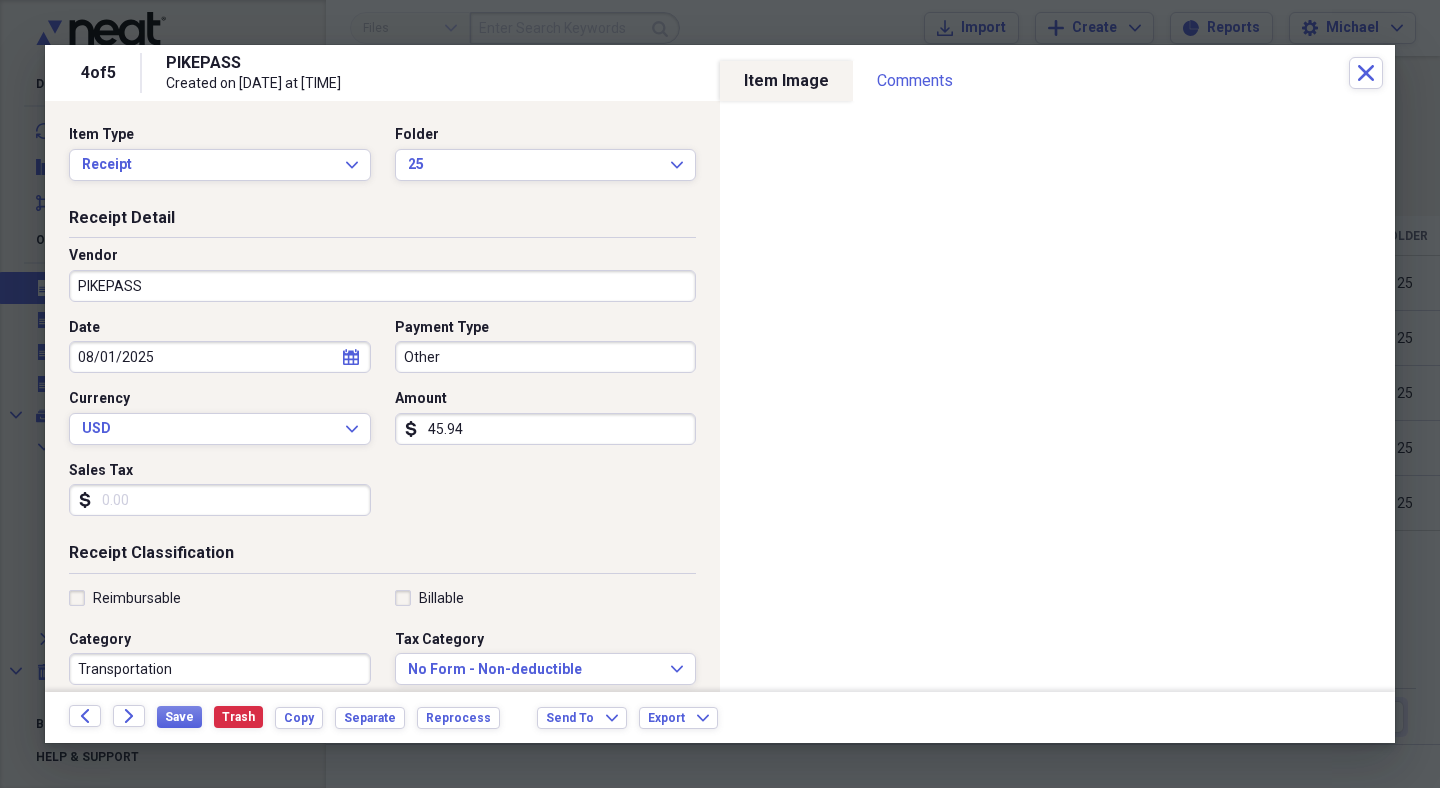 click on "Other" at bounding box center (546, 357) 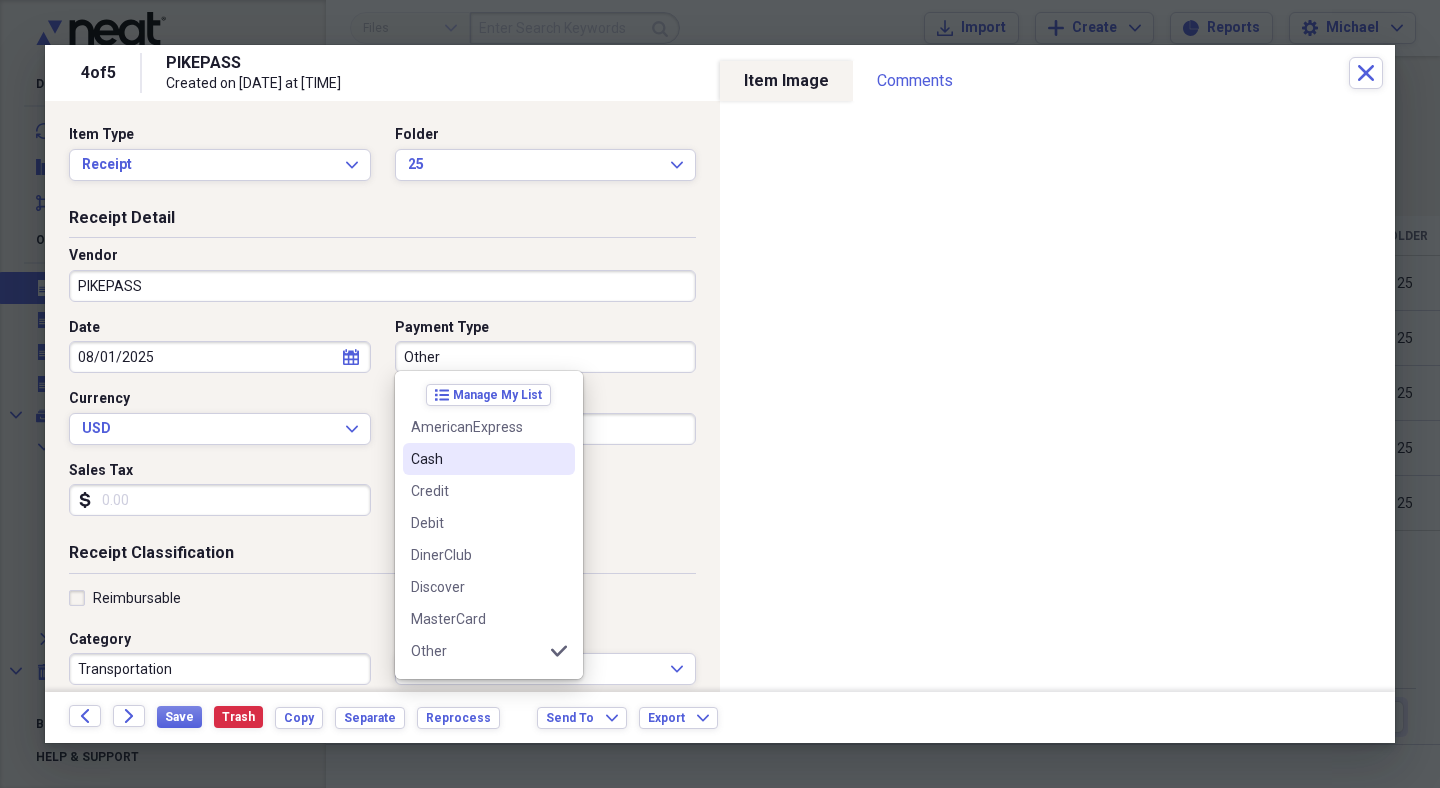 click on "Cash" at bounding box center (489, 459) 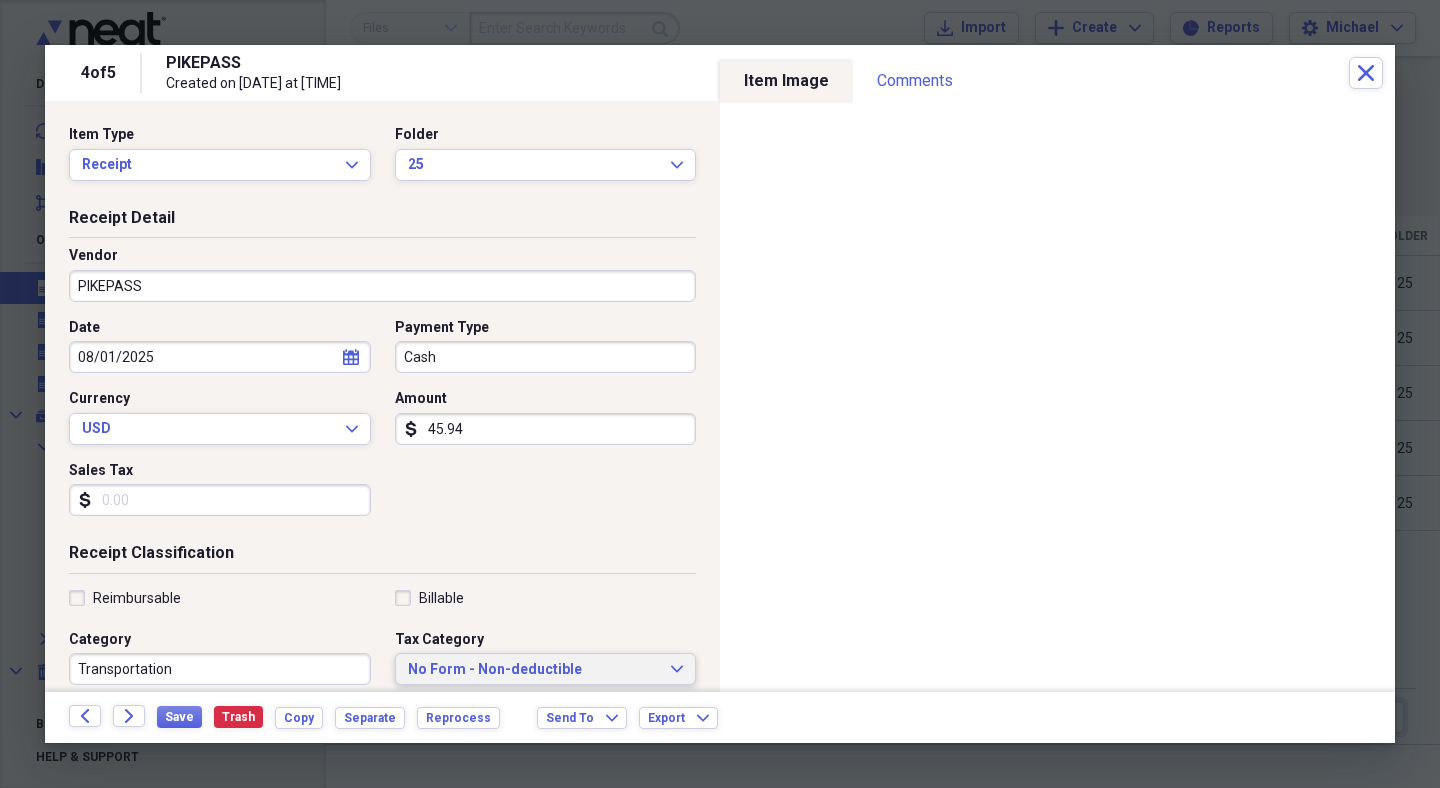 click on "No Form - Non-deductible" at bounding box center (534, 670) 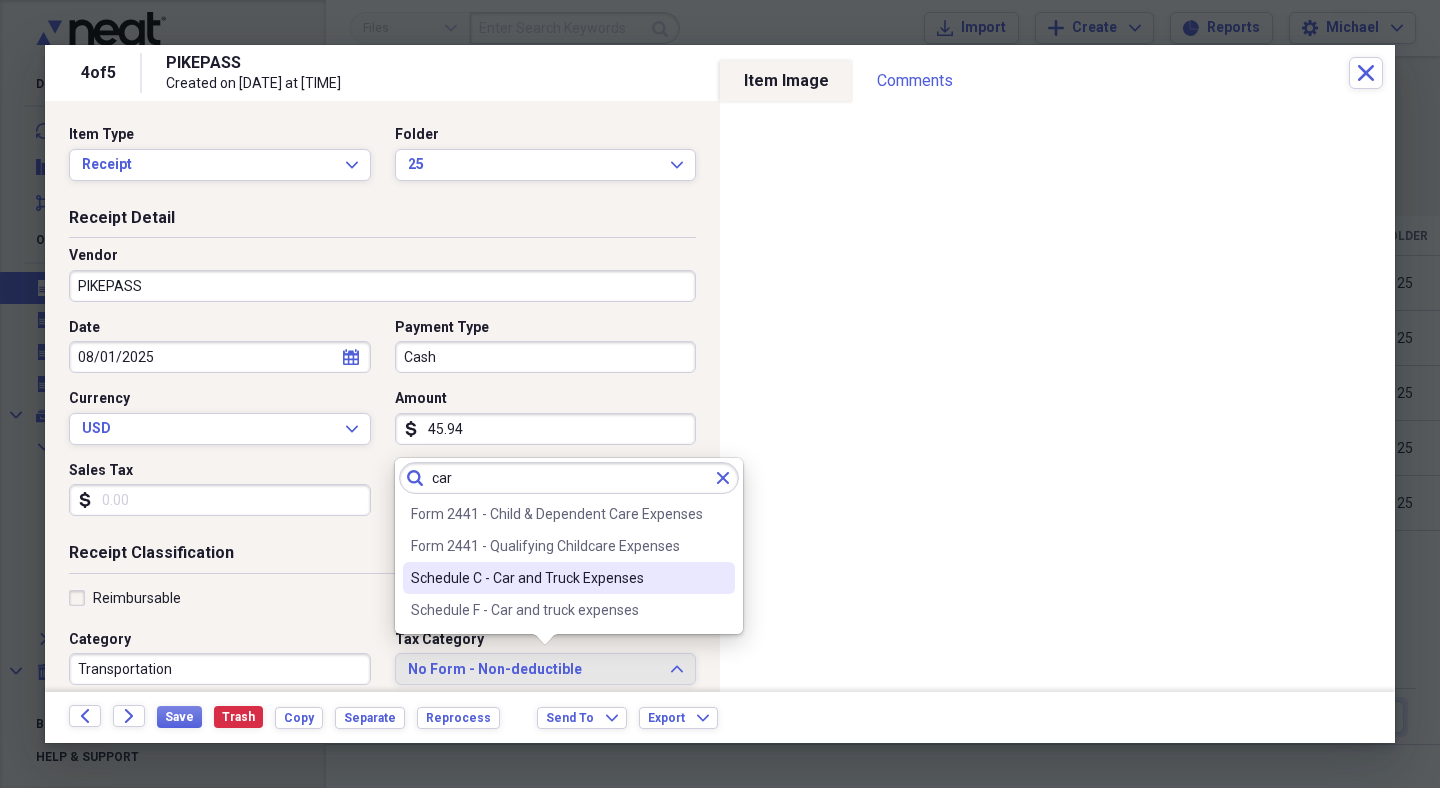 type on "car" 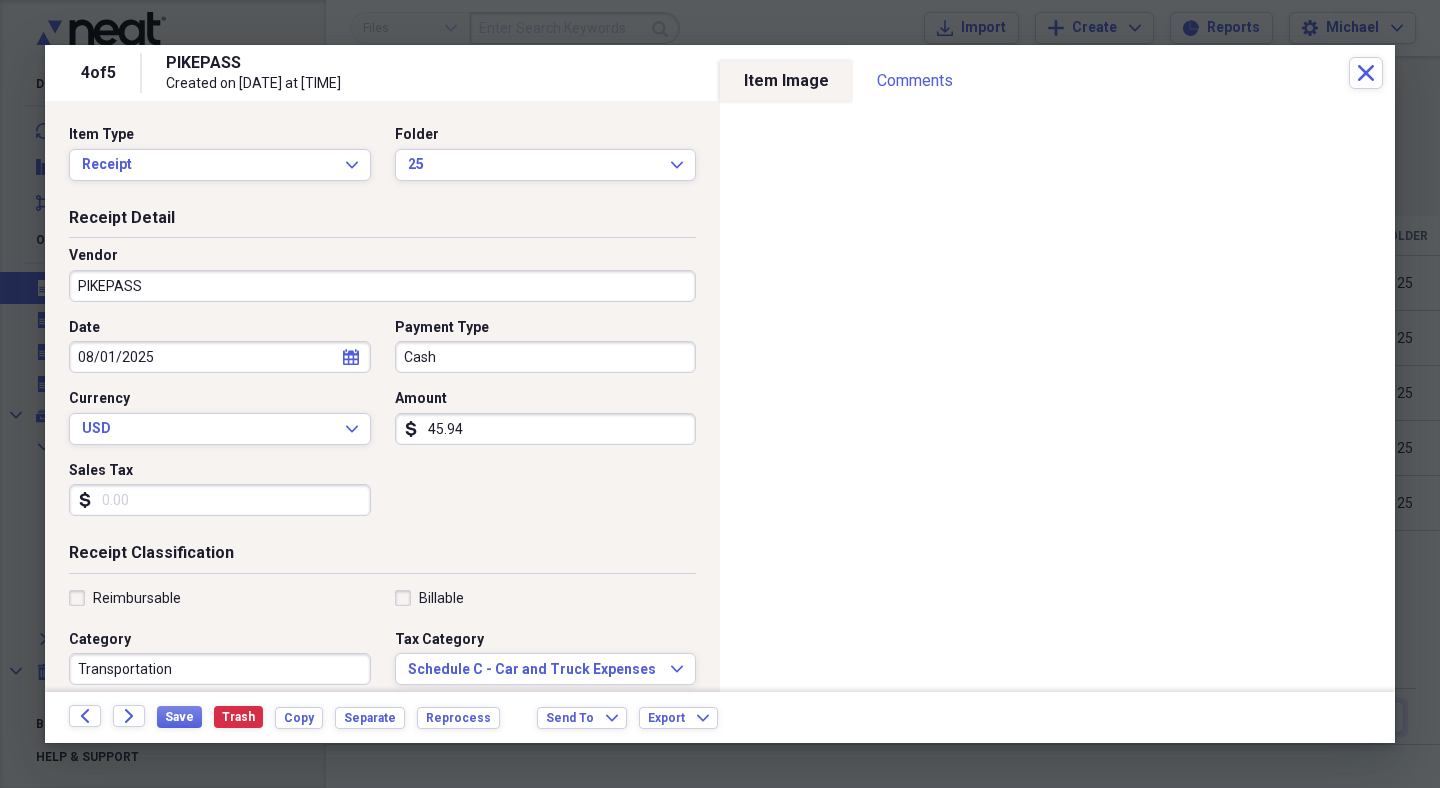 click on "45.94" at bounding box center [546, 429] 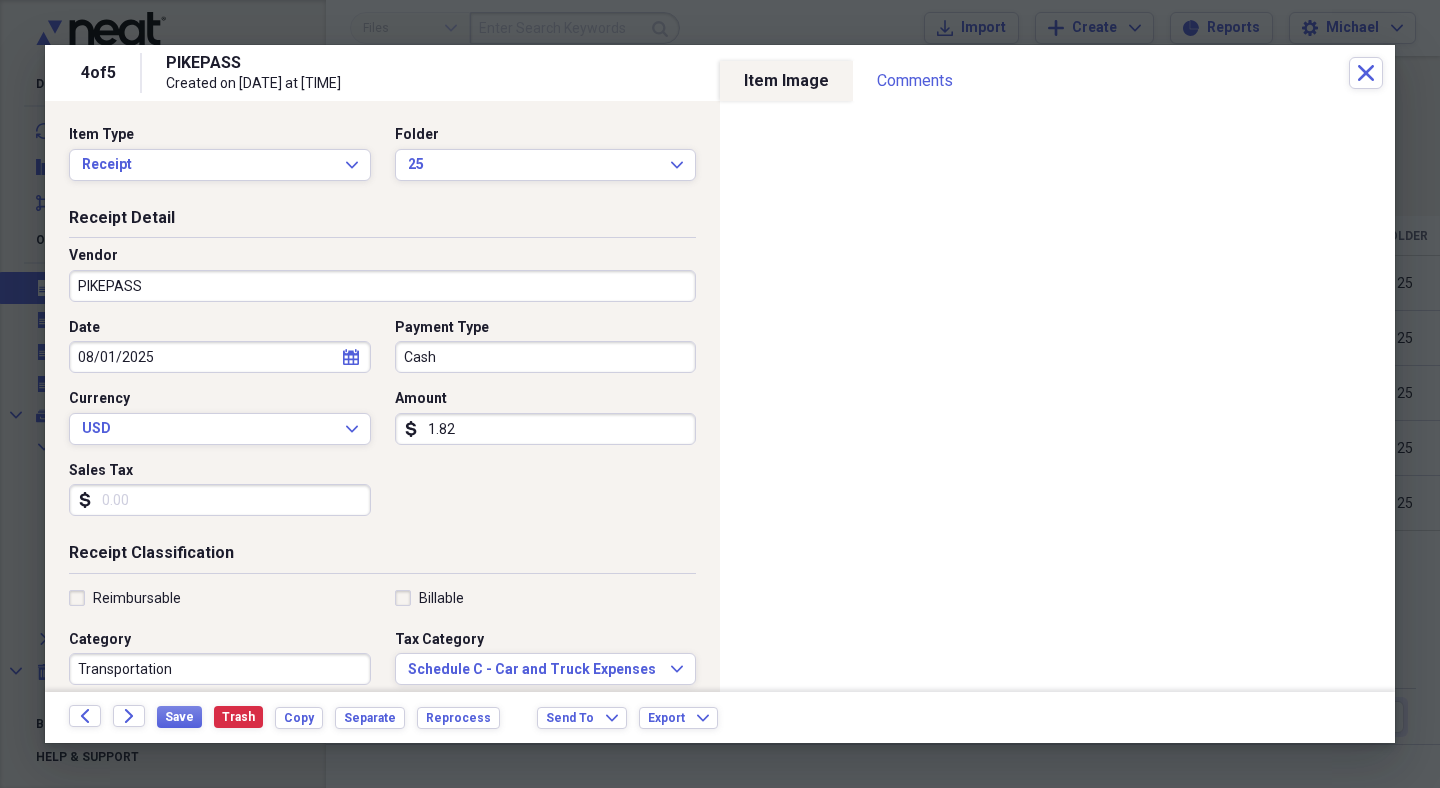 type on "18.20" 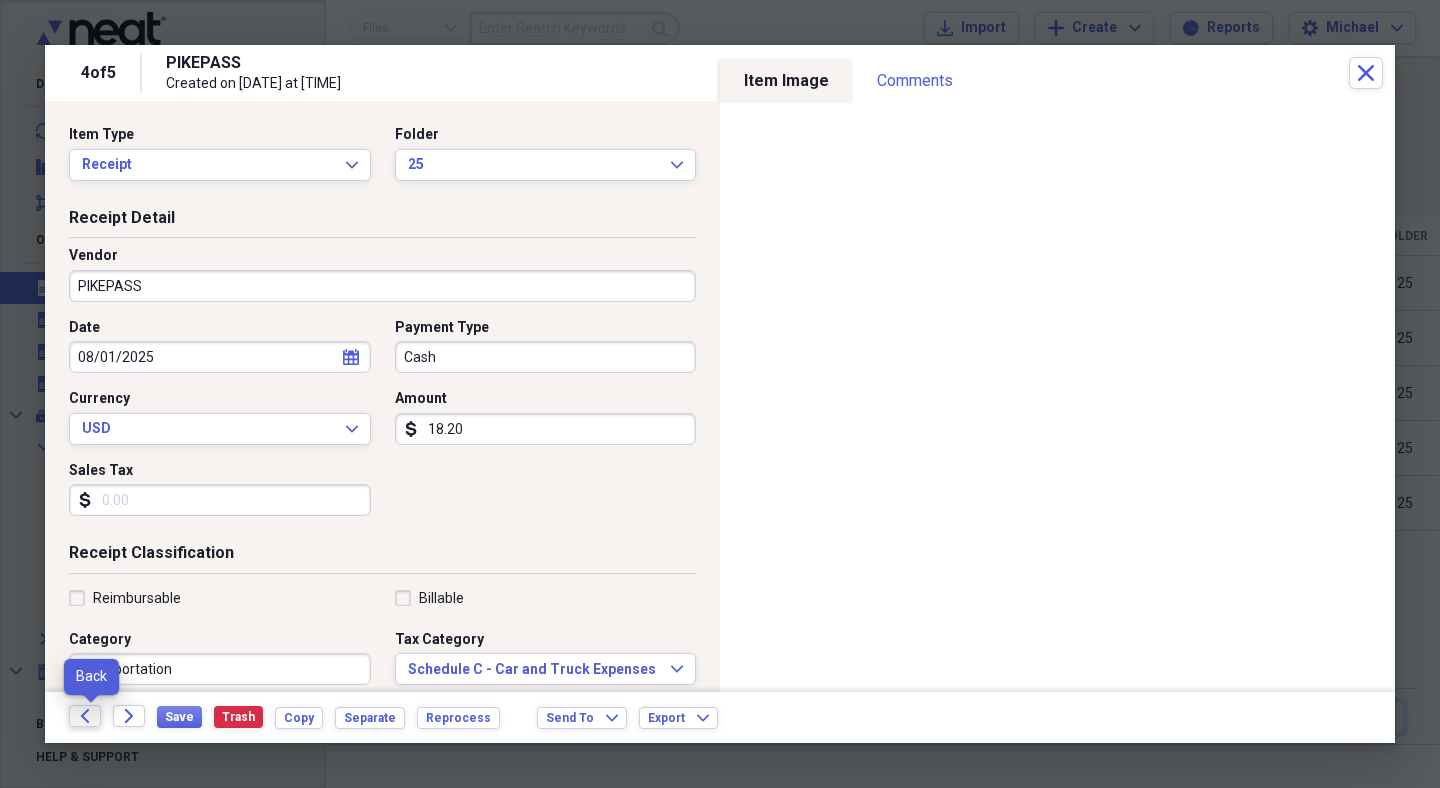 click on "Back" 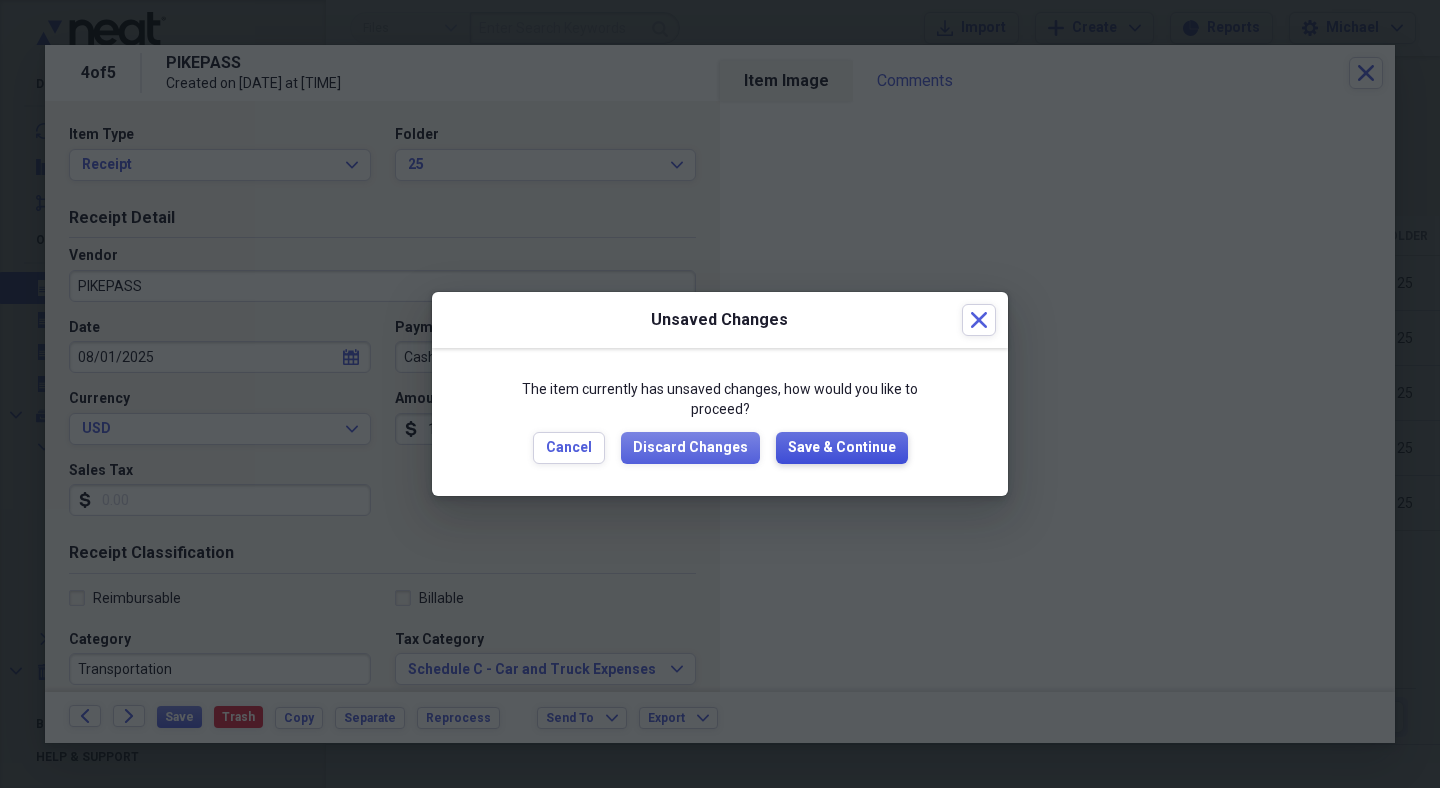 click on "Save & Continue" at bounding box center (842, 448) 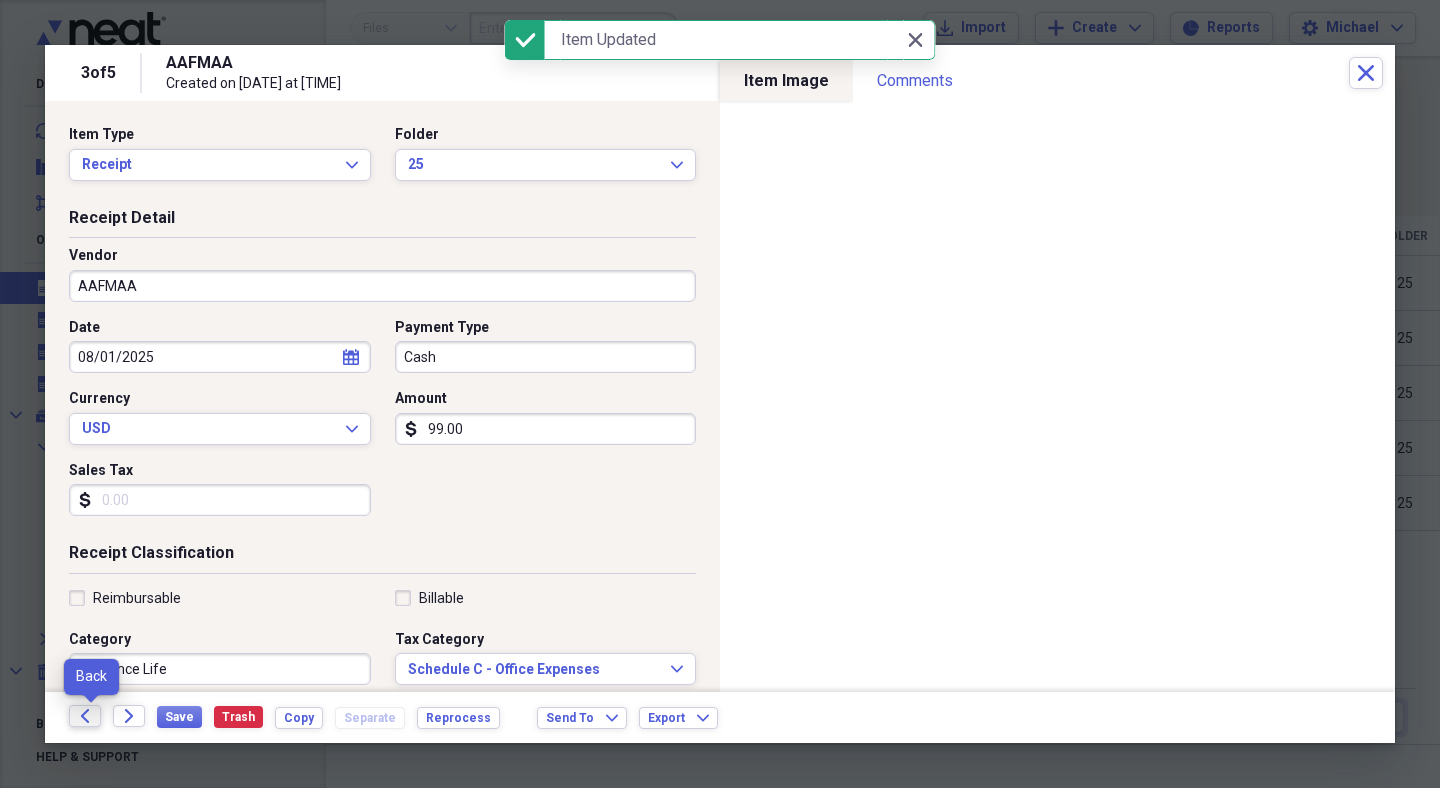 click on "Back" at bounding box center [85, 716] 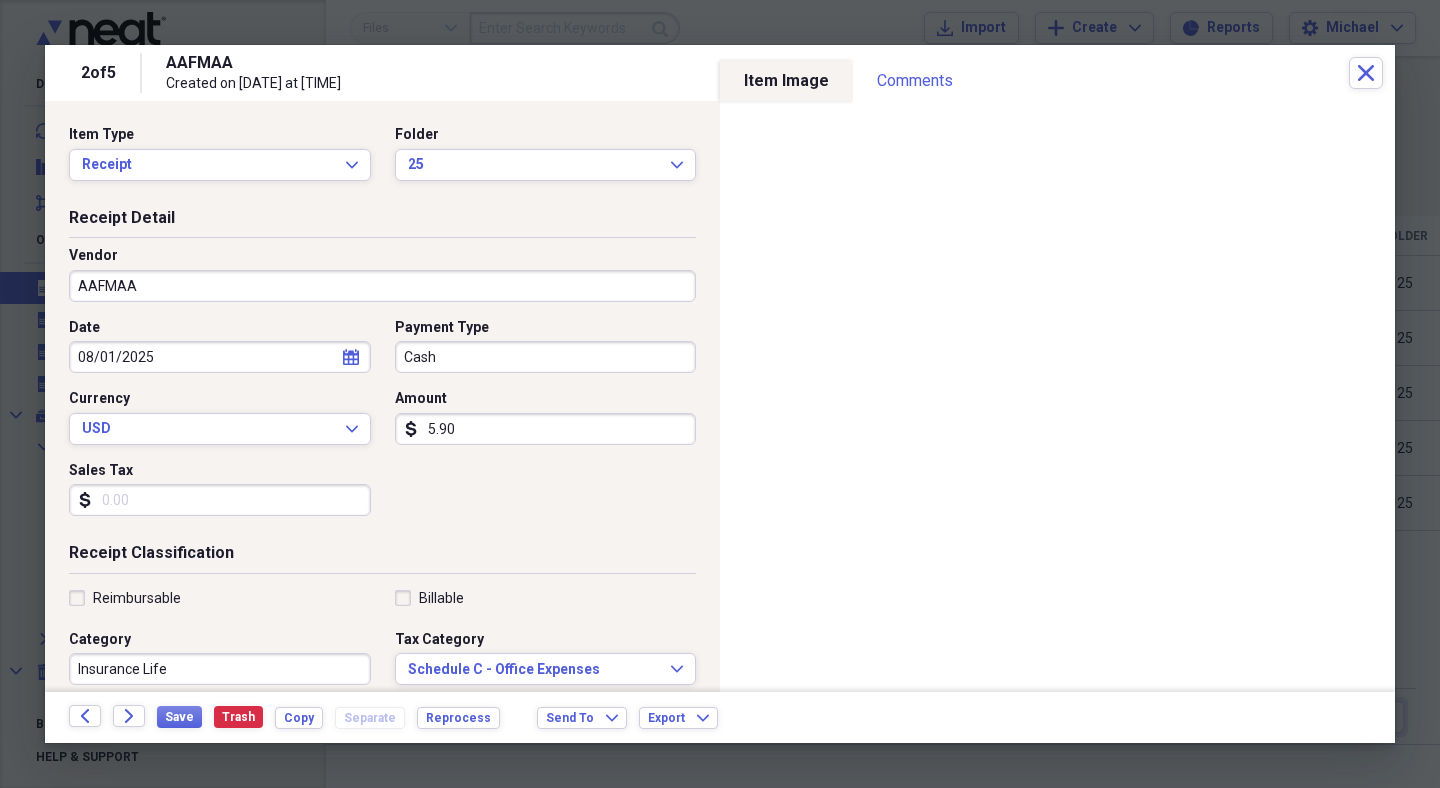 click on "Back" at bounding box center [85, 716] 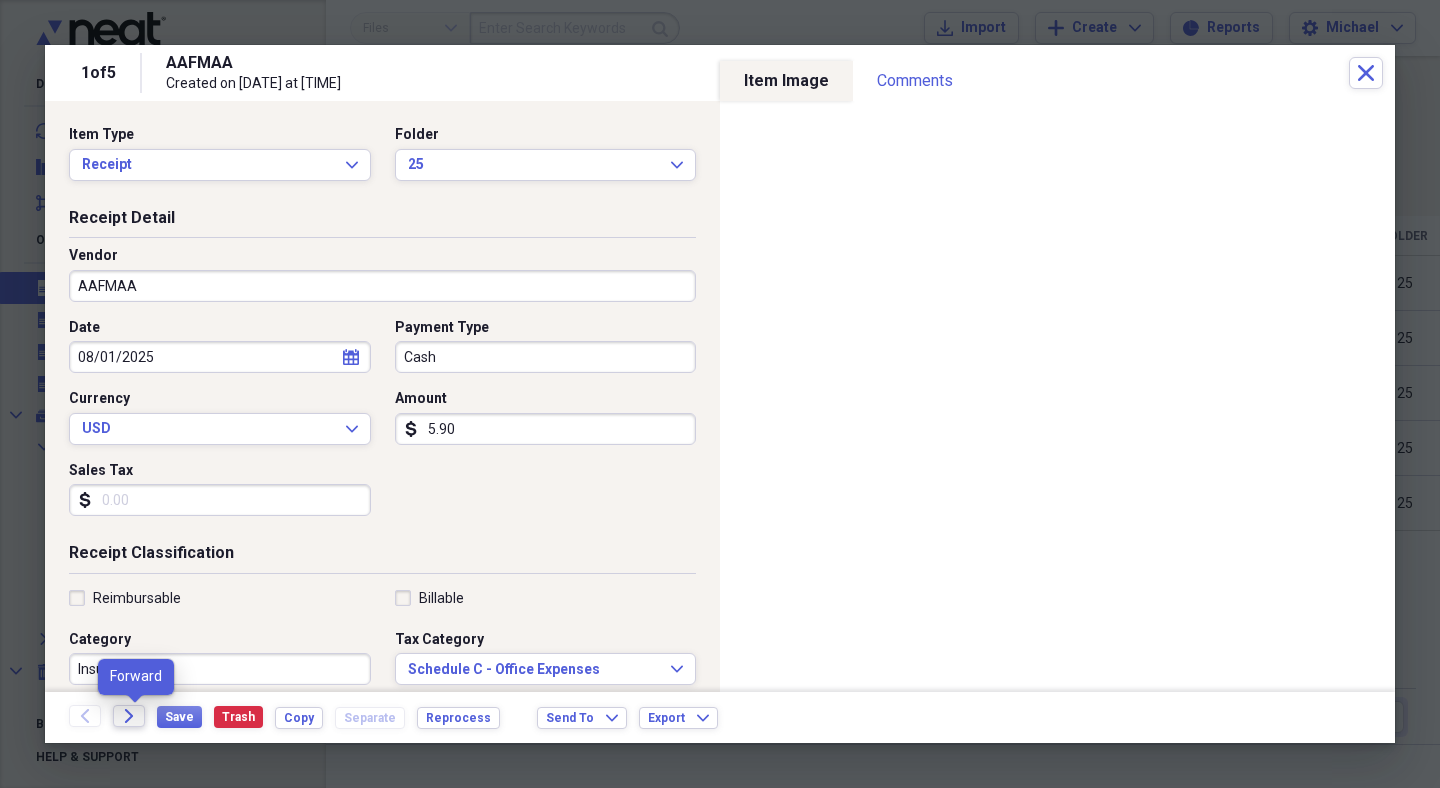 click on "Forward" at bounding box center [129, 716] 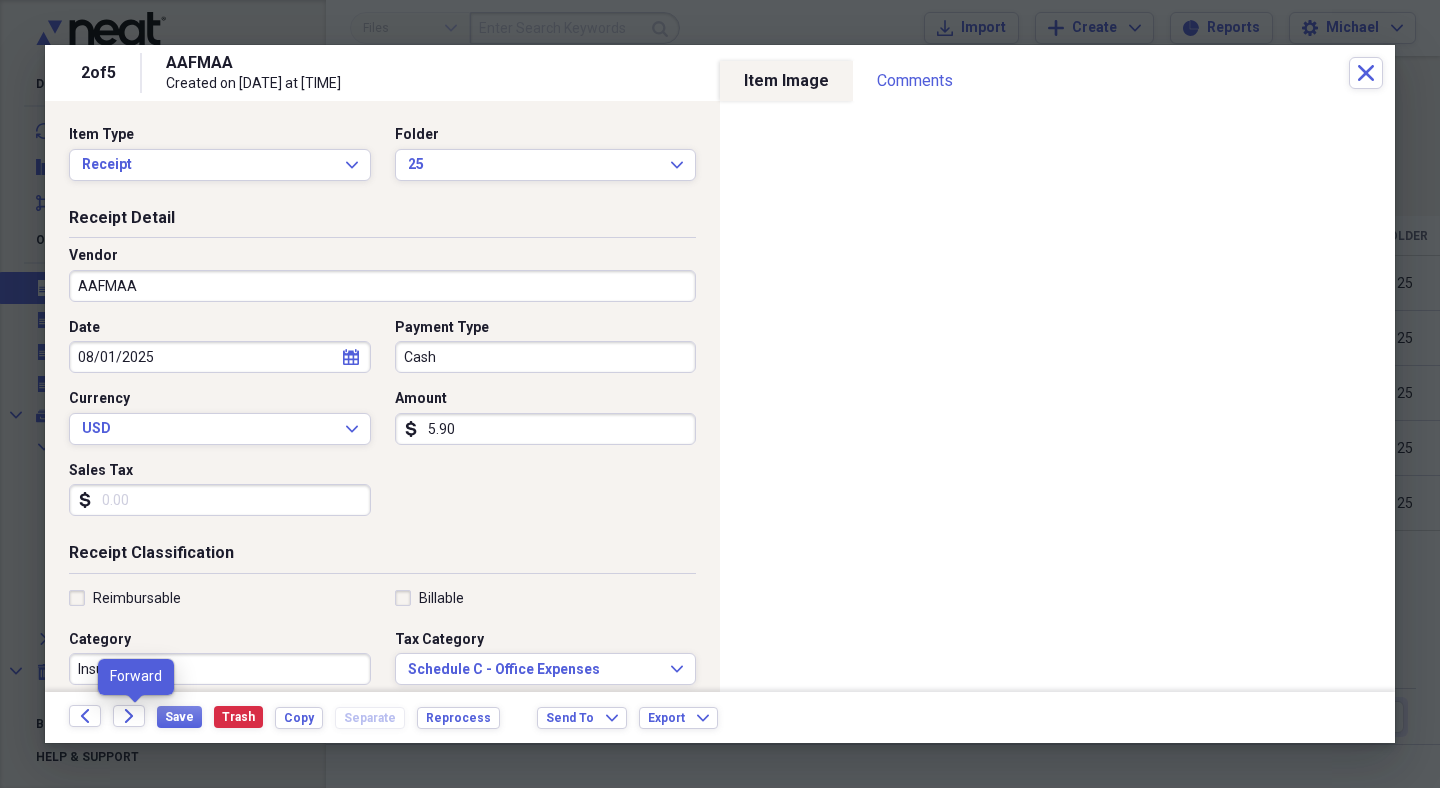 click on "Forward" at bounding box center (129, 716) 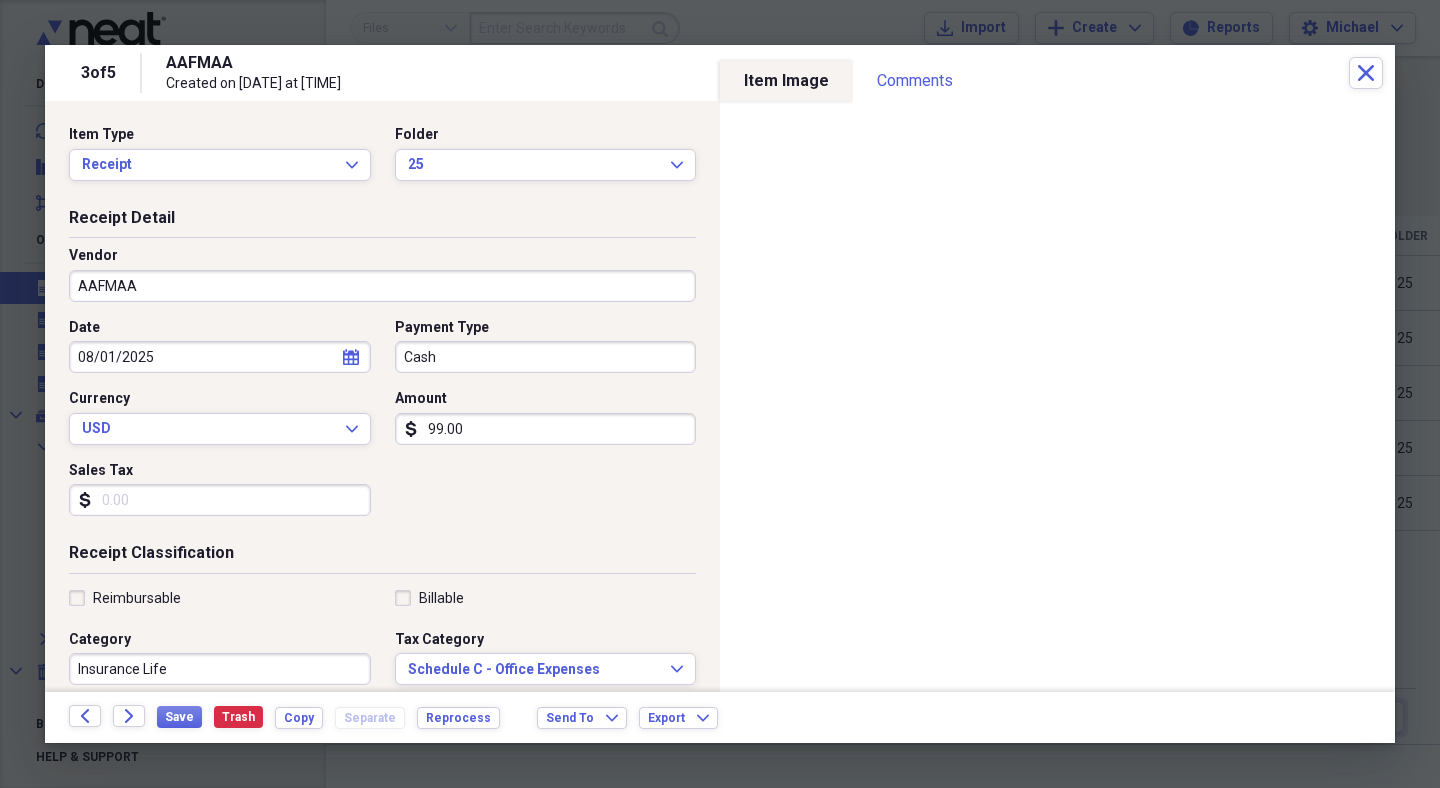 click on "Forward" at bounding box center (129, 716) 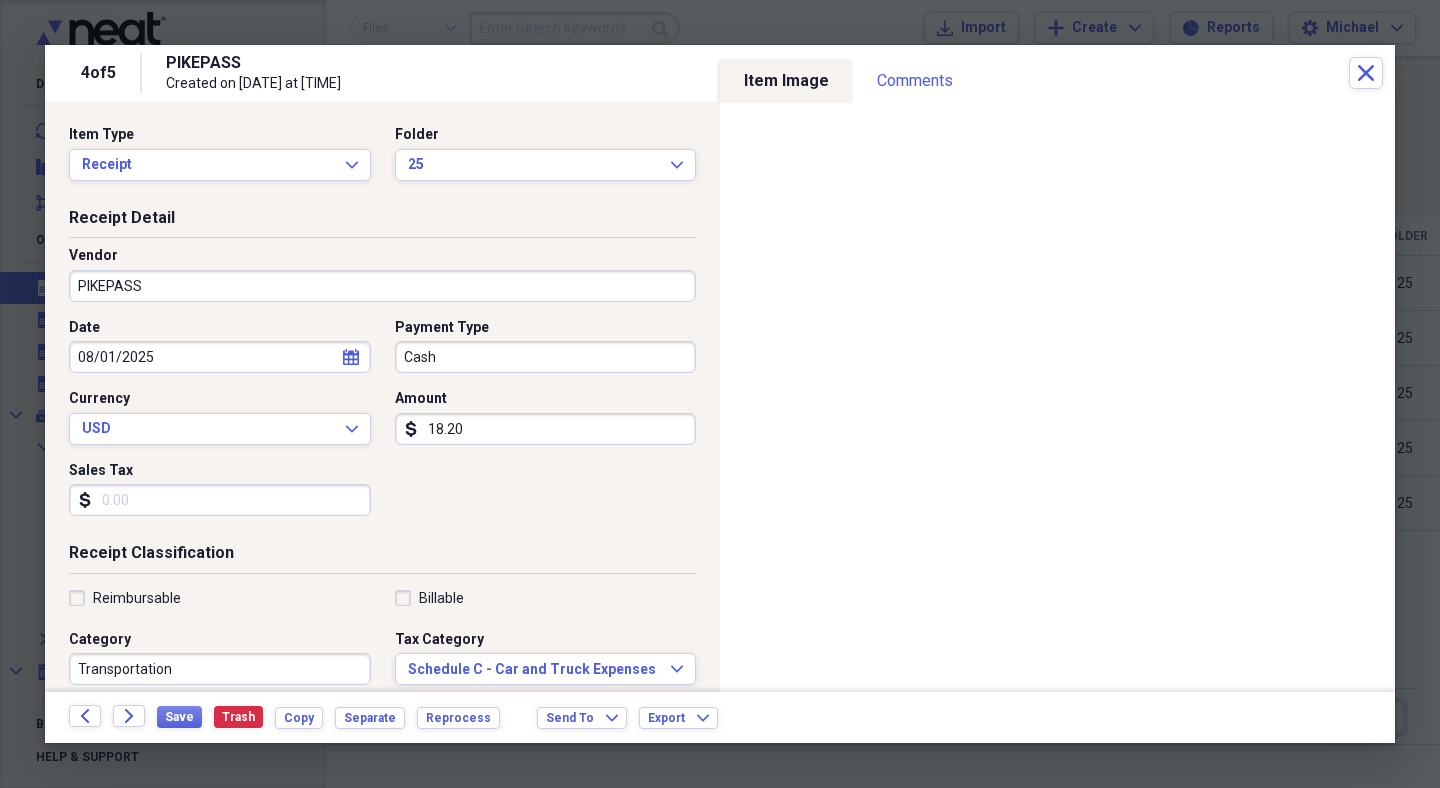 click on "Forward" at bounding box center [129, 716] 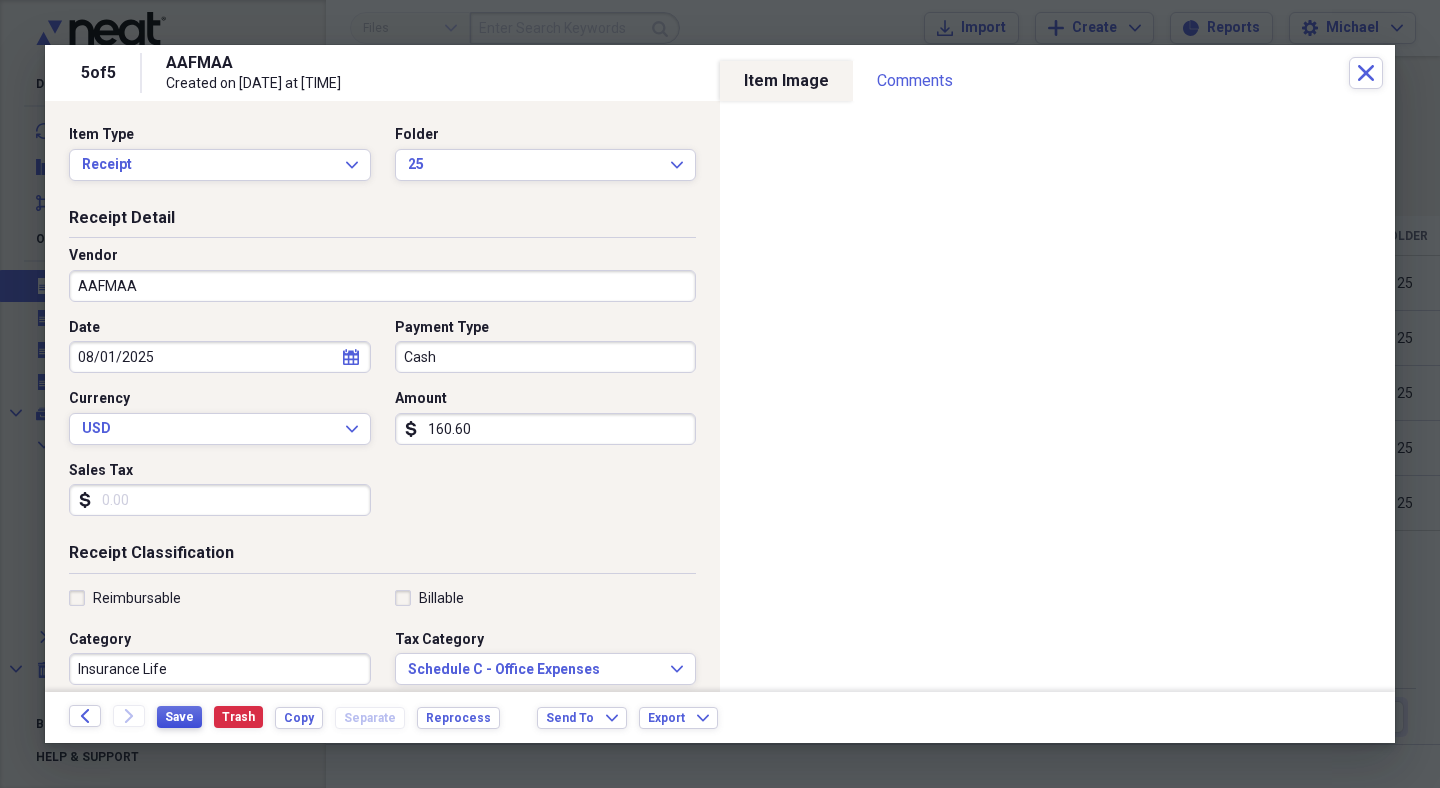 click on "Save" at bounding box center [179, 717] 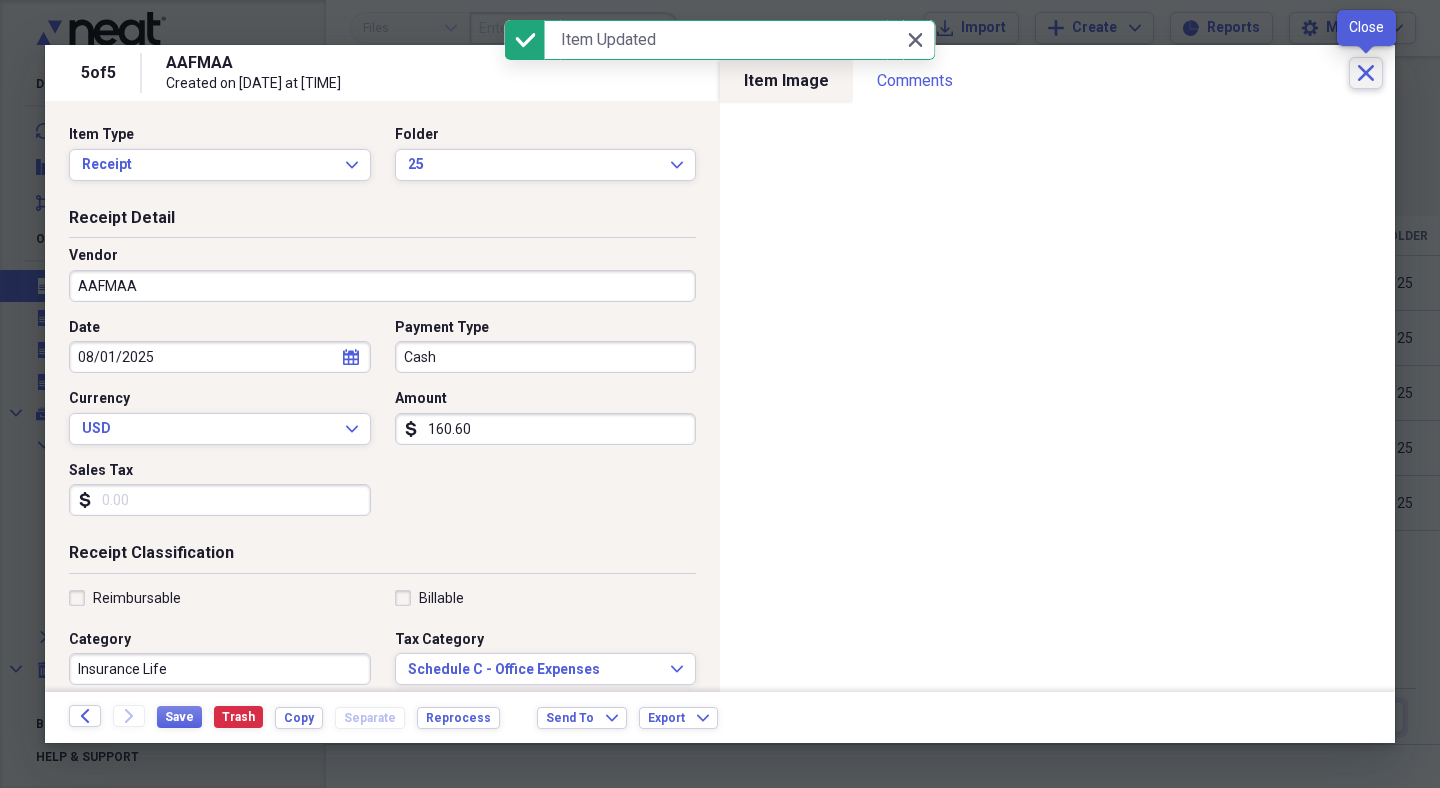 click on "Close" at bounding box center (1366, 73) 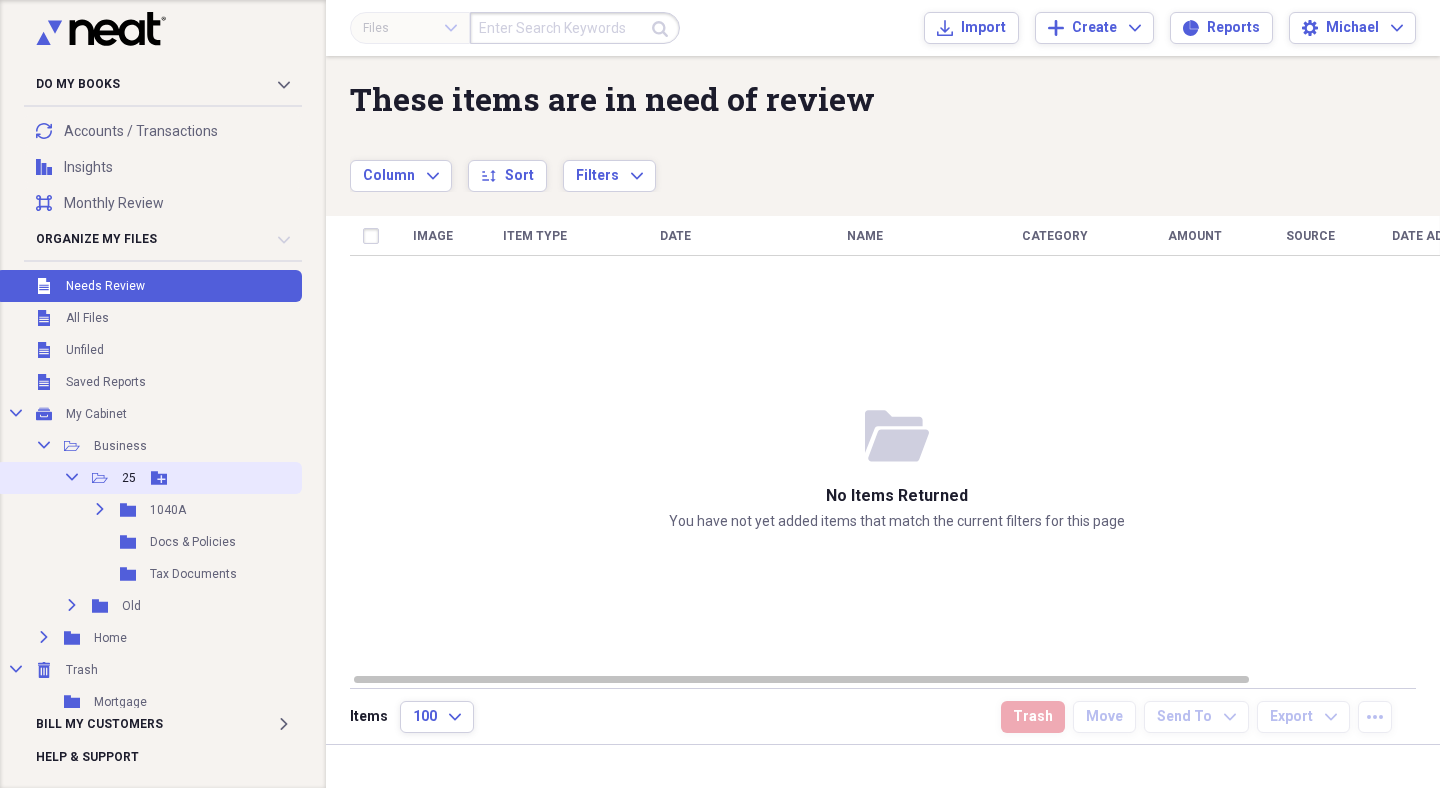 click on "Collapse Open Folder 25 Add Folder" at bounding box center (149, 478) 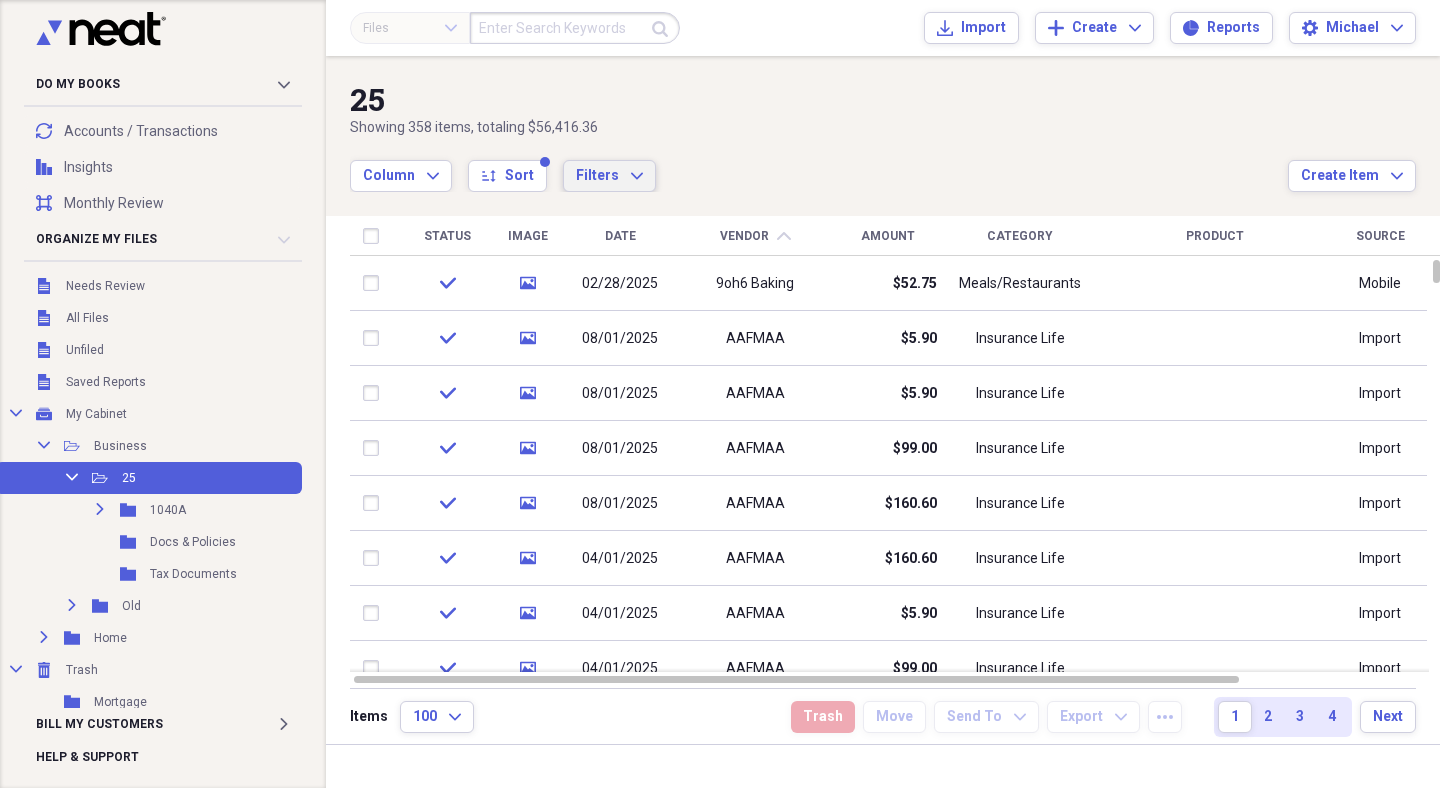 click on "Expand" 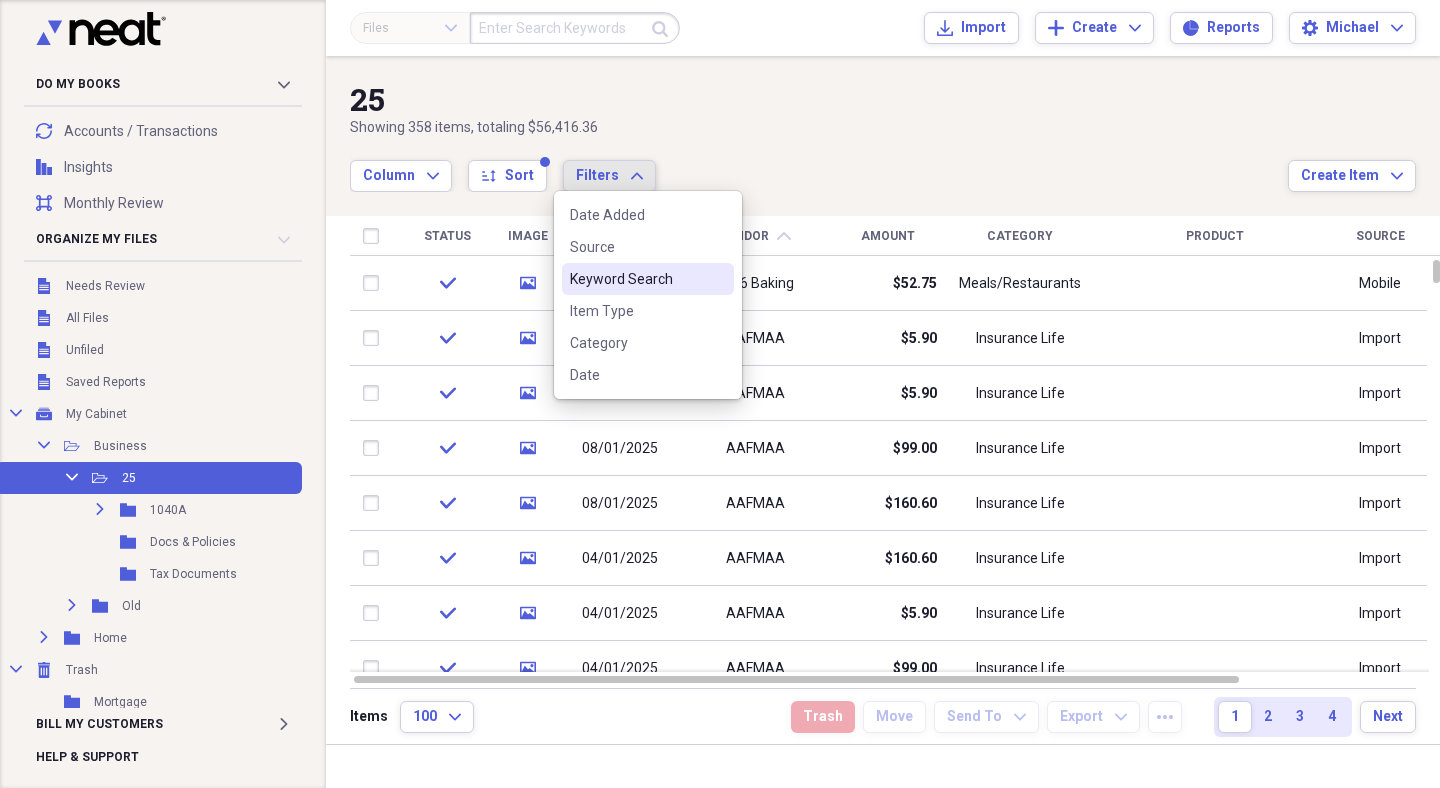 click on "Keyword Search" at bounding box center [636, 279] 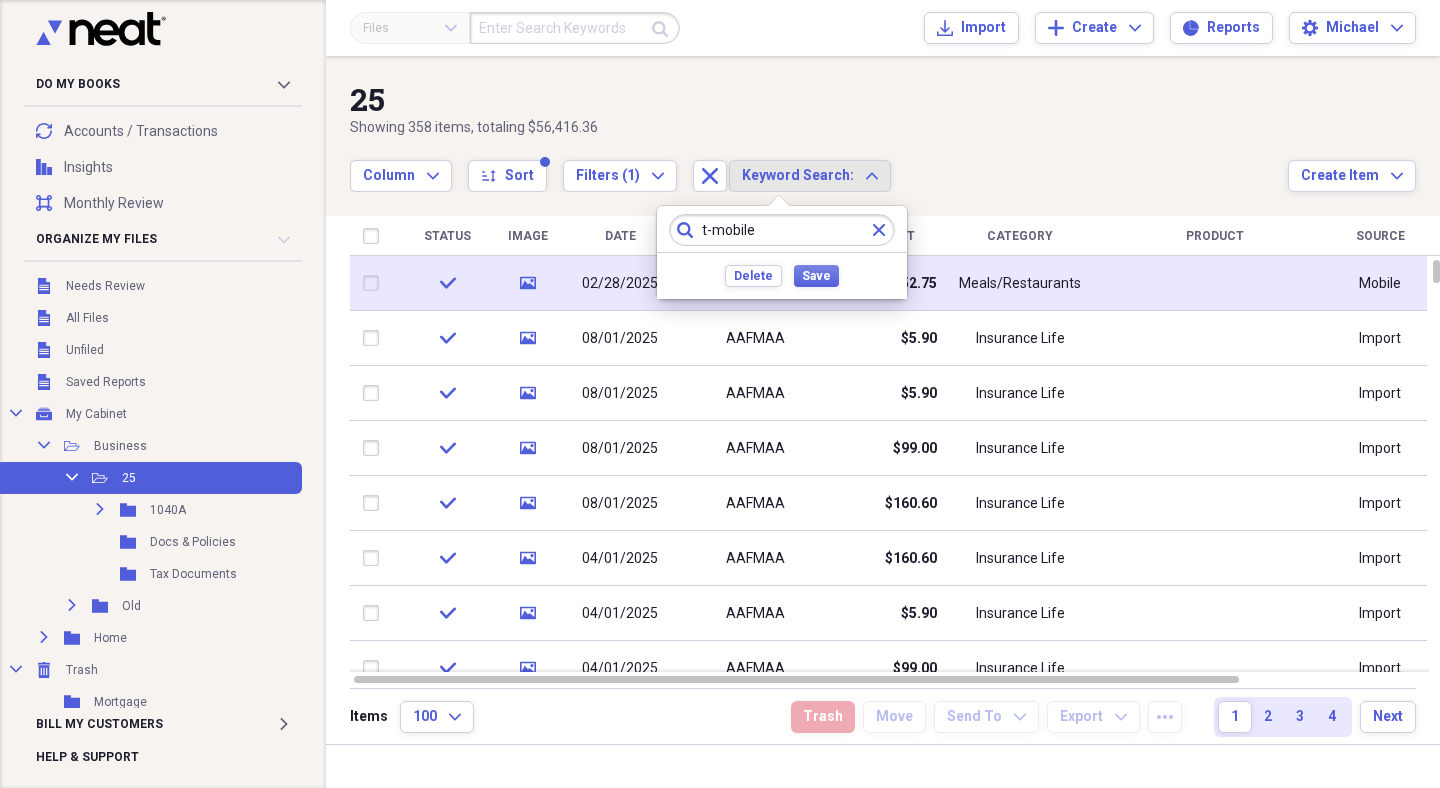 type on "t-mobile" 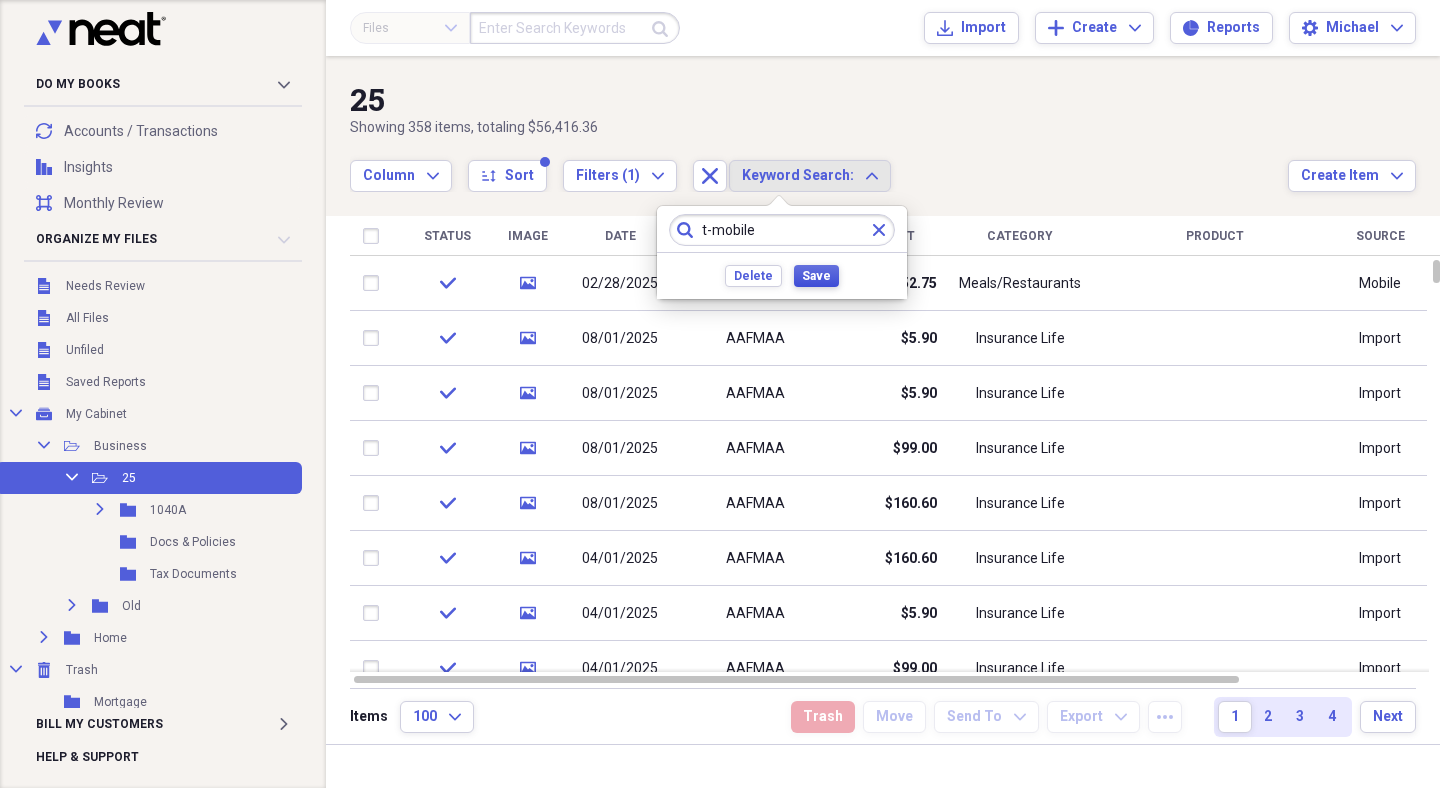 click on "Save" at bounding box center (816, 276) 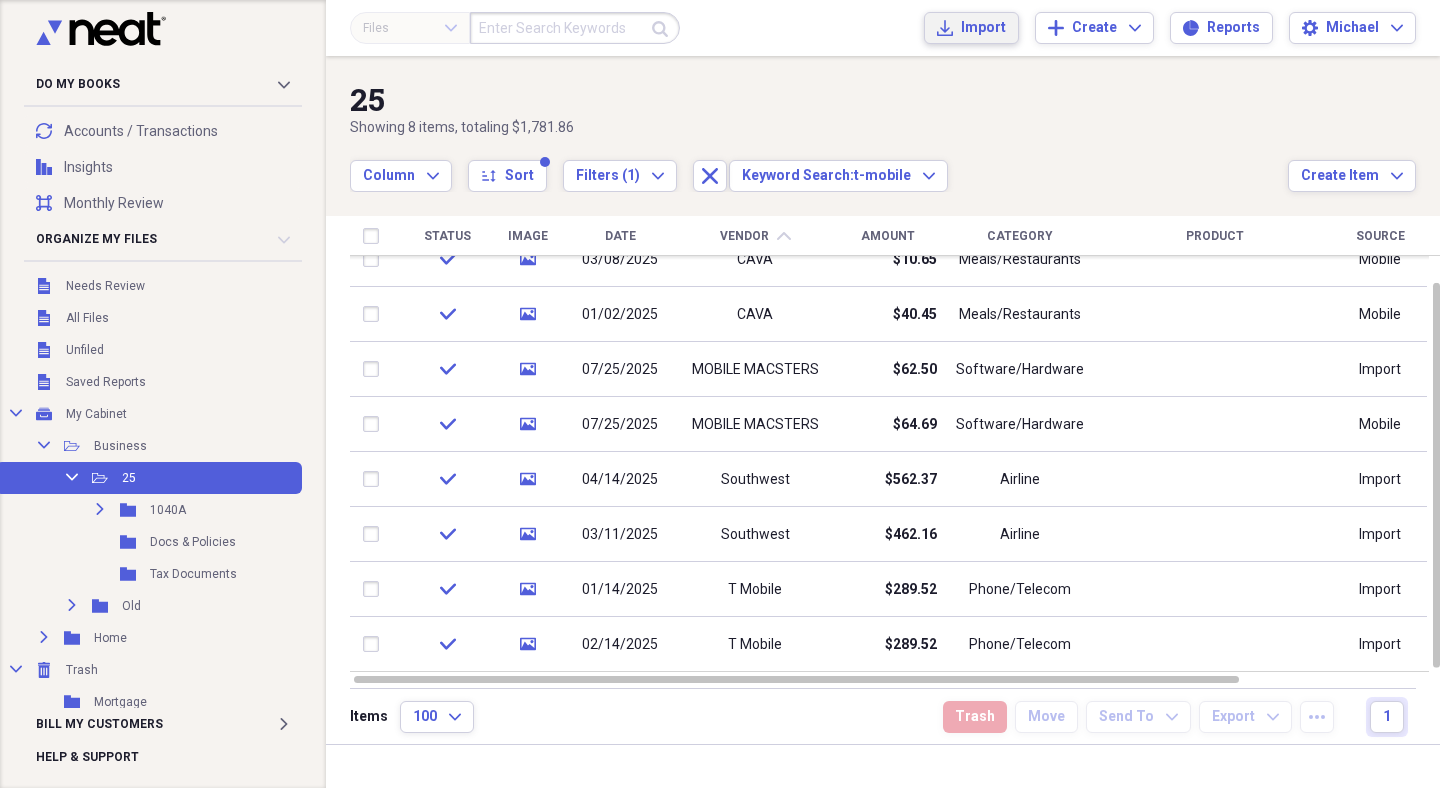 click on "Import" at bounding box center [983, 28] 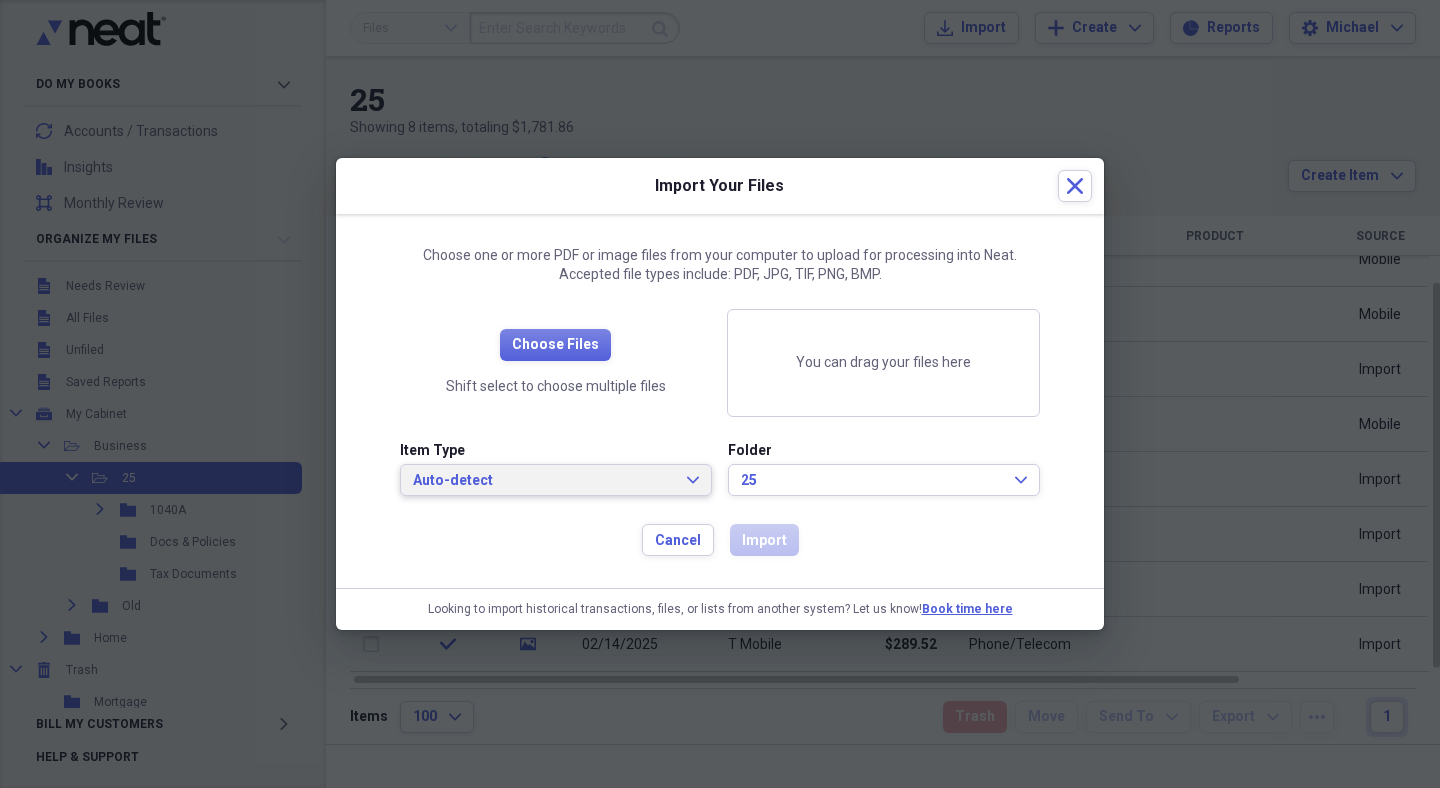click on "Auto-detect" at bounding box center [544, 481] 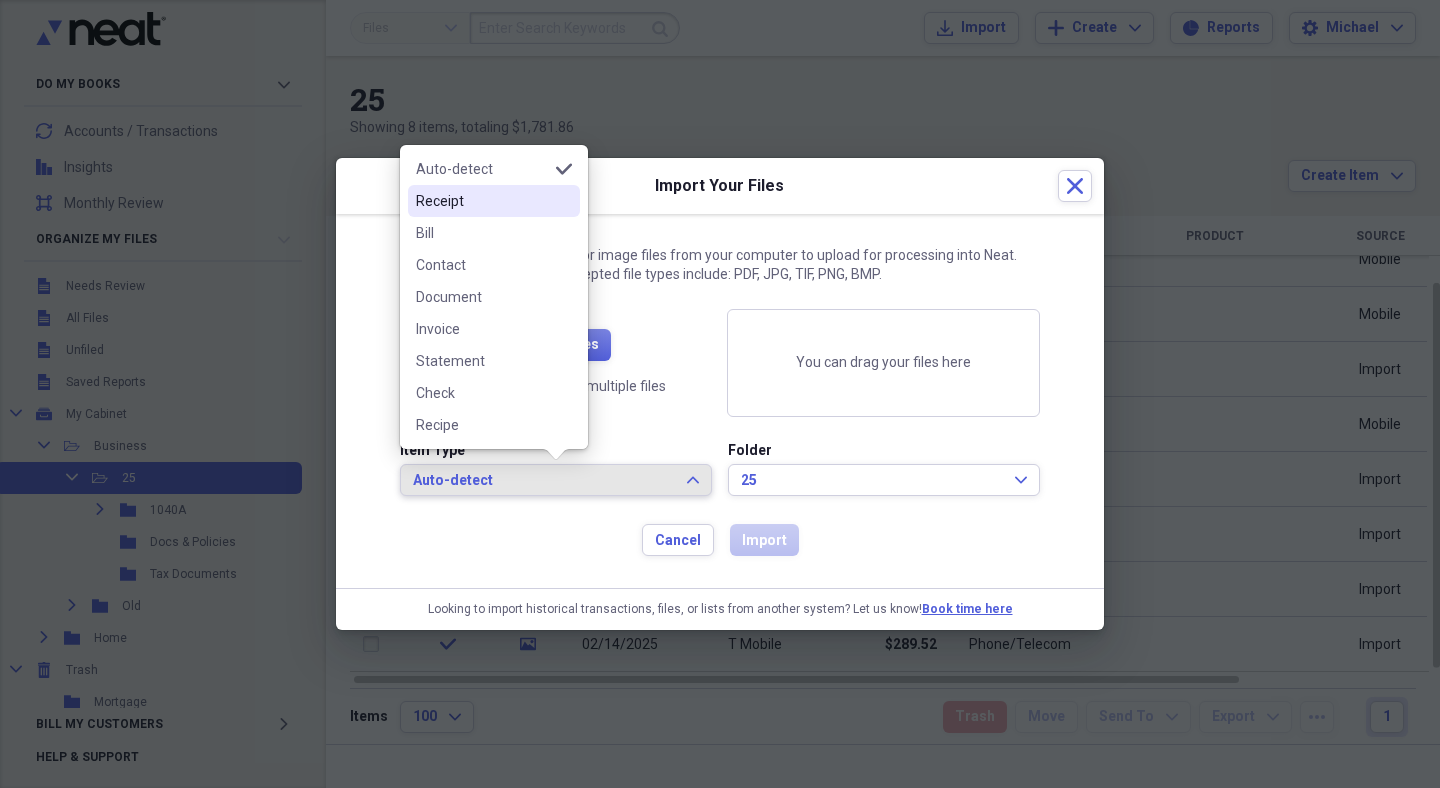 click on "Receipt" at bounding box center (482, 201) 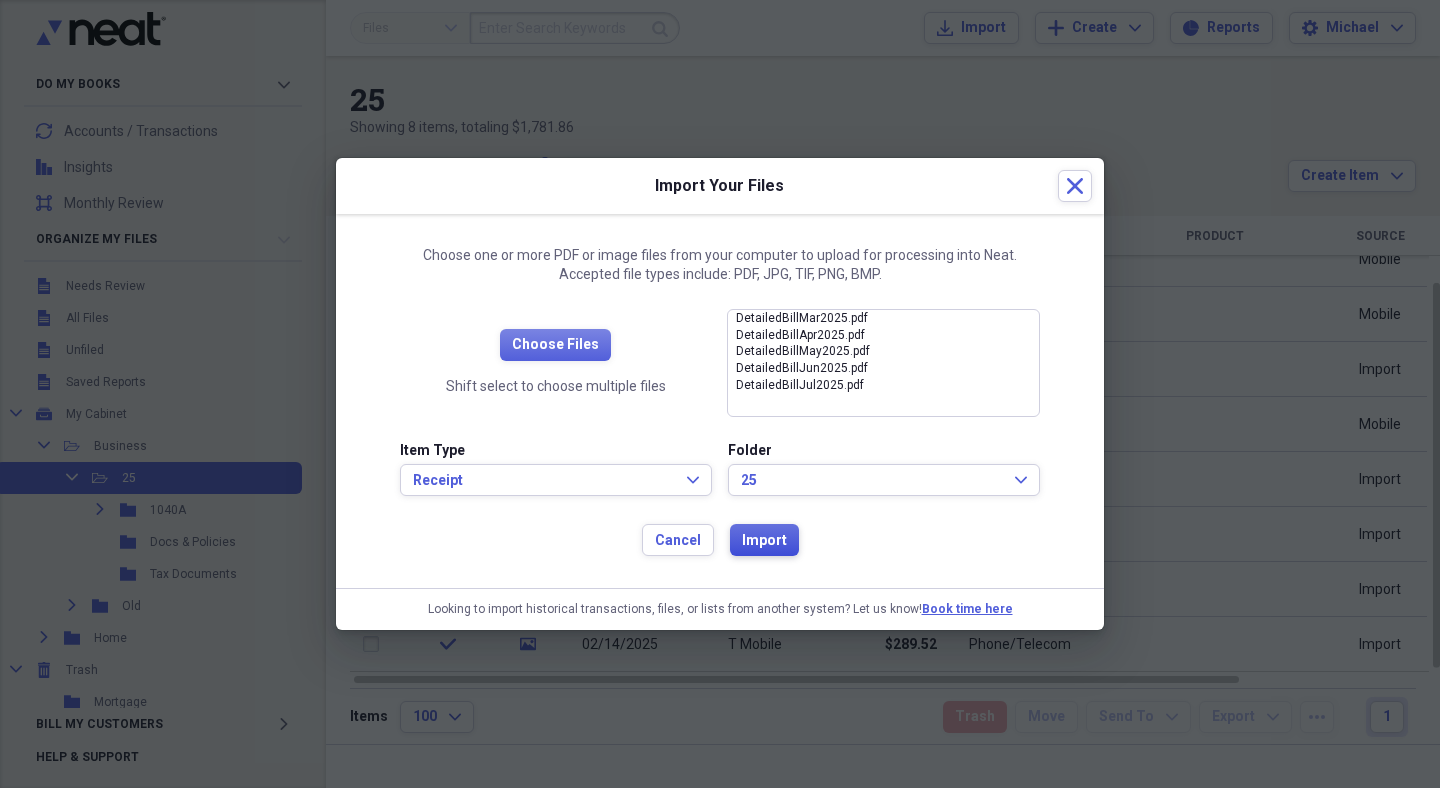 click on "Import" at bounding box center [764, 541] 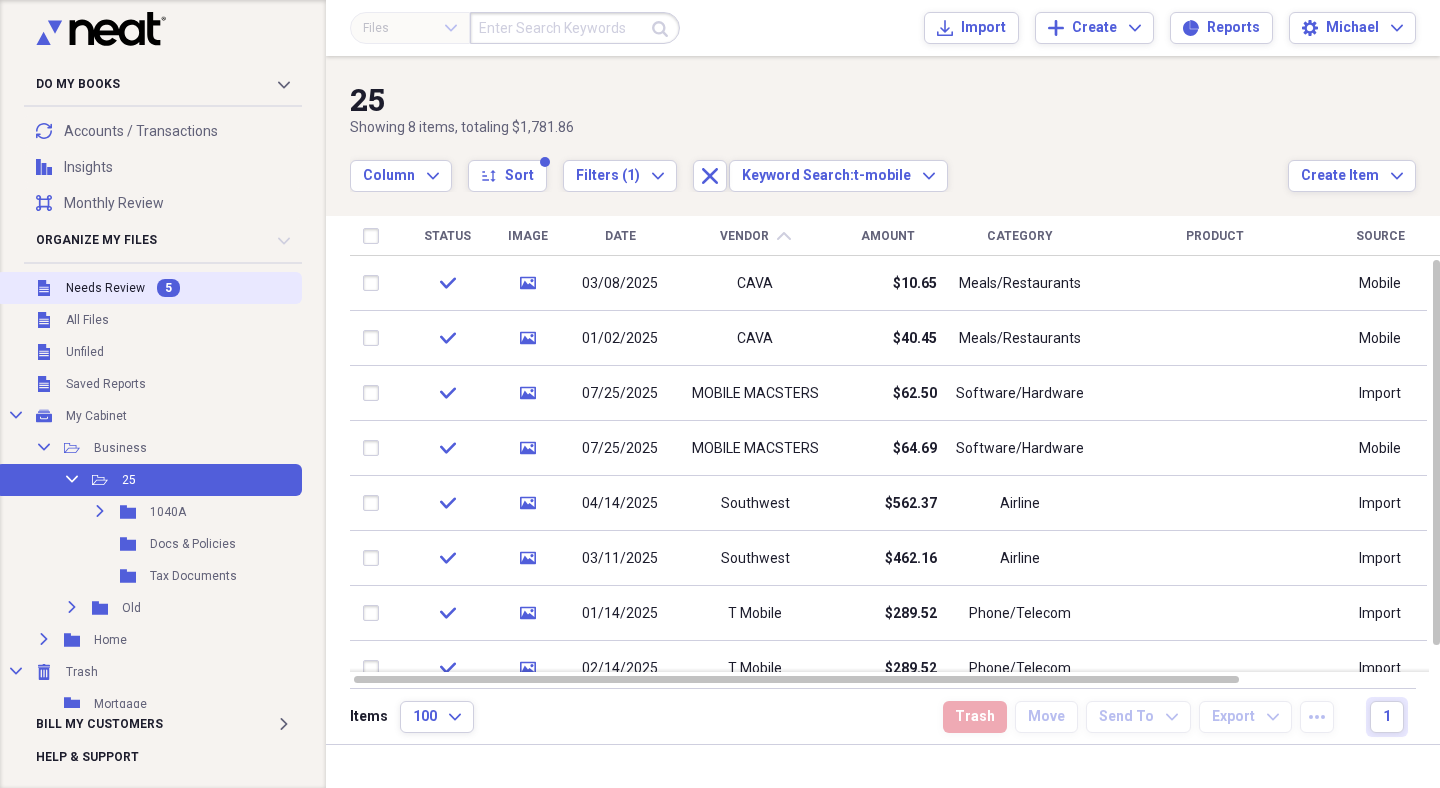 click on "Needs Review" at bounding box center [105, 288] 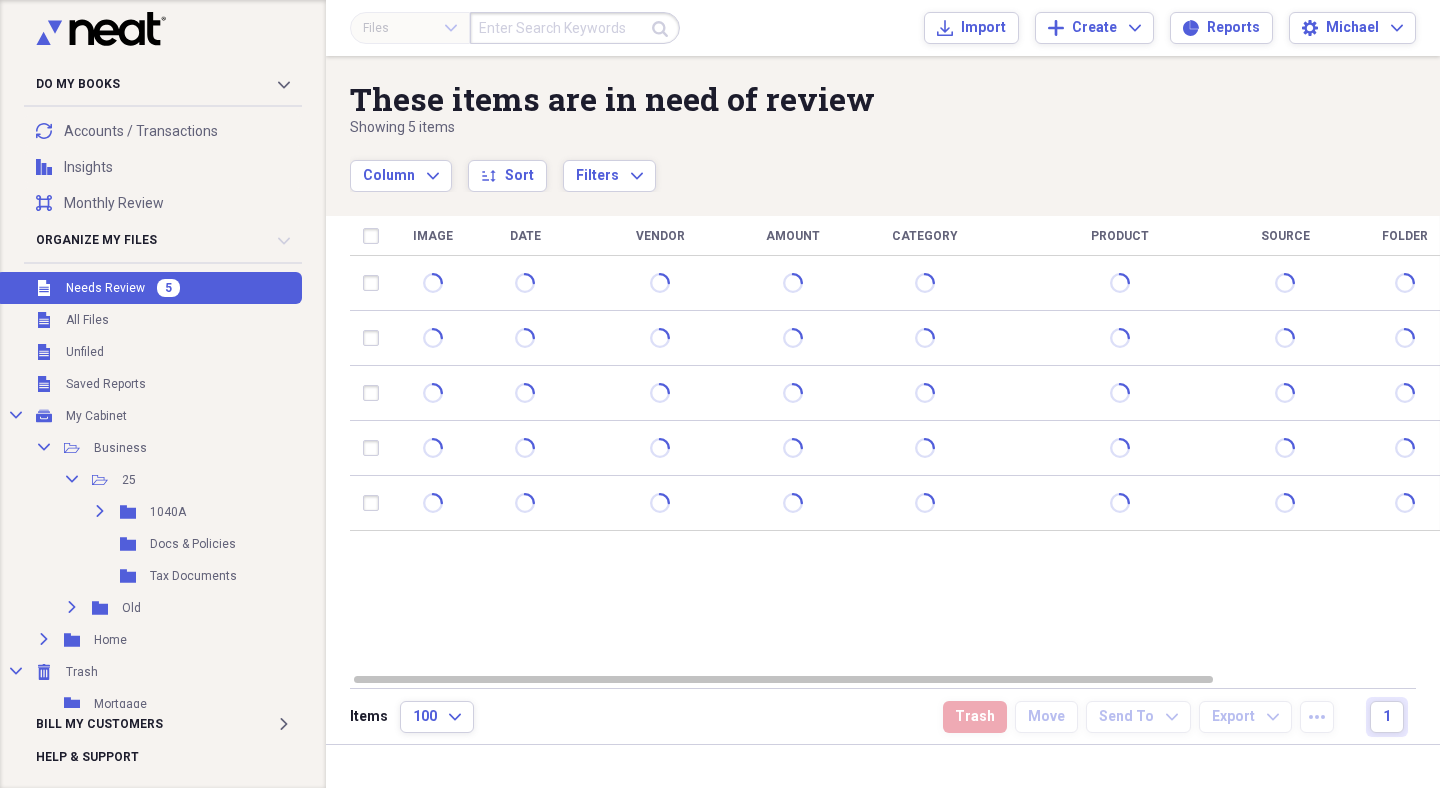 click on "Column Expand sort Sort Filters  Expand" at bounding box center (819, 165) 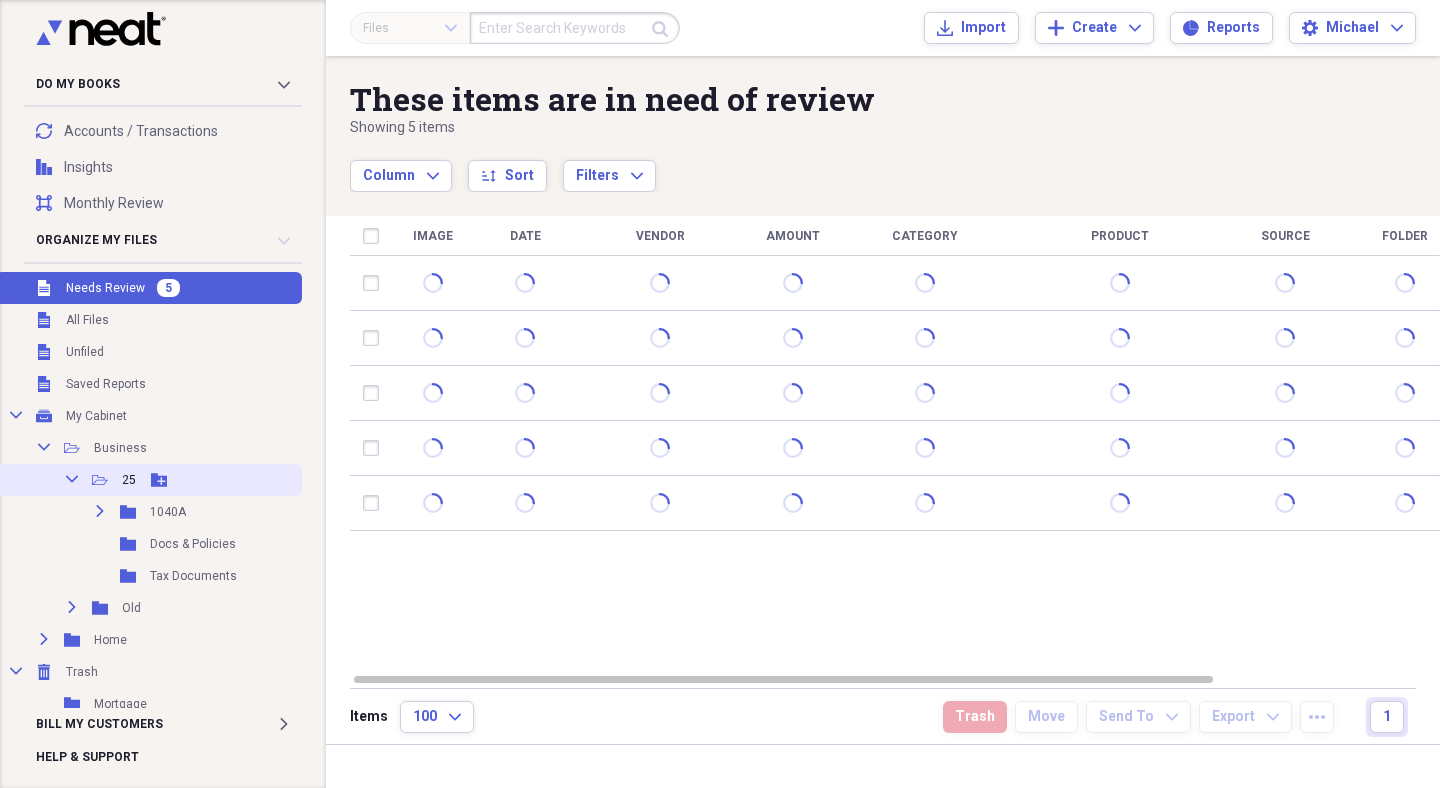 click on "25" at bounding box center [129, 480] 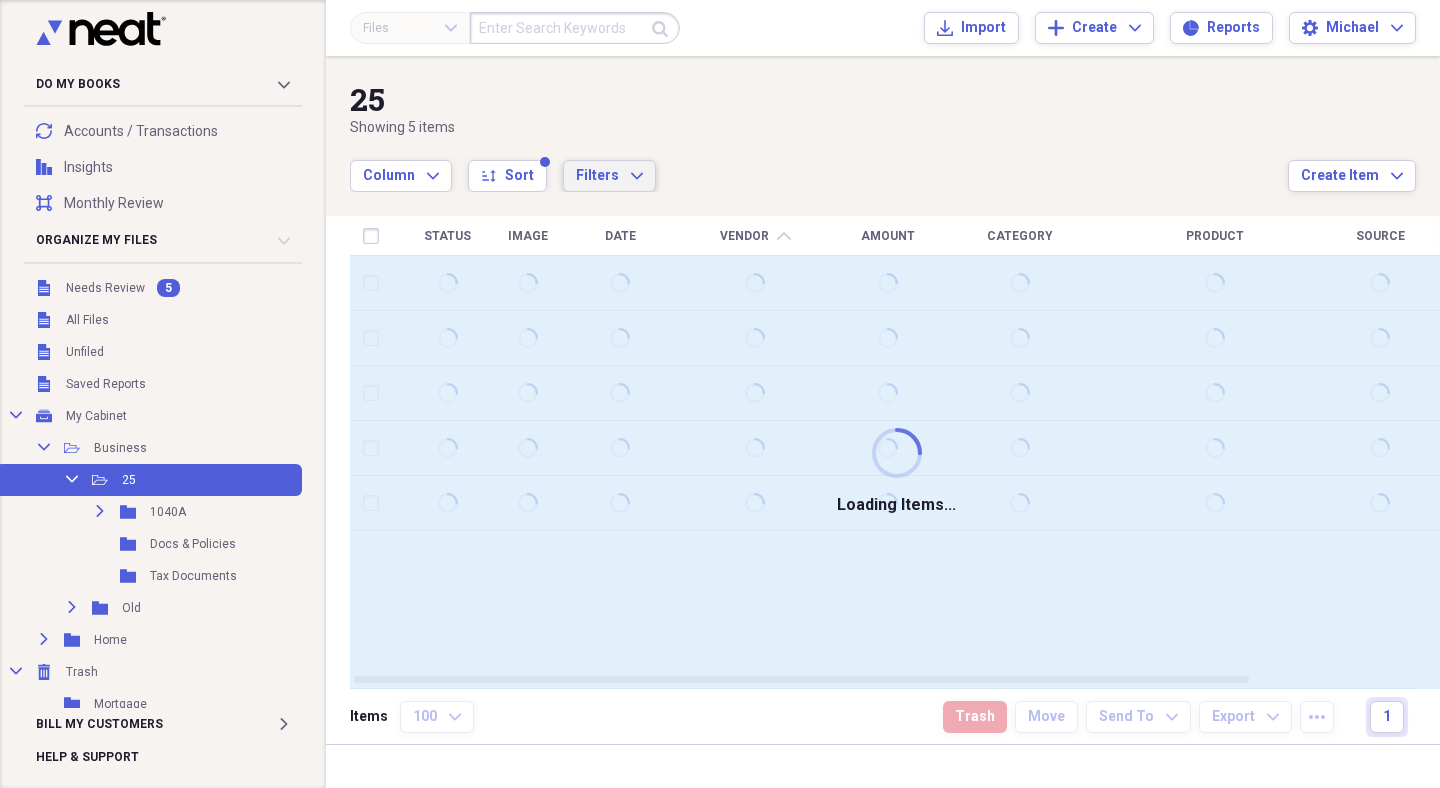 click on "Expand" 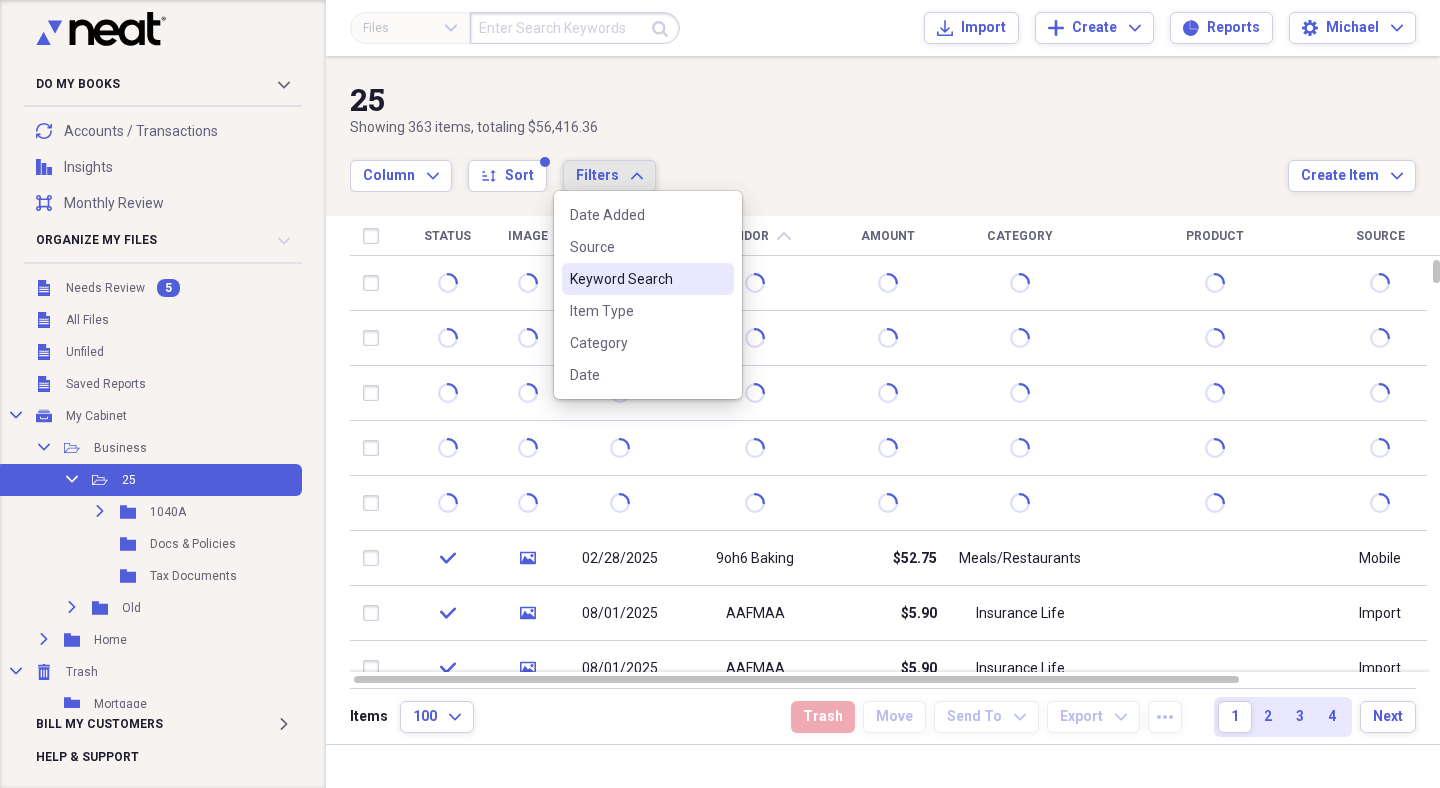 click on "Keyword Search" at bounding box center (636, 279) 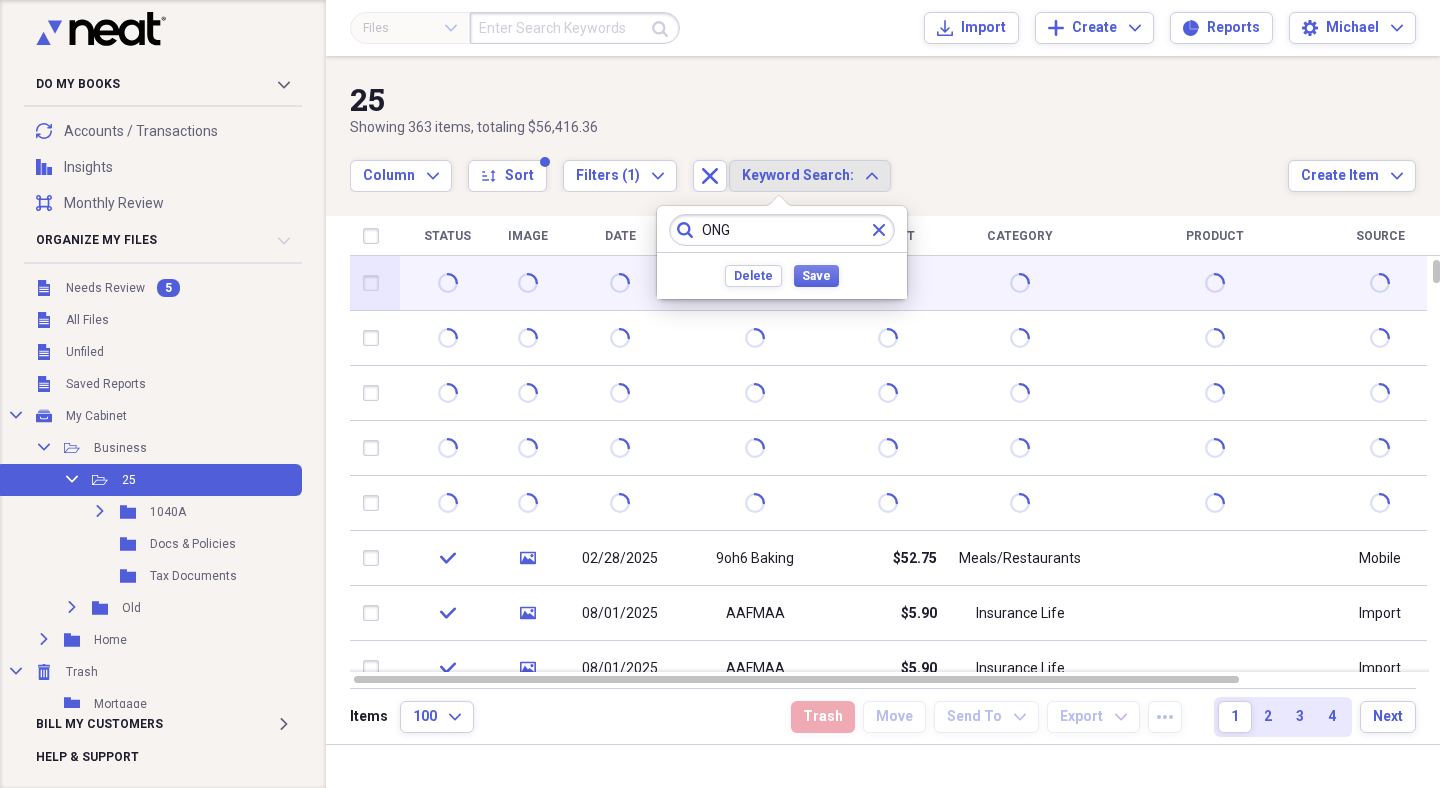 type on "ONG" 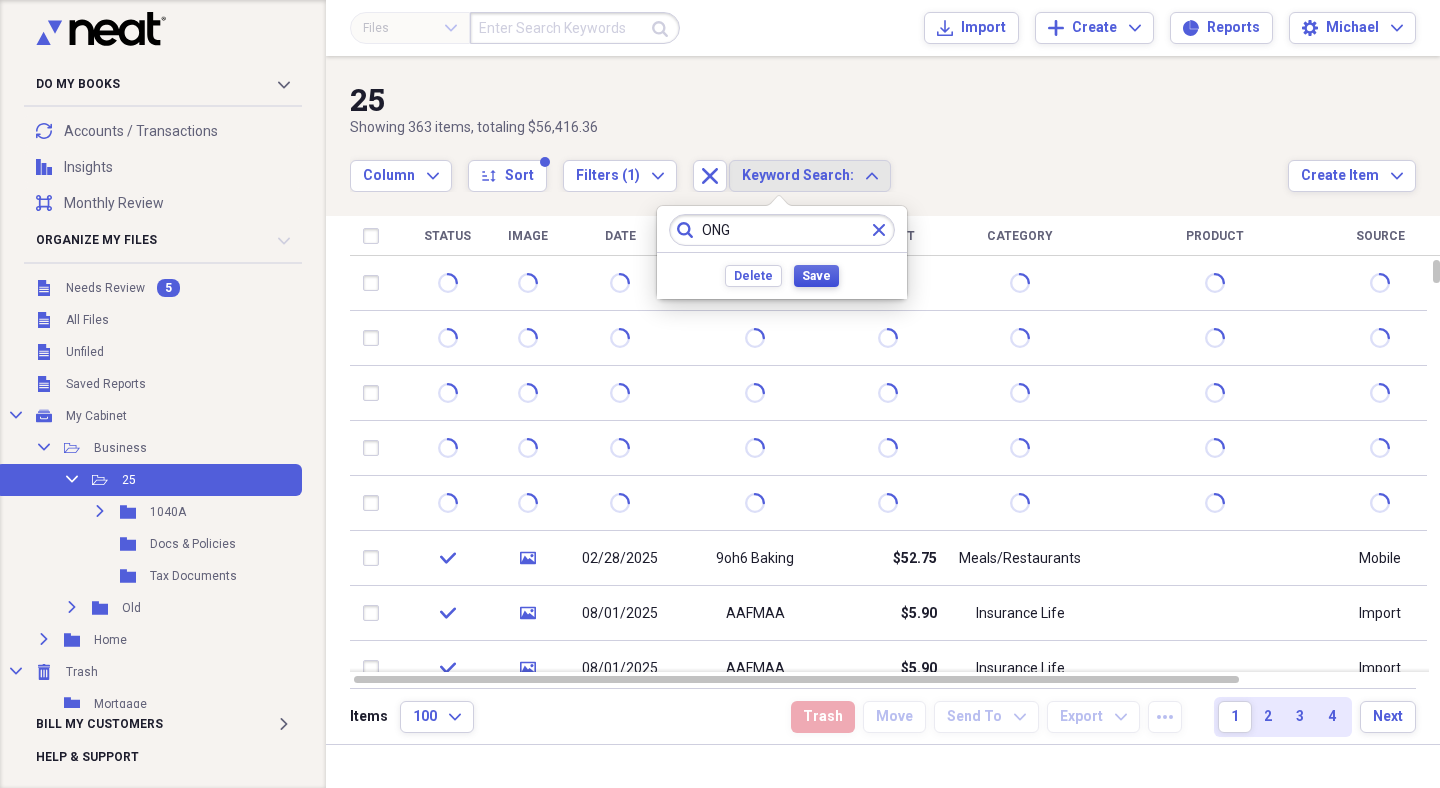 click on "Save" at bounding box center (816, 276) 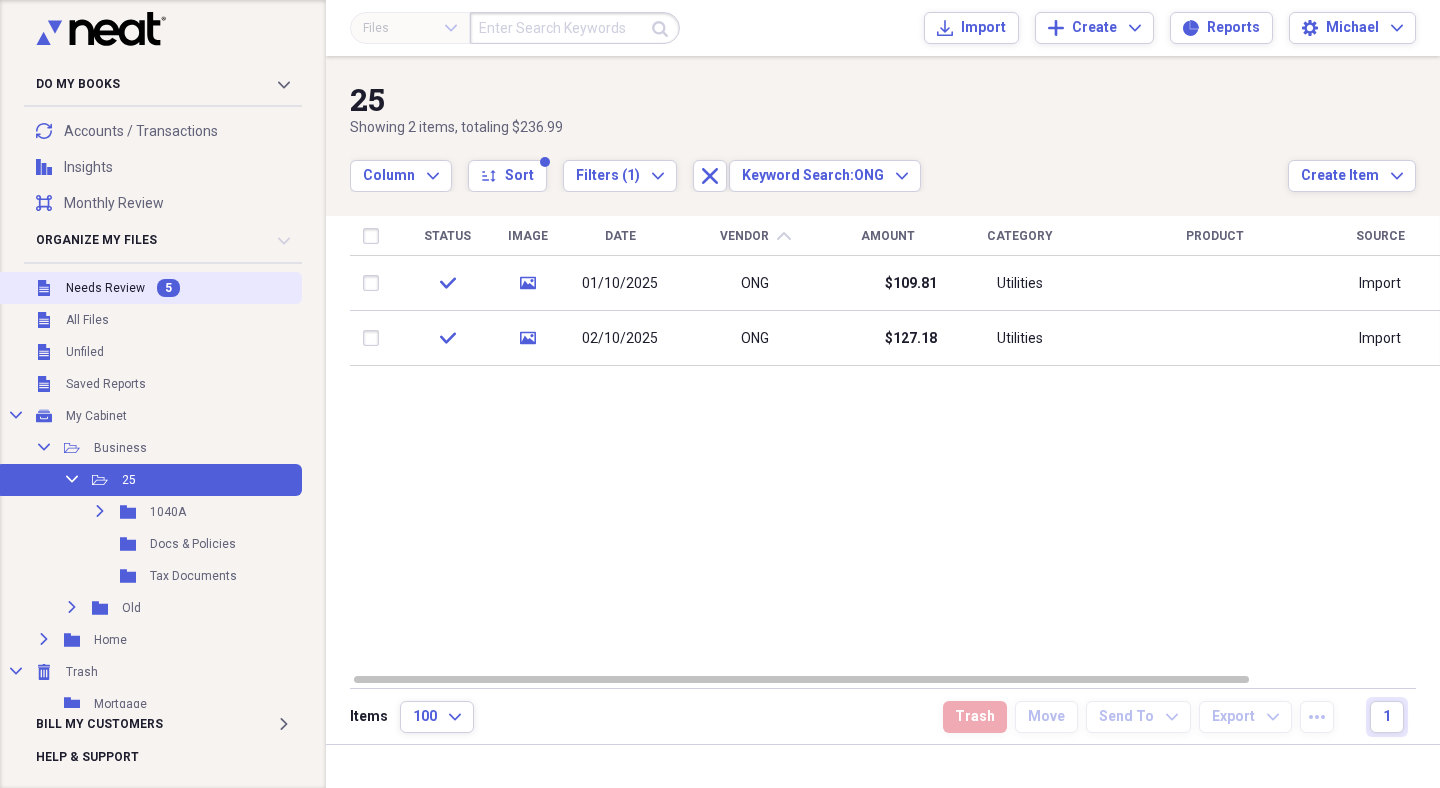 click on "Needs Review" at bounding box center [105, 288] 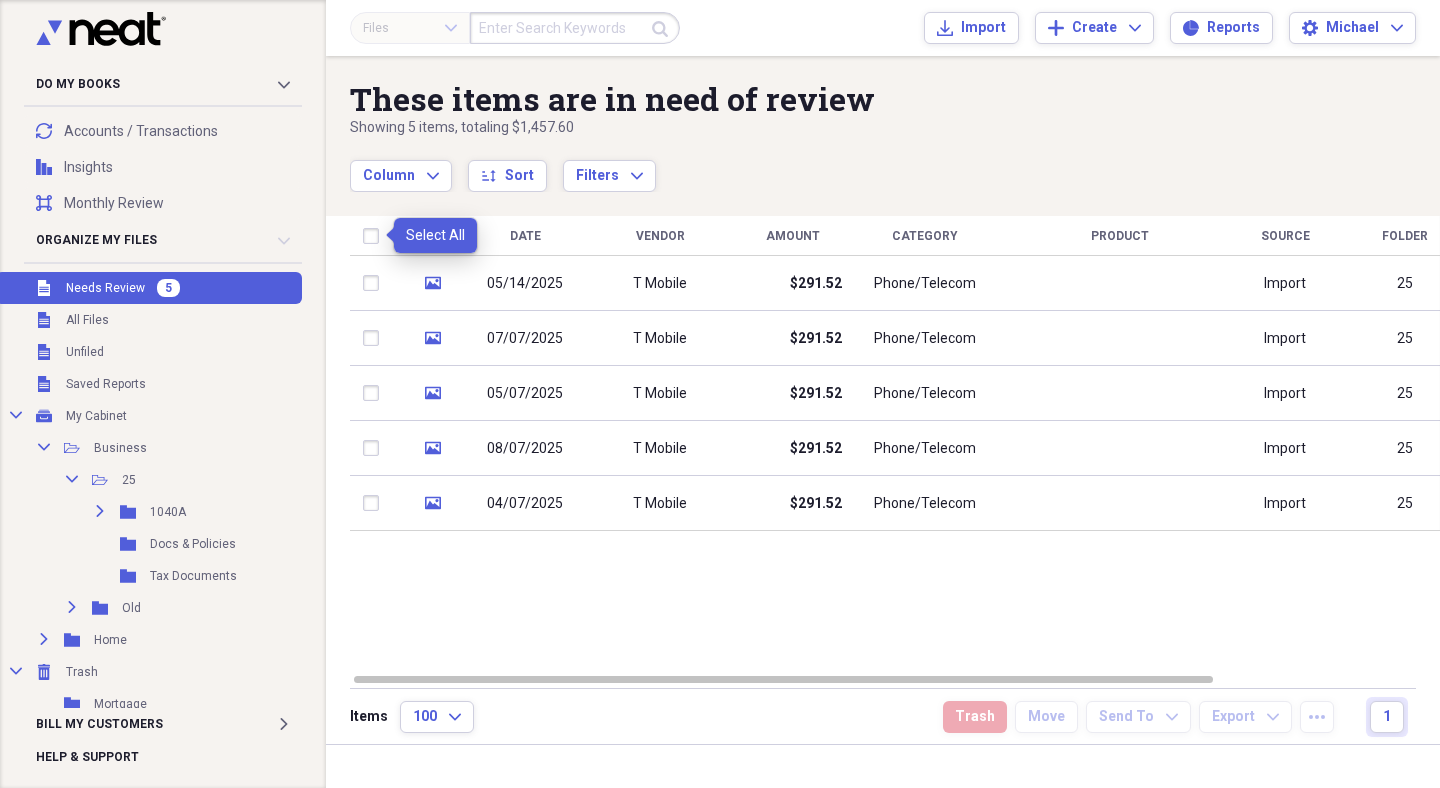 click at bounding box center (375, 236) 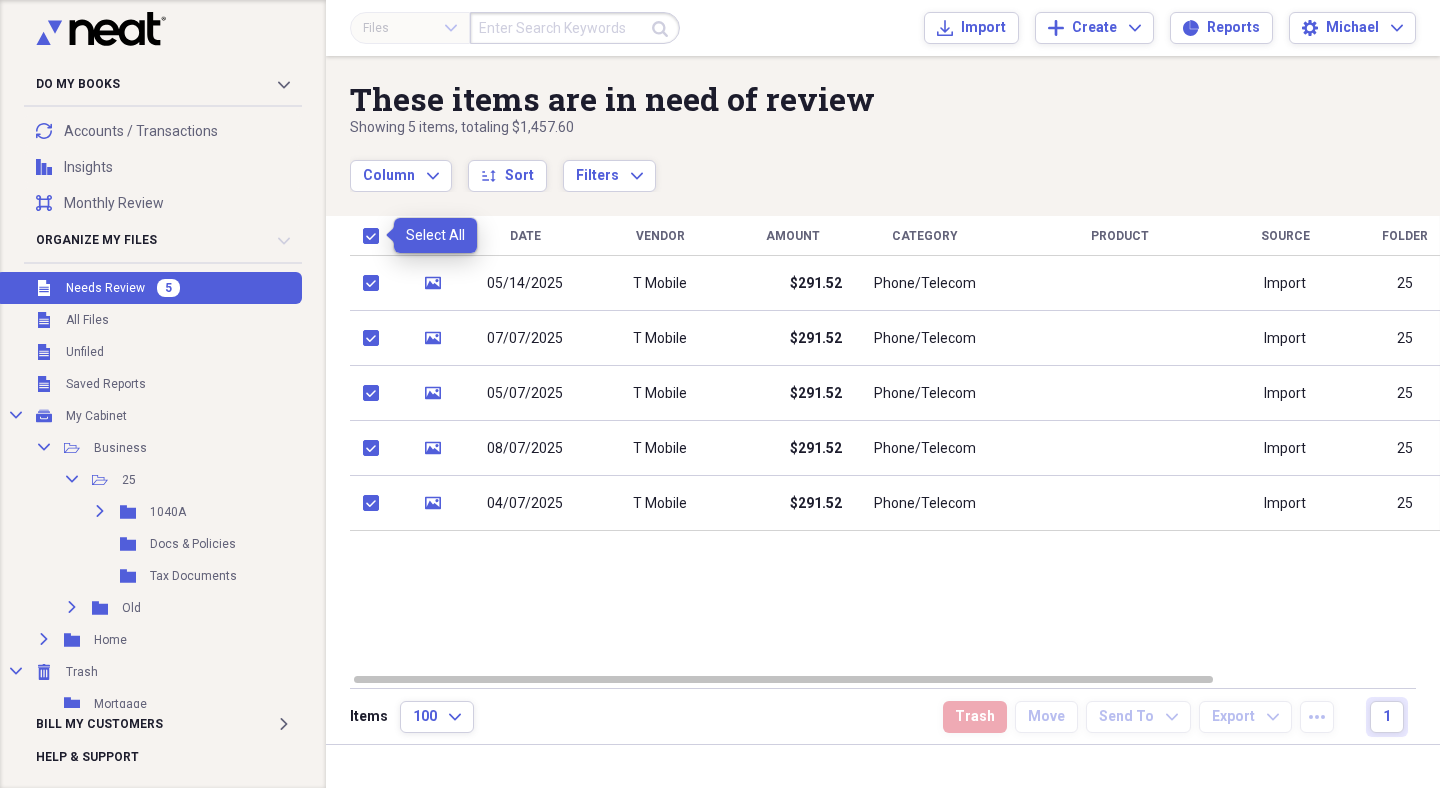 checkbox on "true" 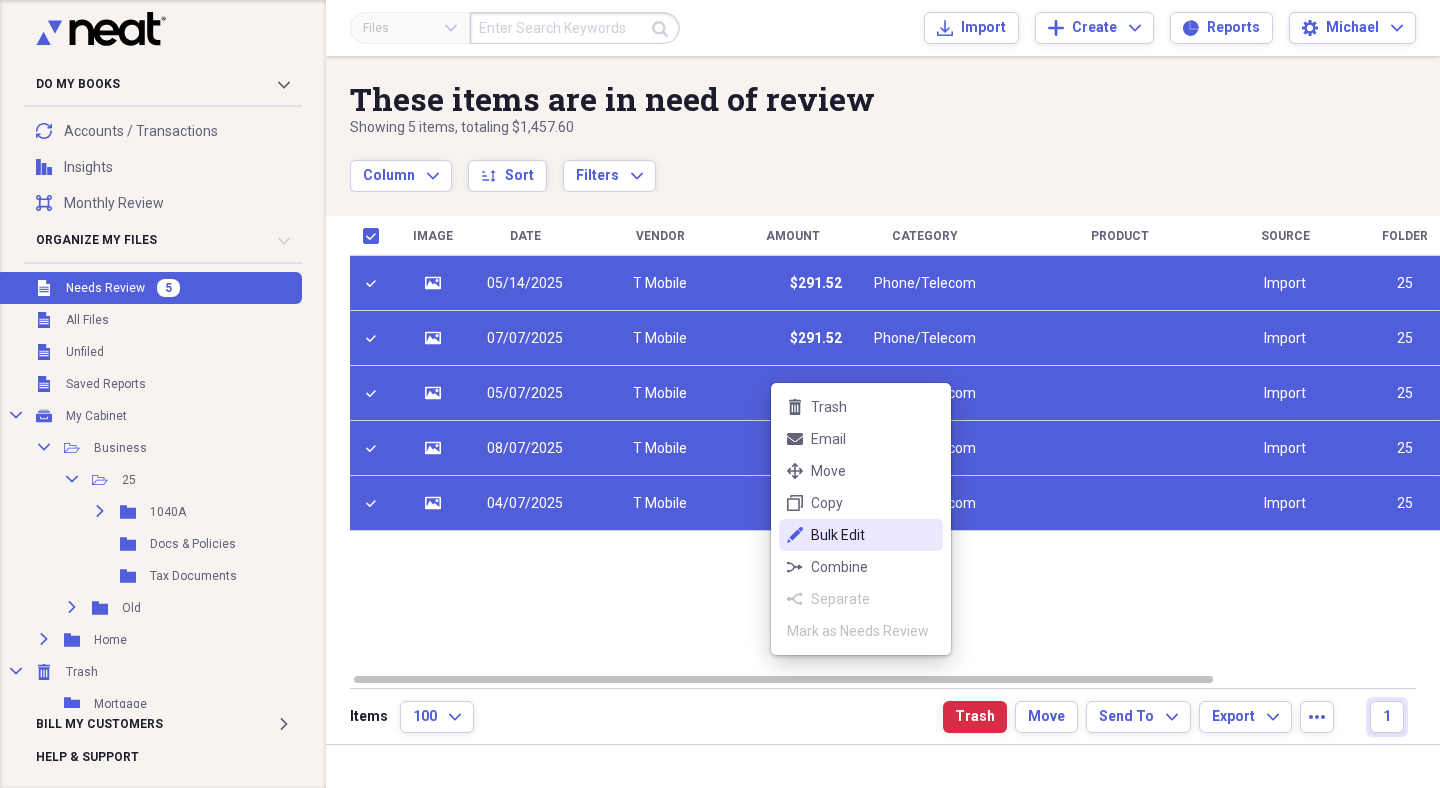 click on "Bulk Edit" at bounding box center [873, 535] 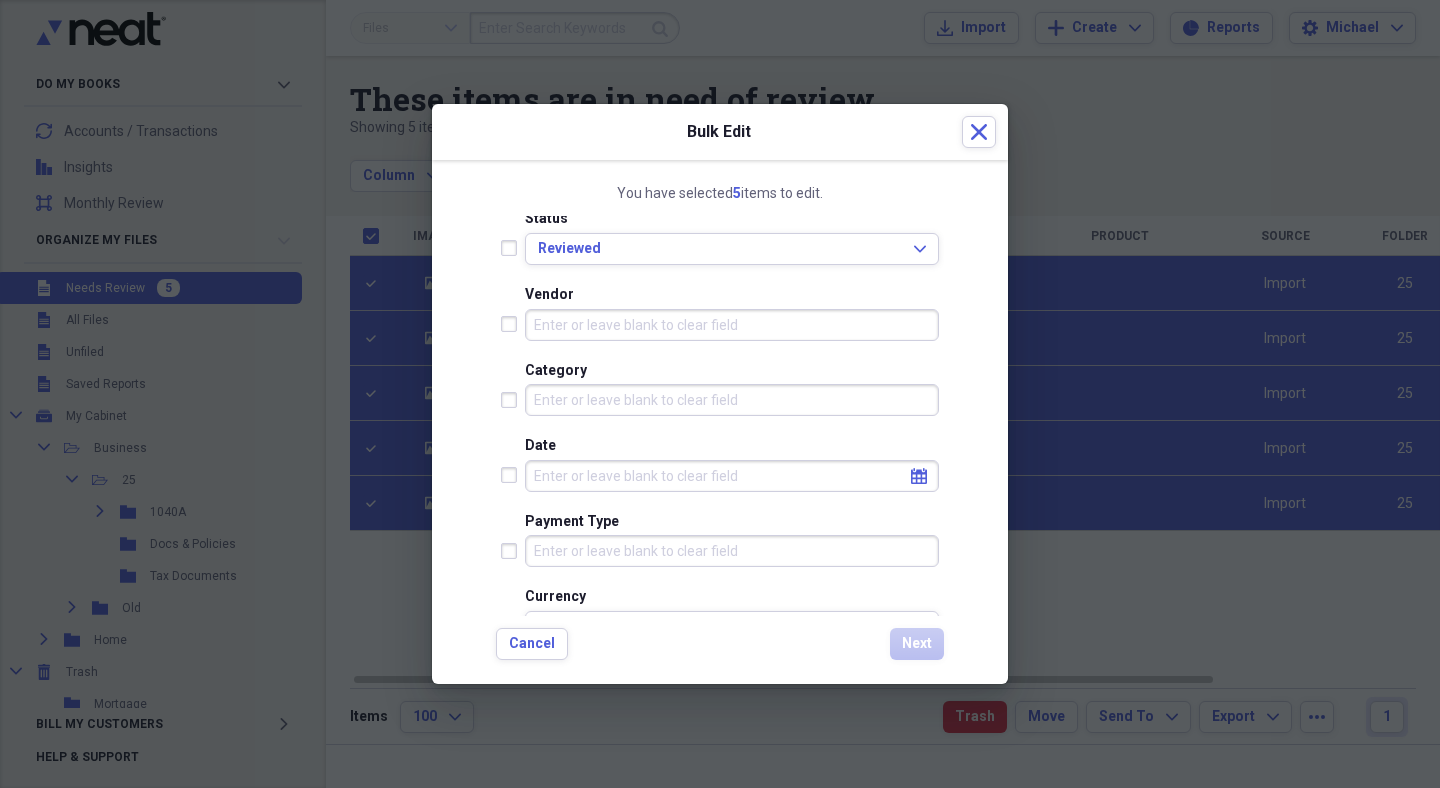 scroll, scrollTop: 76, scrollLeft: 0, axis: vertical 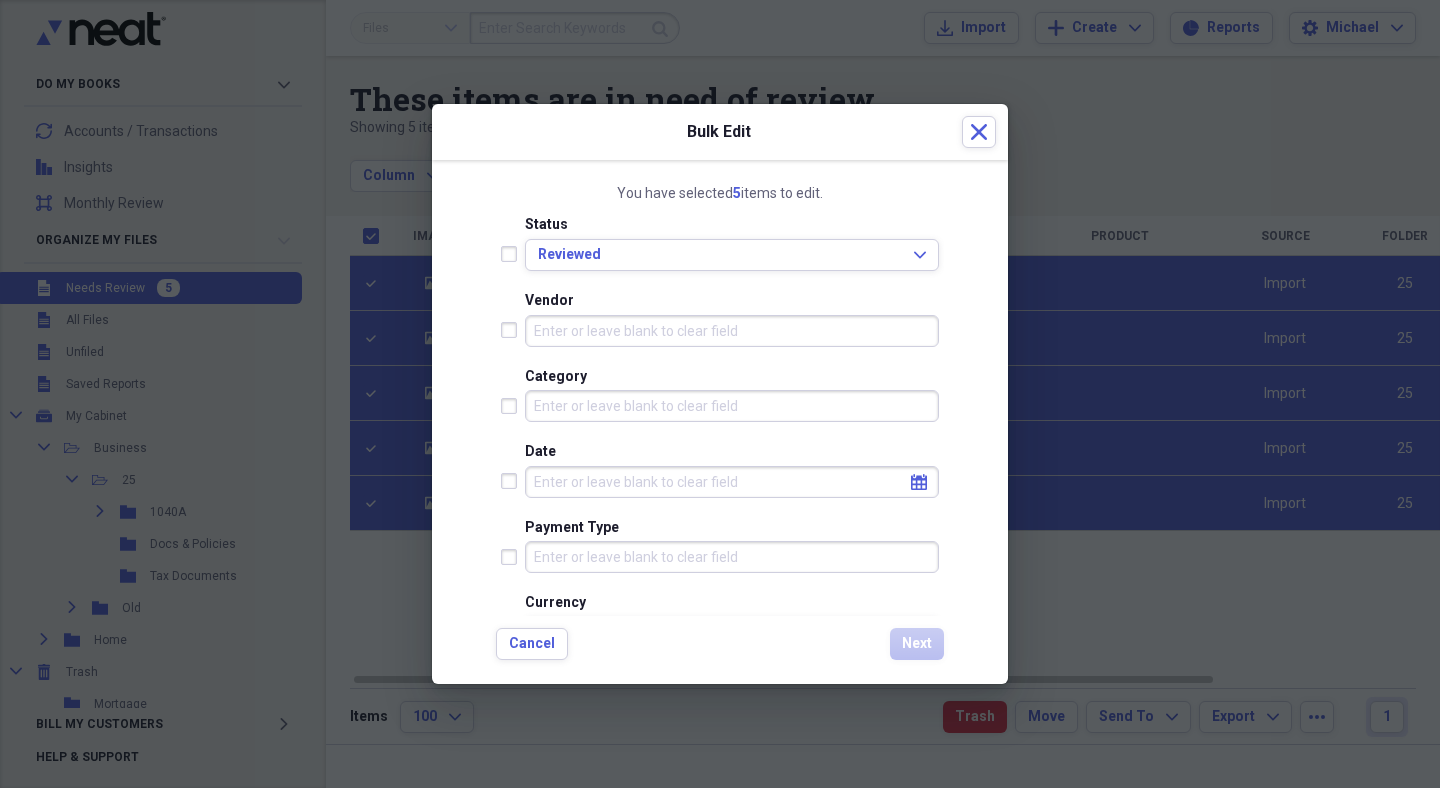 click on "Bulk Edit" at bounding box center (703, 132) 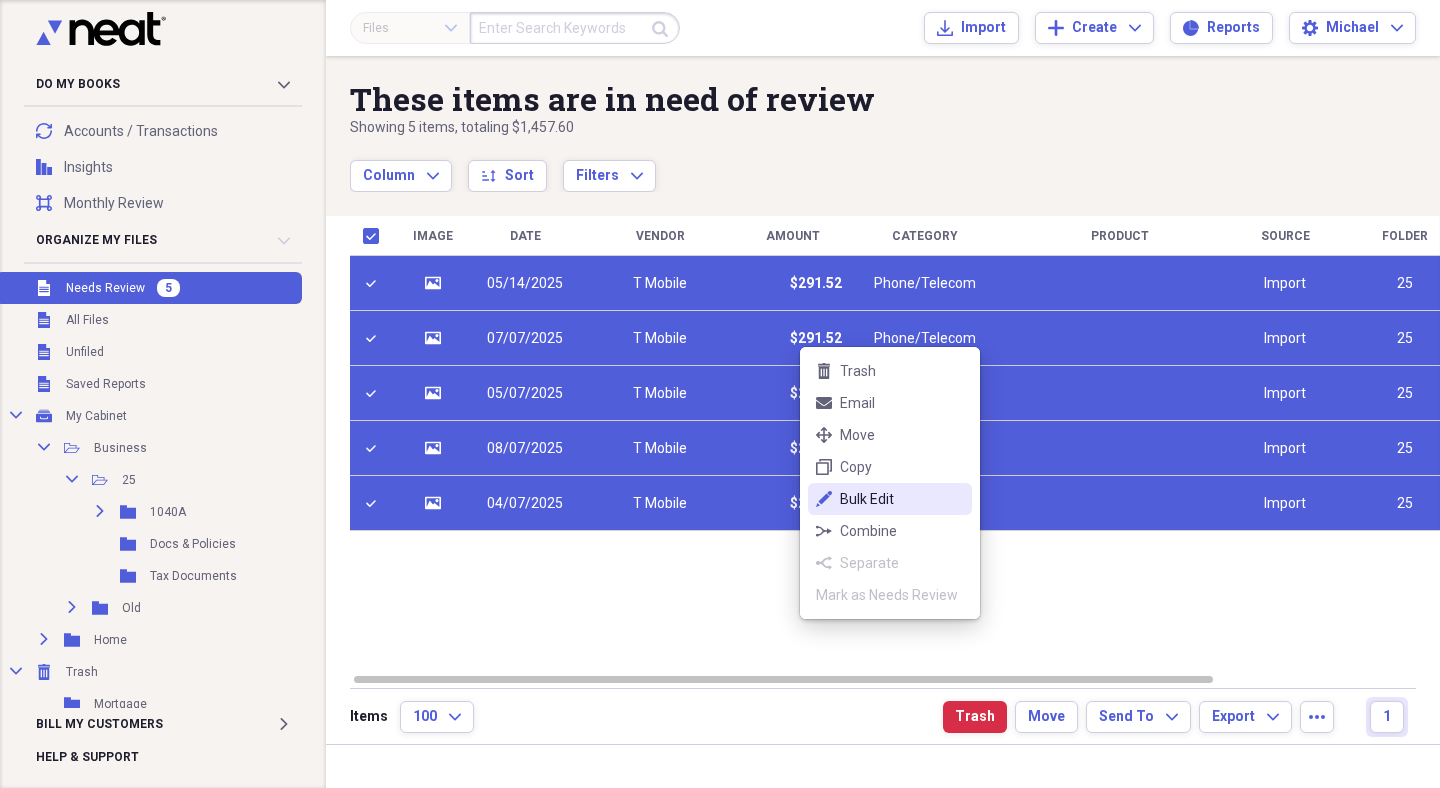 click on "Bulk Edit" at bounding box center [902, 499] 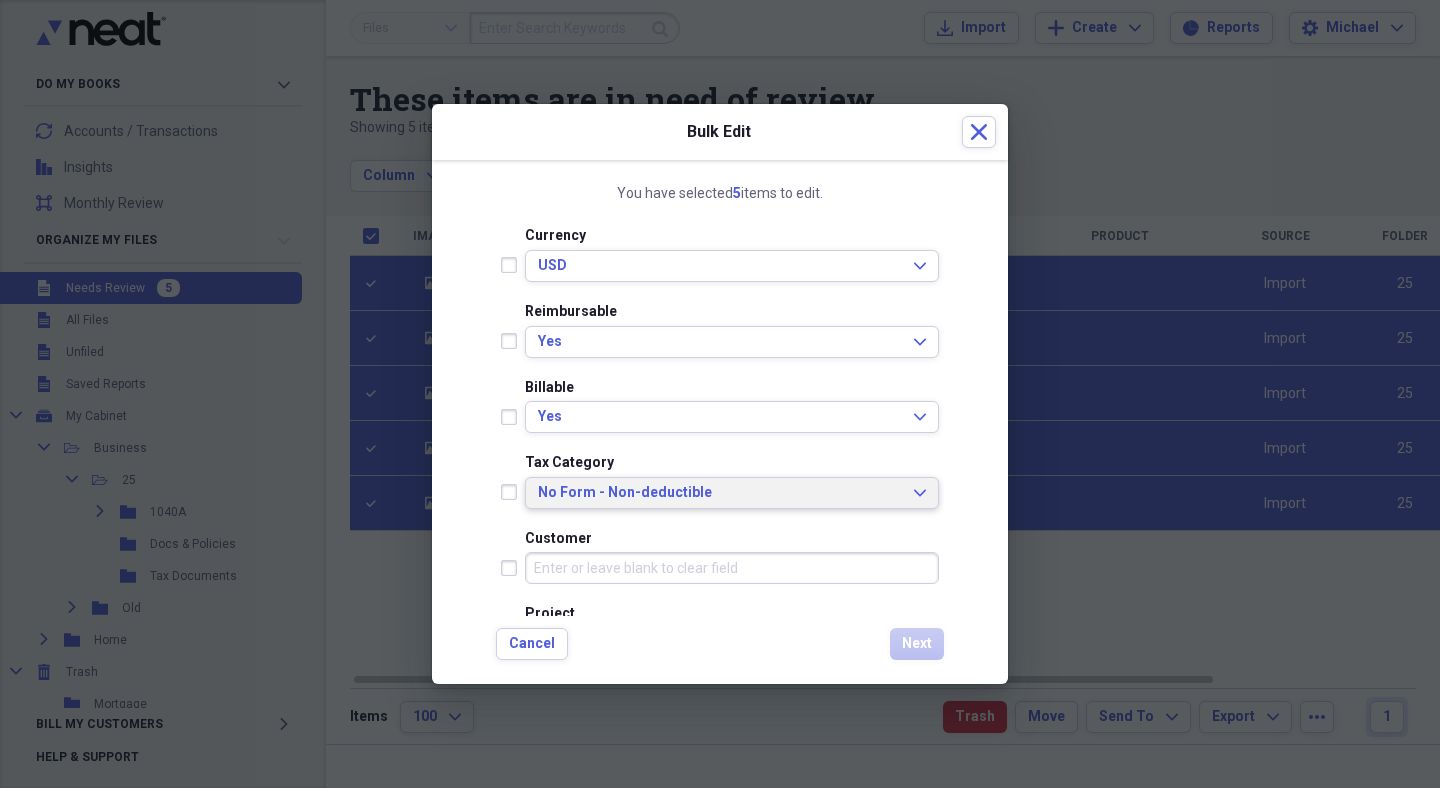 scroll, scrollTop: 444, scrollLeft: 0, axis: vertical 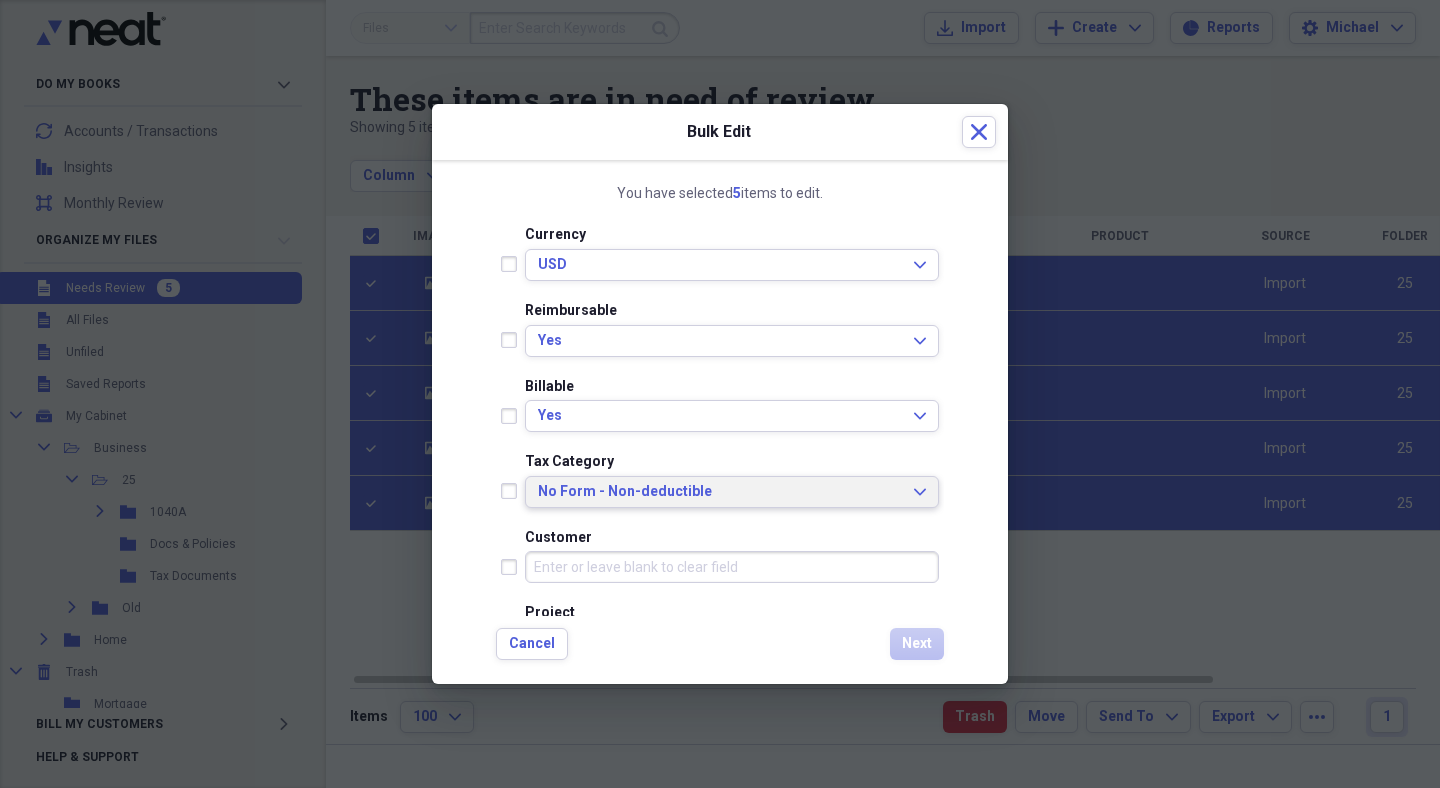 click on "No Form - Non-deductible" at bounding box center [720, 492] 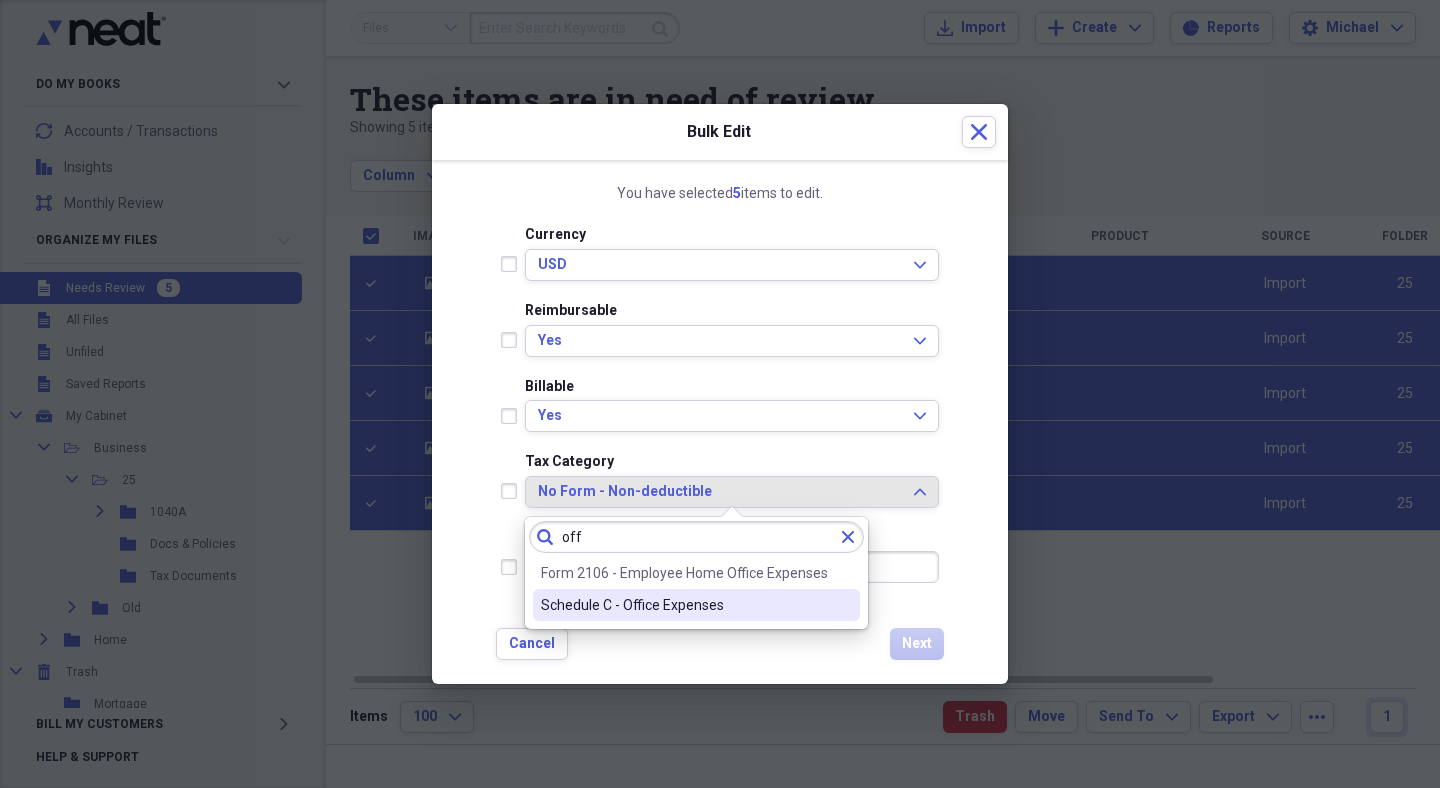type on "off" 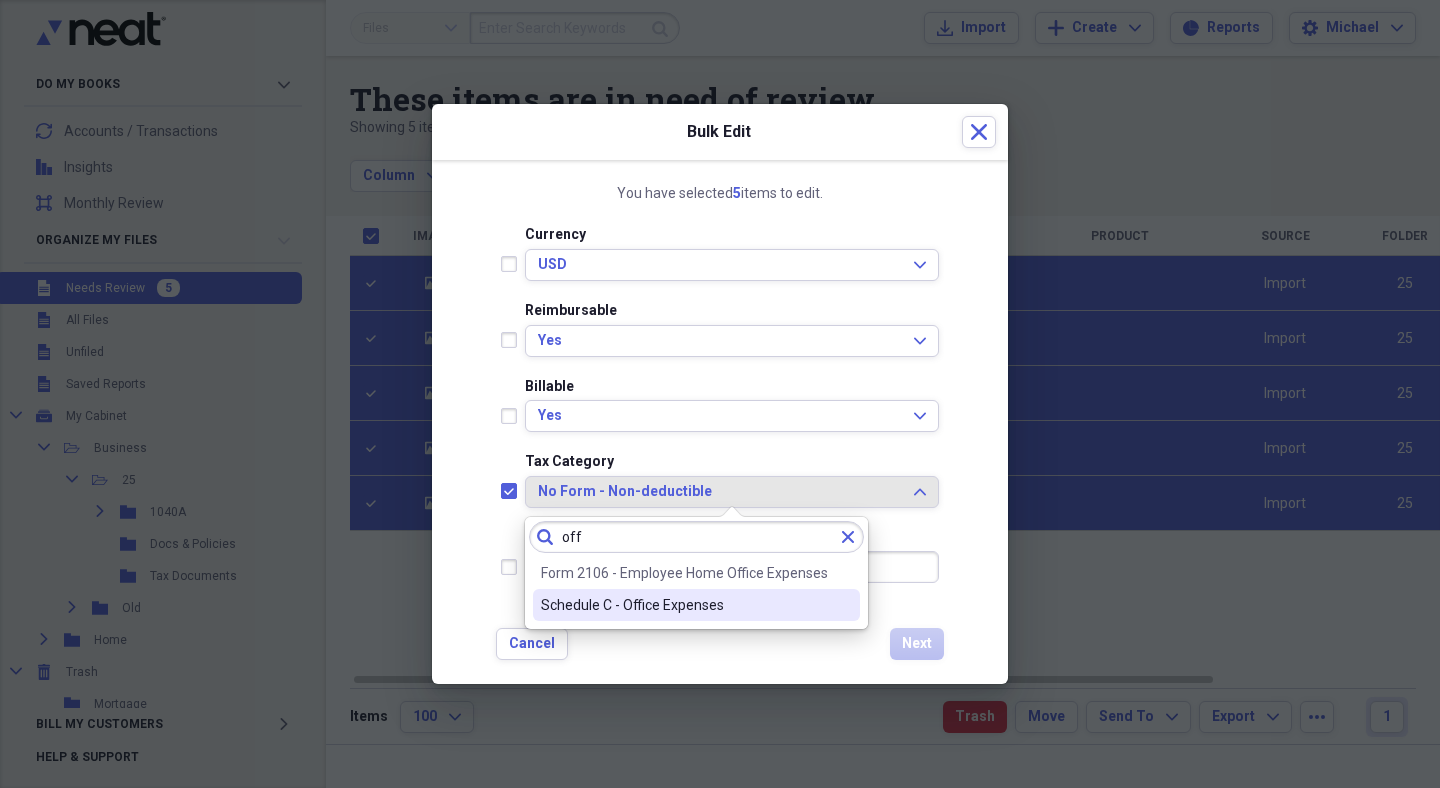 checkbox on "true" 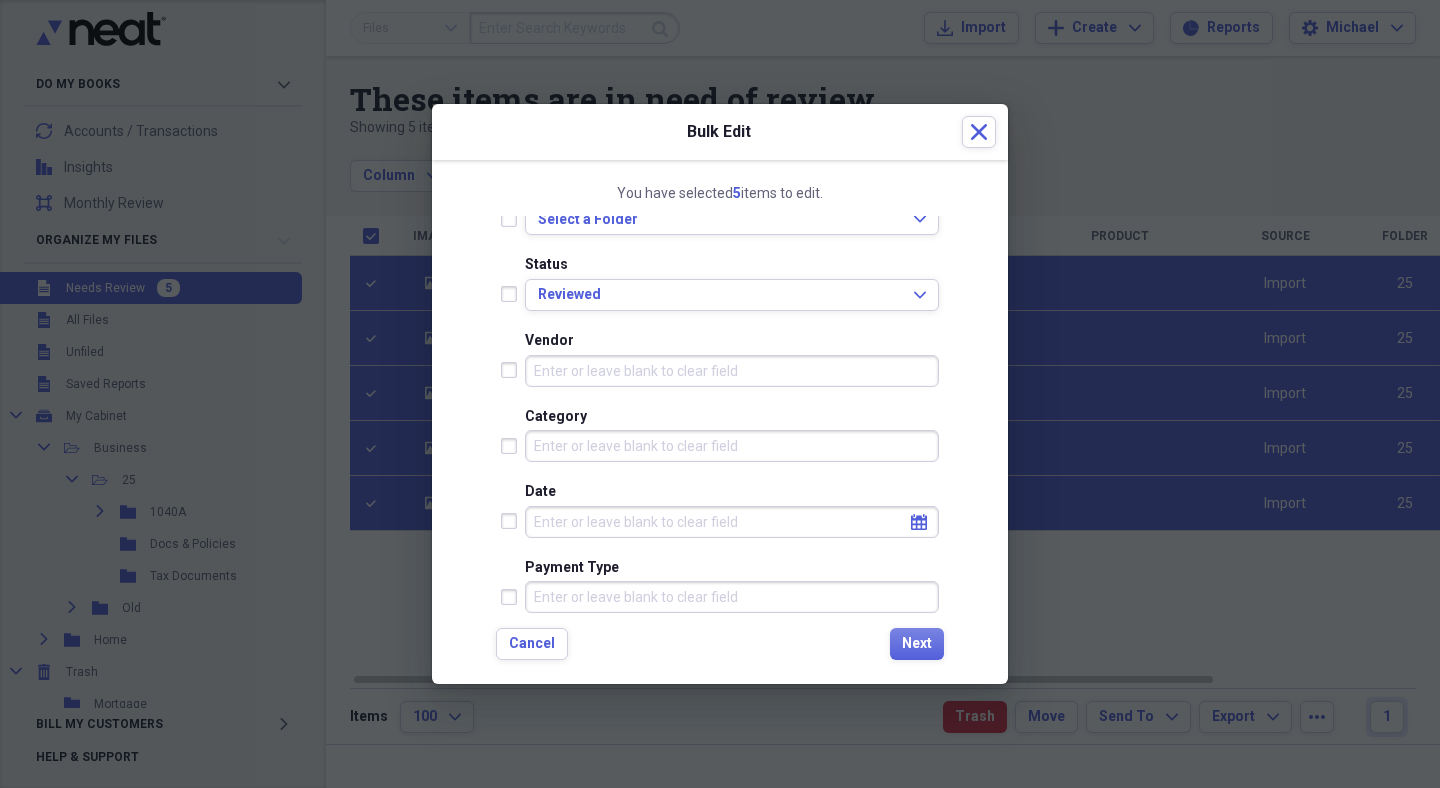 scroll, scrollTop: 43, scrollLeft: 0, axis: vertical 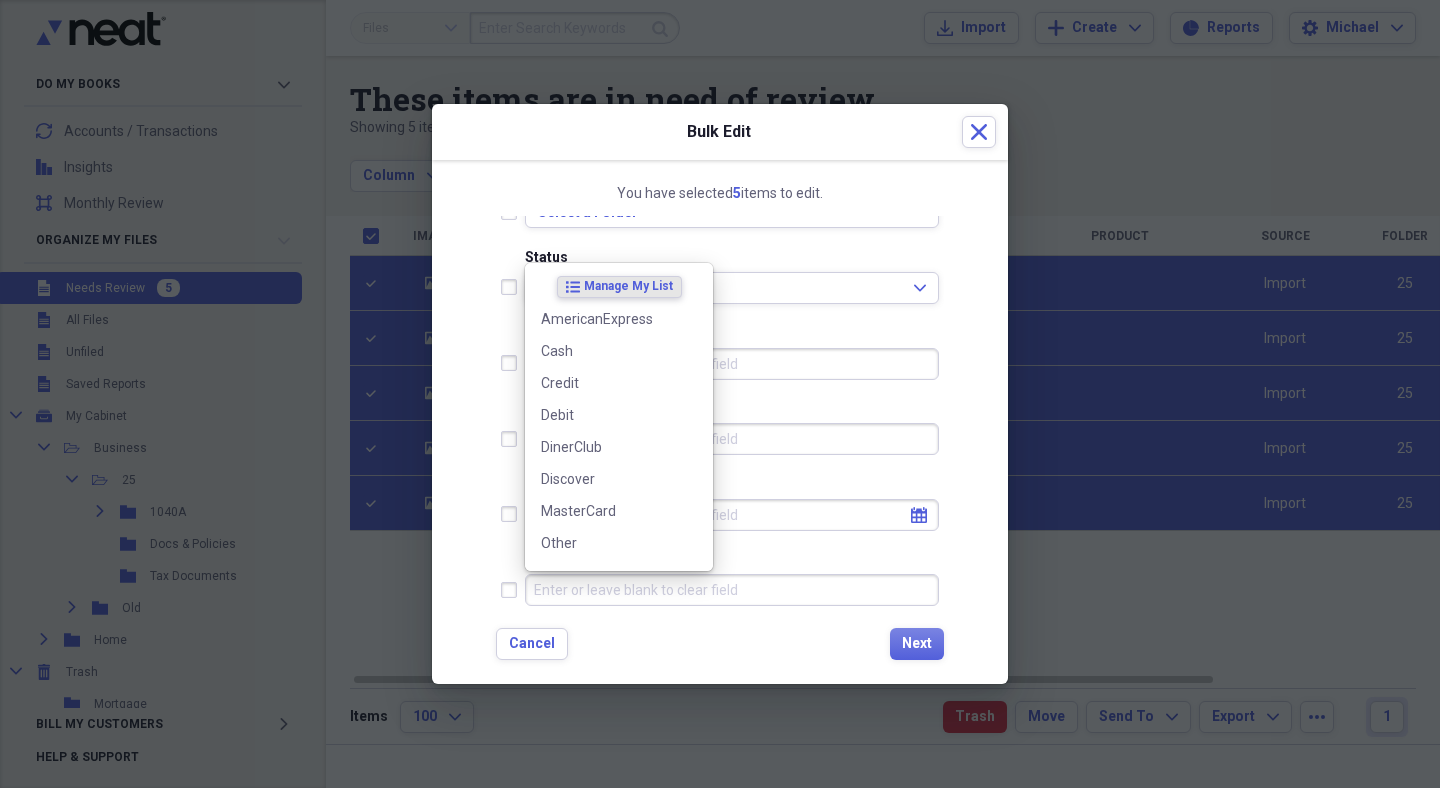 click on "Payment Type" at bounding box center (732, 590) 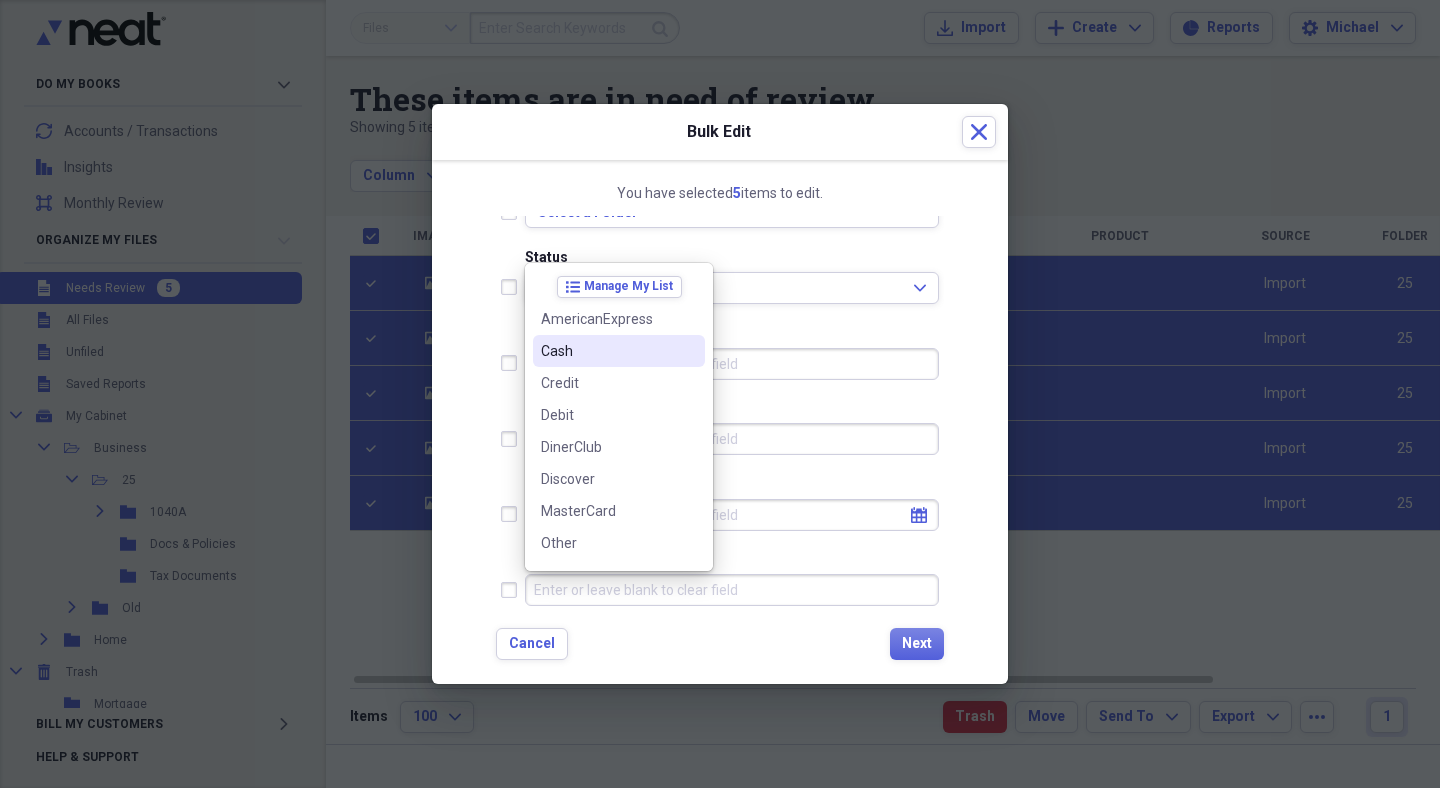 click on "Cash" at bounding box center (619, 351) 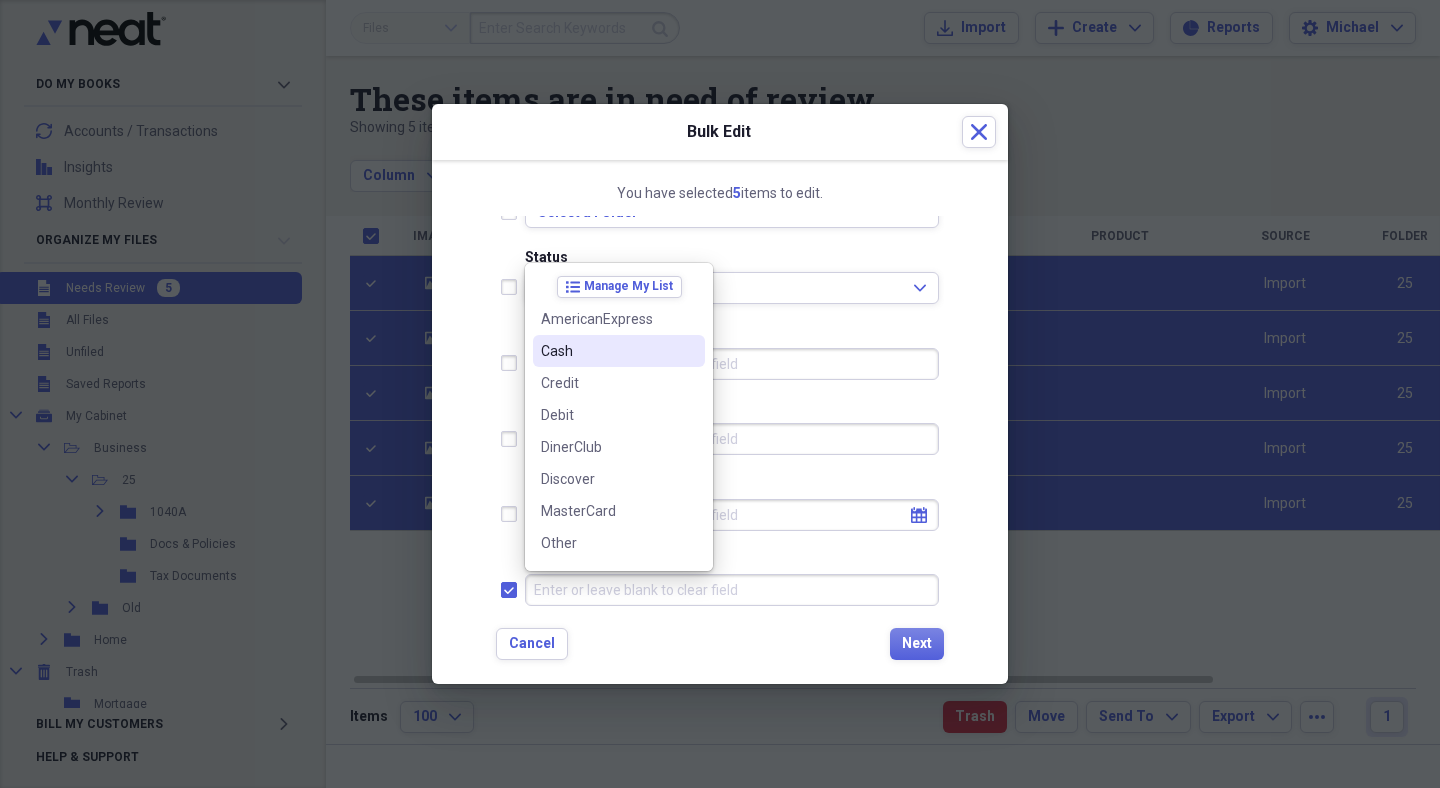 checkbox on "true" 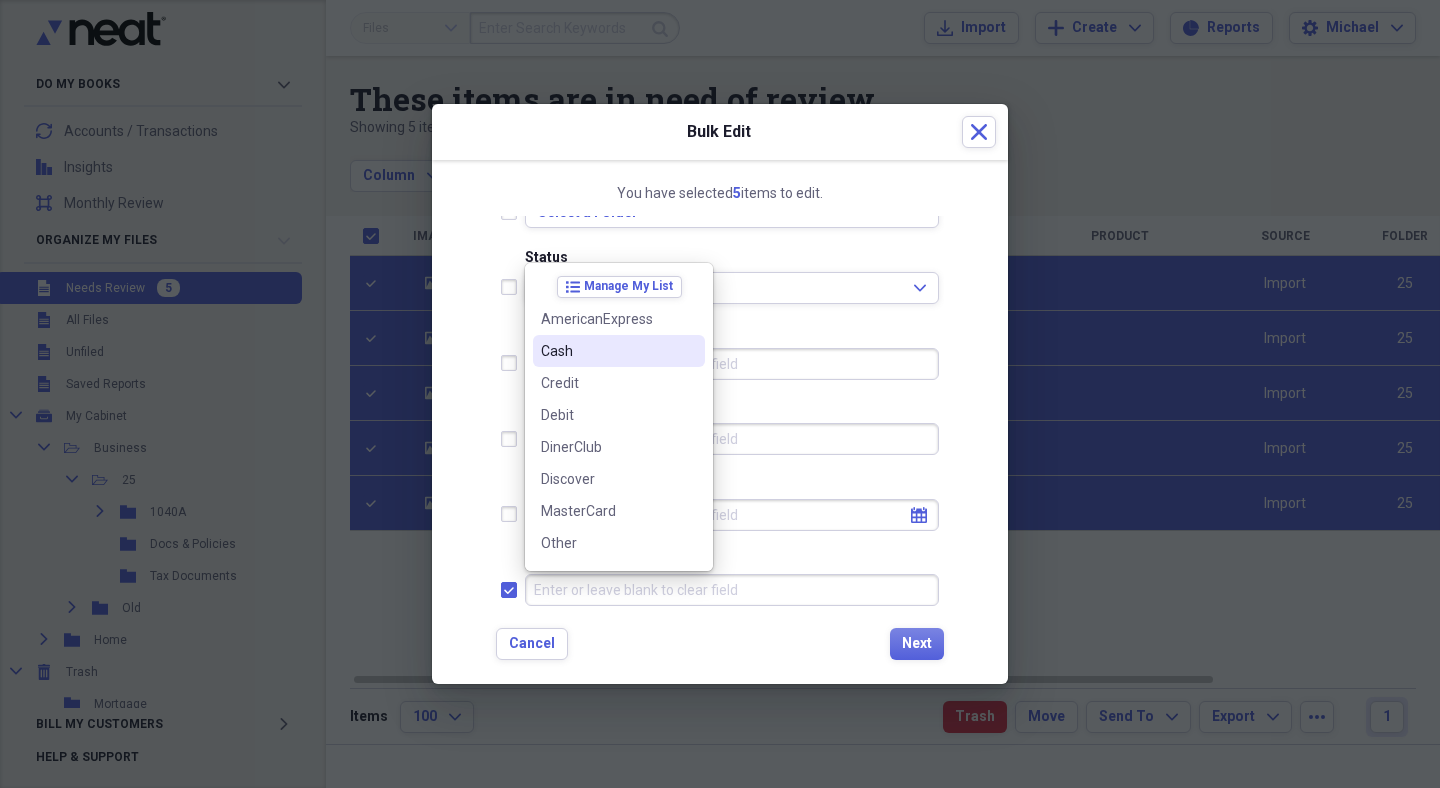 type on "Cash" 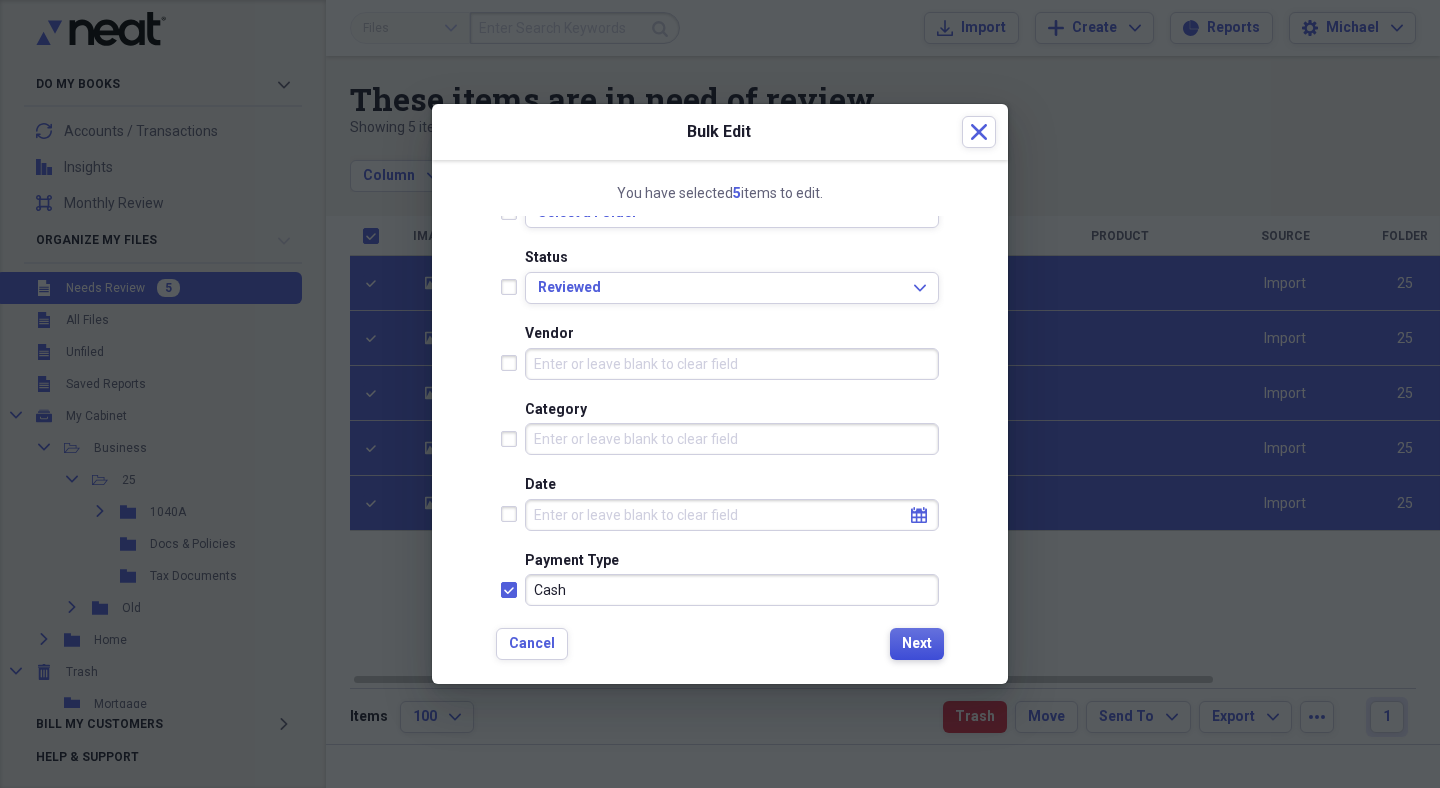 click on "Next" at bounding box center (917, 644) 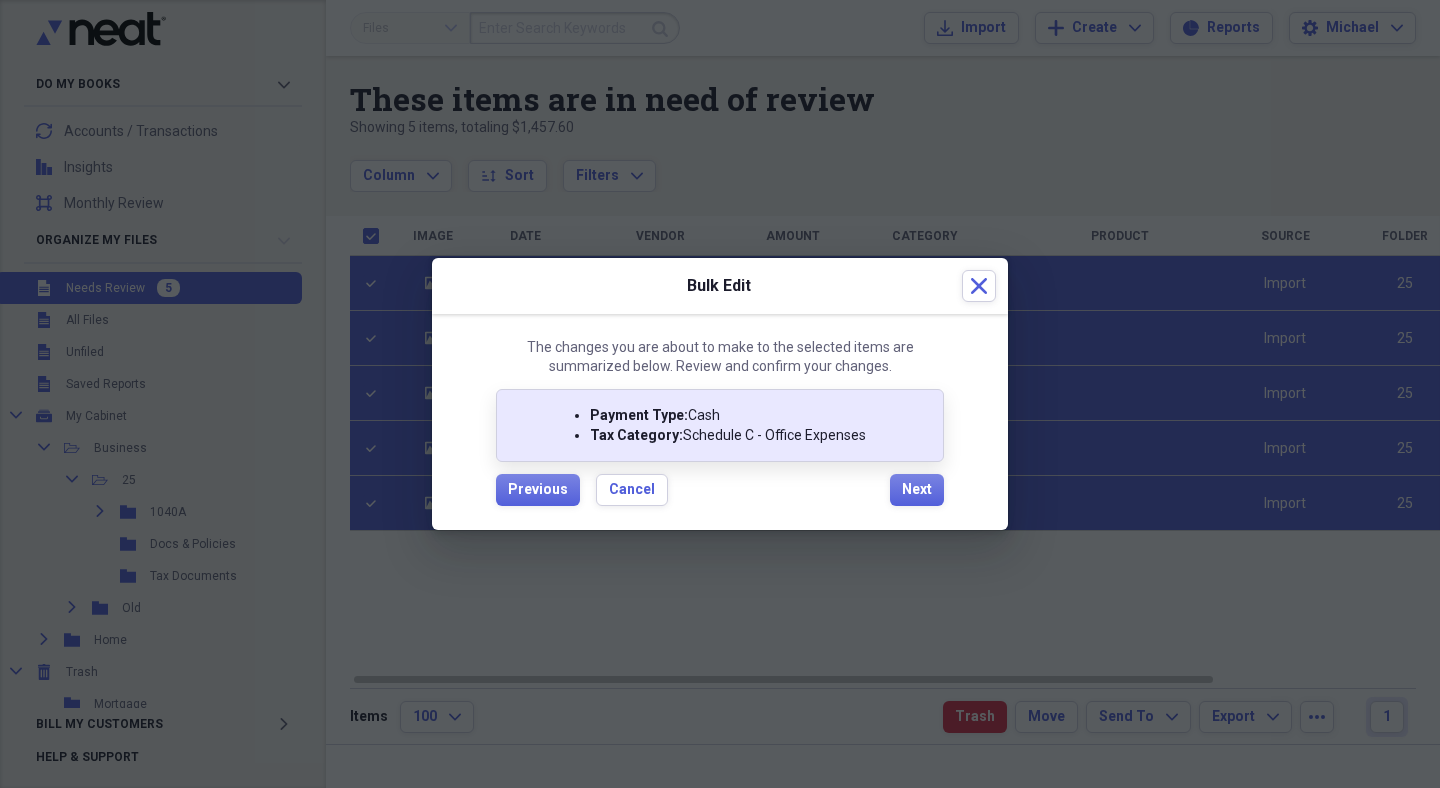click on "Next" at bounding box center (917, 490) 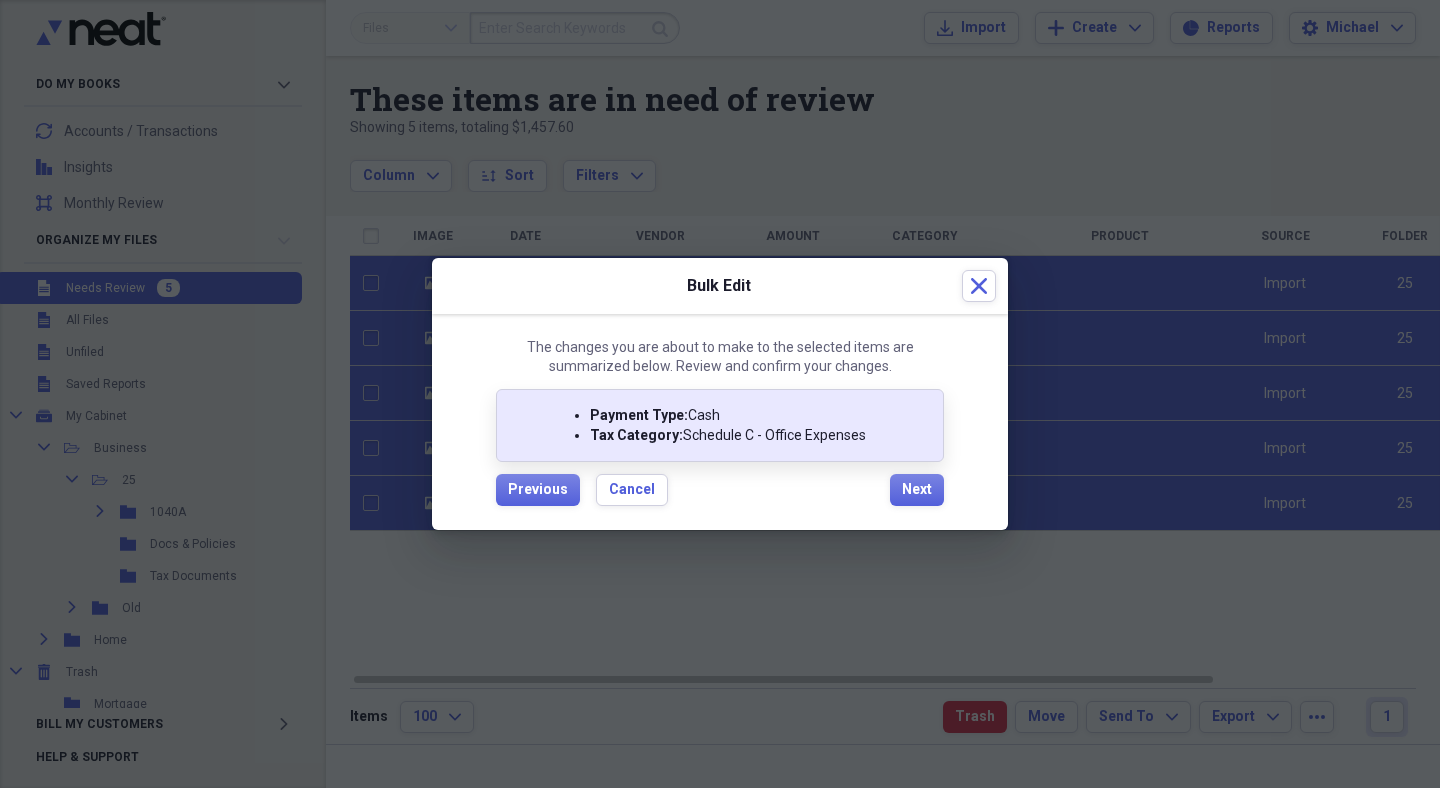 checkbox on "false" 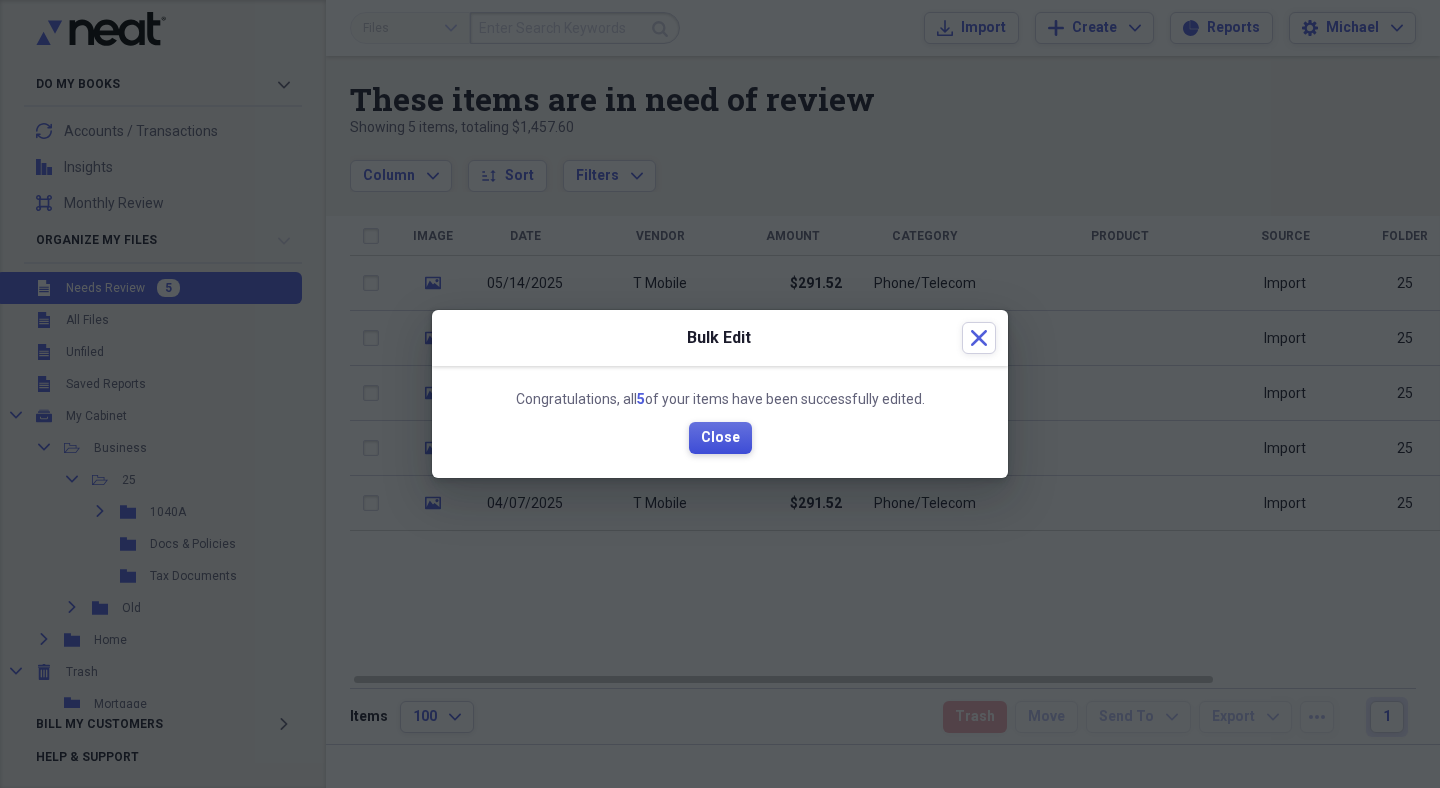 click on "Close" at bounding box center [720, 438] 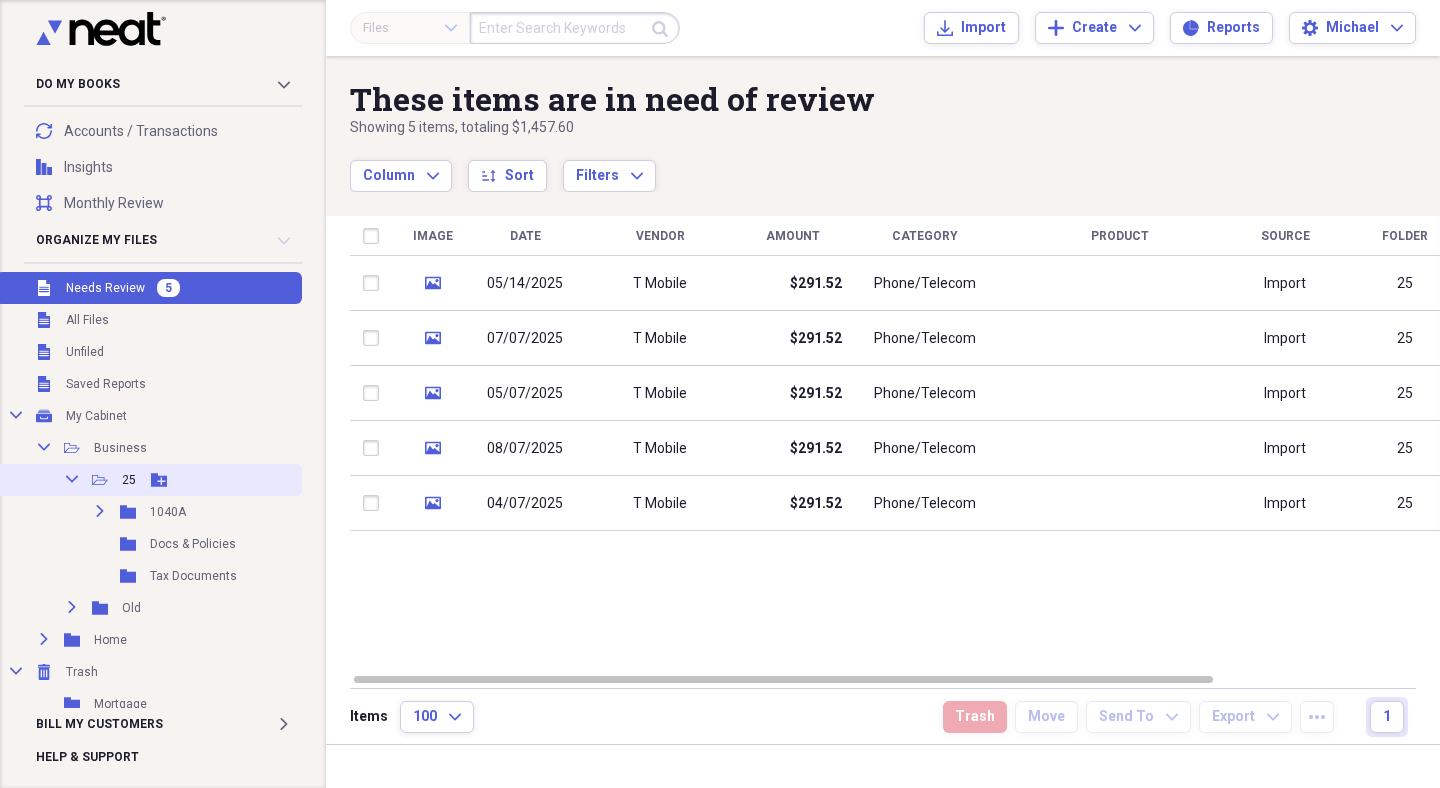 click on "25" at bounding box center [129, 480] 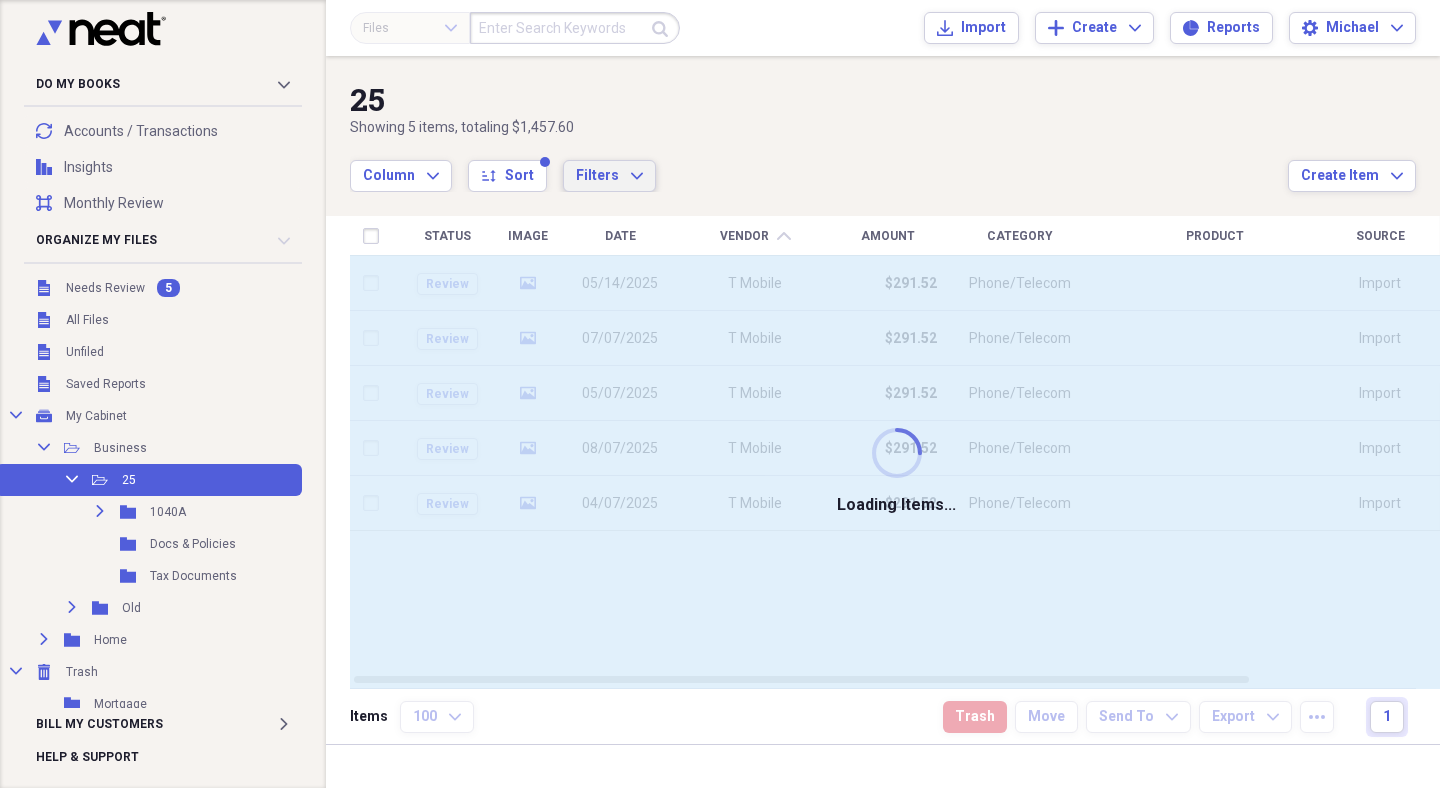 click on "Expand" 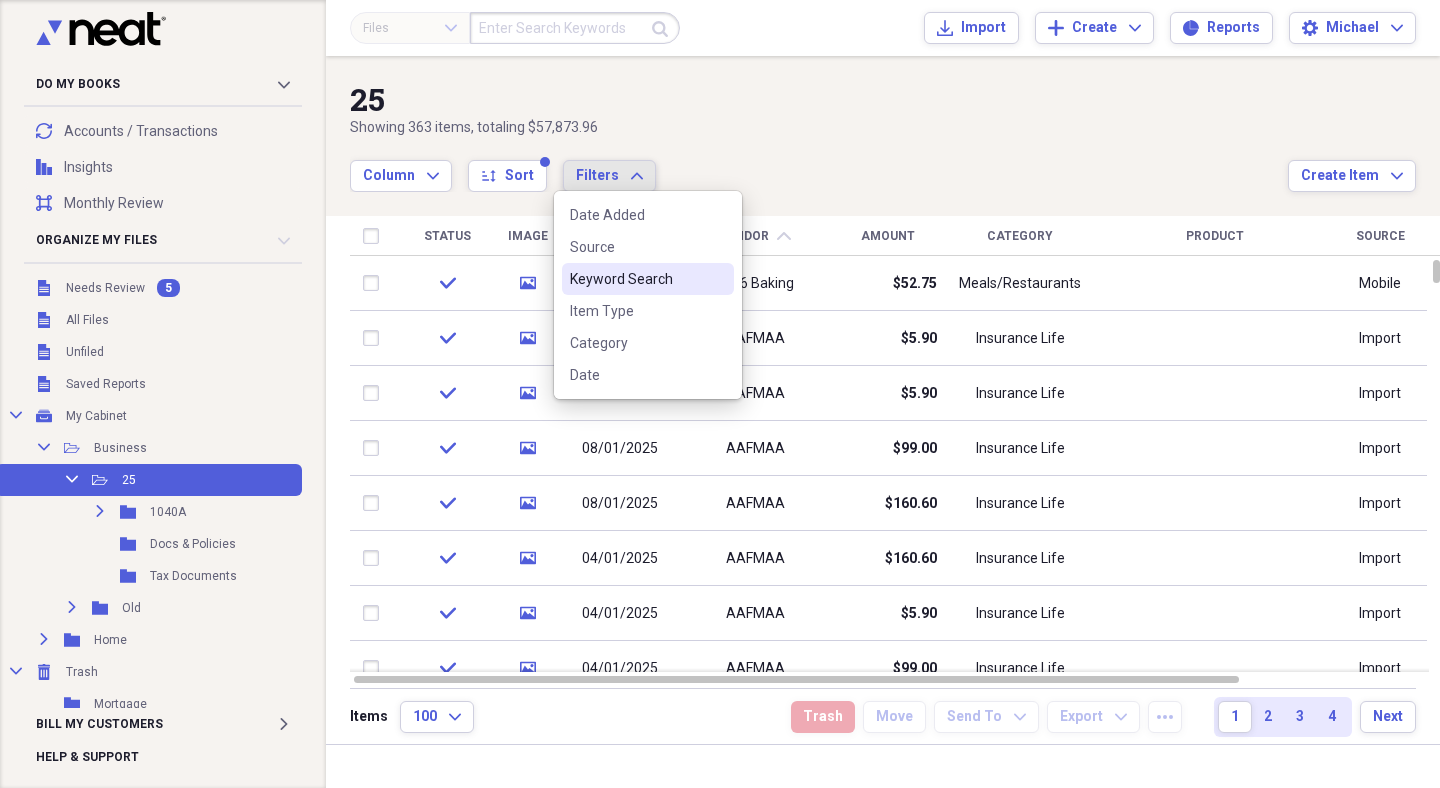 click on "Keyword Search" at bounding box center (648, 279) 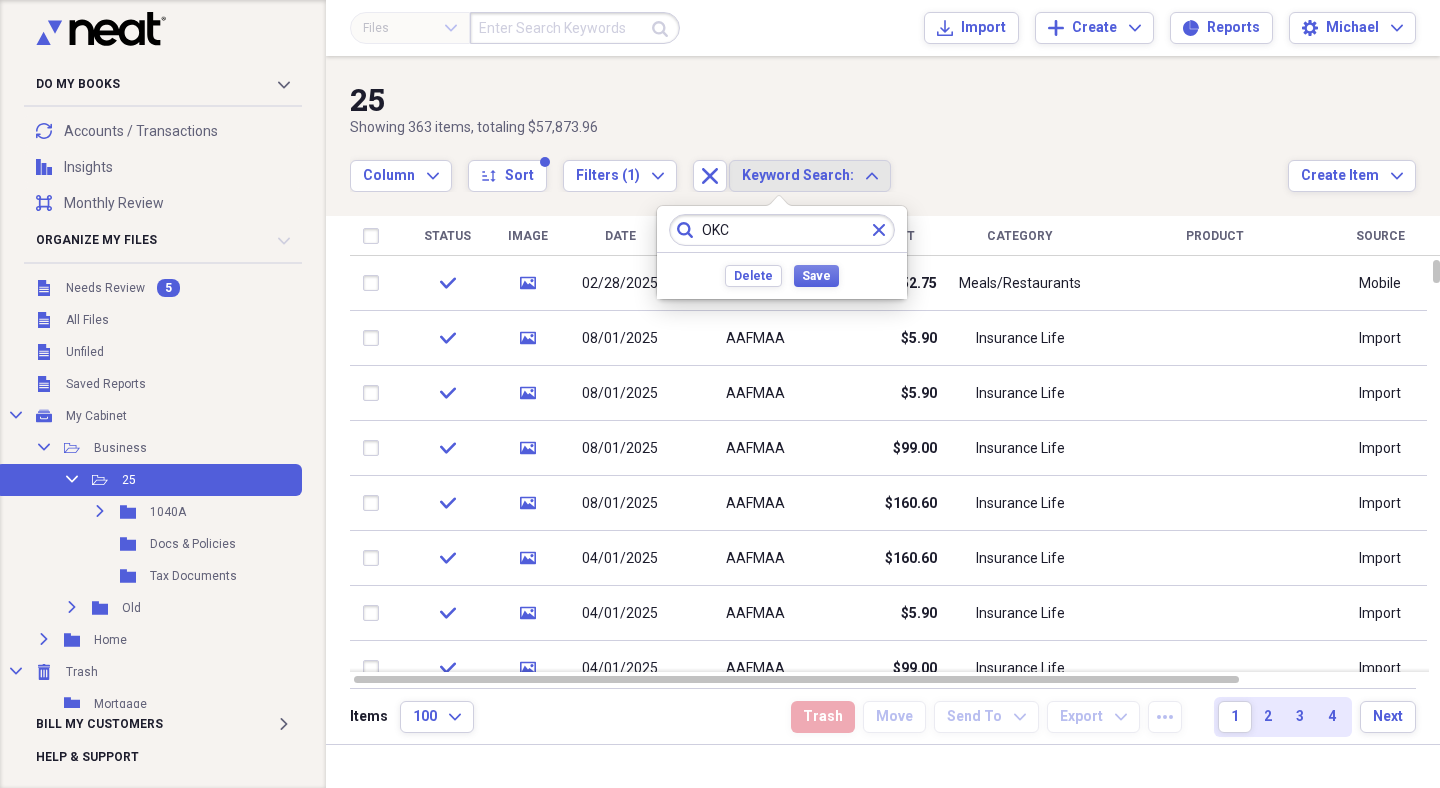type on "OKC" 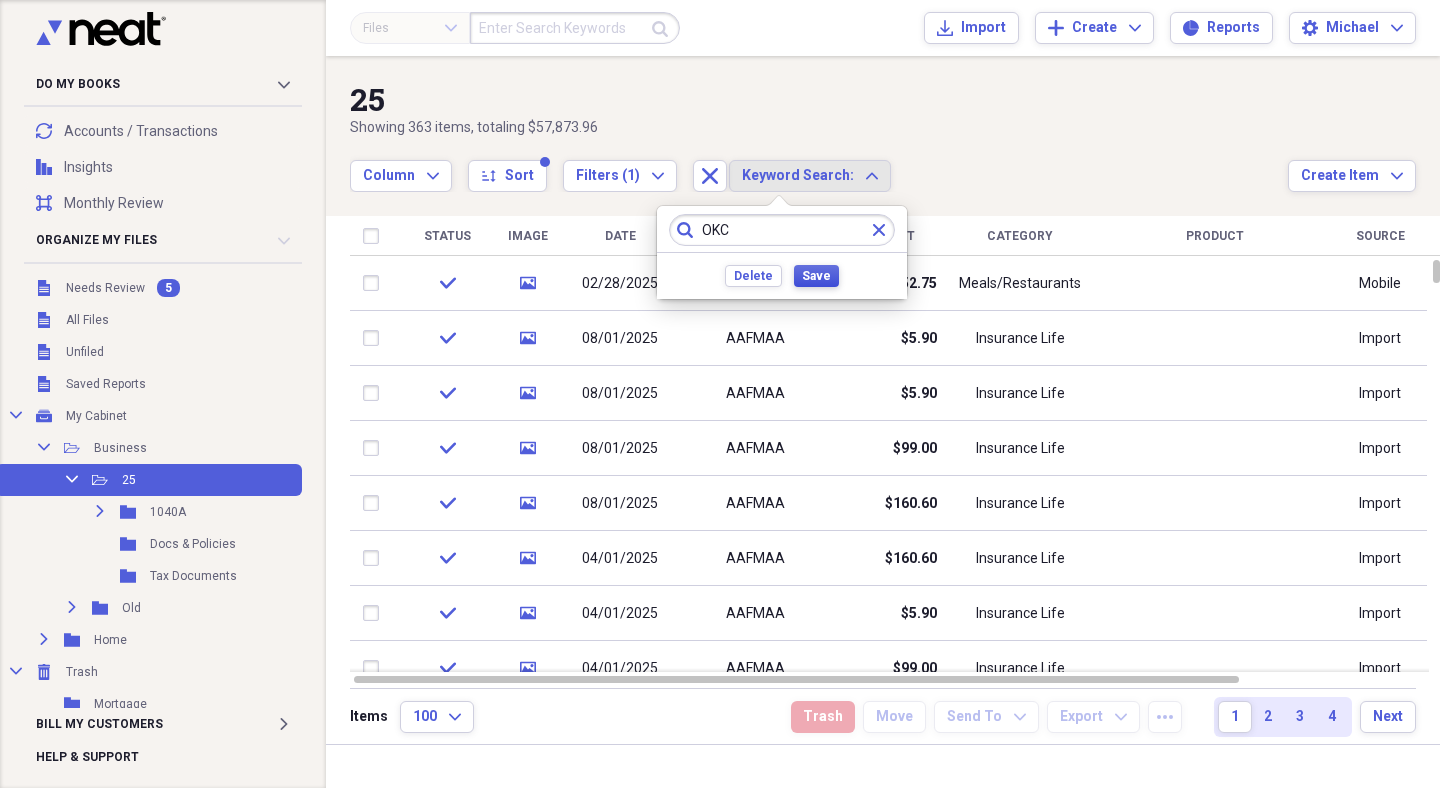 click on "Save" at bounding box center (816, 276) 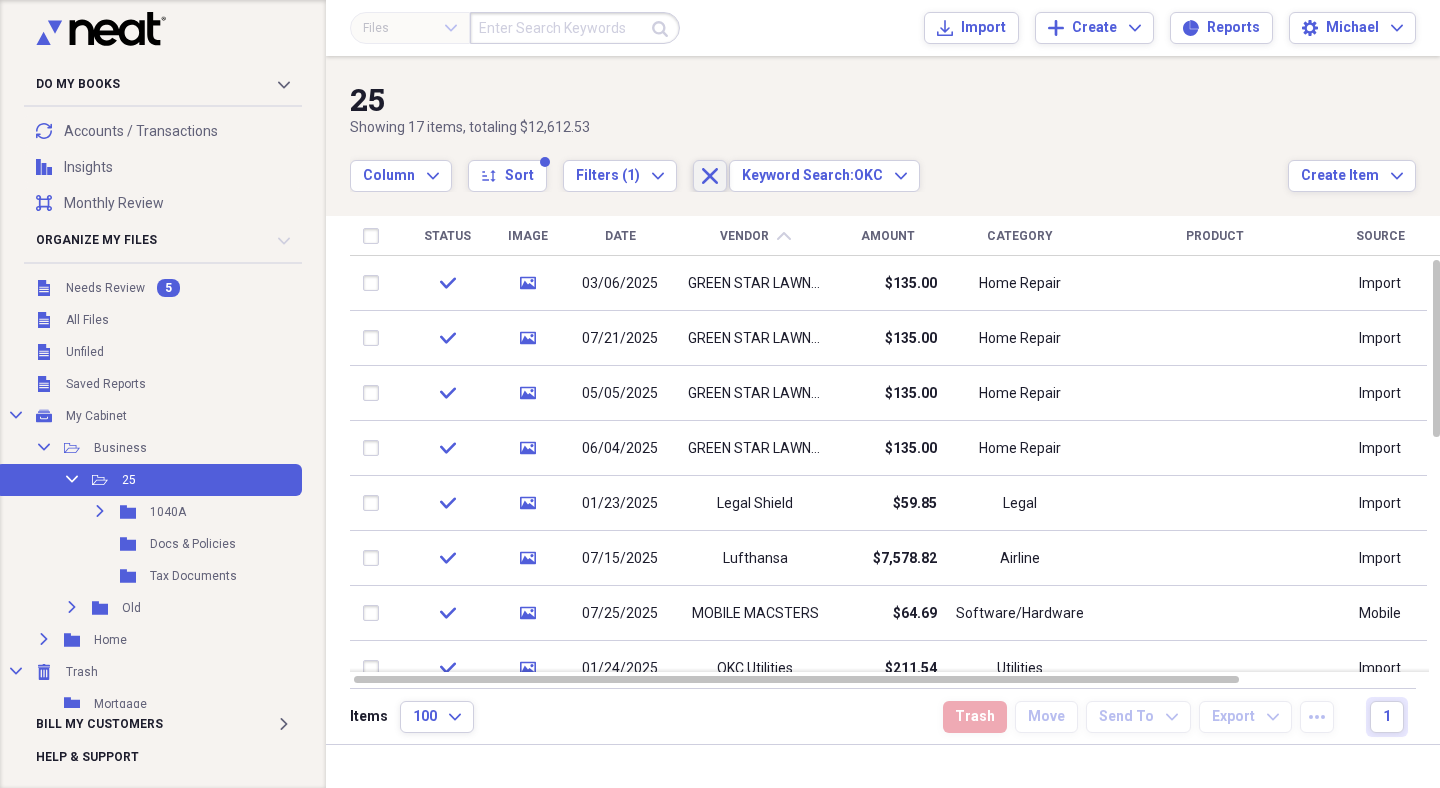 click 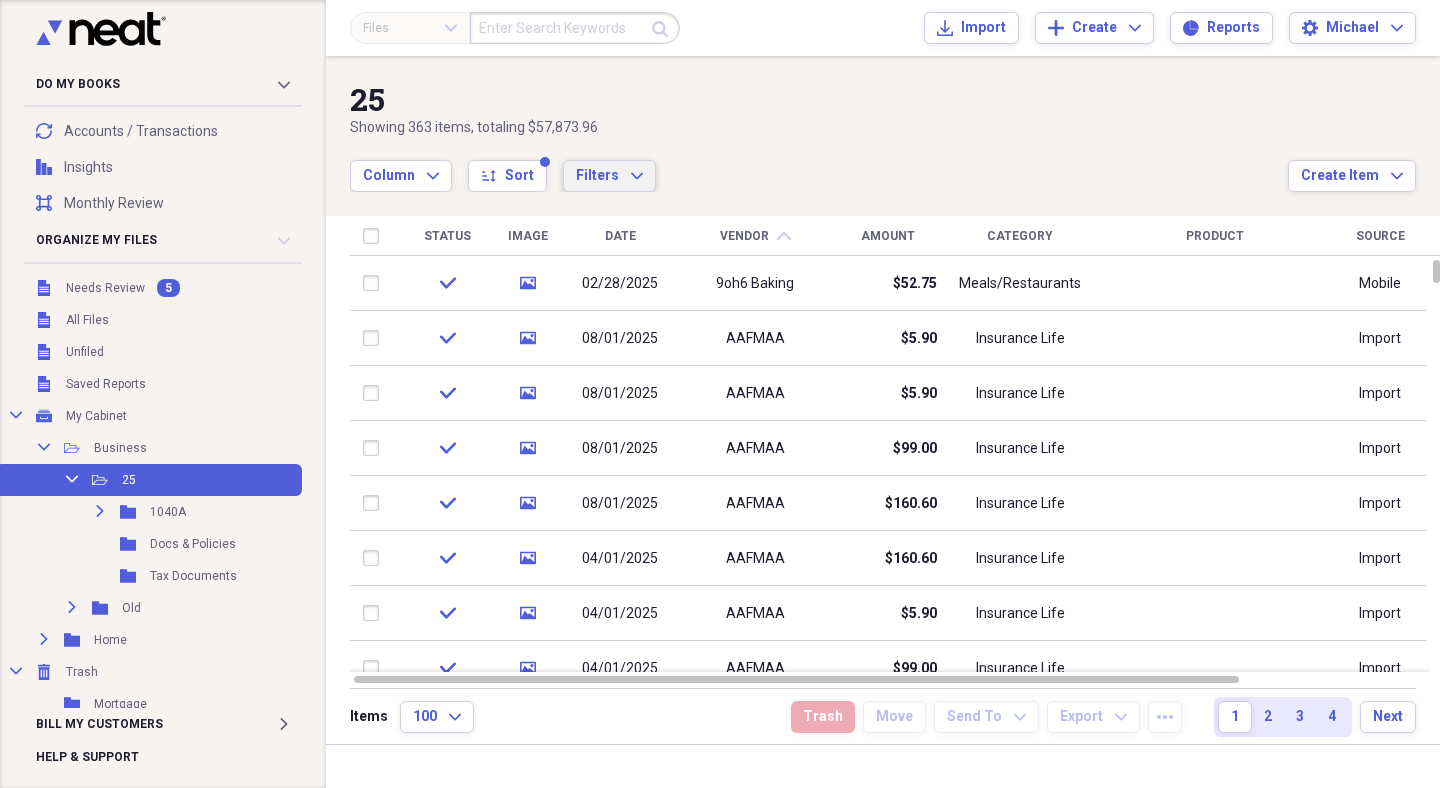 click on "Filters  Expand" at bounding box center [609, 176] 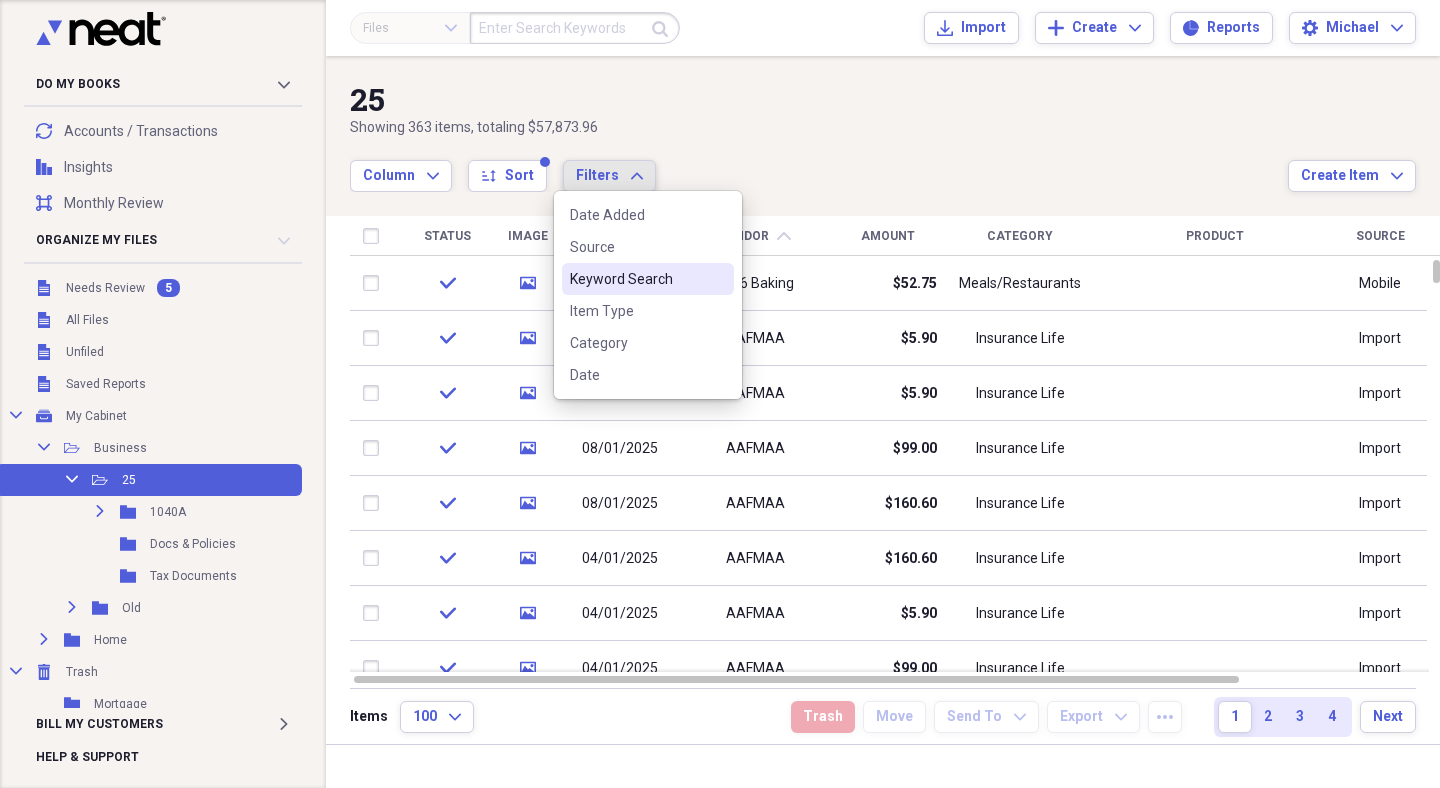 click on "Keyword Search" at bounding box center (636, 279) 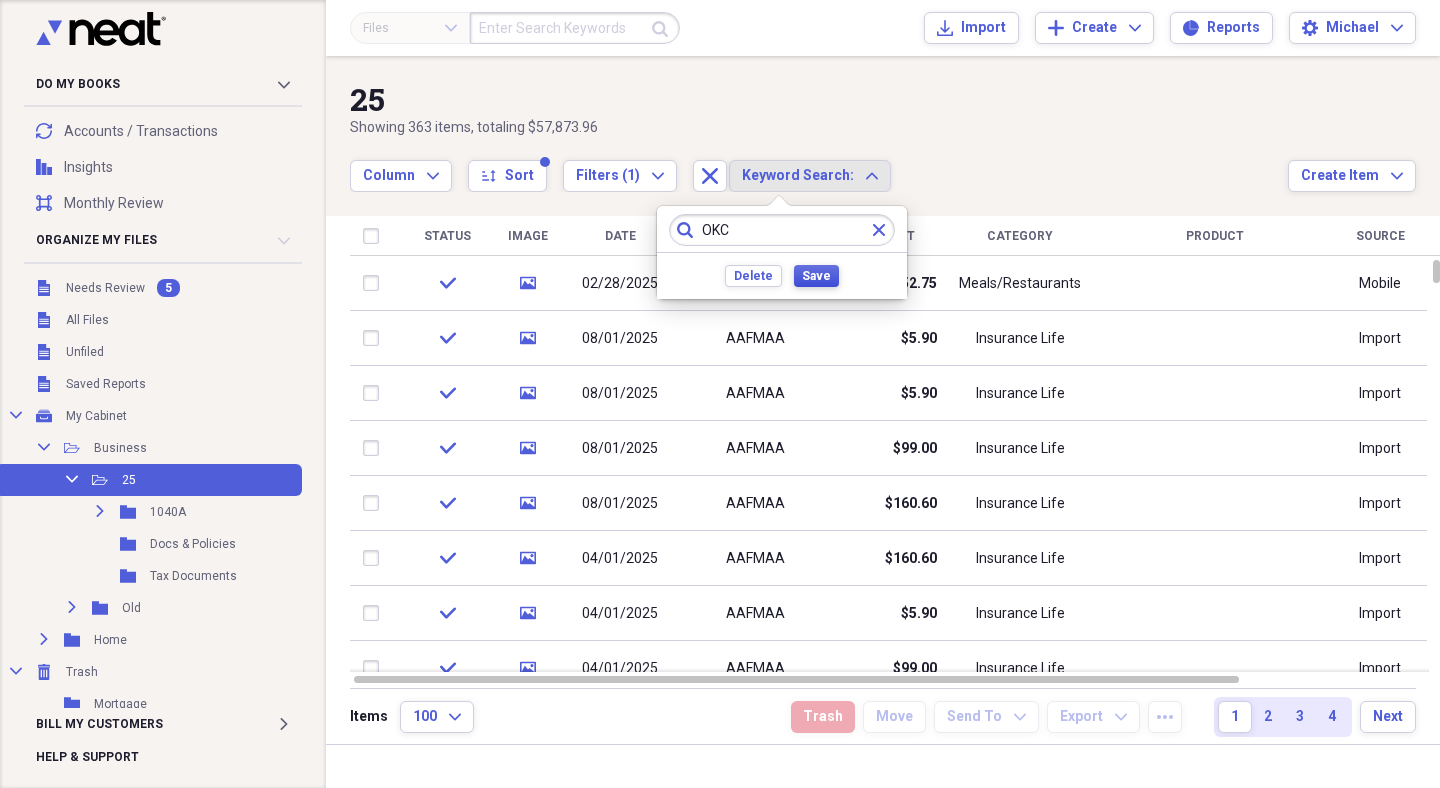 type on "OKC" 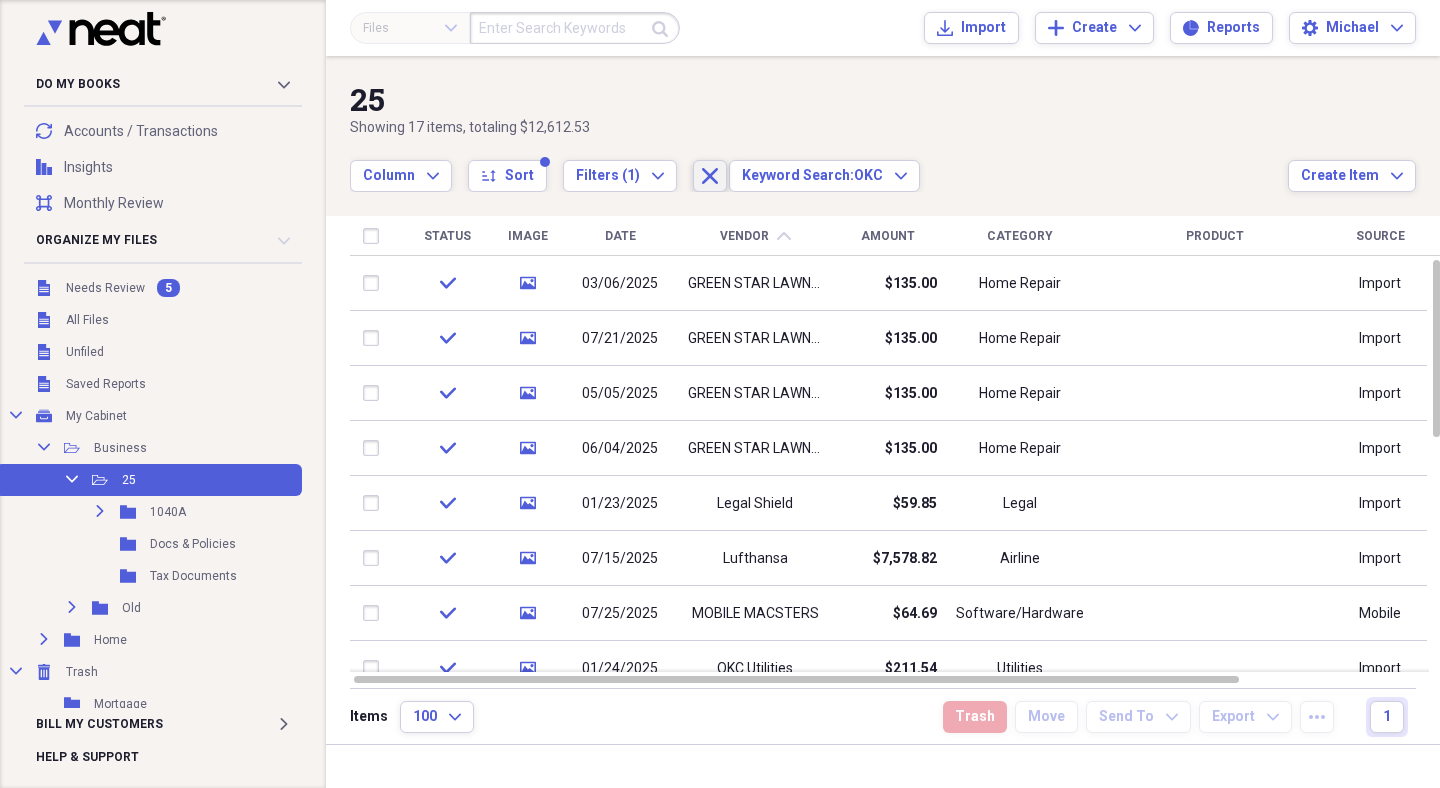 click on "Close" 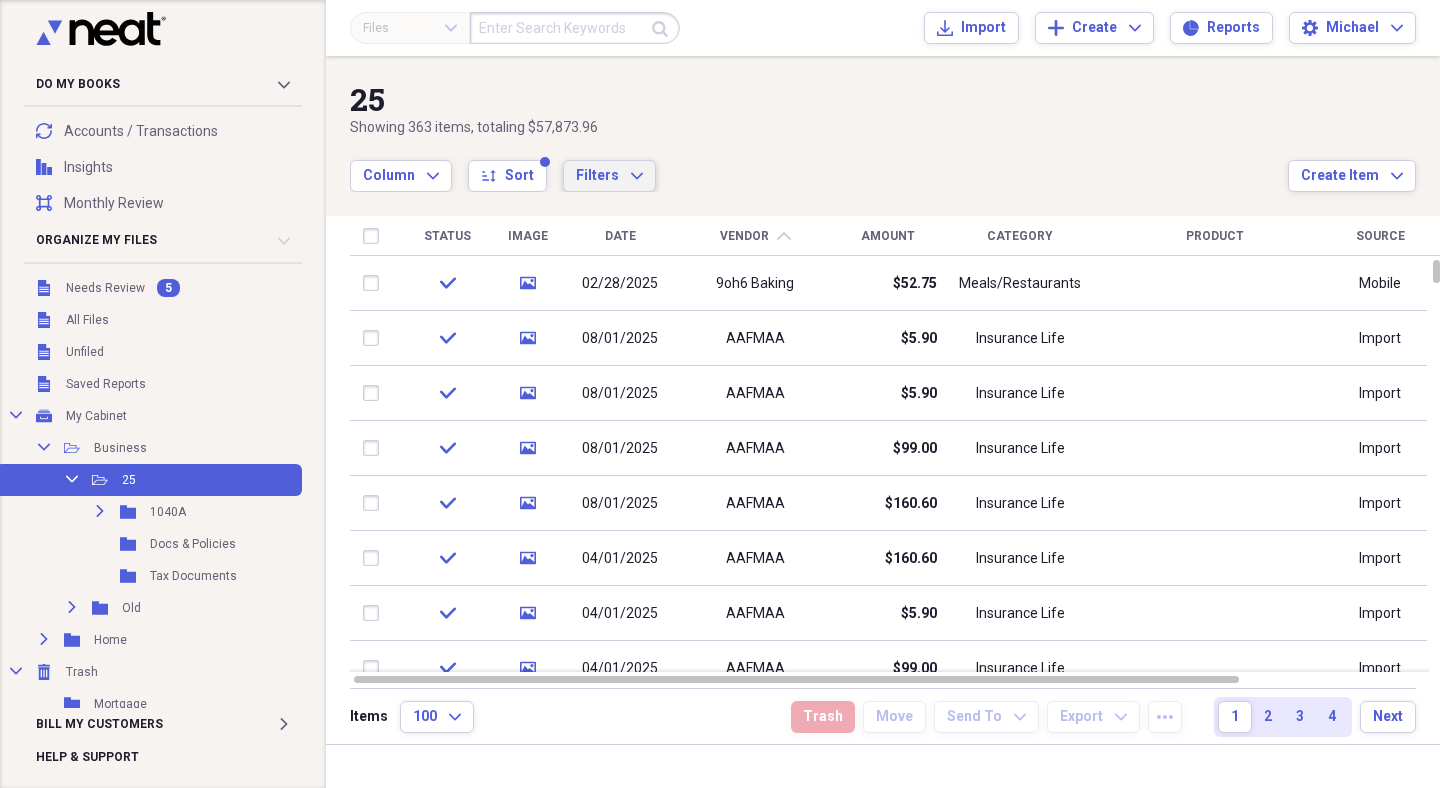 click on "Expand" 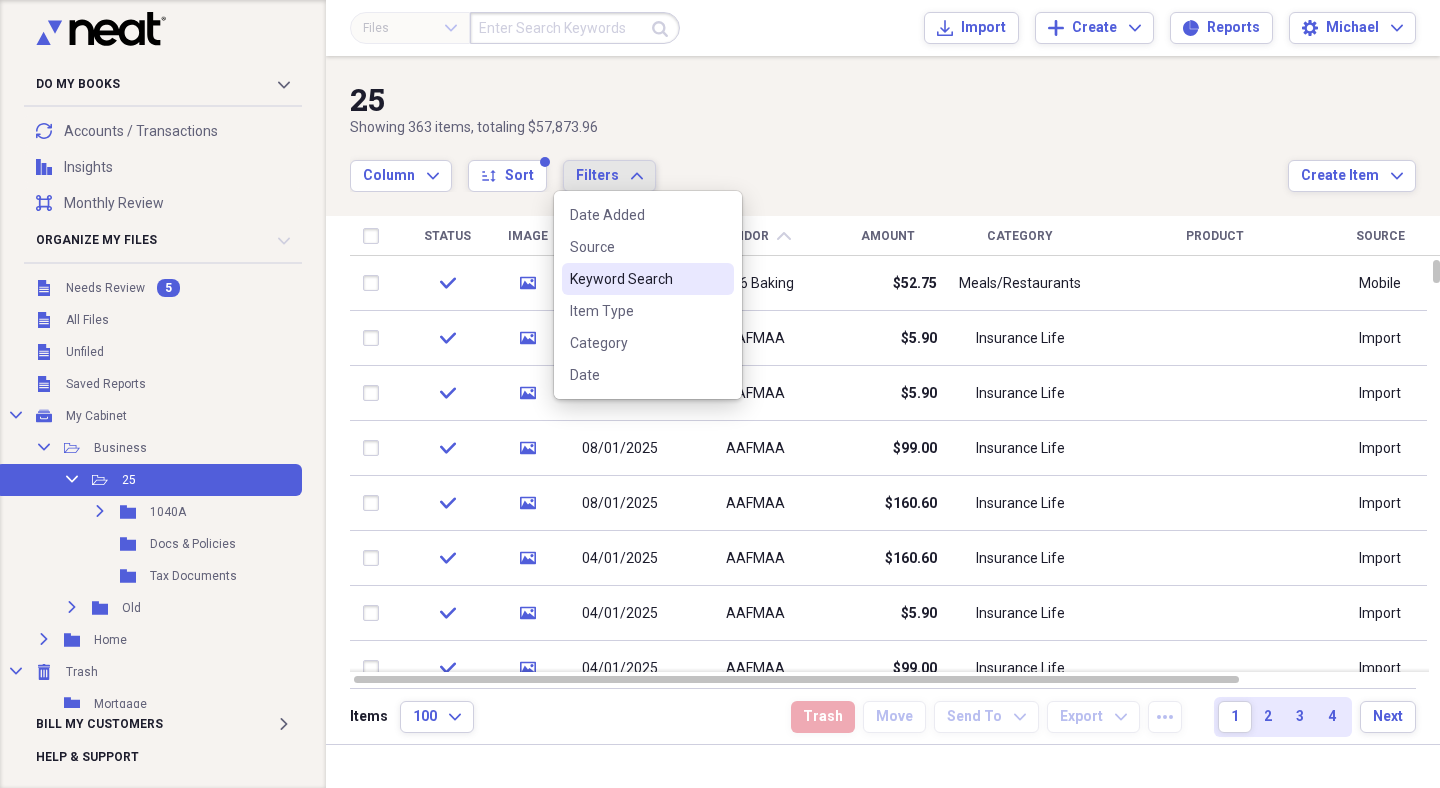 click on "Keyword Search" at bounding box center [636, 279] 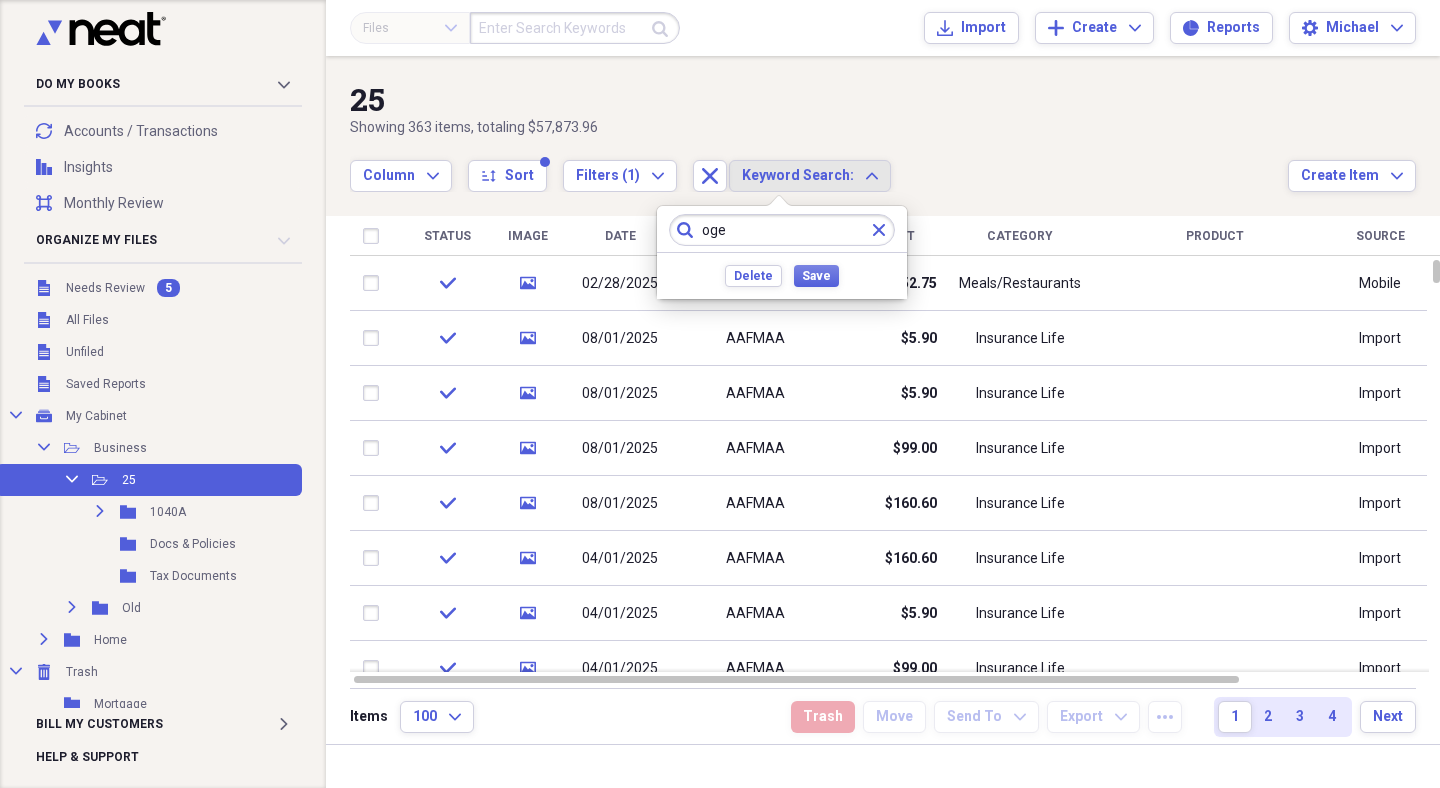 type on "oge" 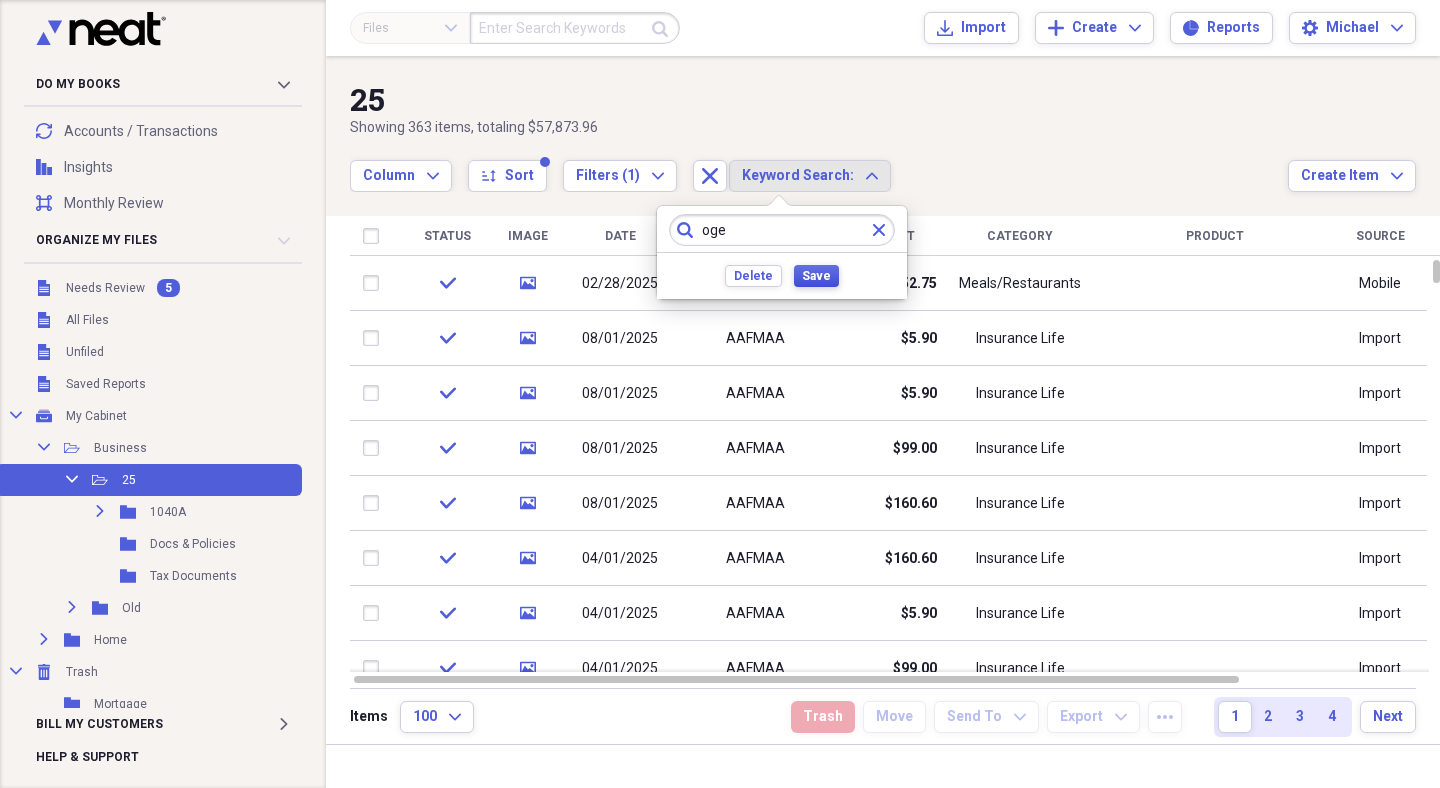 click on "Save" at bounding box center [816, 276] 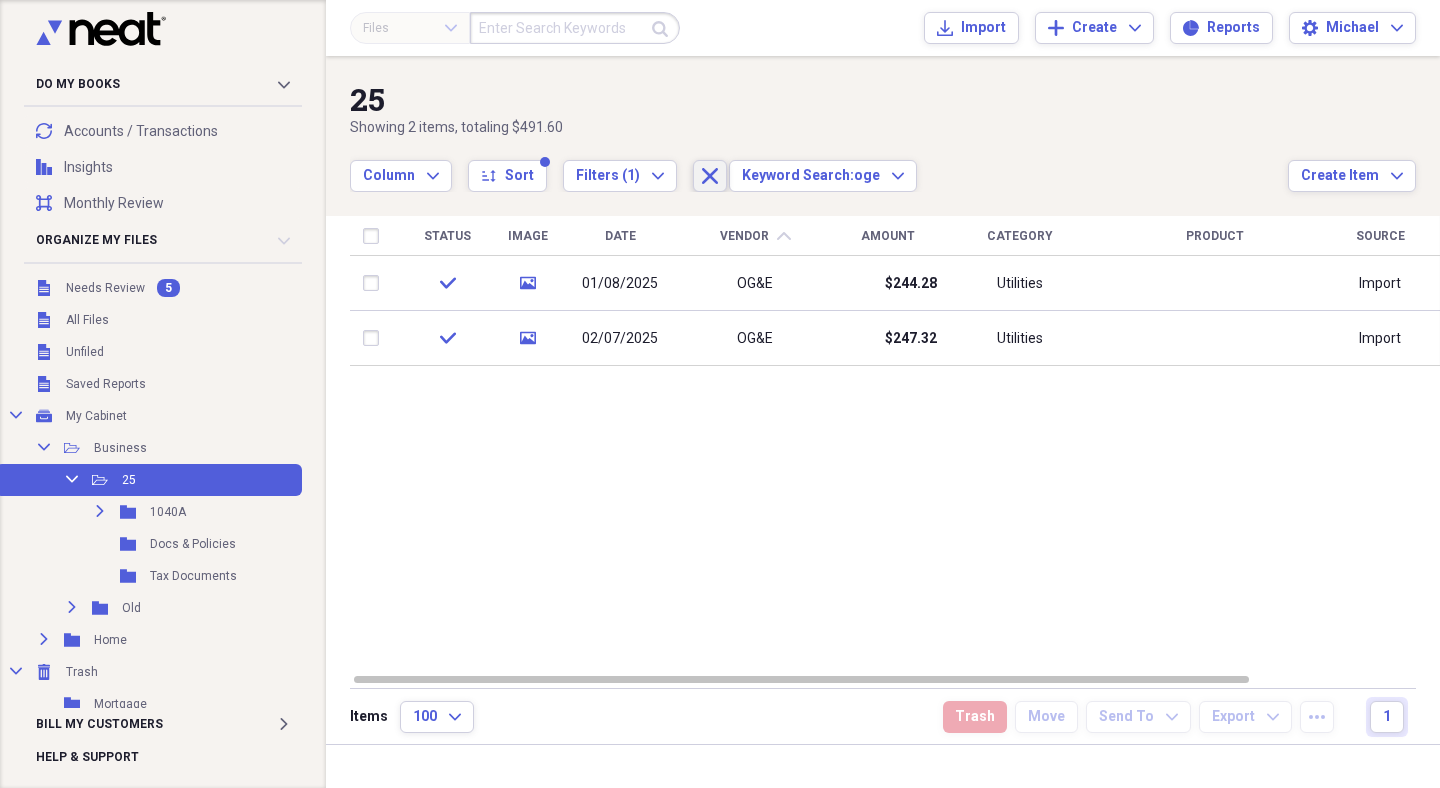 click on "Close" at bounding box center [710, 176] 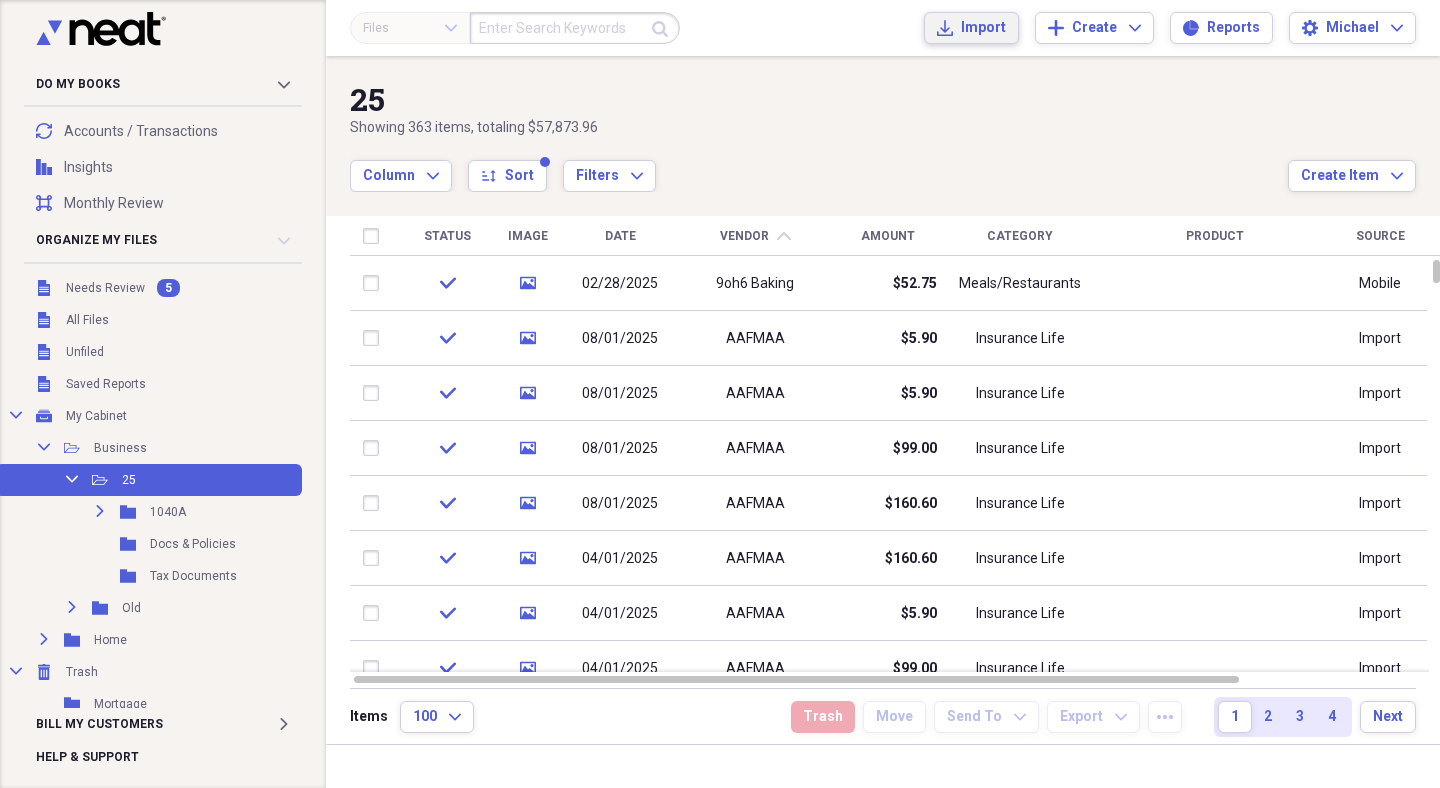 click on "Import" at bounding box center (983, 28) 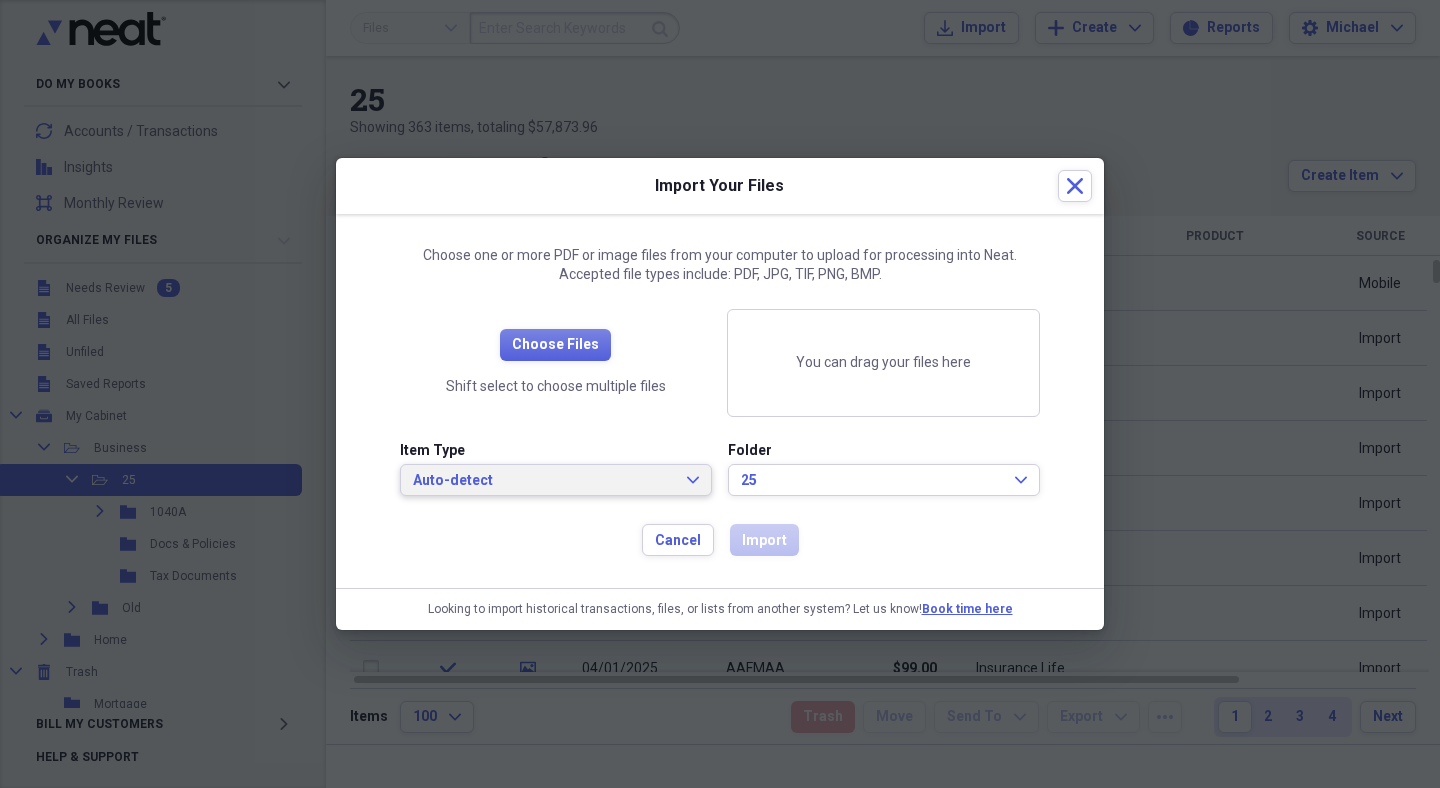 click on "Auto-detect" at bounding box center [544, 481] 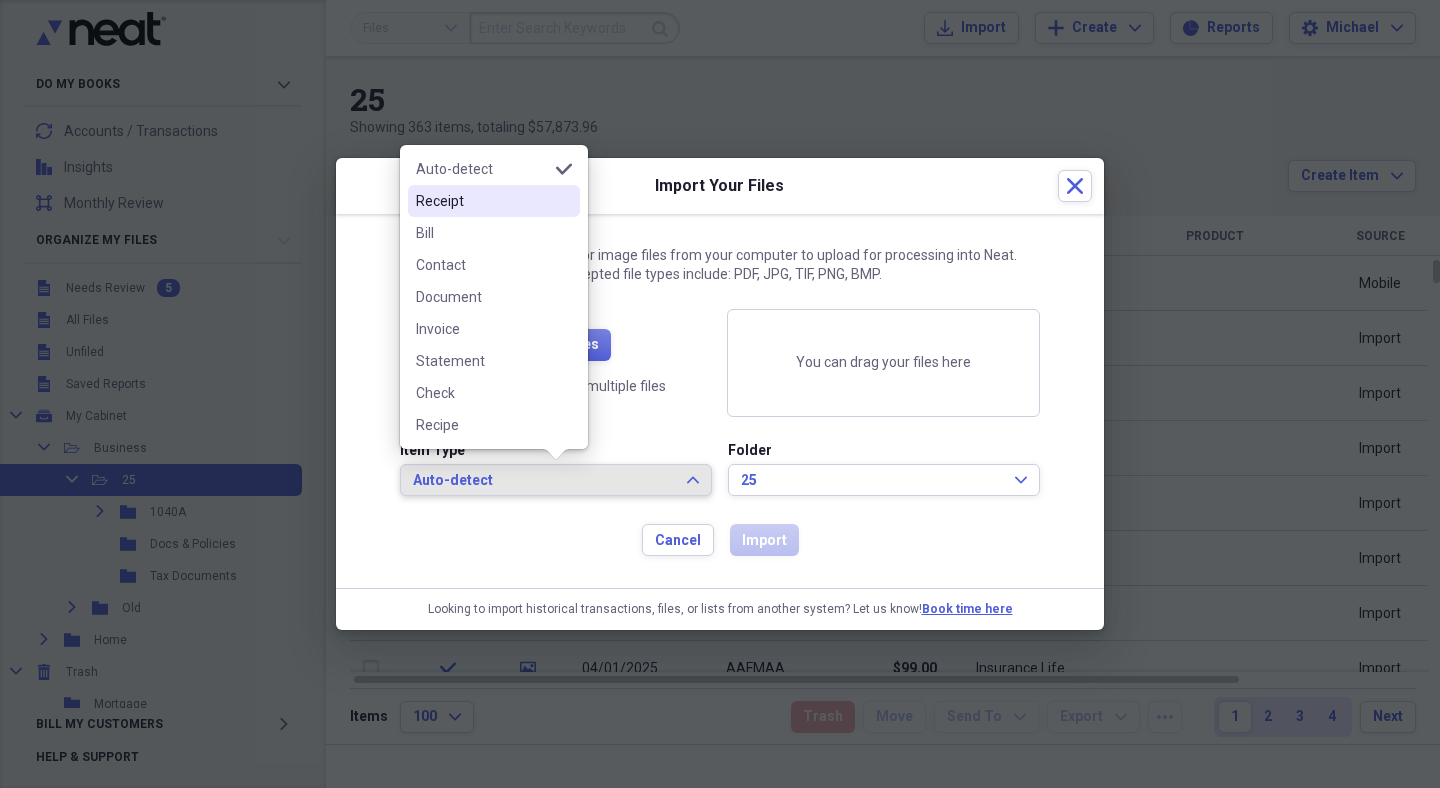 click on "Receipt" at bounding box center (494, 201) 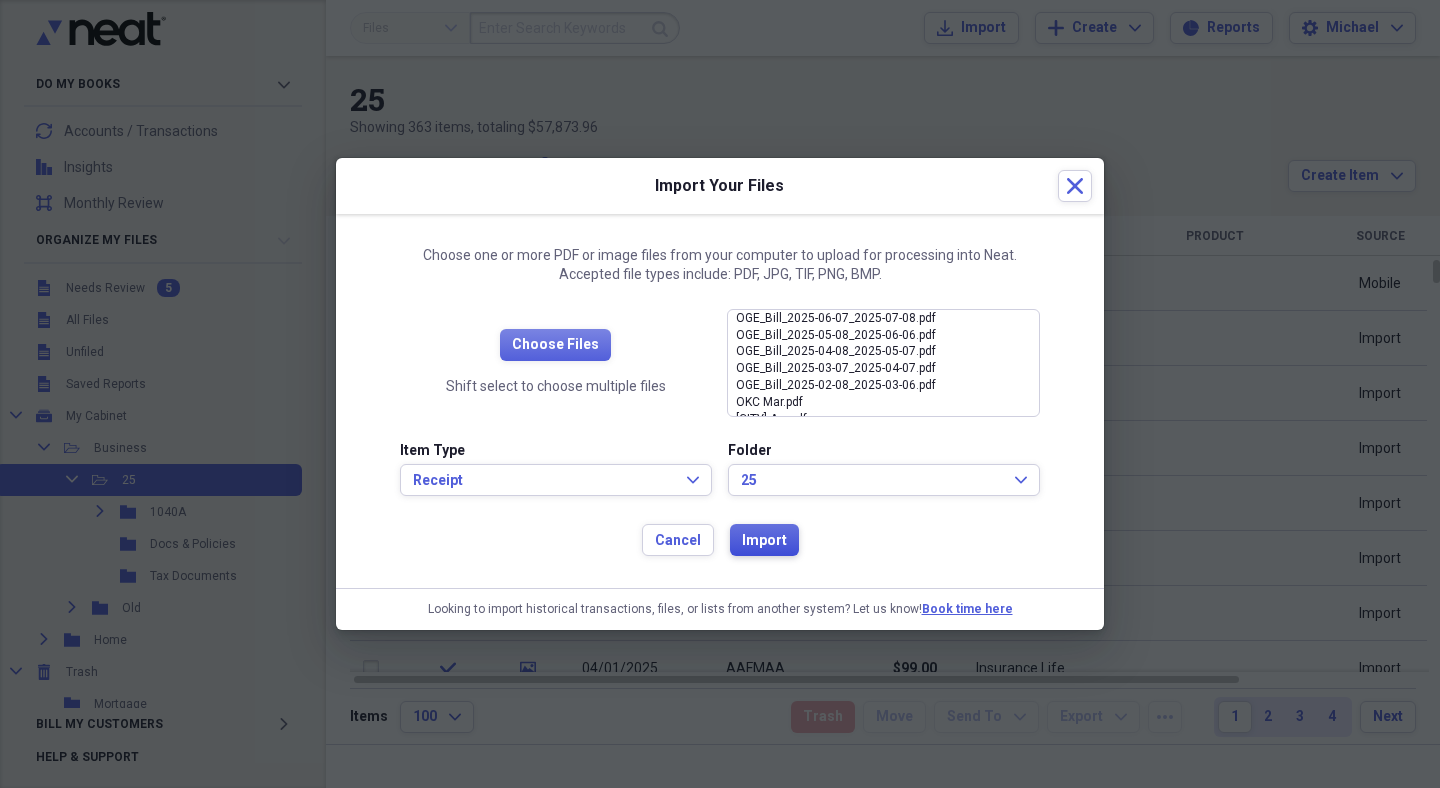 click on "Import" at bounding box center (764, 541) 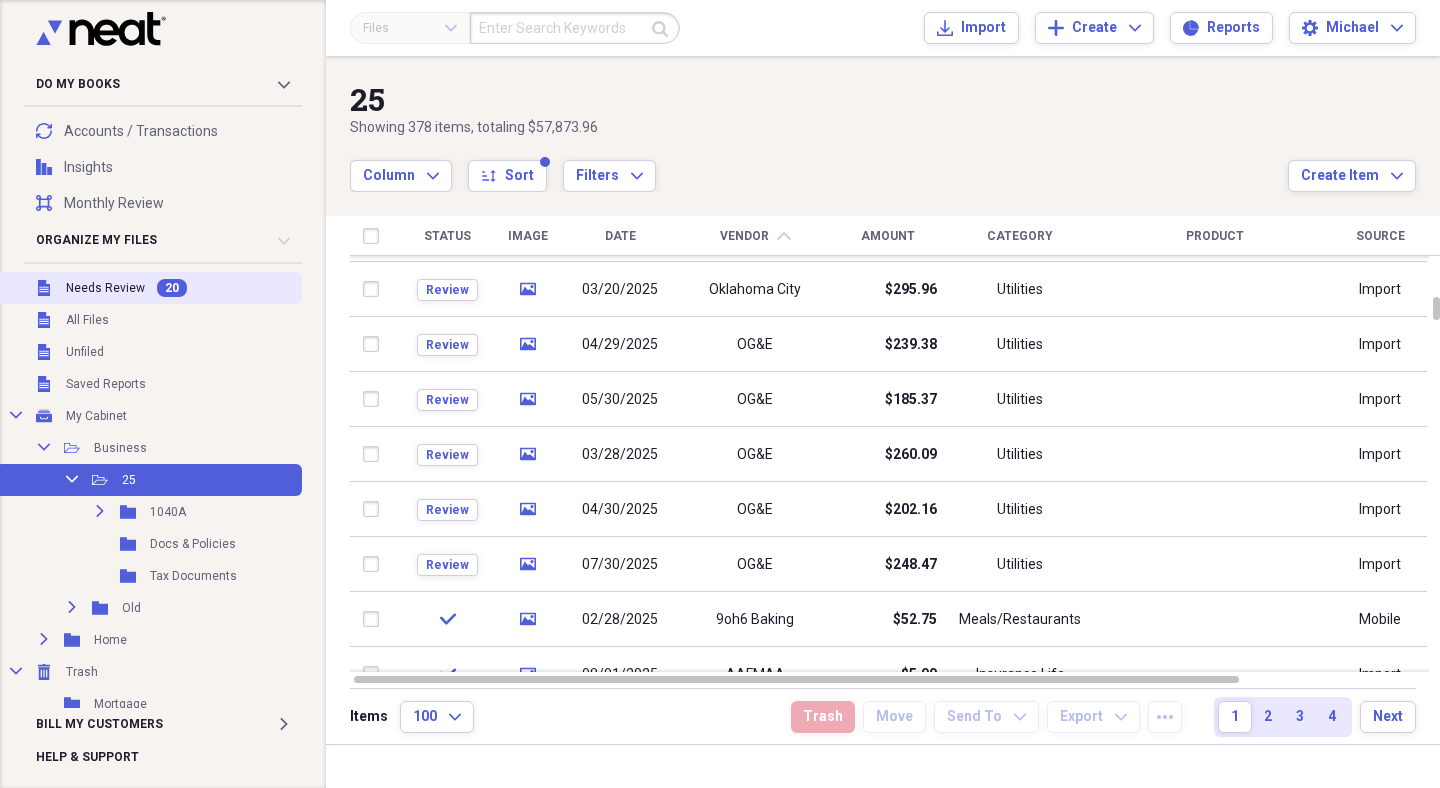click on "Needs Review" at bounding box center [105, 288] 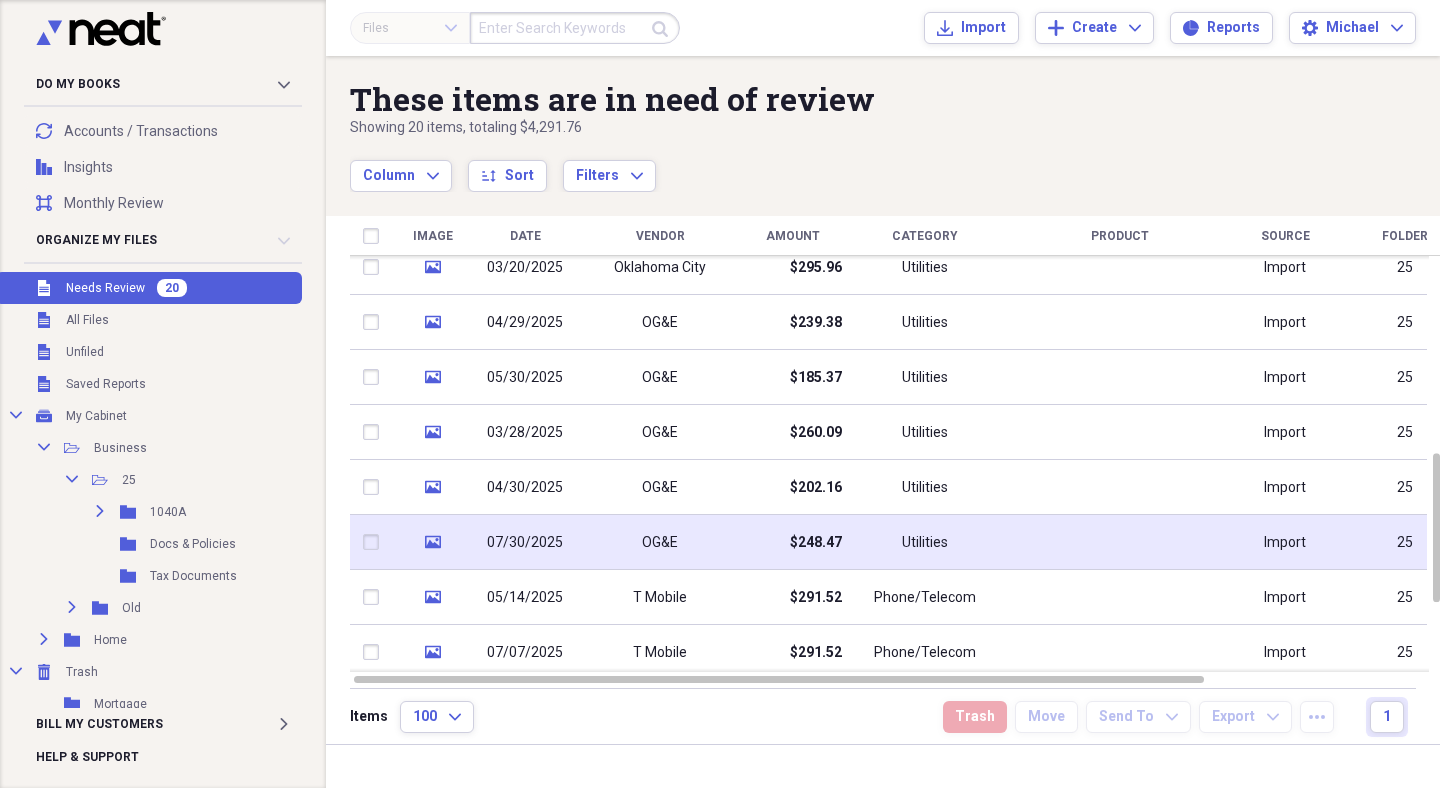 click at bounding box center [375, 542] 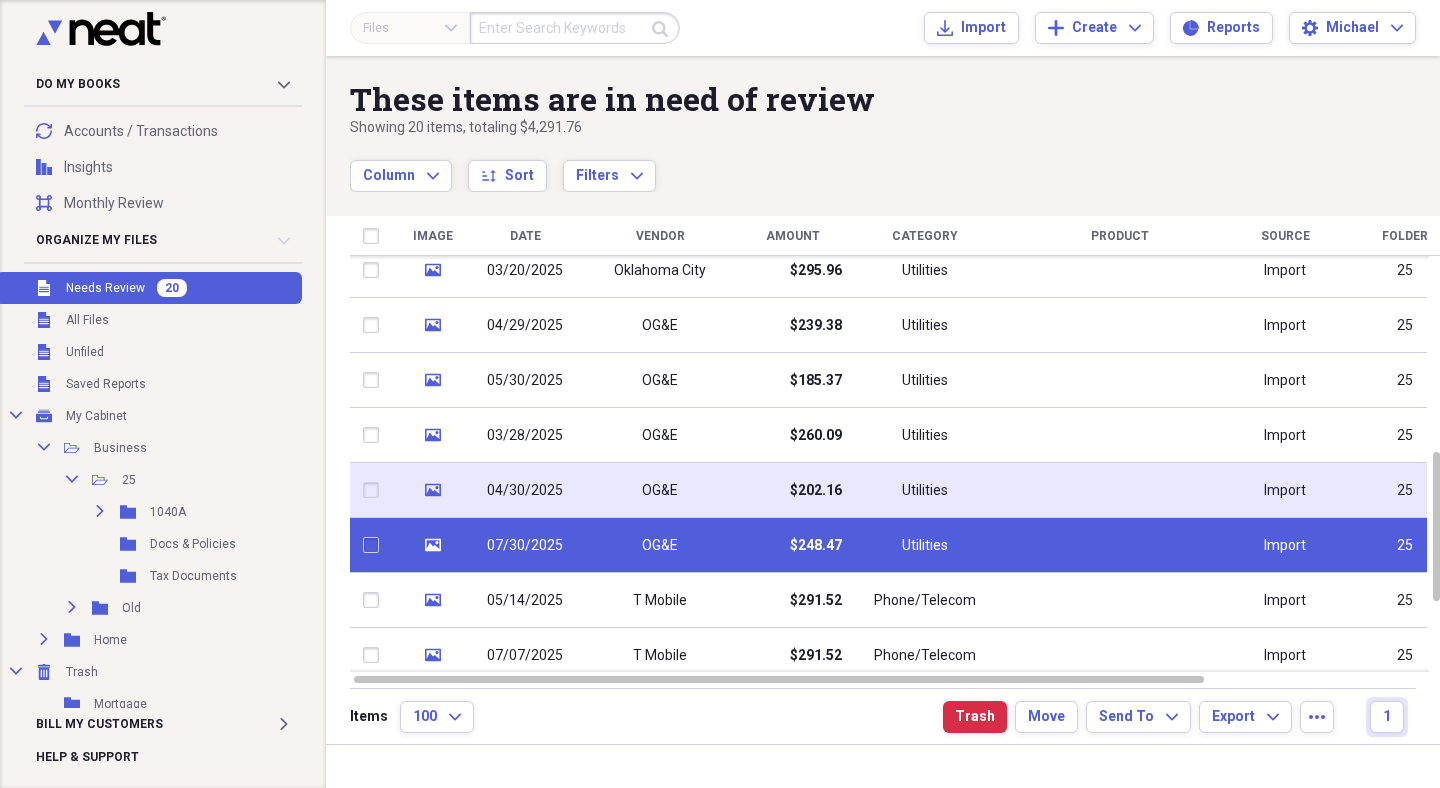 checkbox on "true" 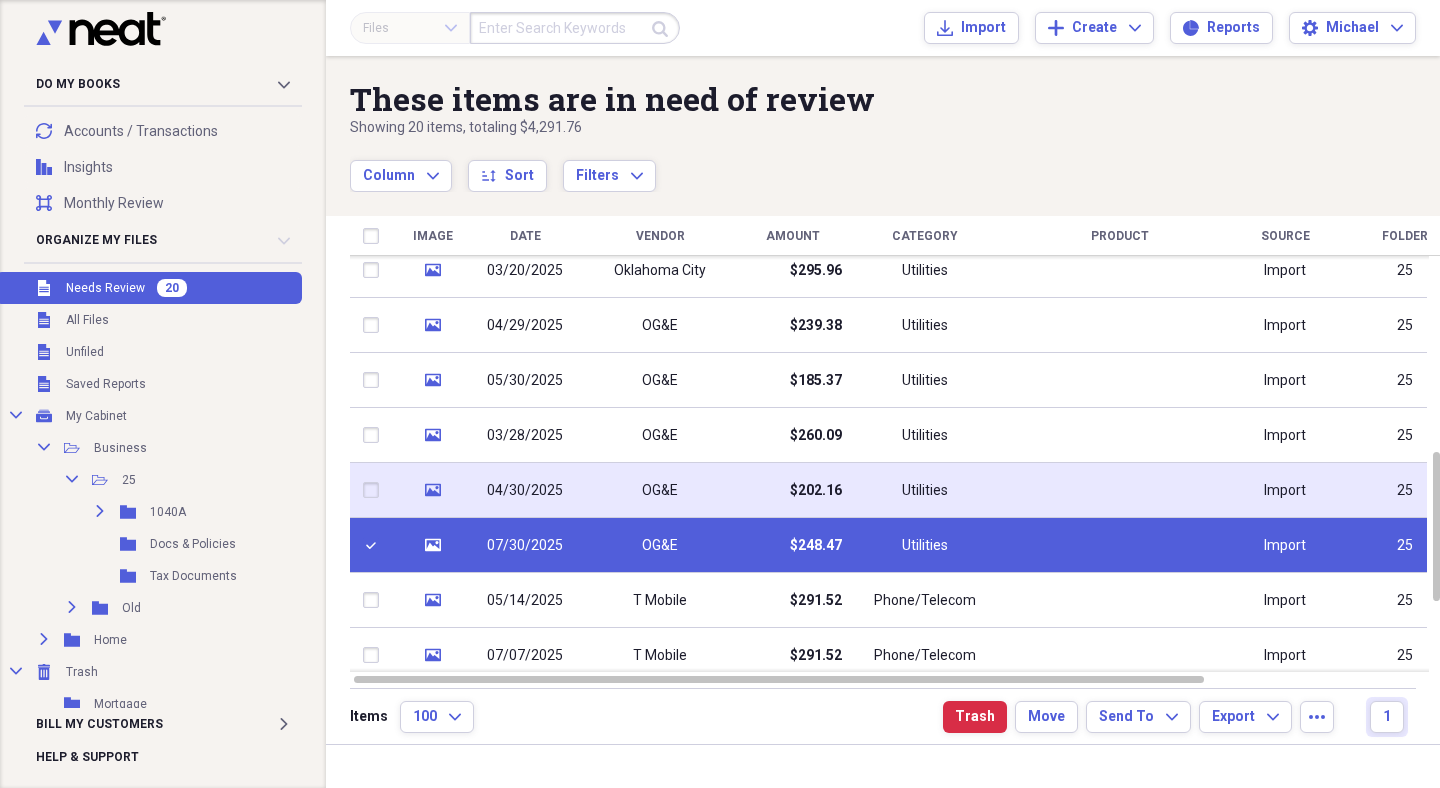 click at bounding box center (375, 490) 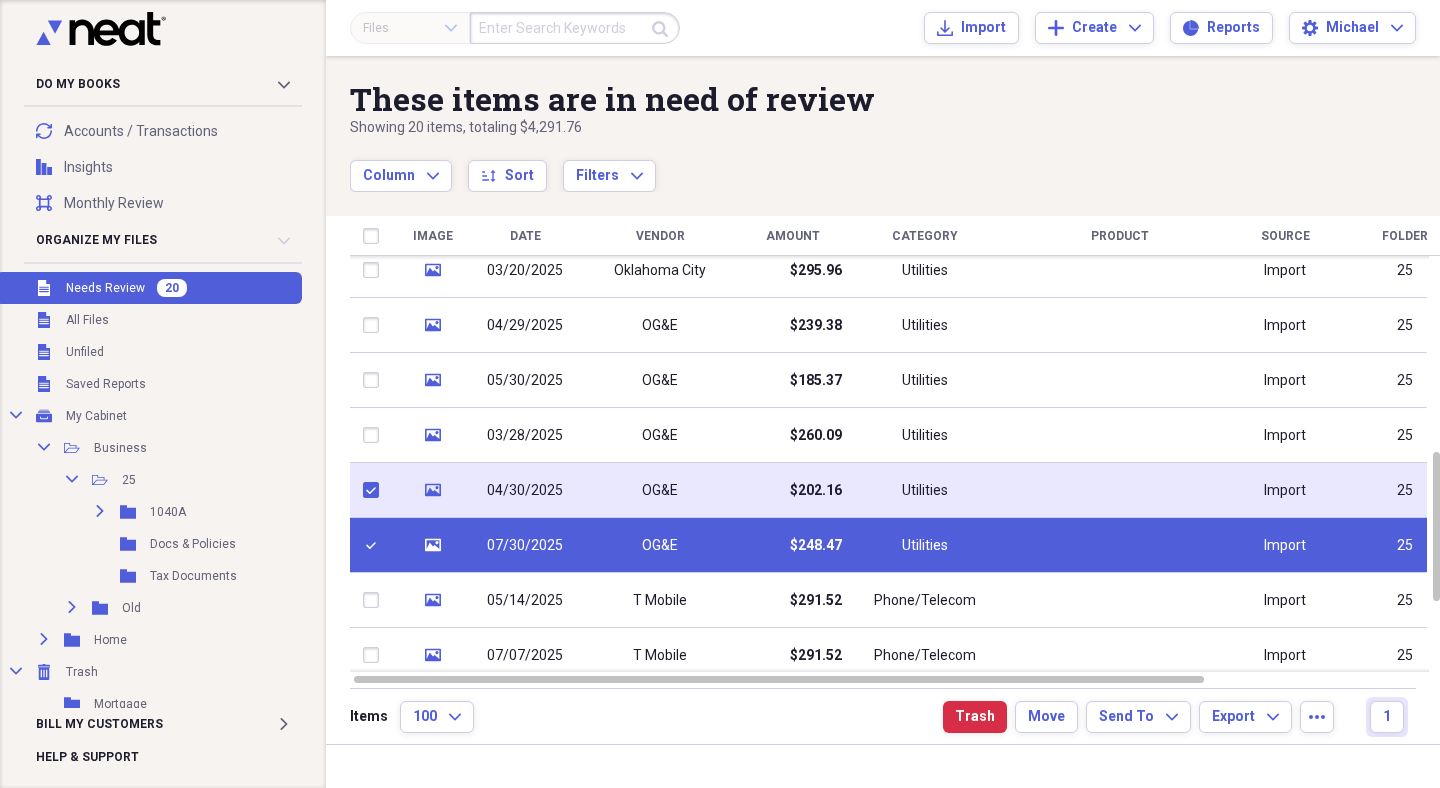 checkbox on "true" 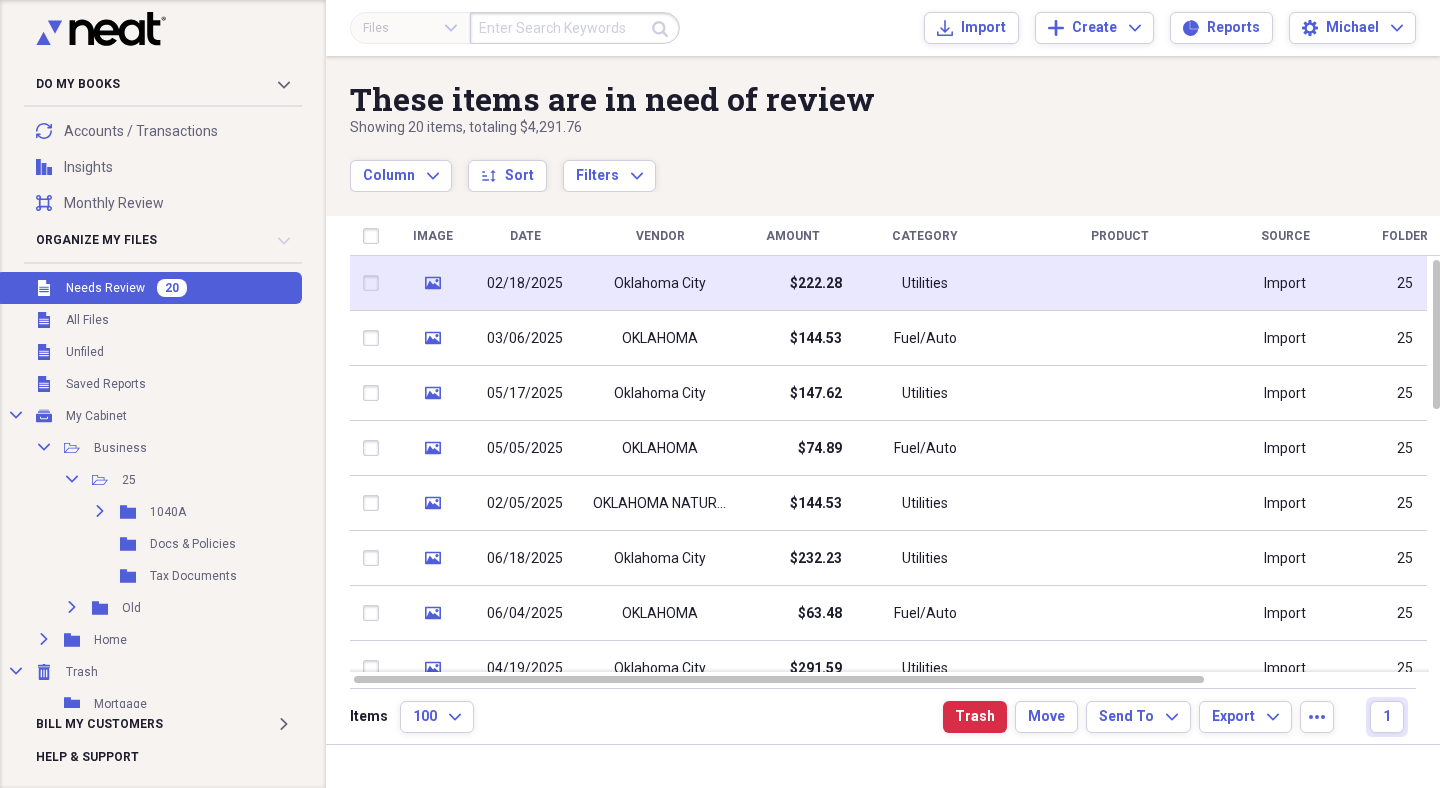 click at bounding box center (375, 283) 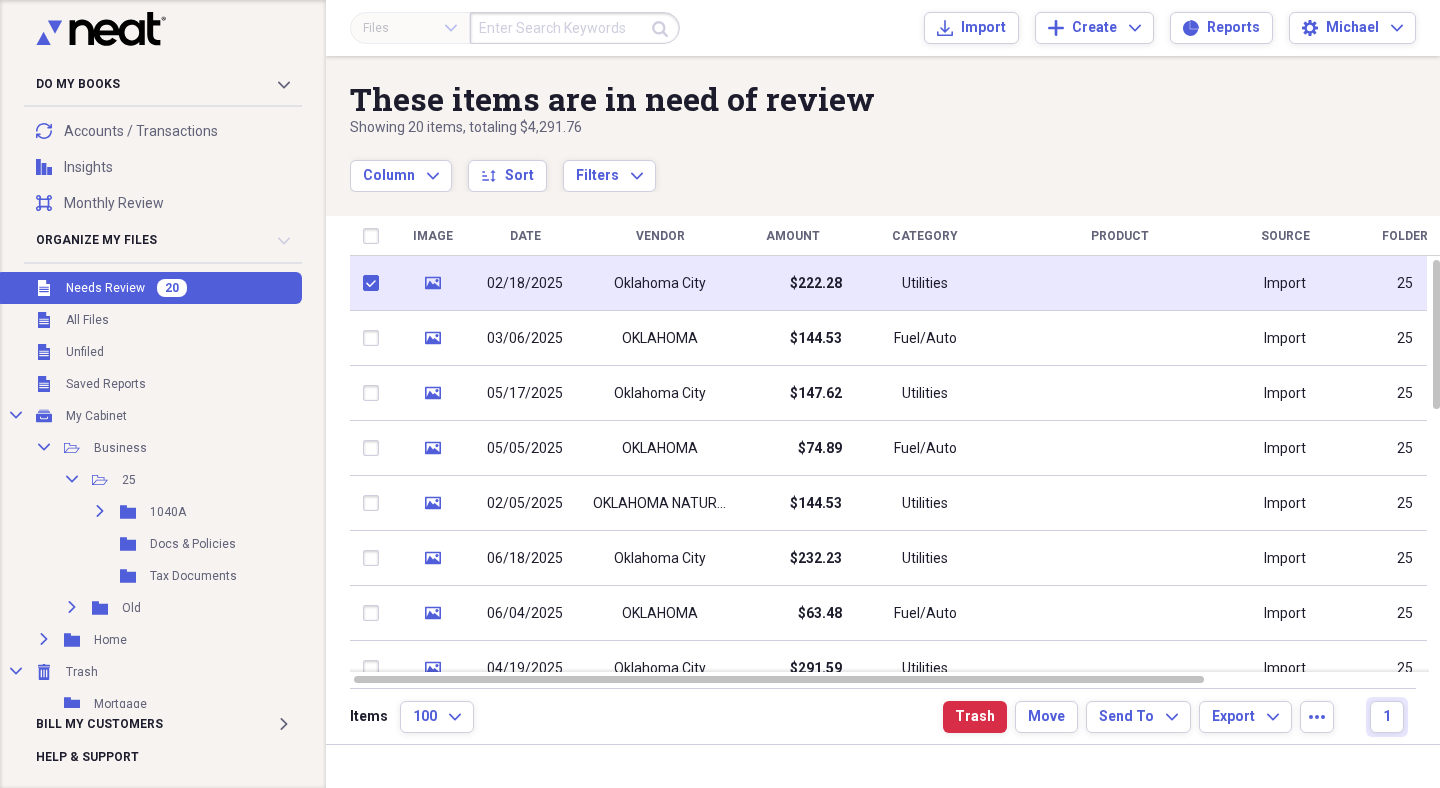 checkbox on "true" 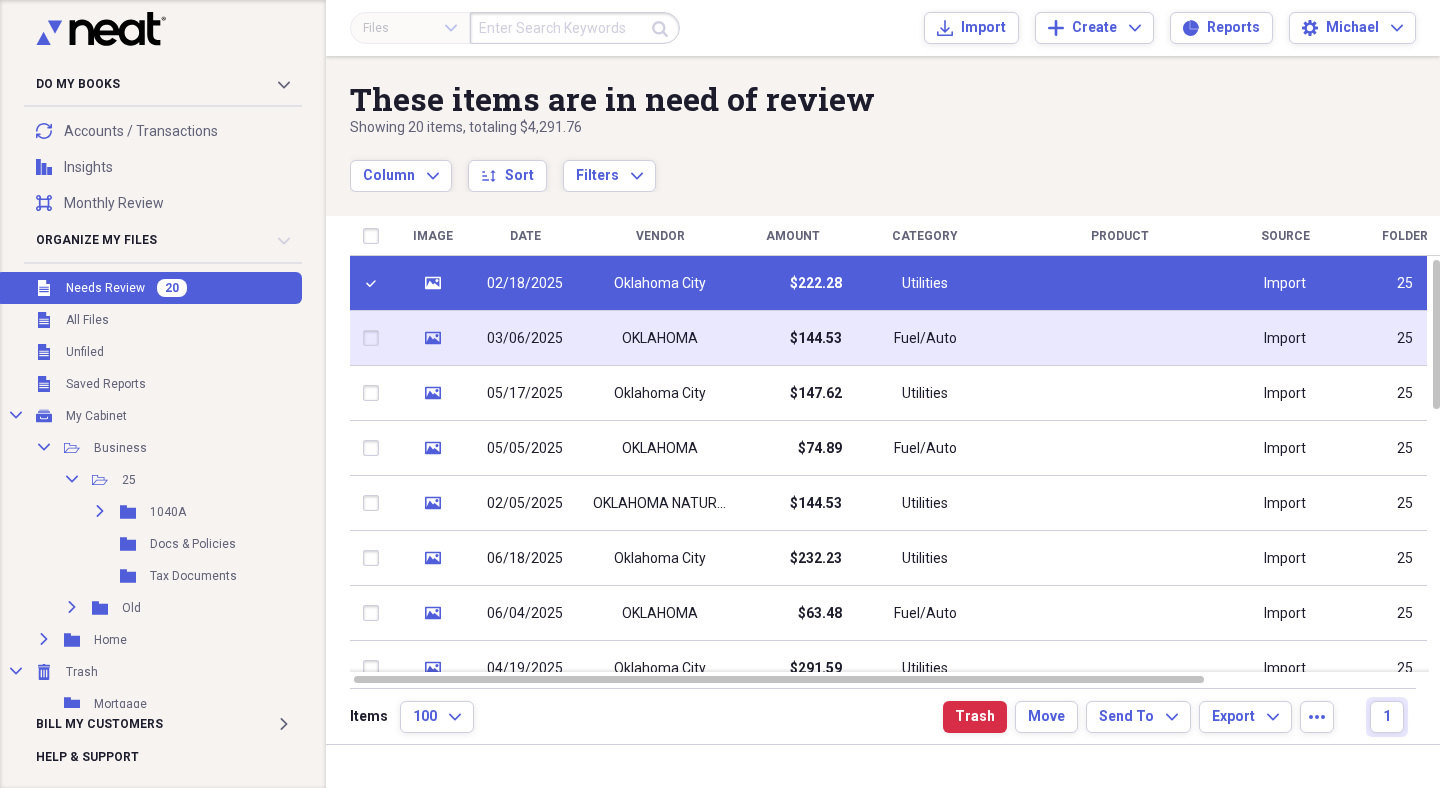 click at bounding box center (375, 338) 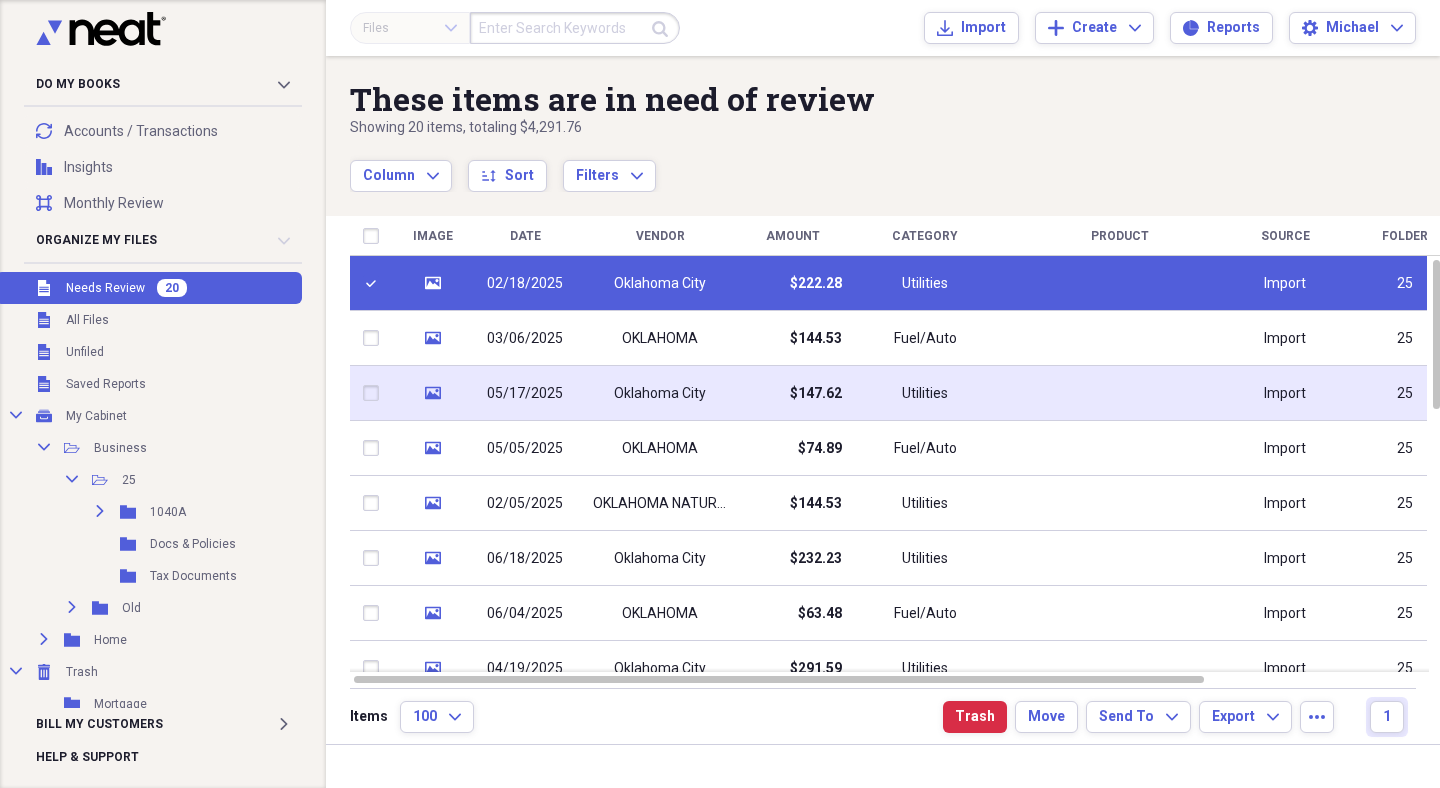 checkbox on "true" 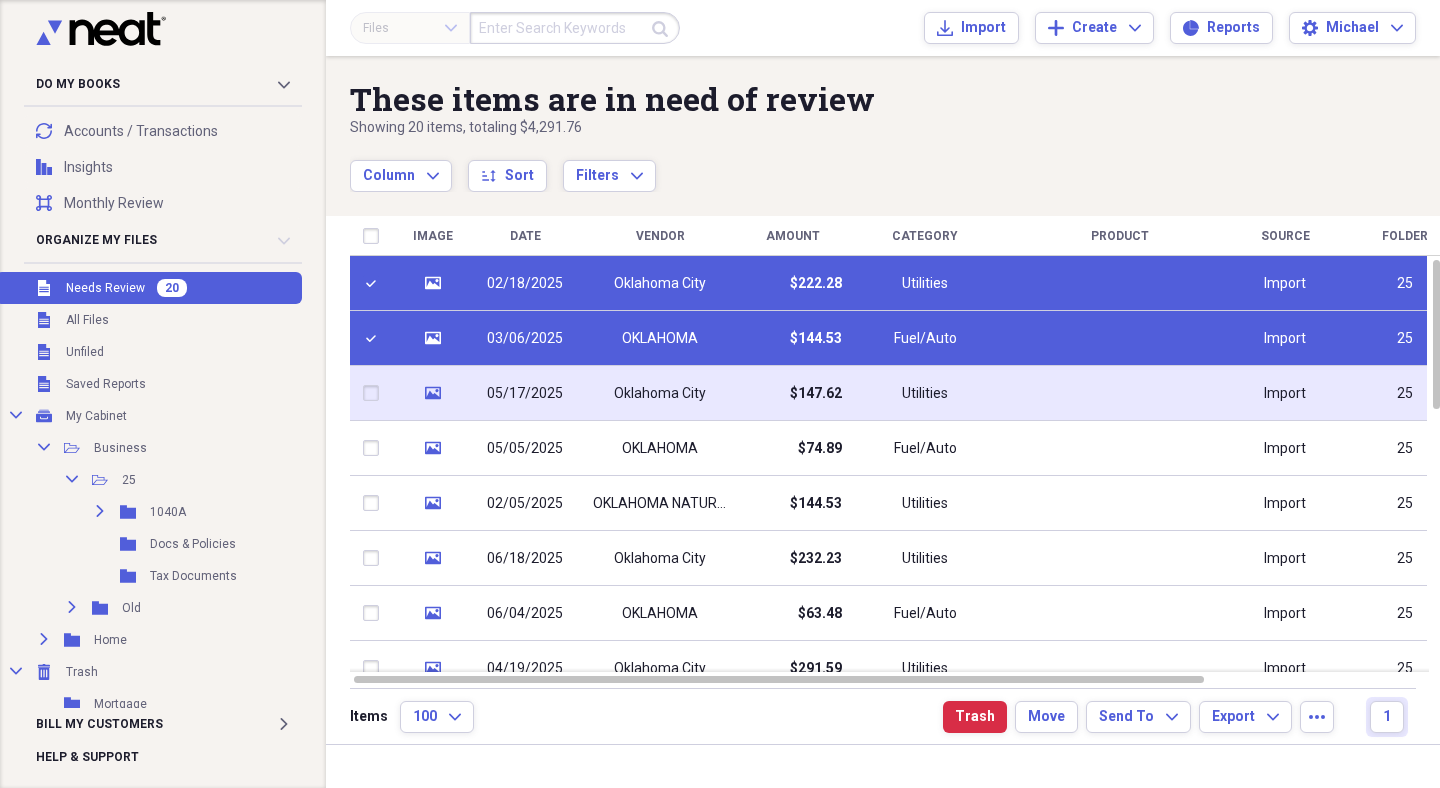 click at bounding box center (375, 393) 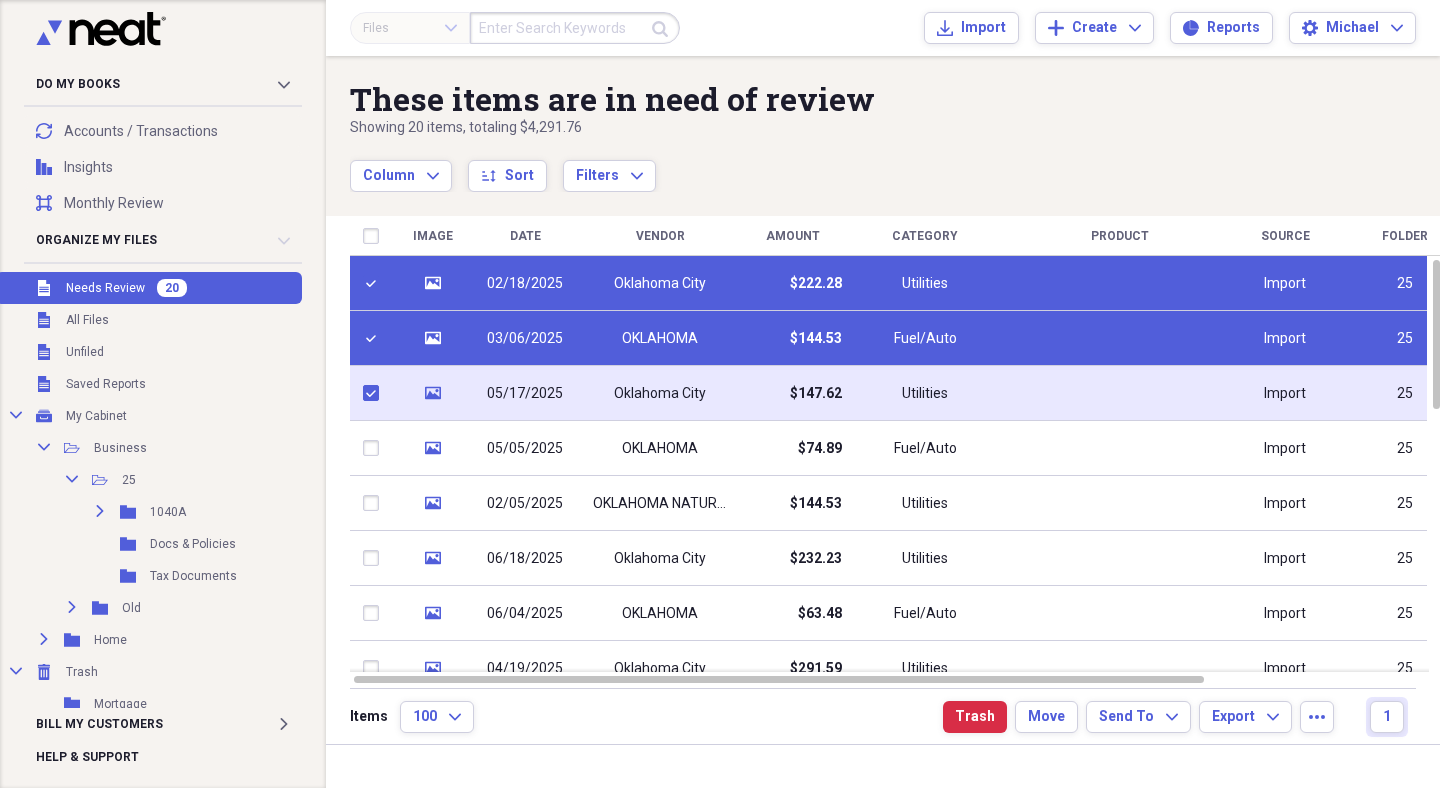 checkbox on "true" 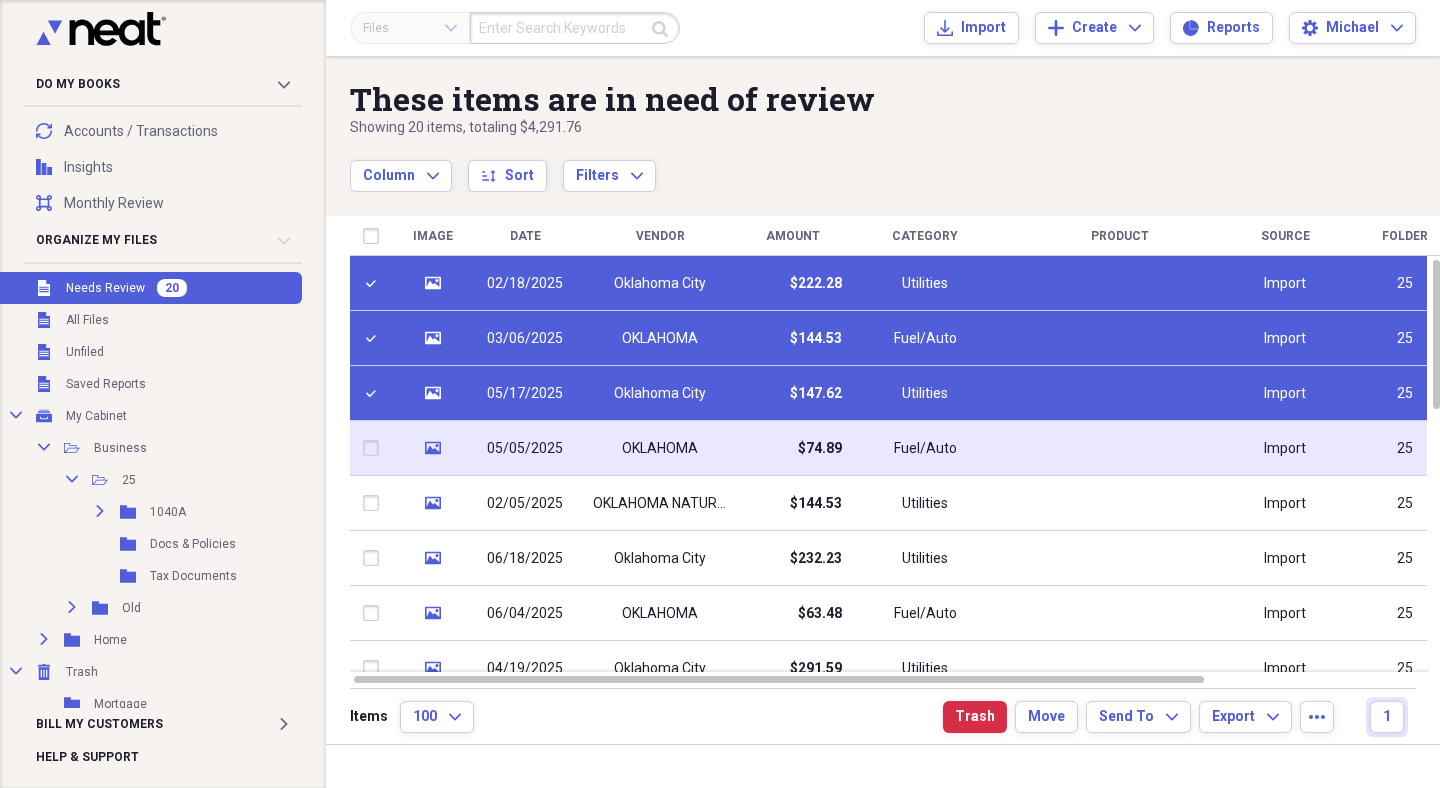 click at bounding box center [375, 448] 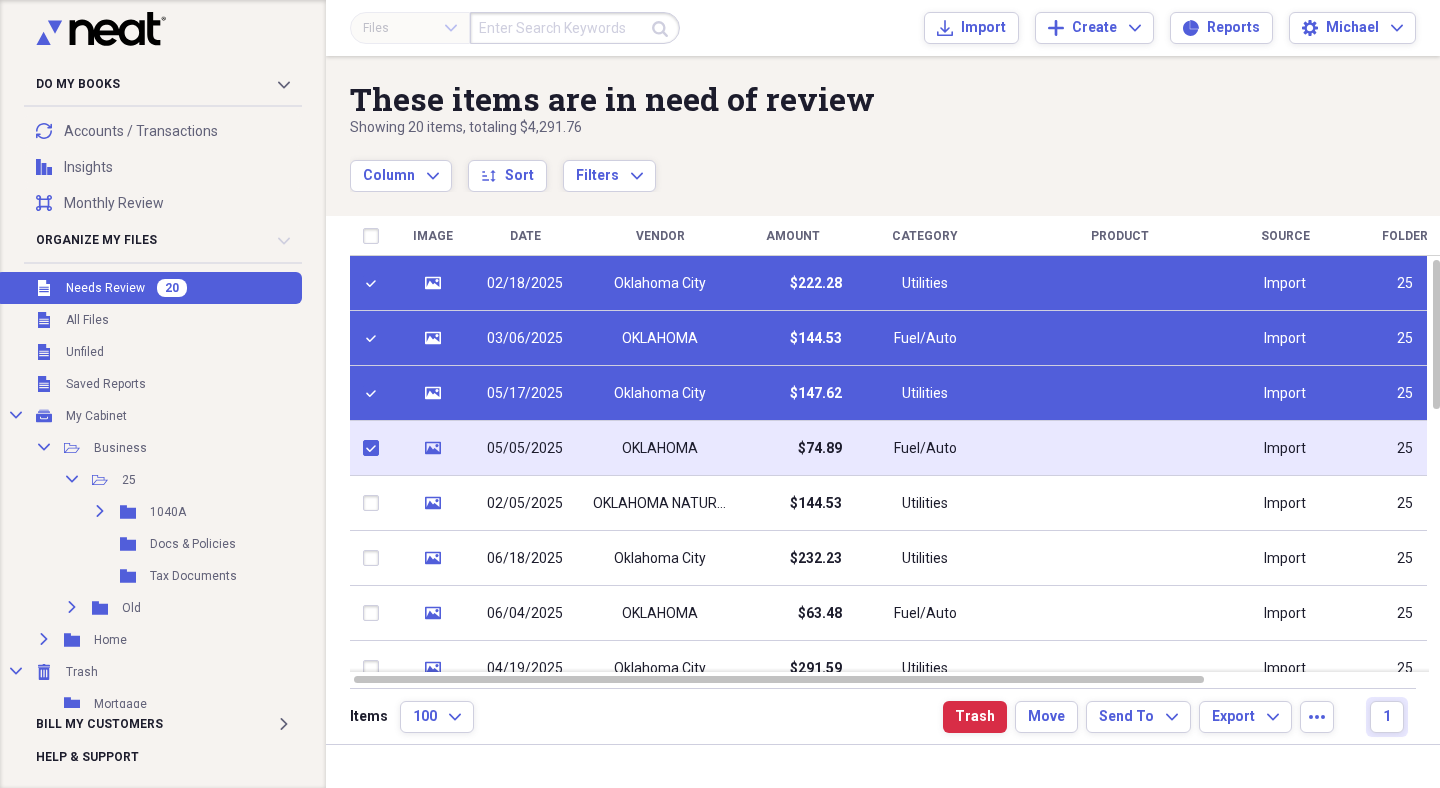 checkbox on "true" 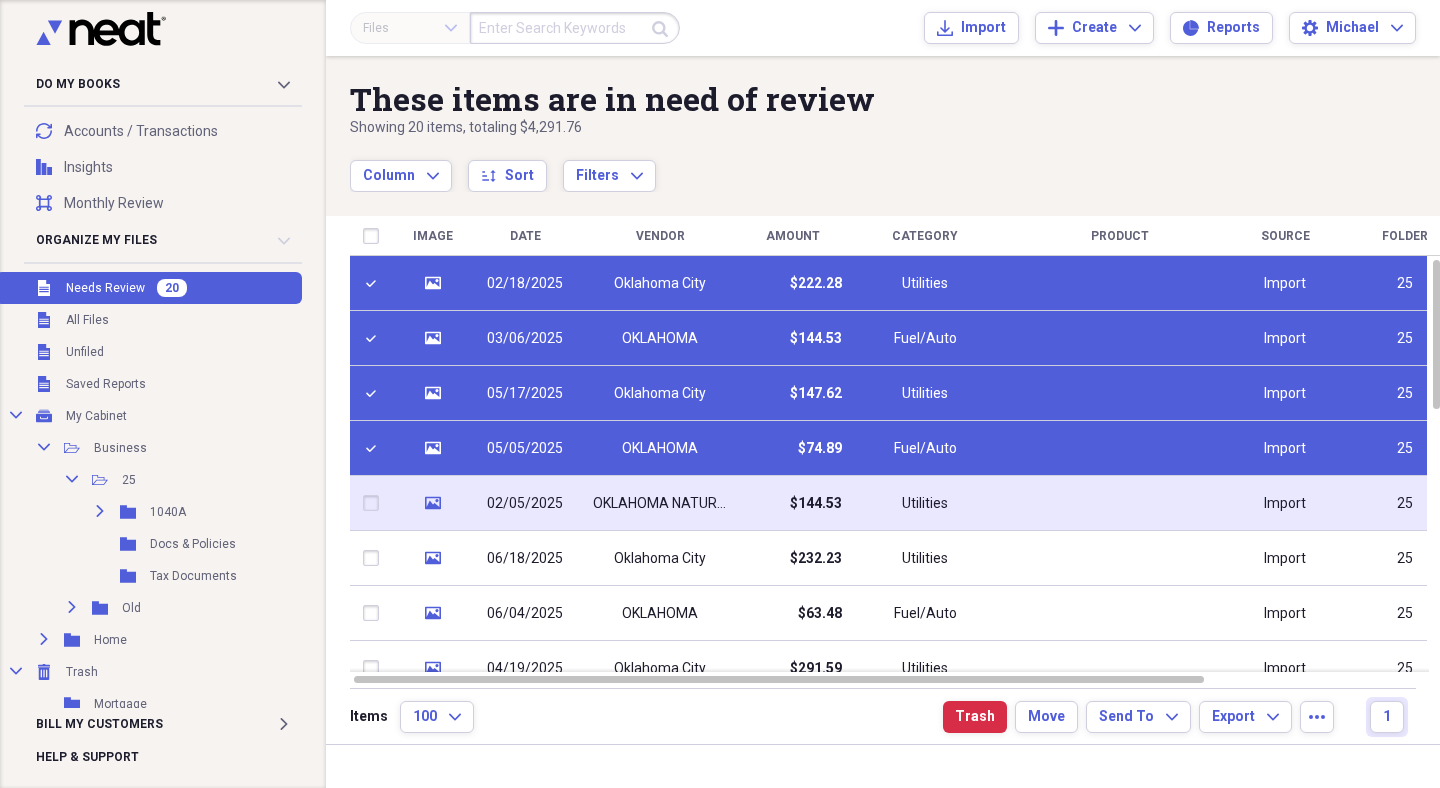 click at bounding box center [375, 503] 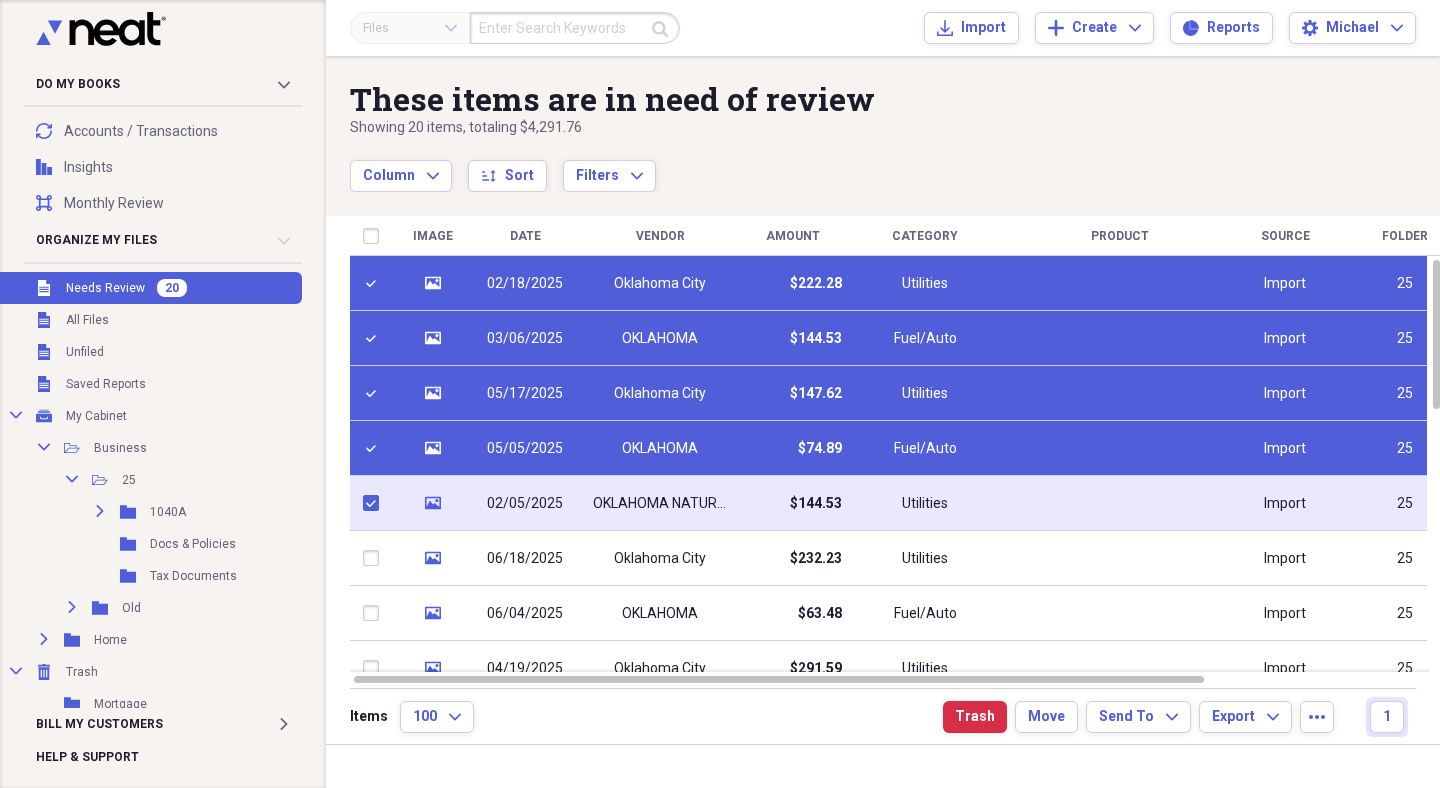 checkbox on "true" 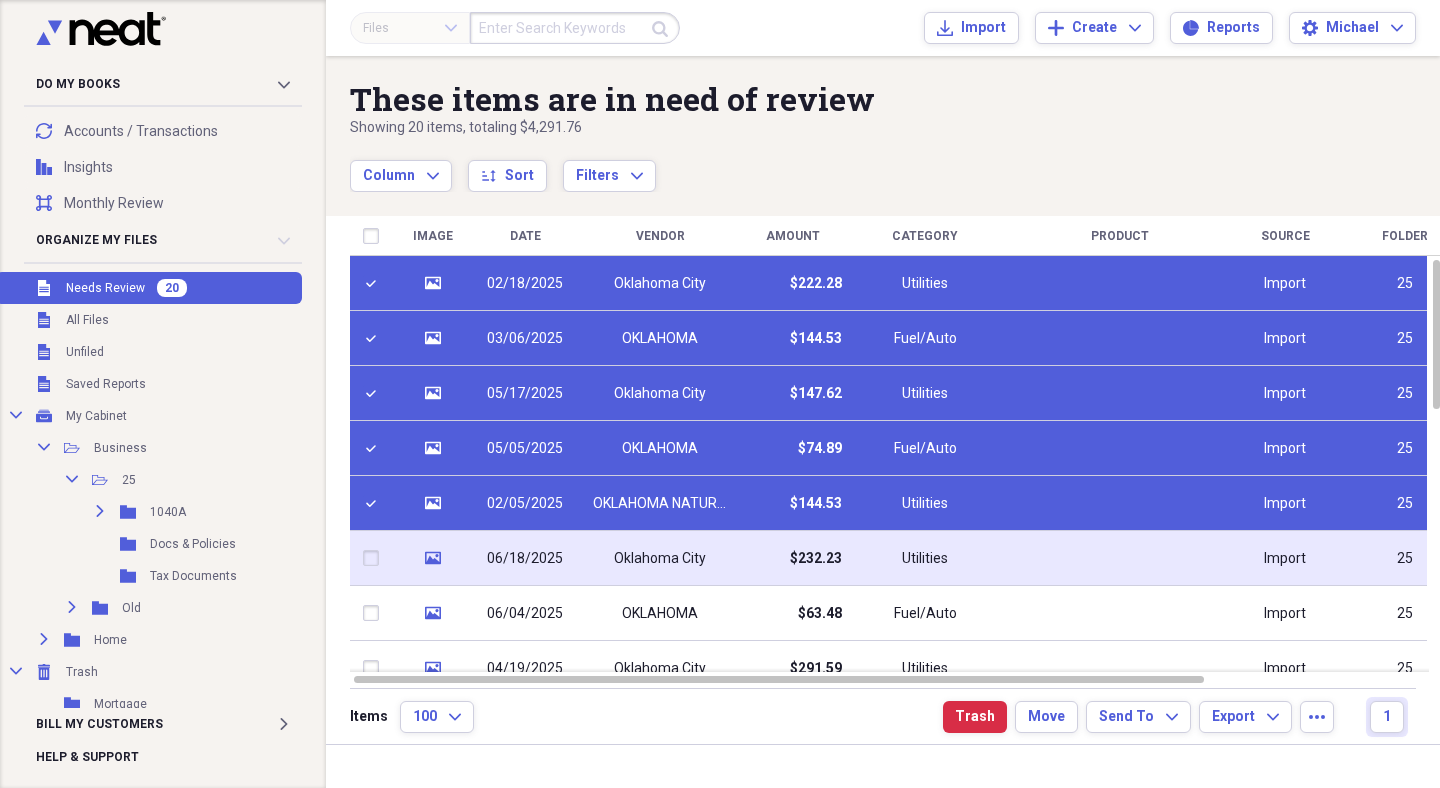 click at bounding box center [375, 558] 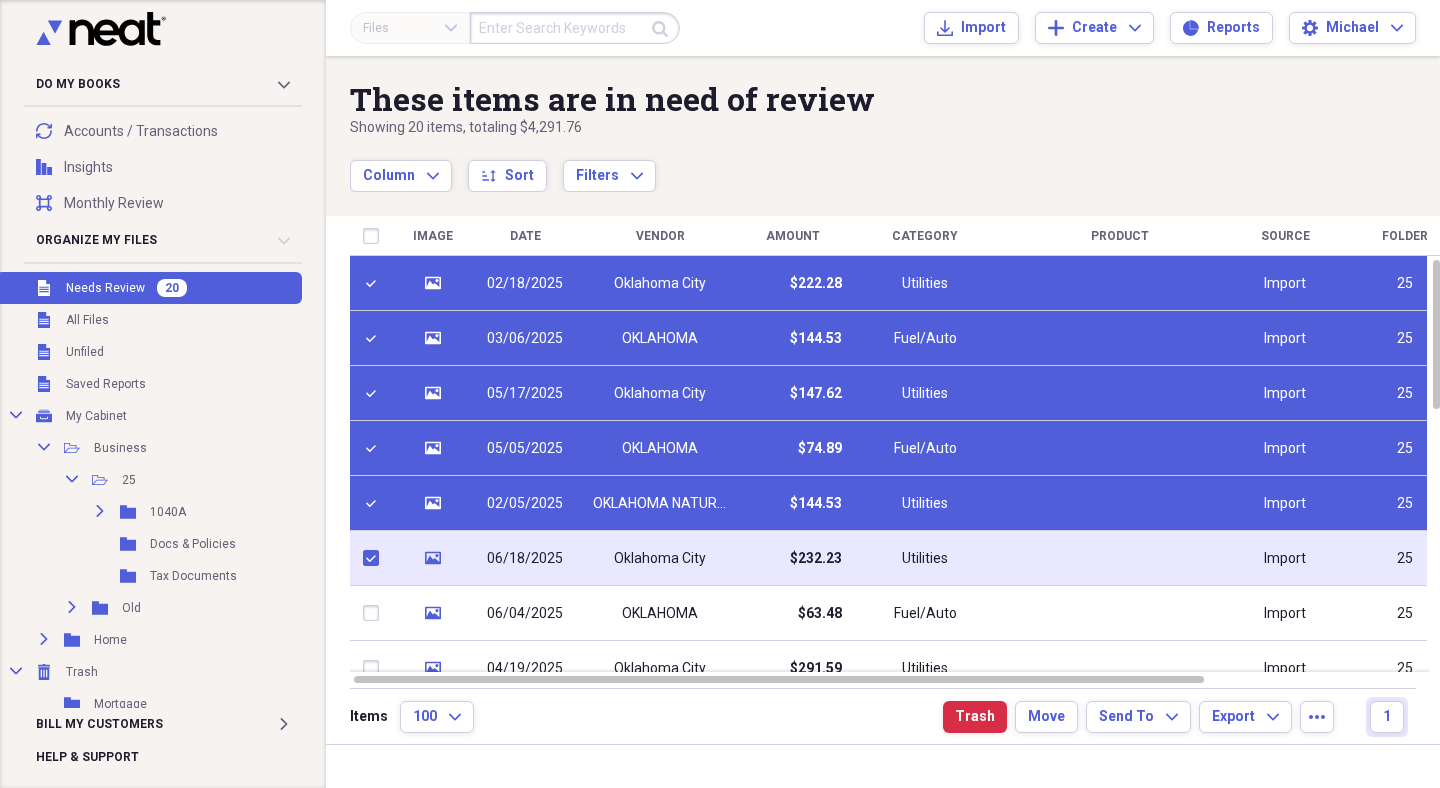 checkbox on "true" 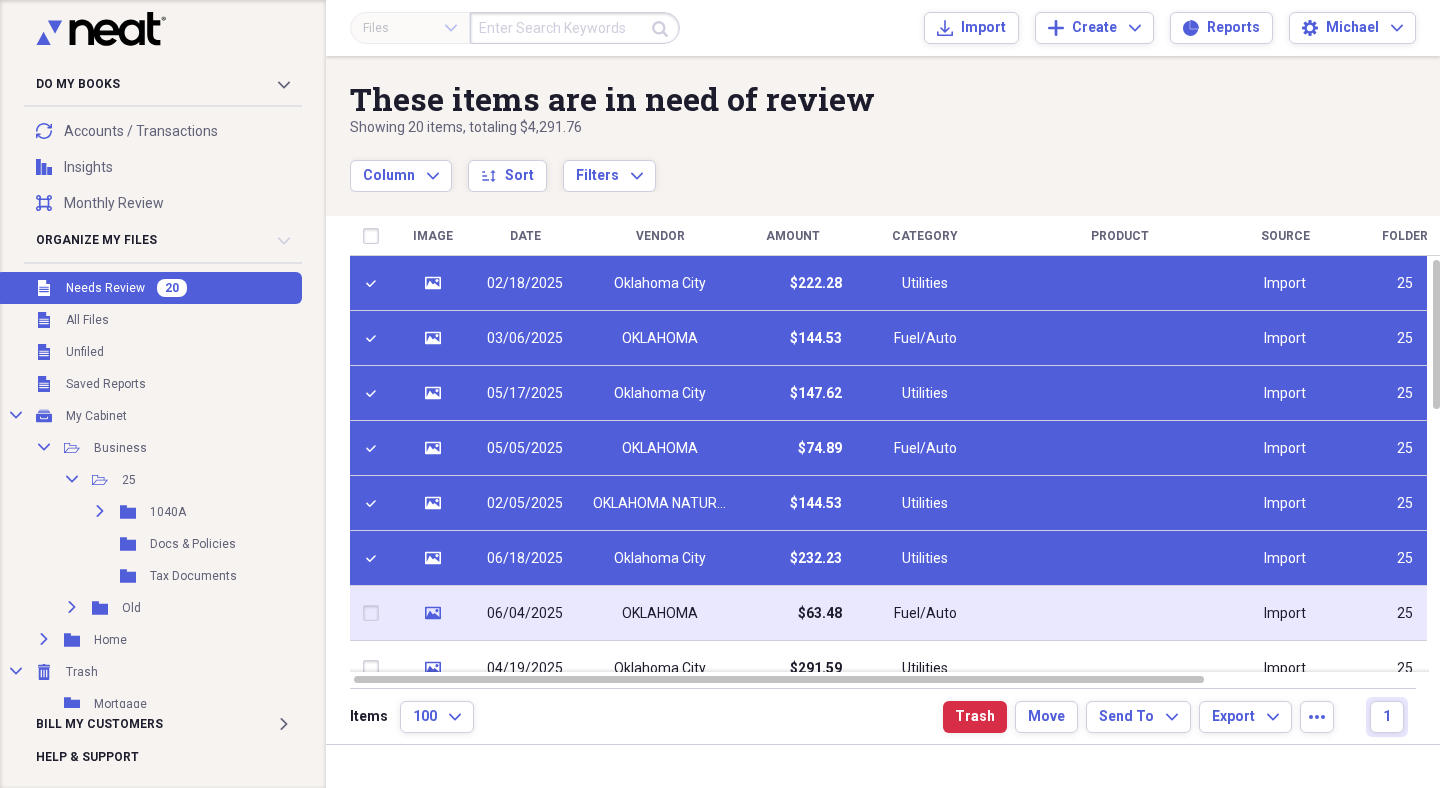 click at bounding box center [375, 613] 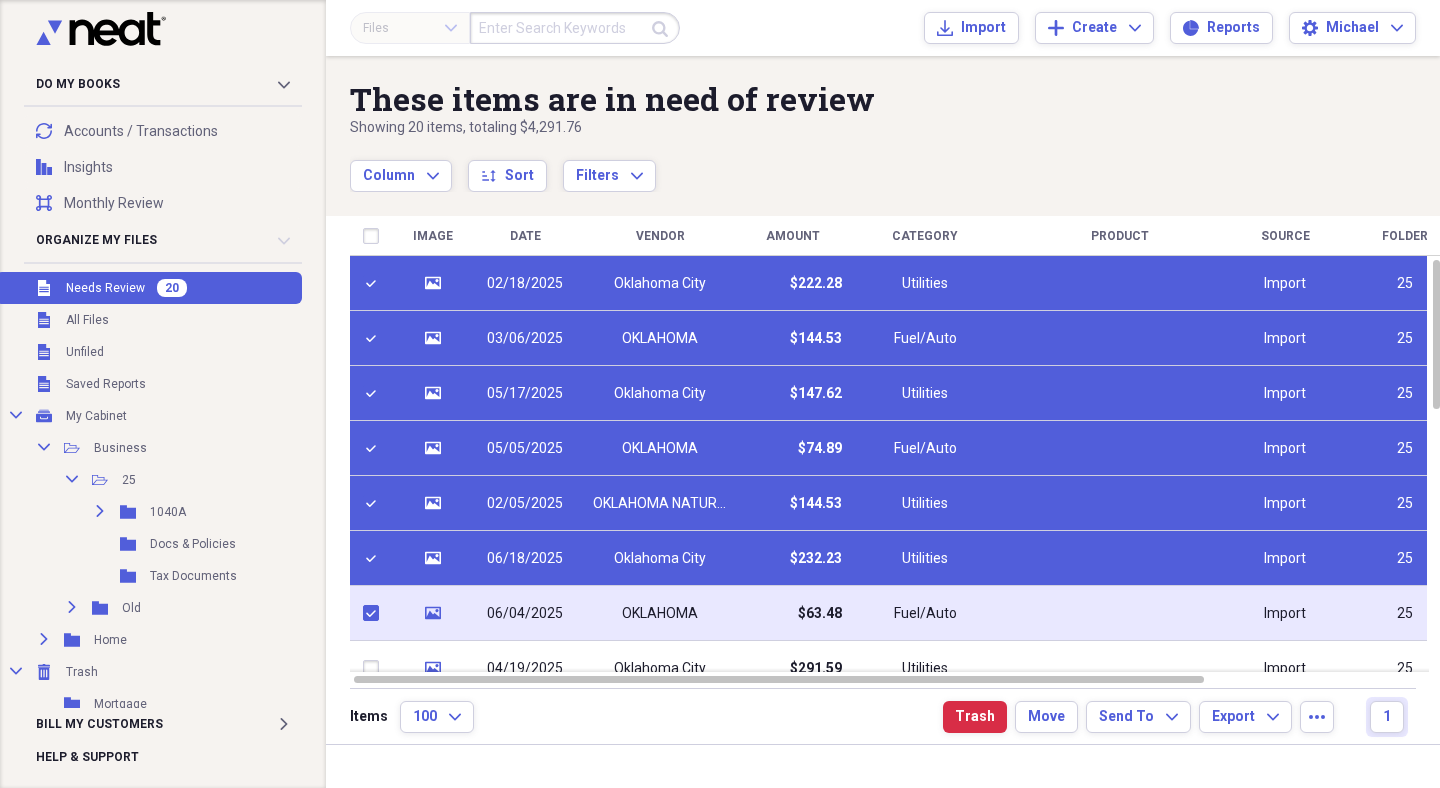 checkbox on "true" 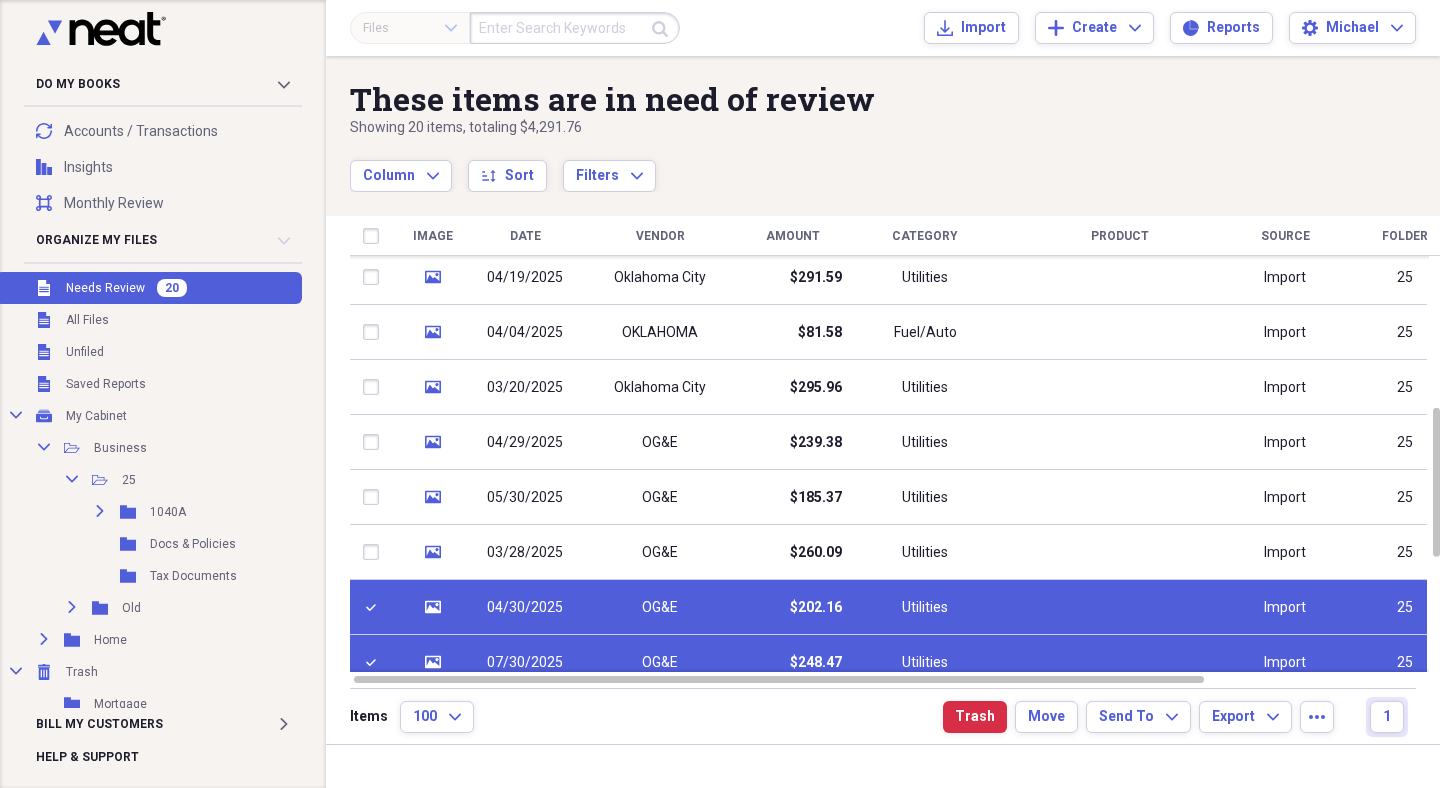 checkbox on "false" 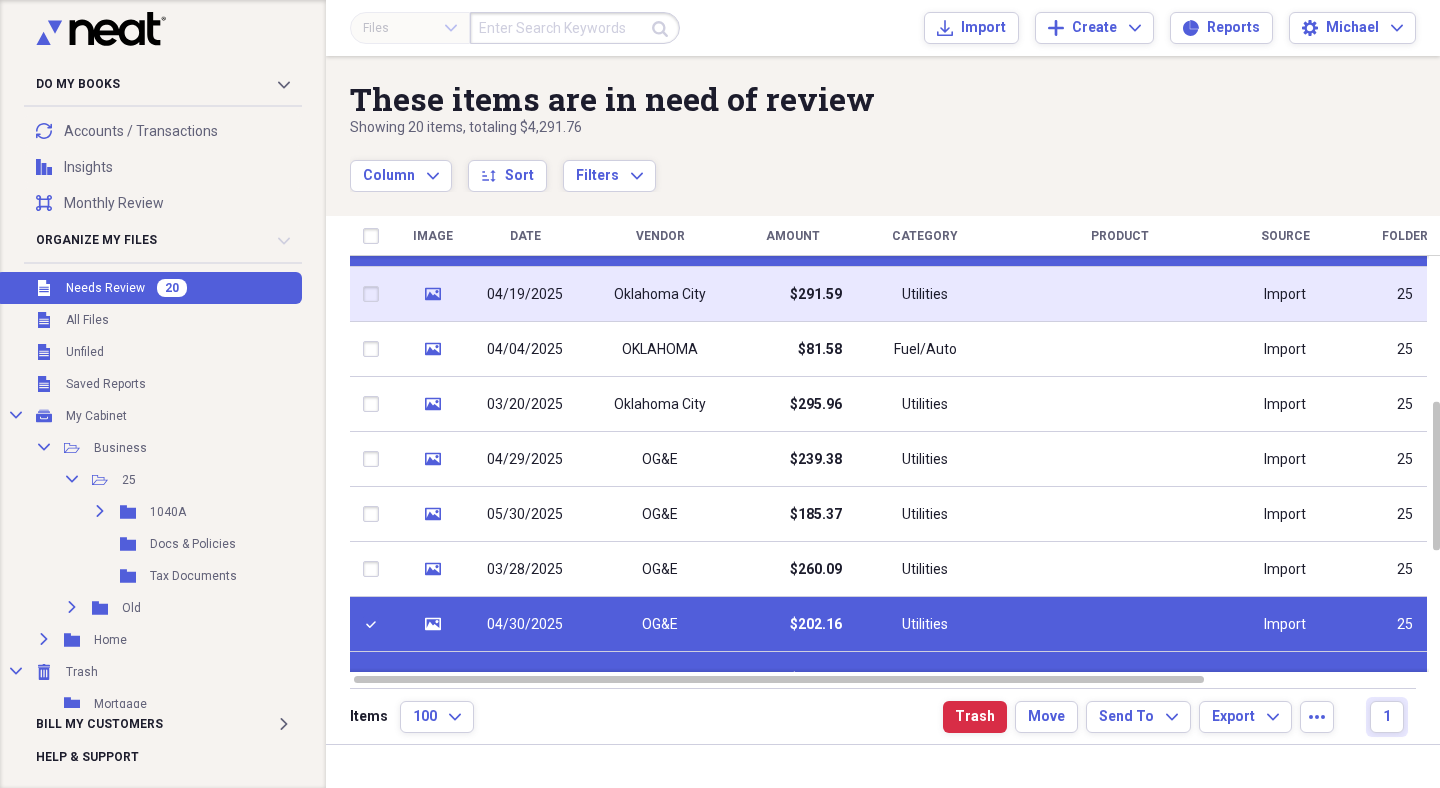 click at bounding box center [375, 294] 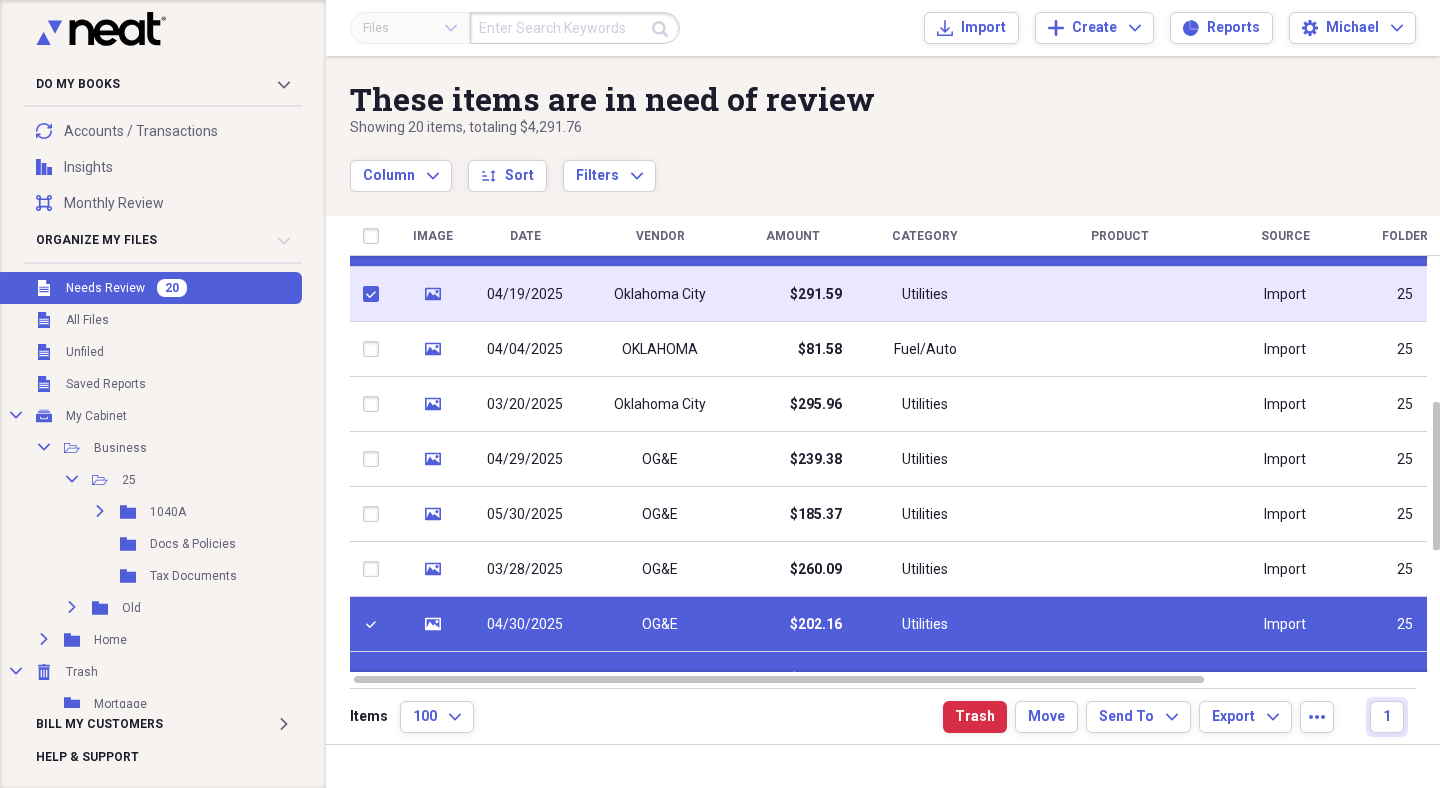 checkbox on "true" 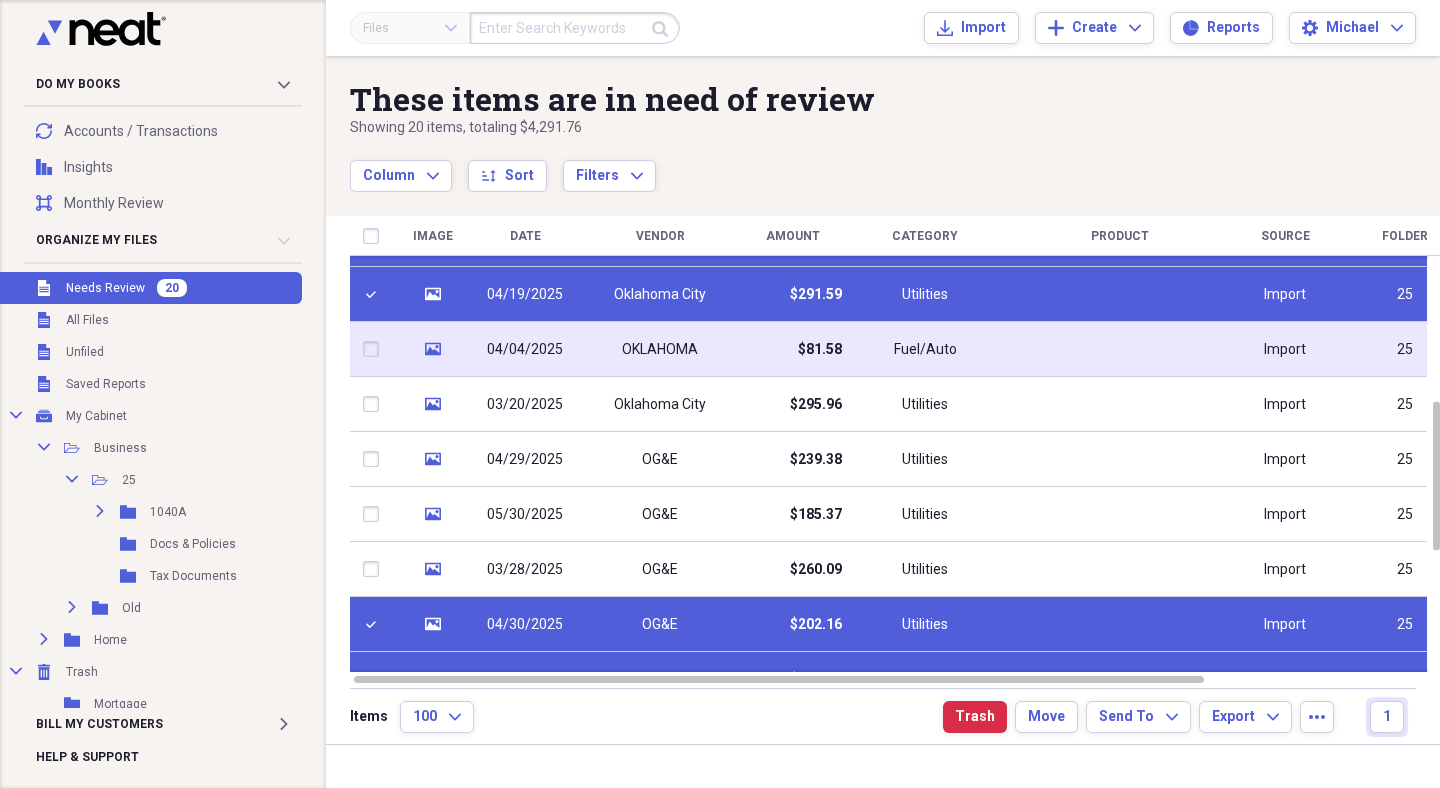 click at bounding box center (375, 349) 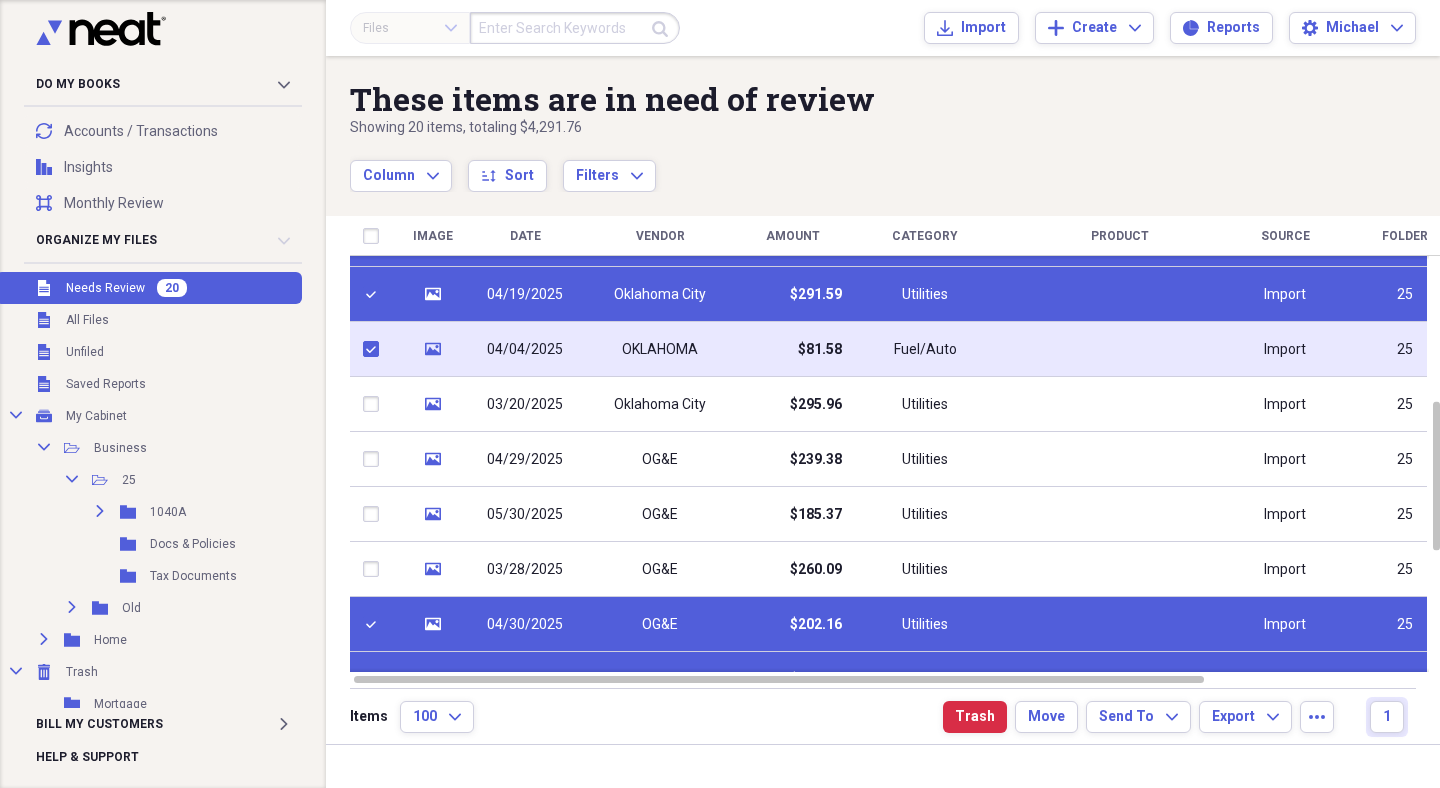 checkbox on "true" 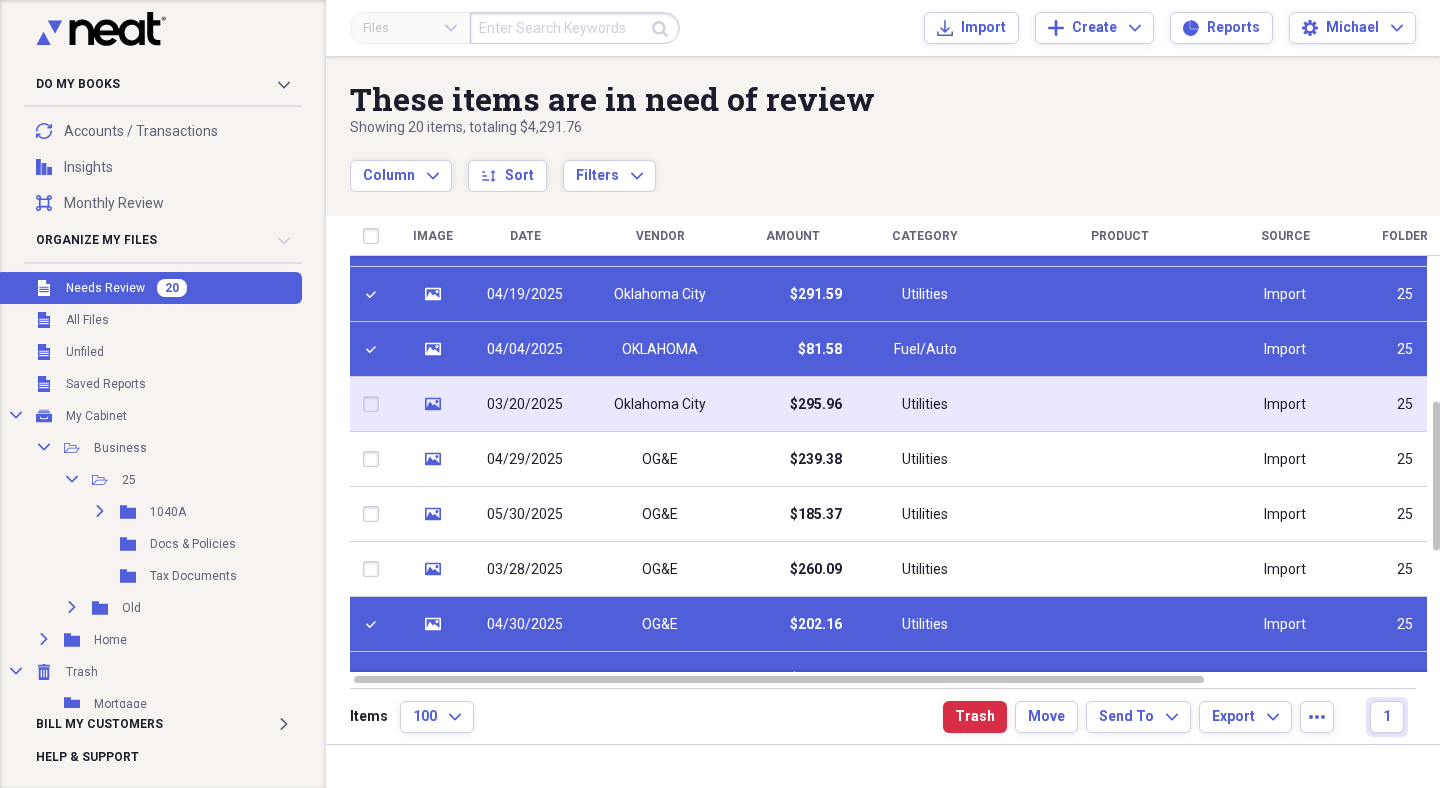 click at bounding box center [375, 404] 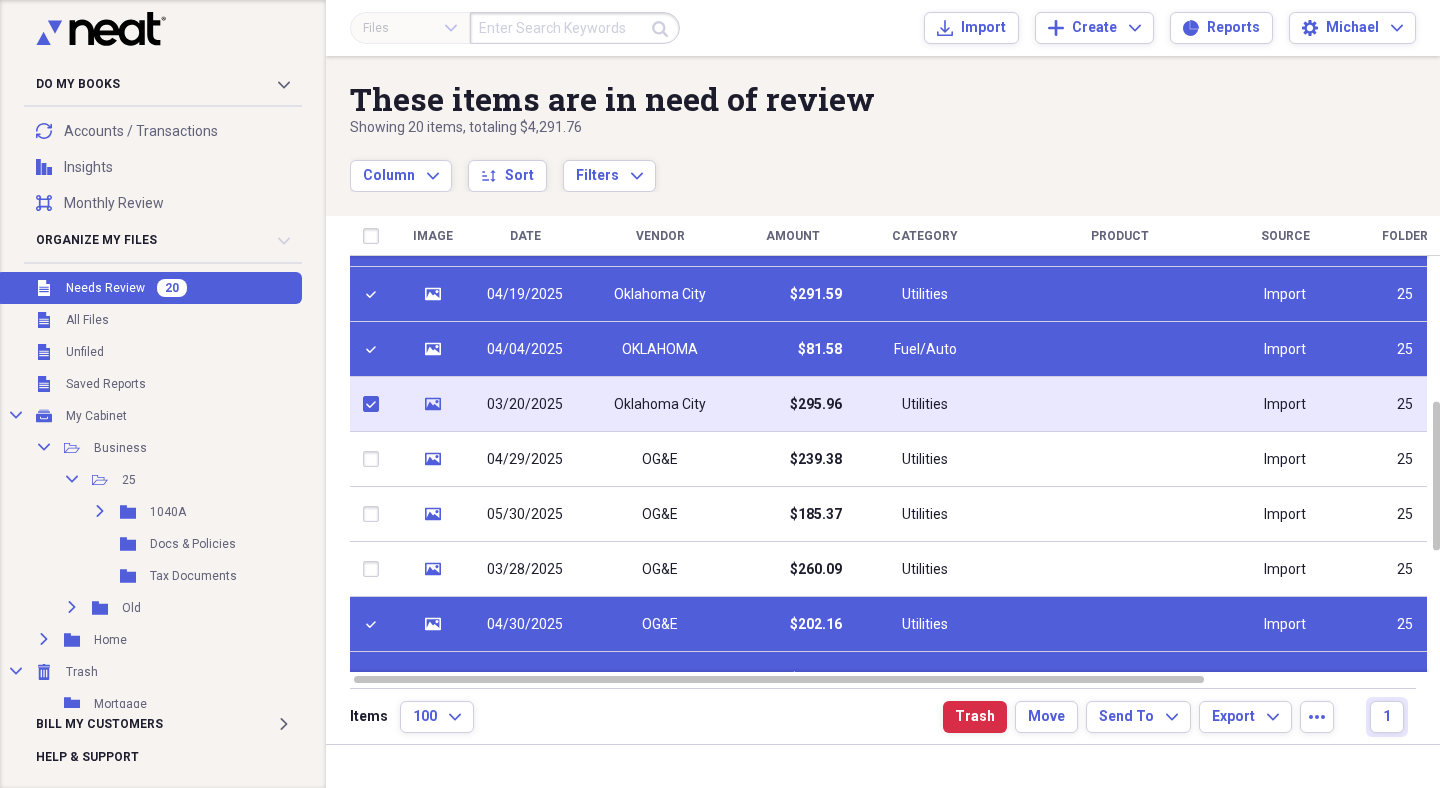 checkbox on "true" 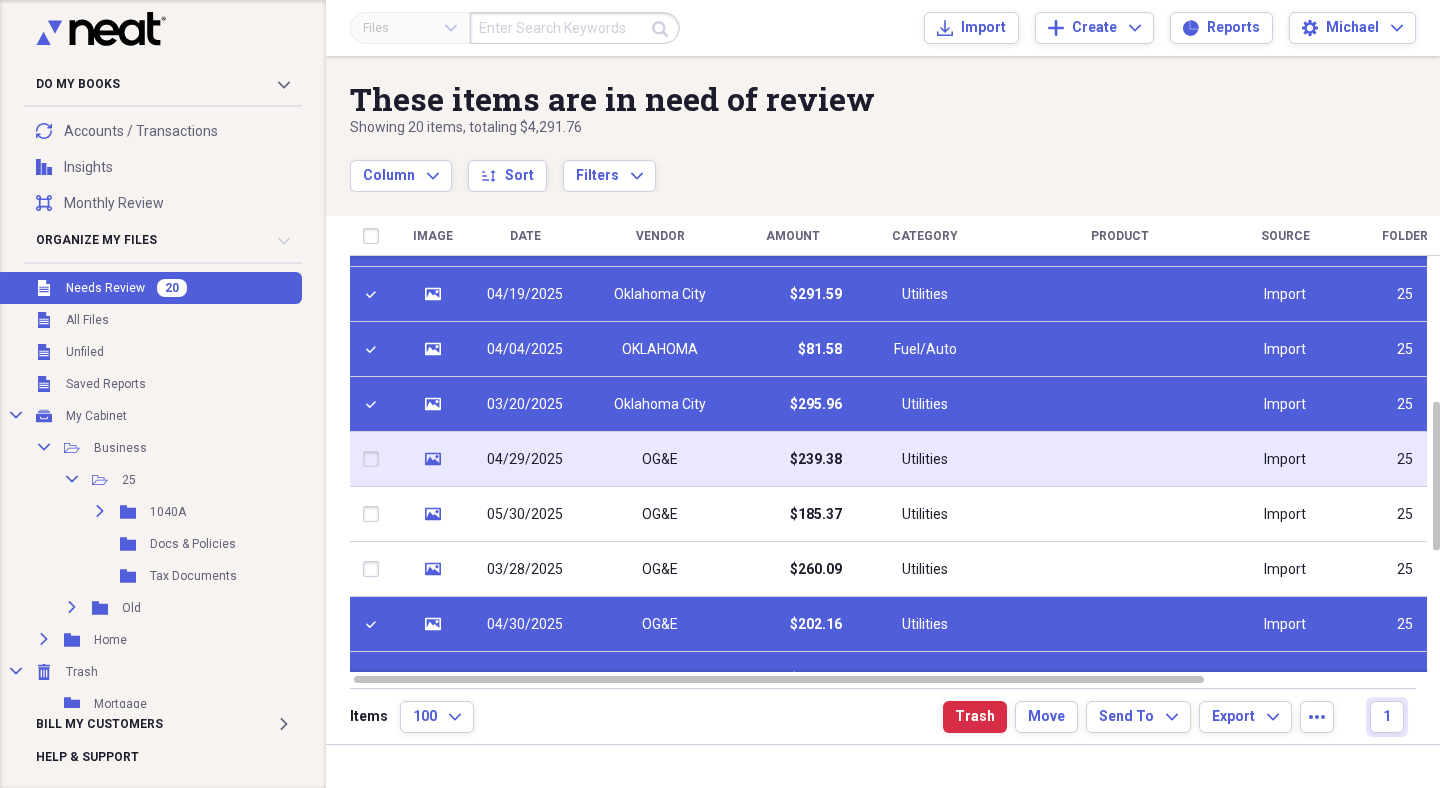click at bounding box center [375, 459] 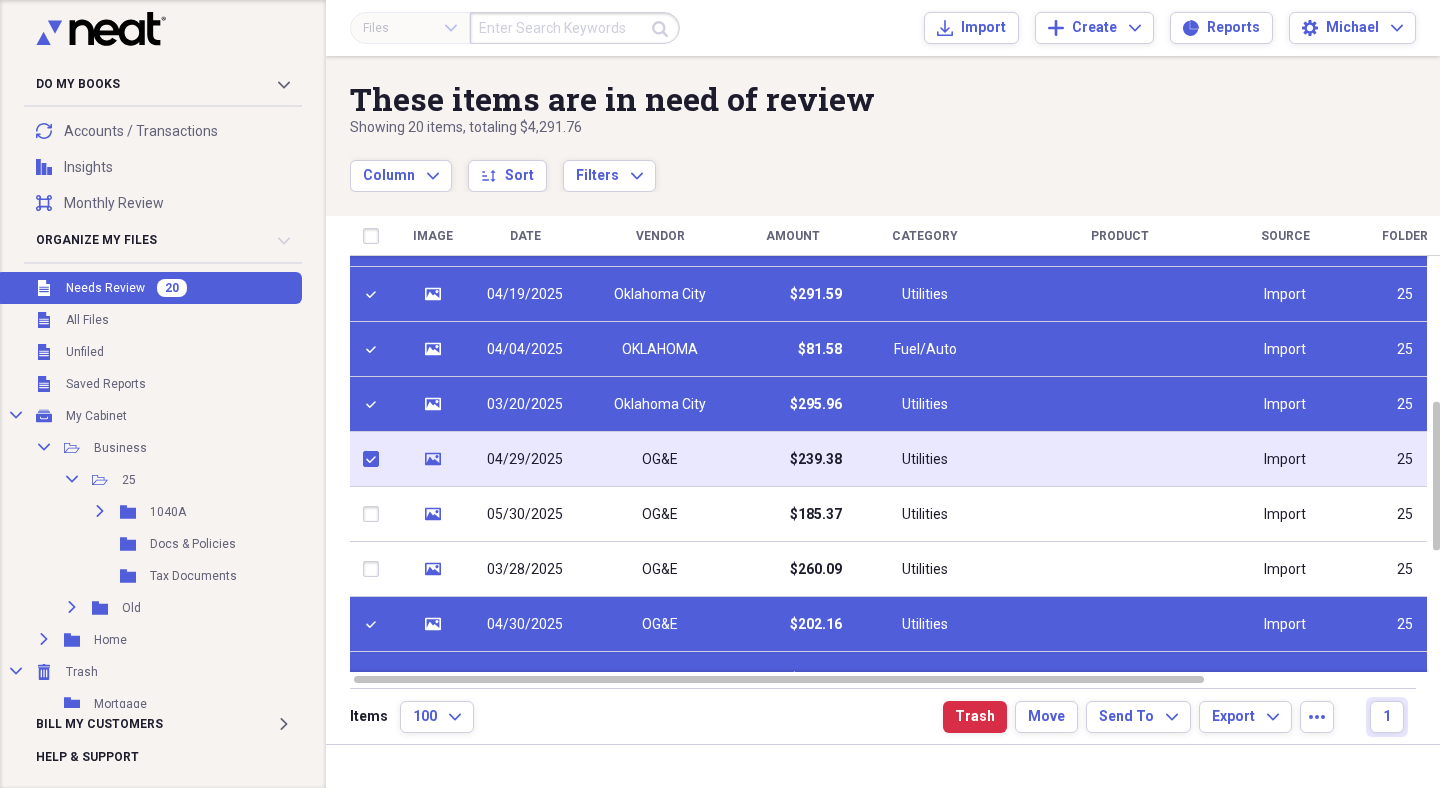 checkbox on "true" 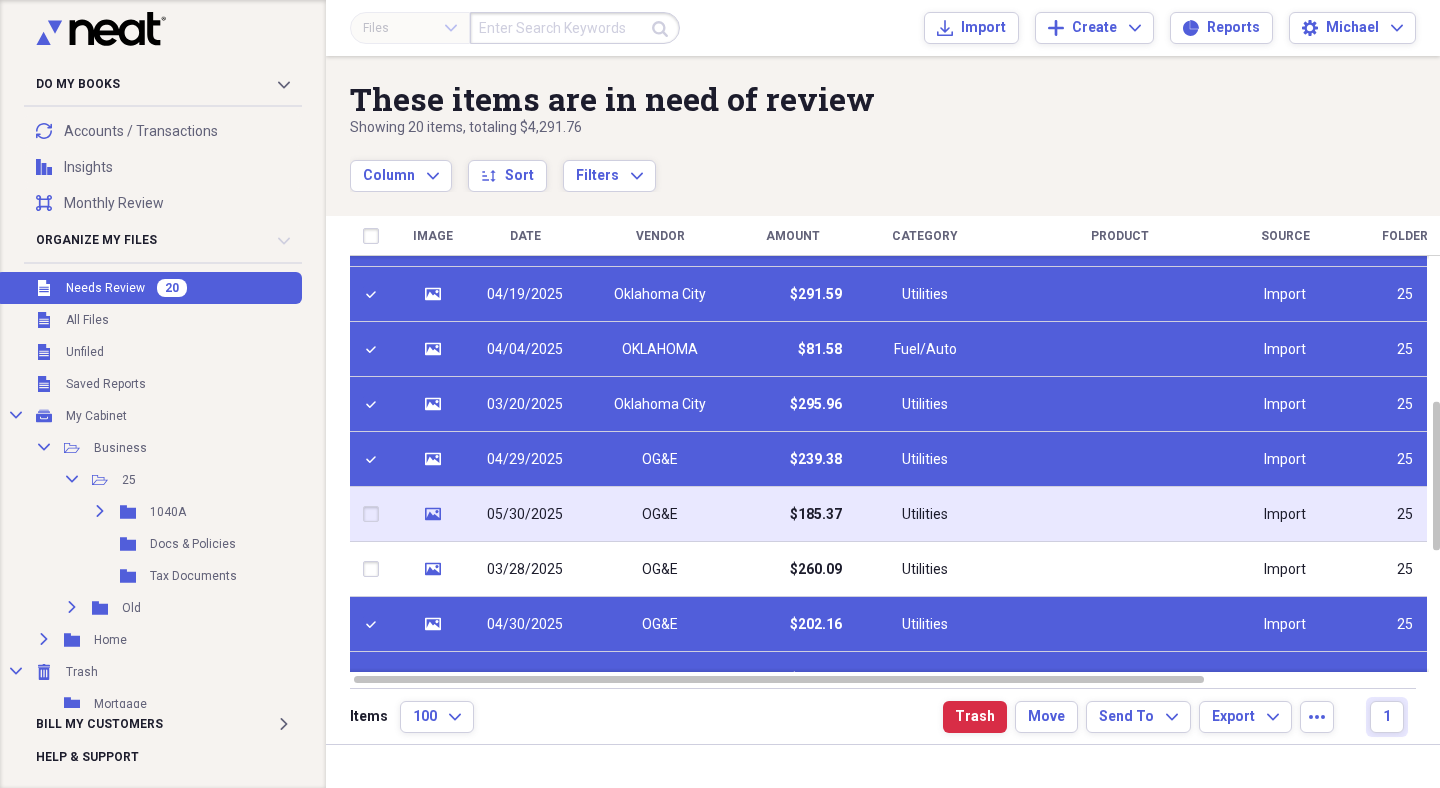 click at bounding box center (375, 514) 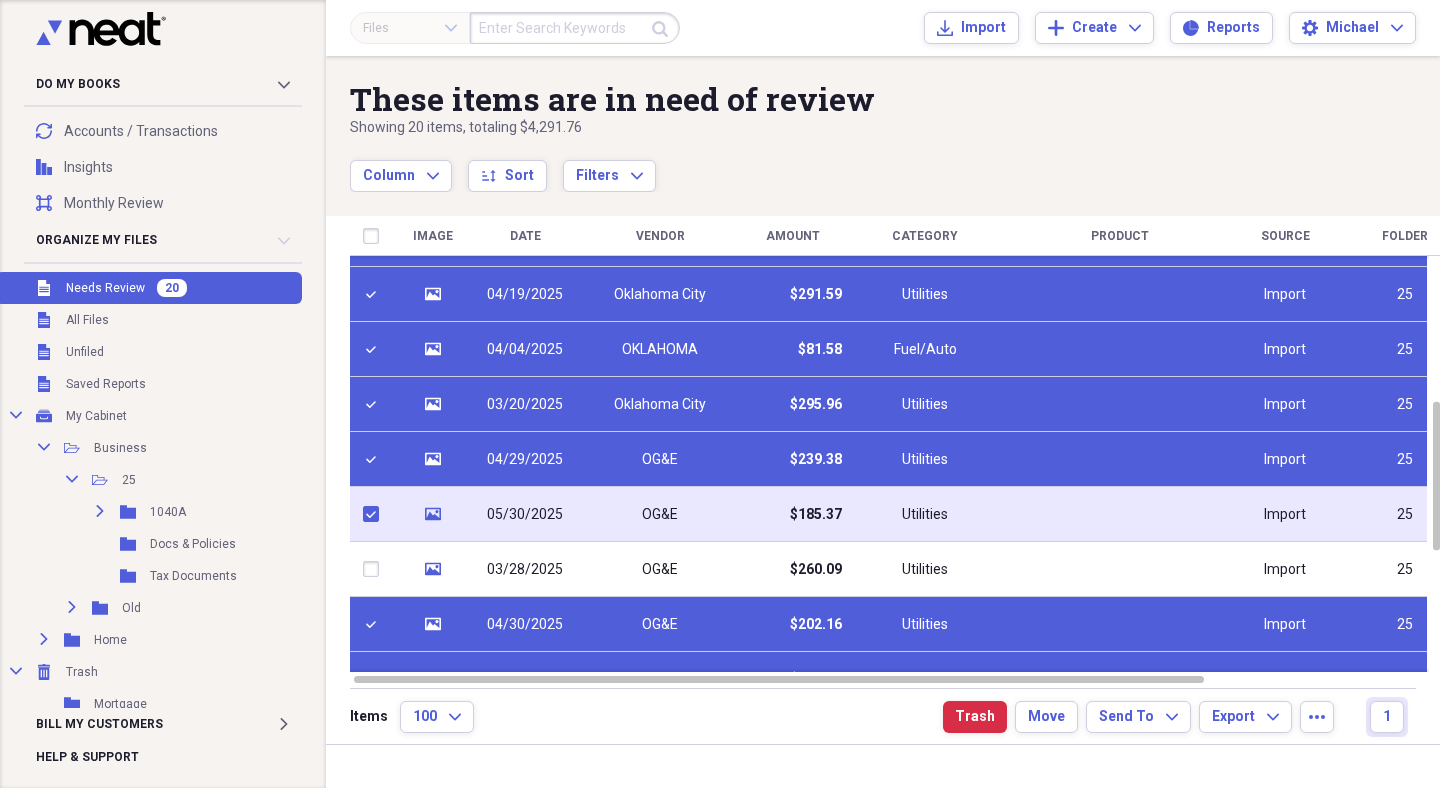 checkbox on "true" 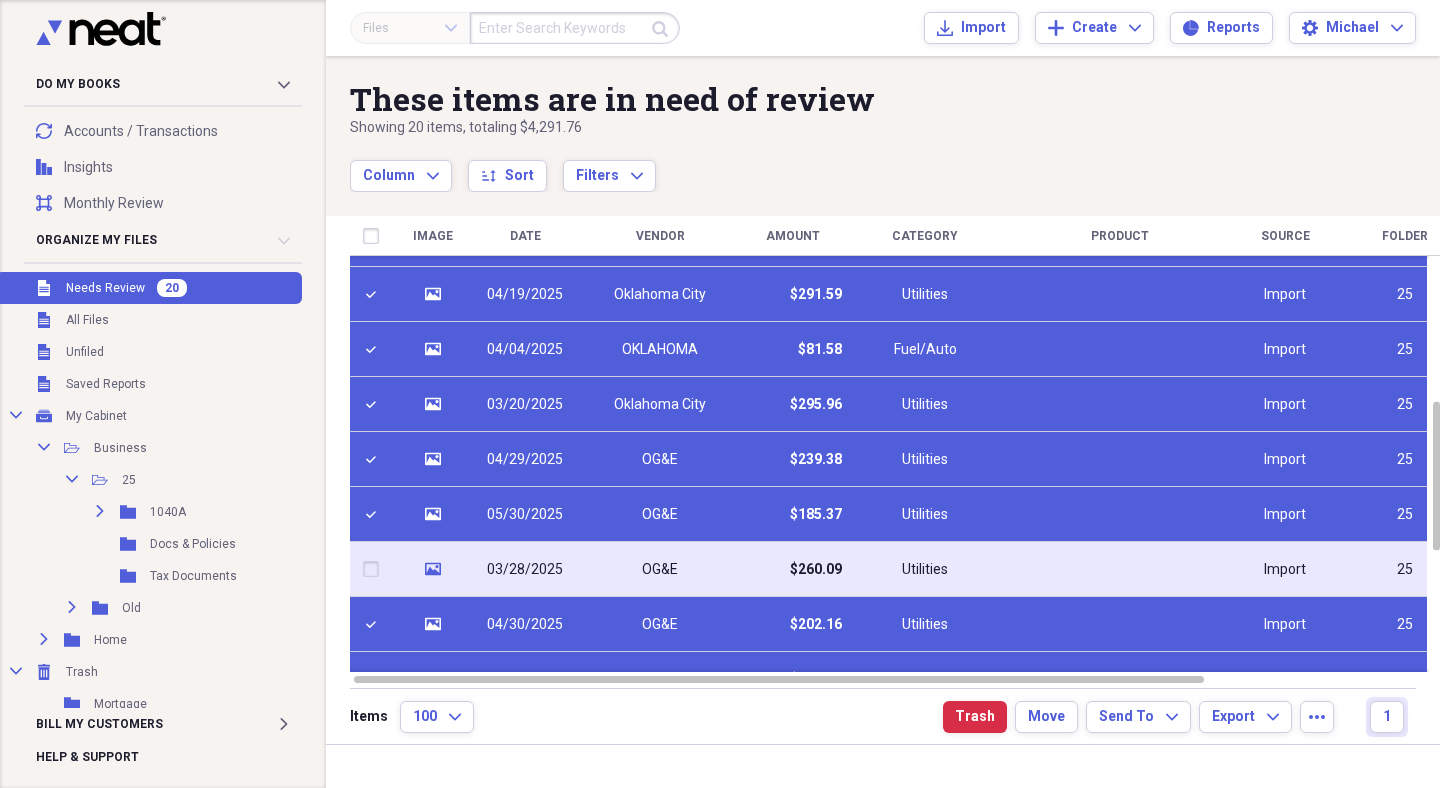 click at bounding box center (375, 569) 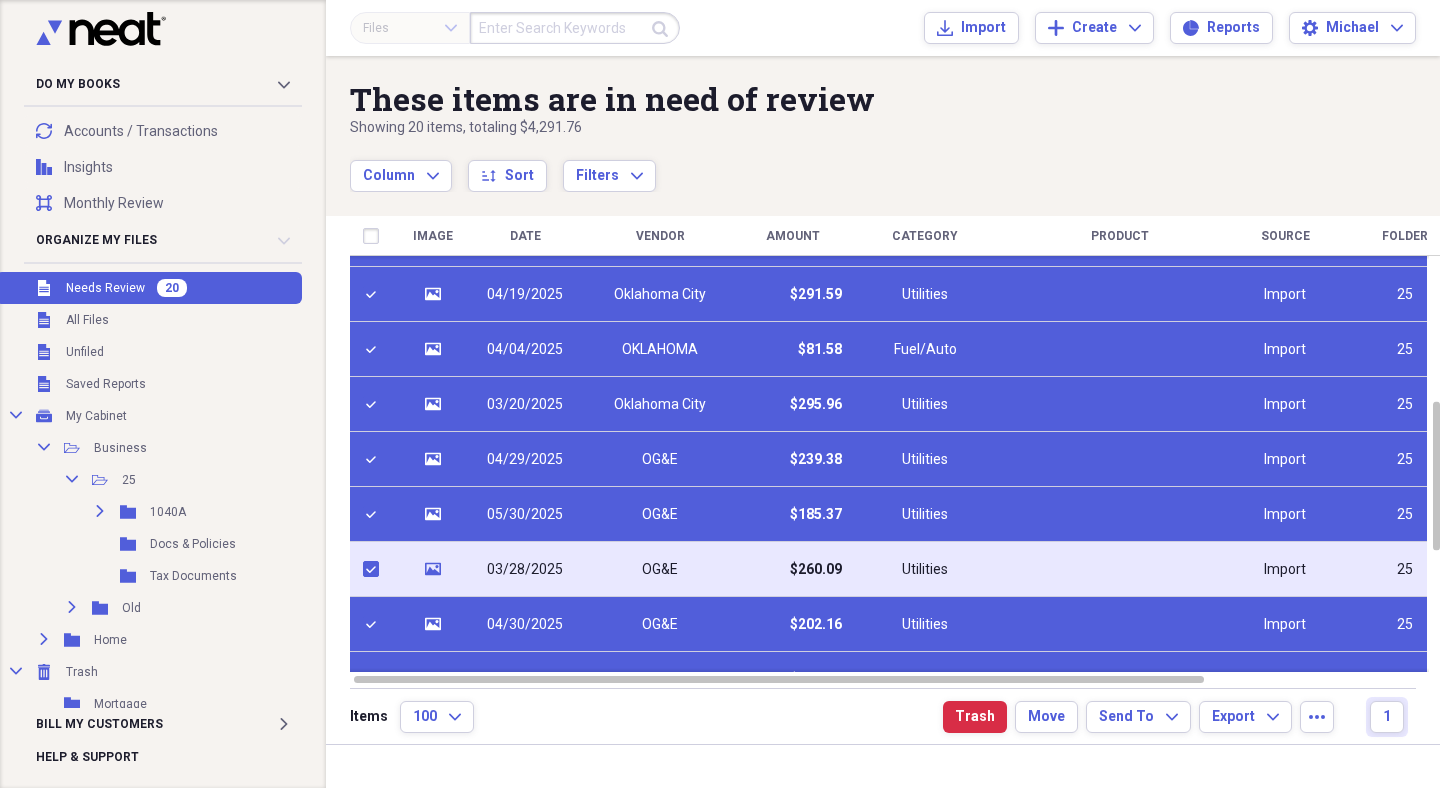 checkbox on "true" 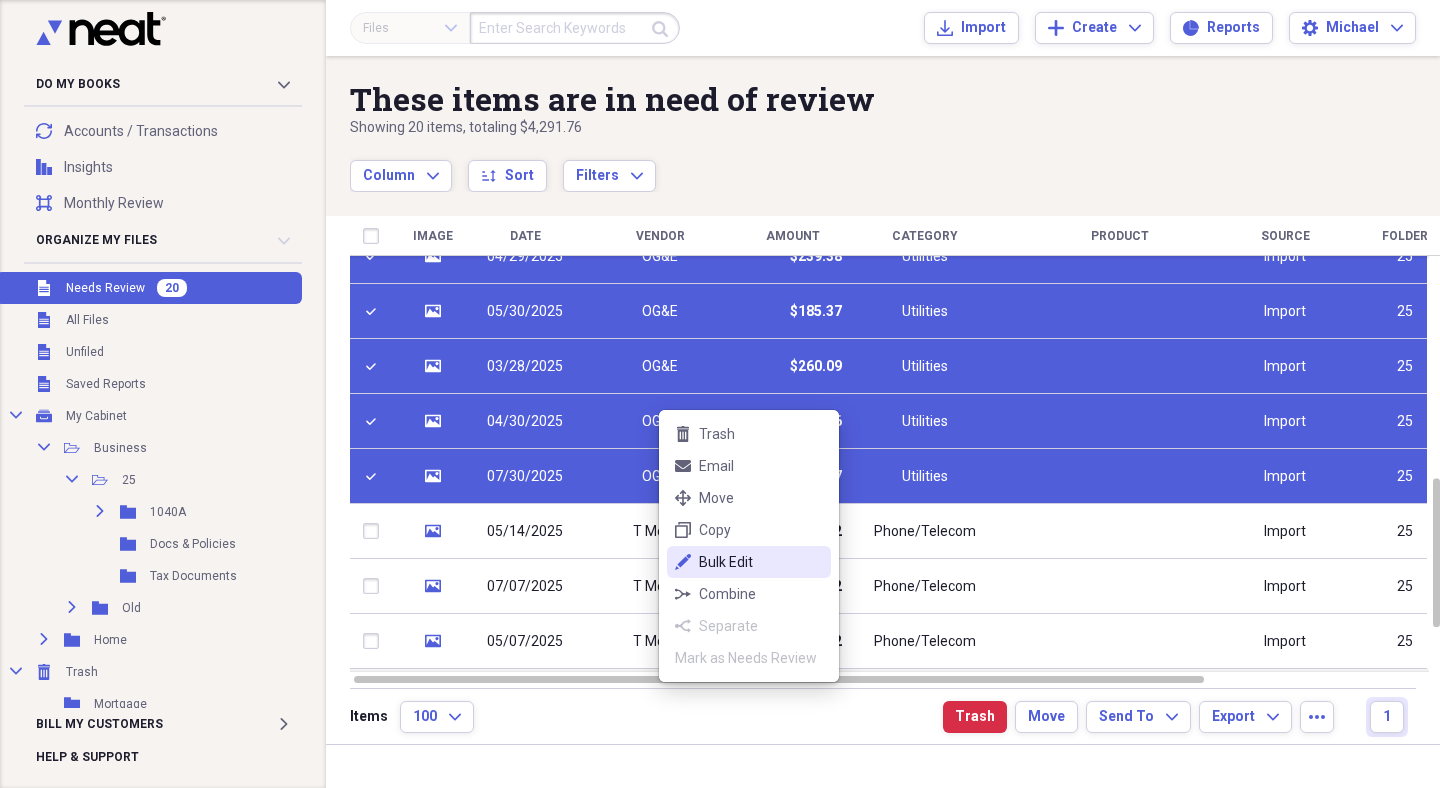 click on "Bulk Edit" at bounding box center [761, 562] 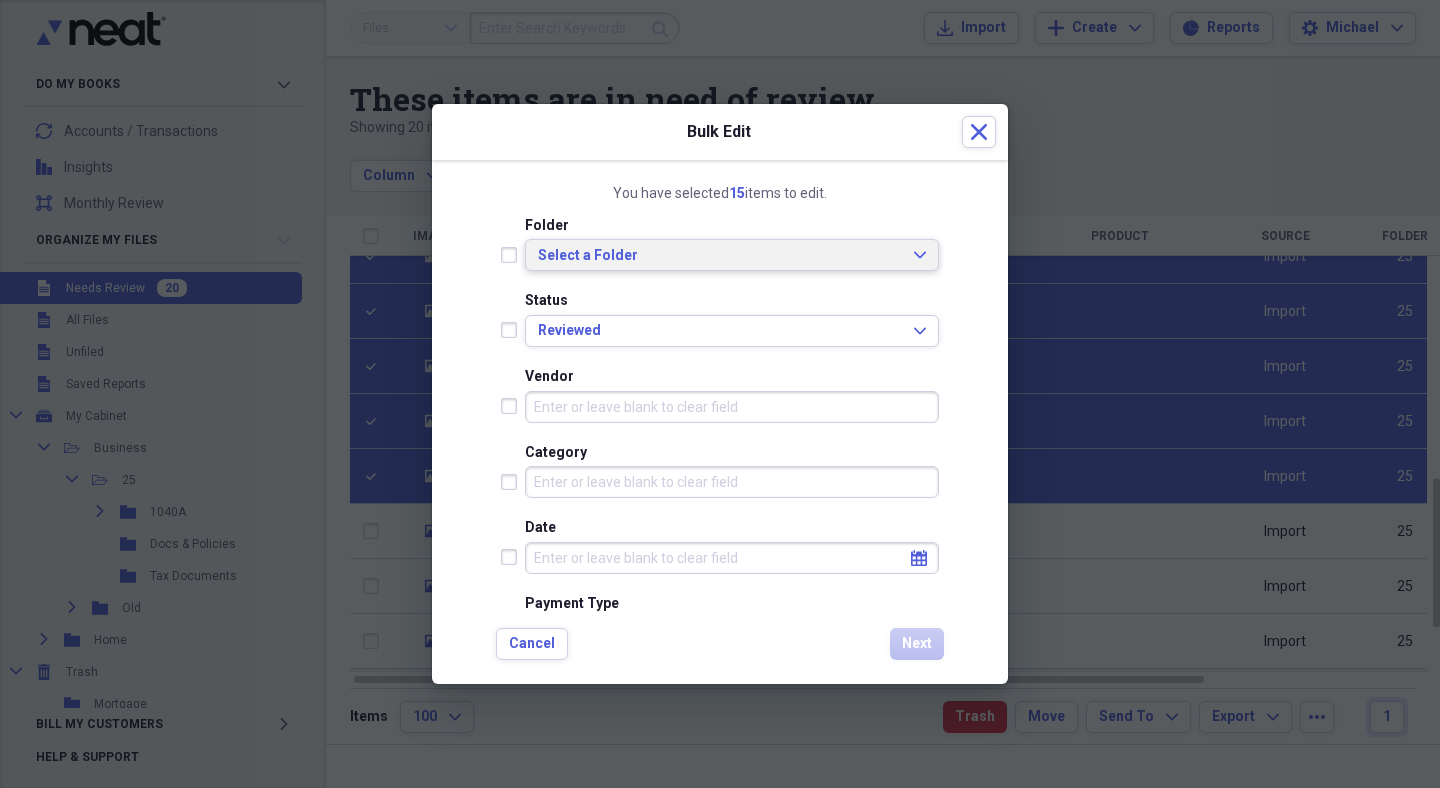 click on "Select a Folder Expand" at bounding box center (732, 256) 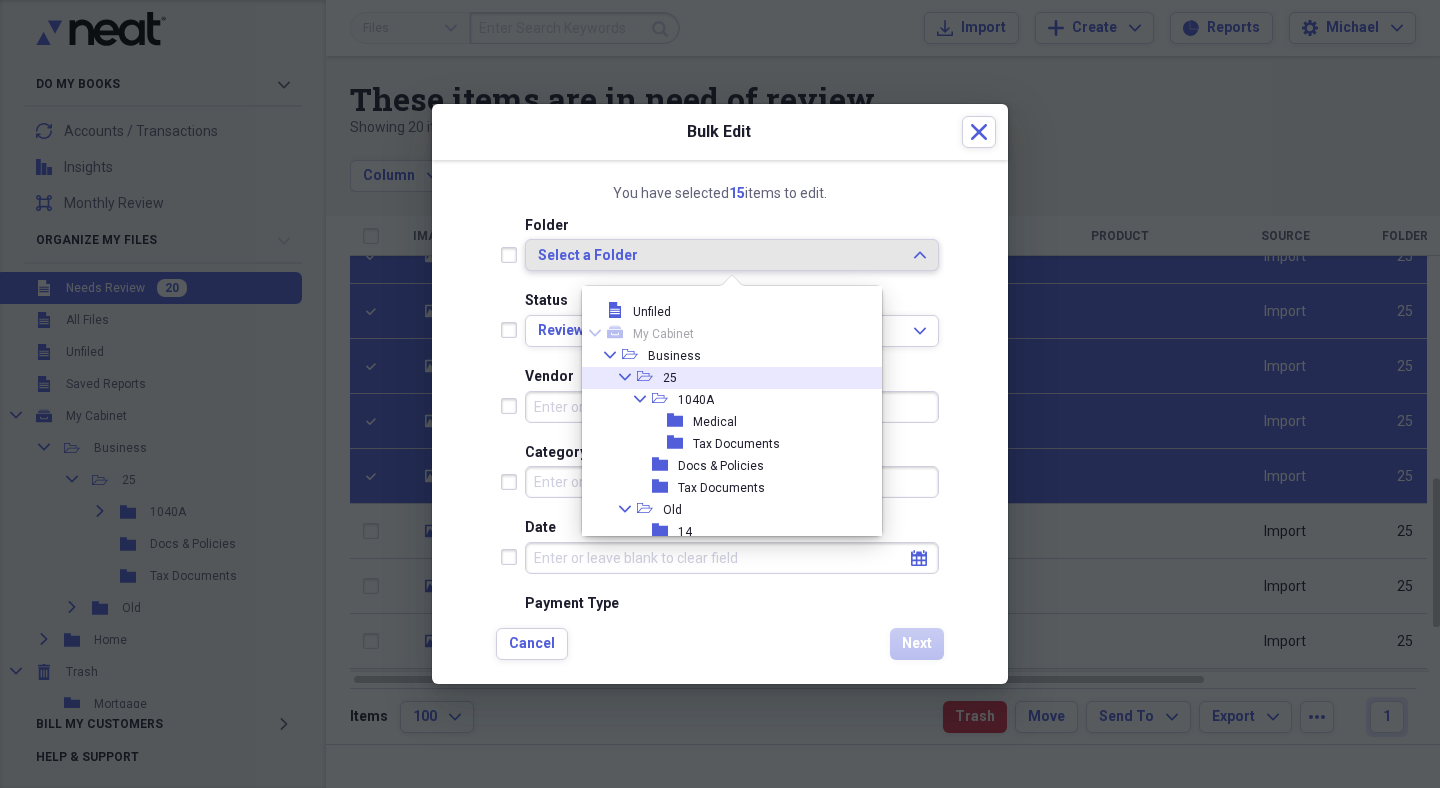click on "open-folder" at bounding box center (650, 377) 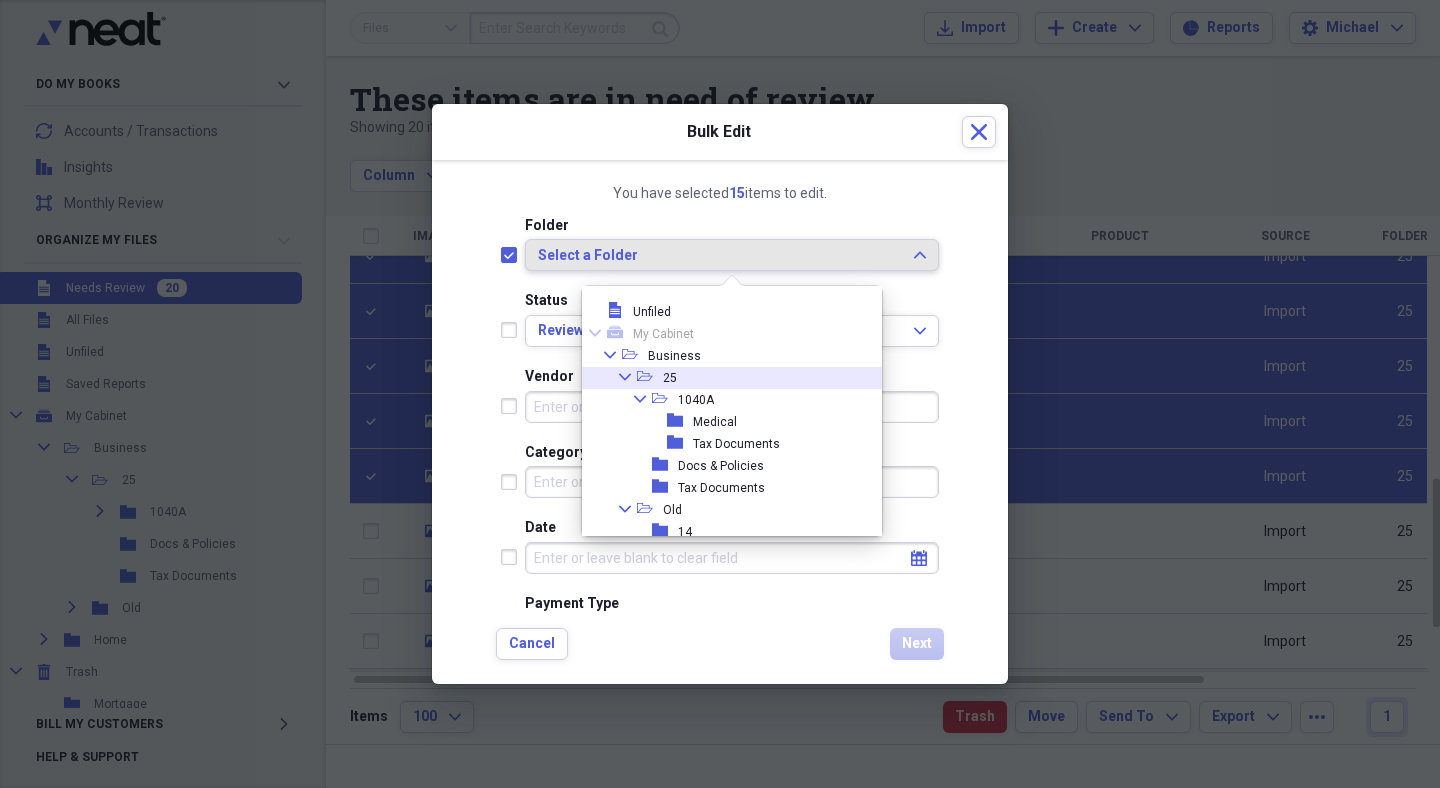 checkbox on "true" 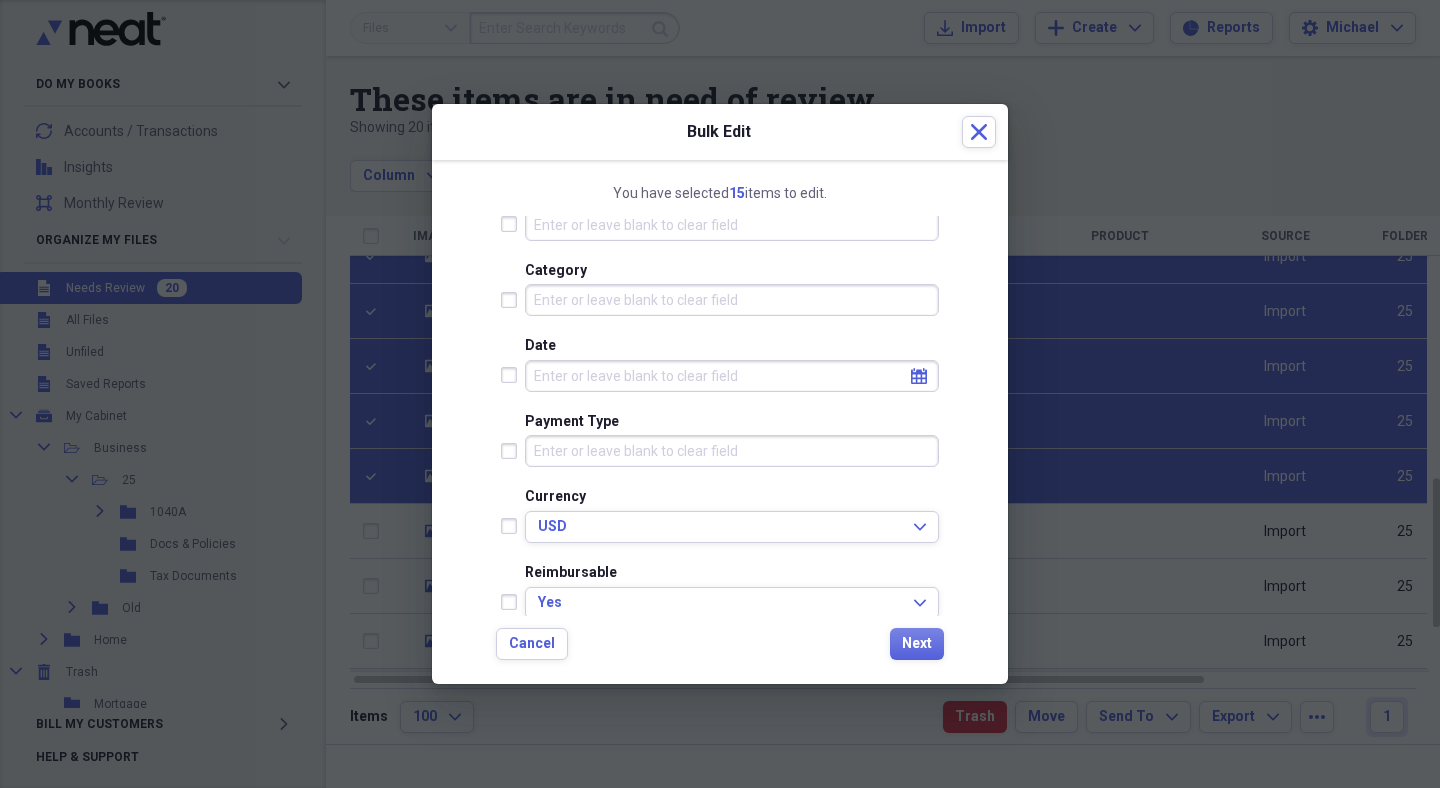 scroll, scrollTop: 192, scrollLeft: 0, axis: vertical 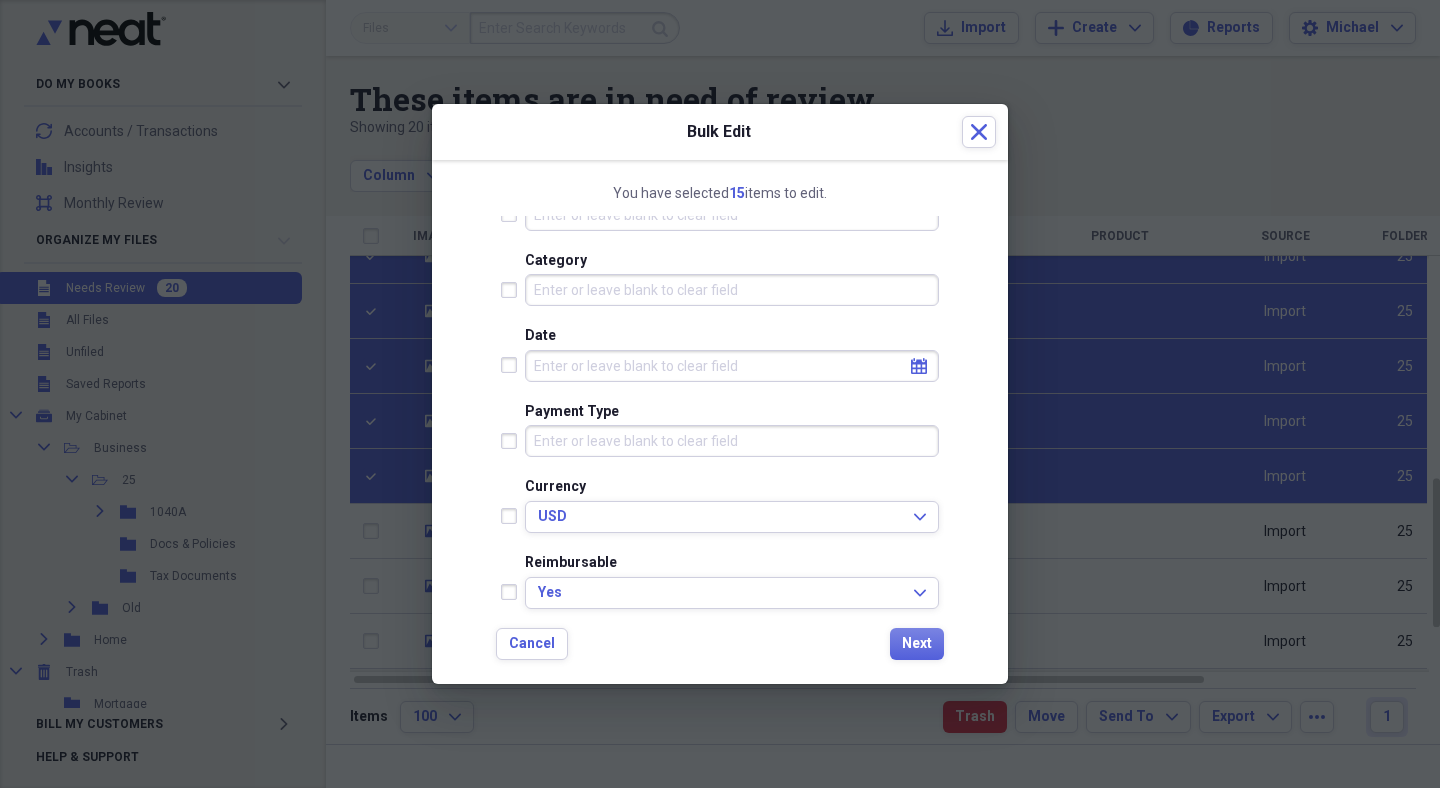 click on "Payment Type" at bounding box center [732, 441] 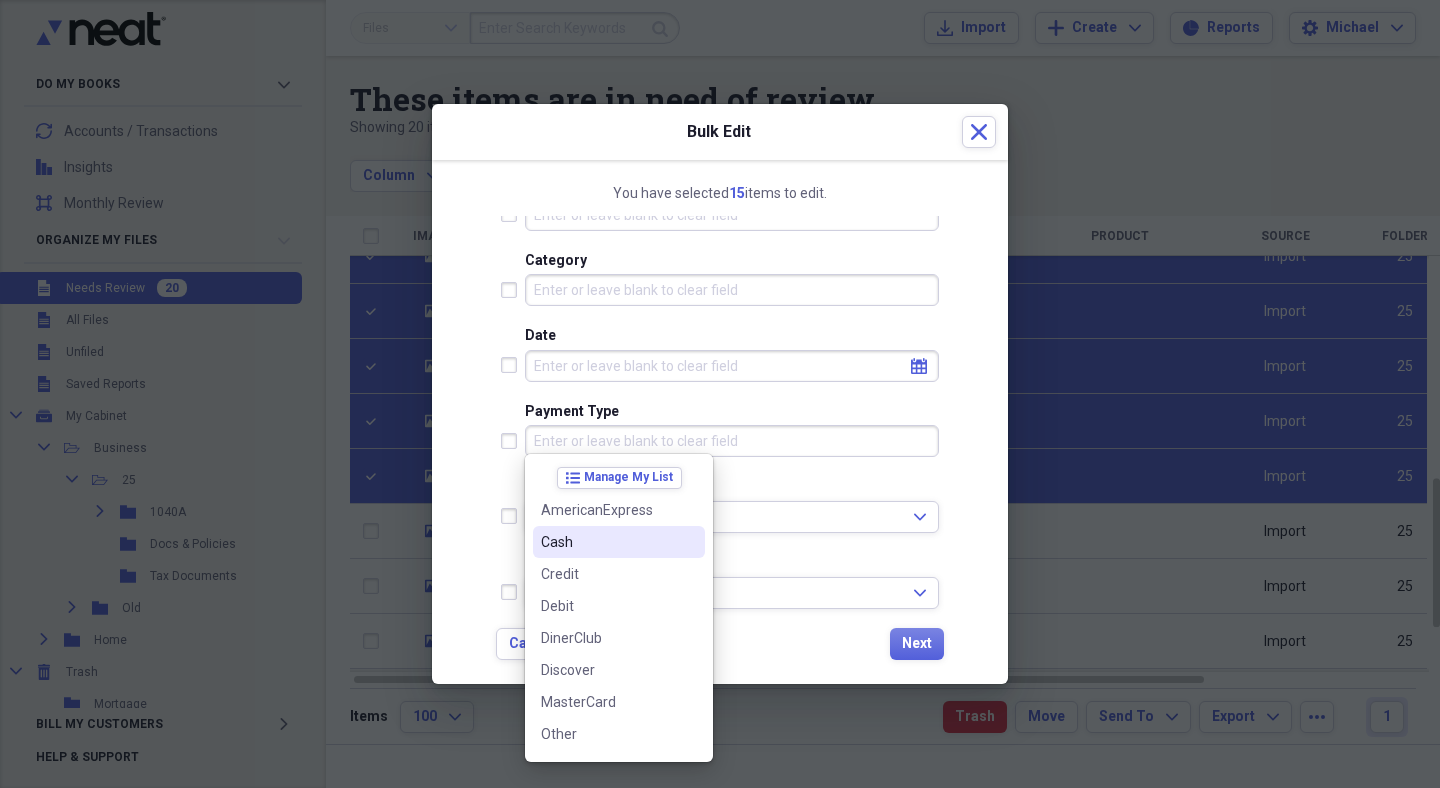 click on "Cash" at bounding box center [607, 542] 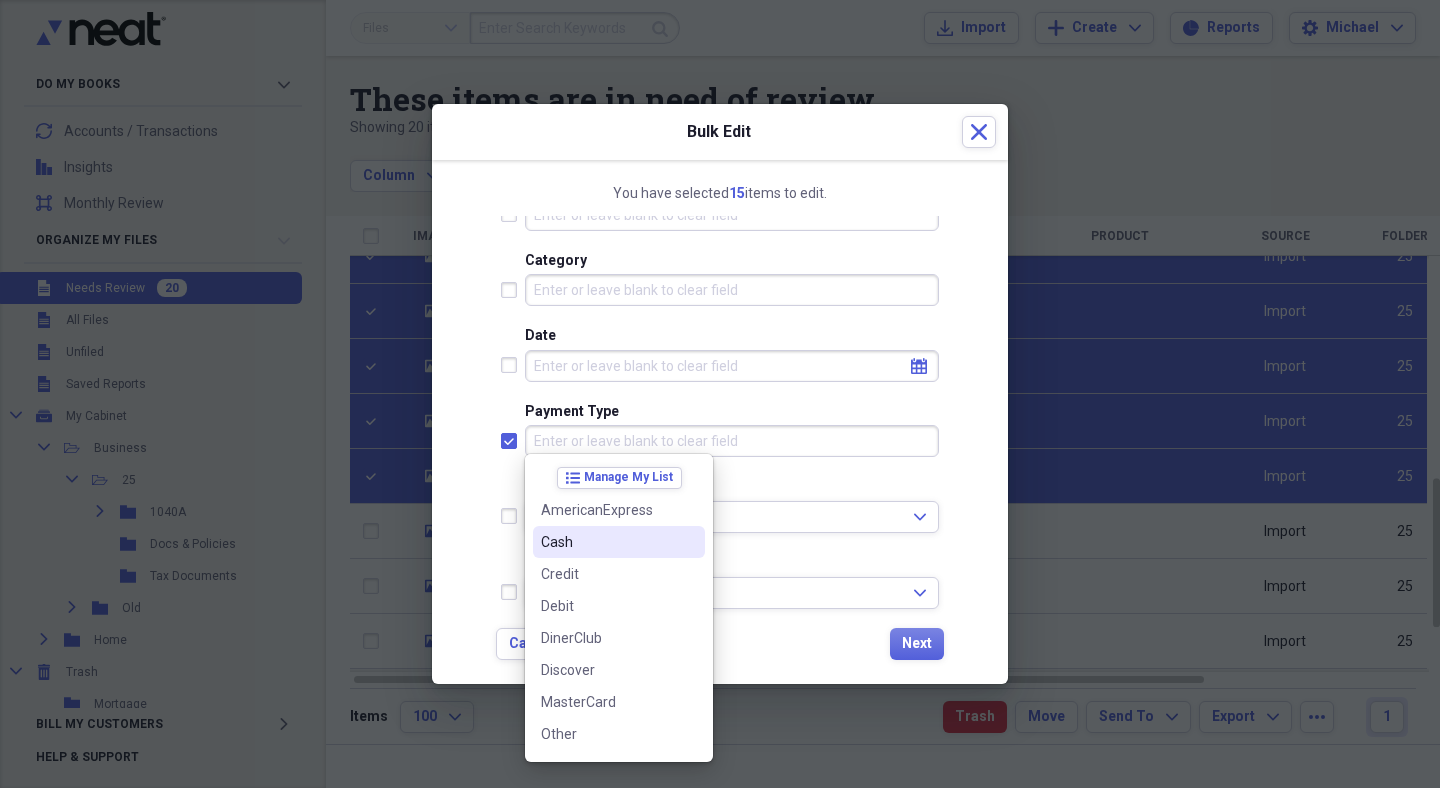 checkbox on "true" 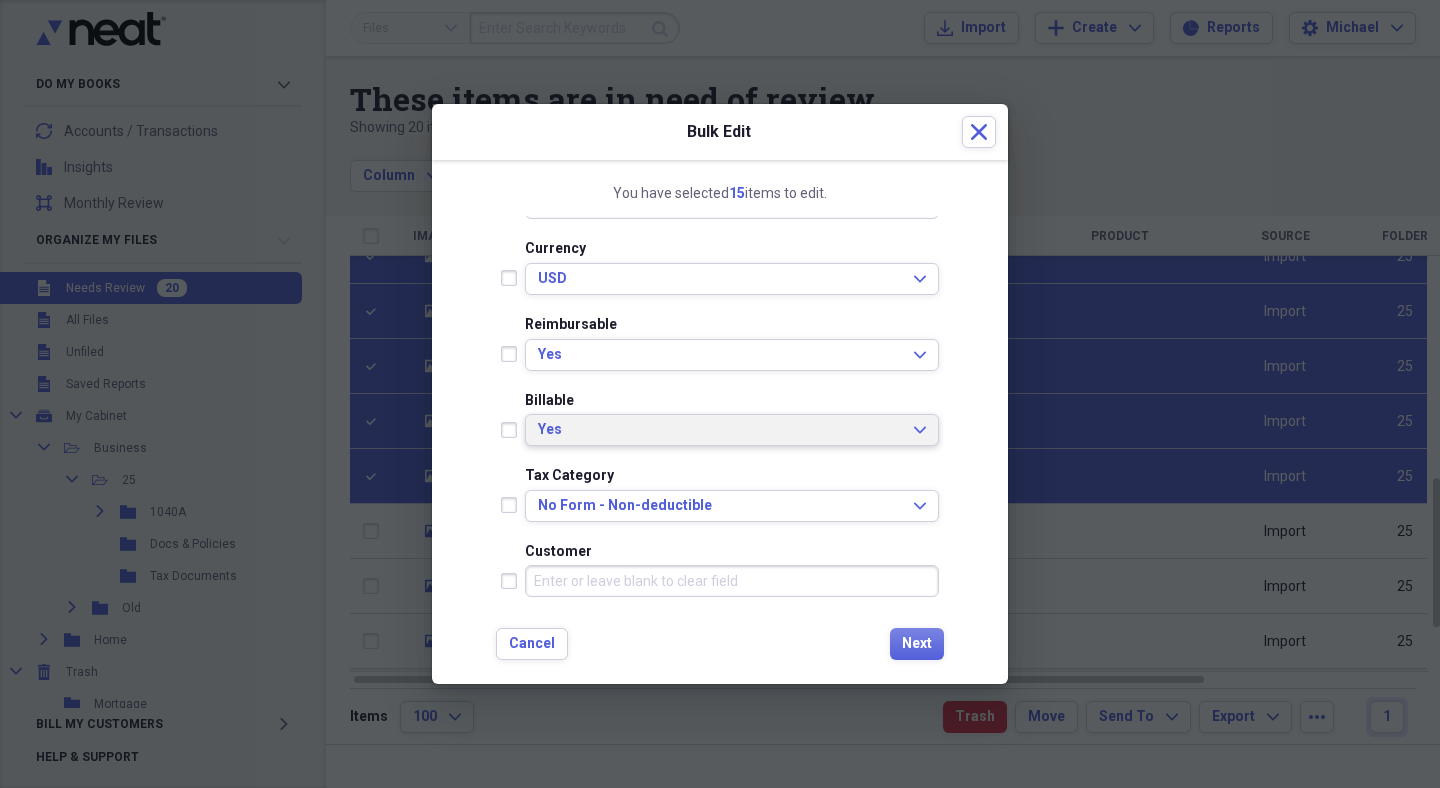 scroll, scrollTop: 429, scrollLeft: 0, axis: vertical 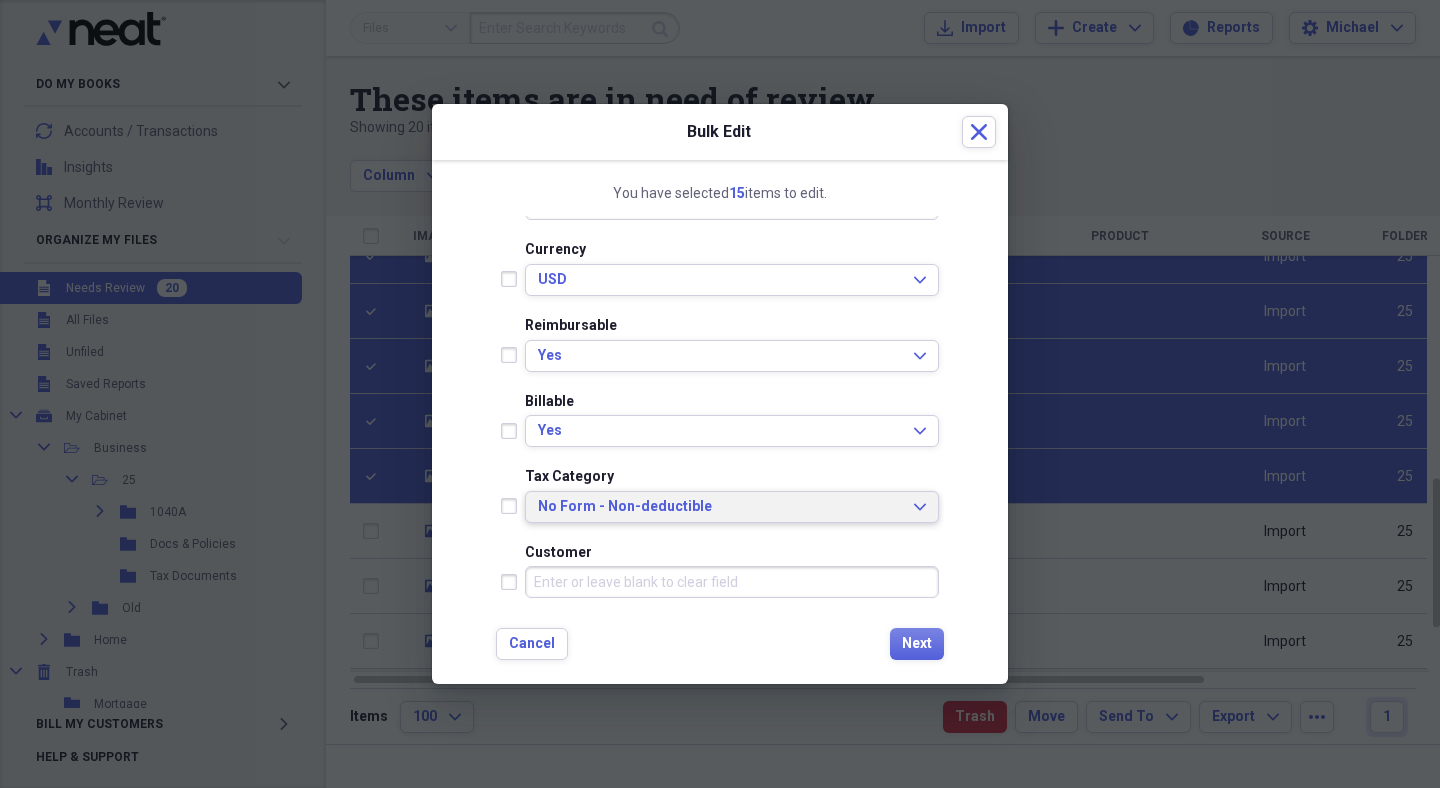 click on "No Form - Non-deductible" at bounding box center [720, 507] 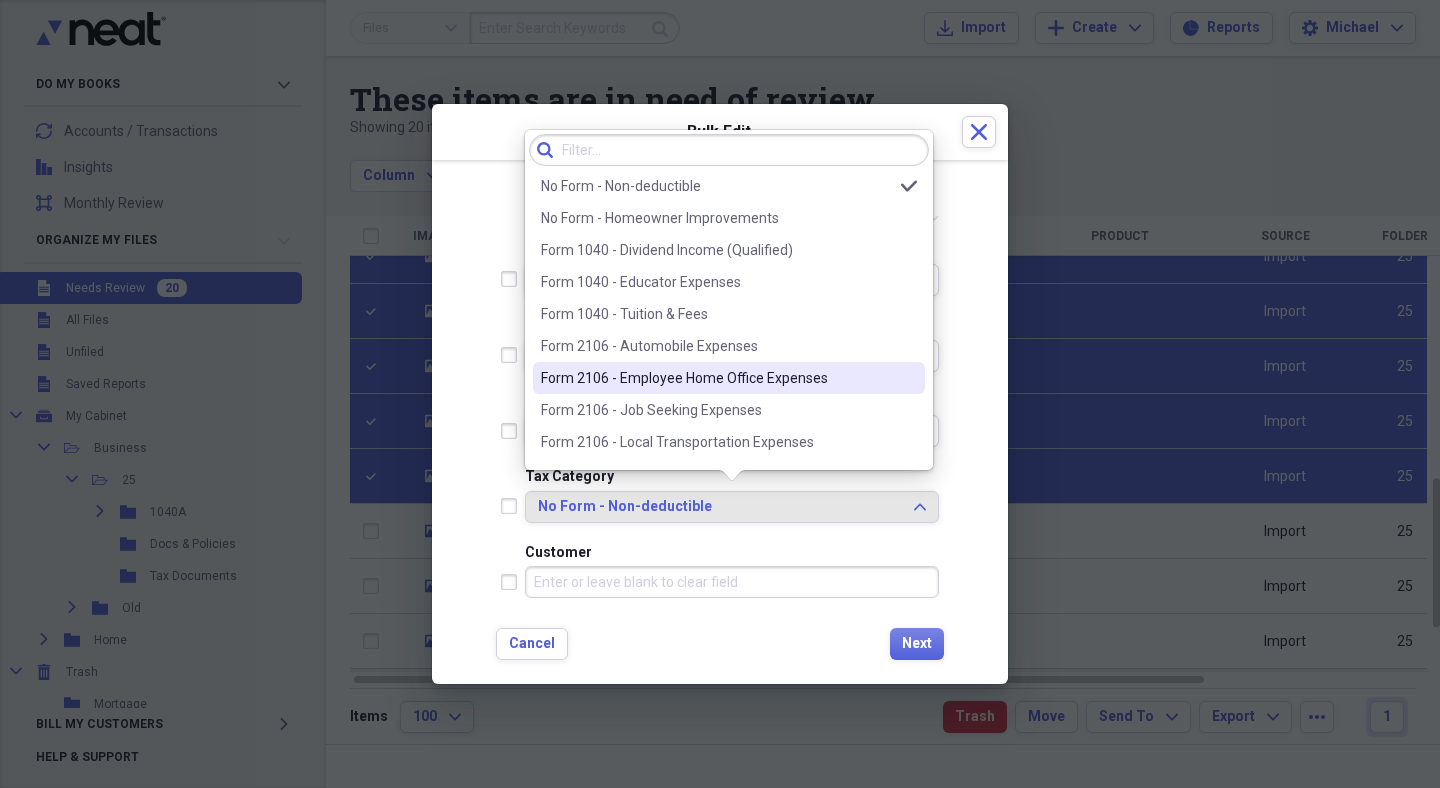 type on "u" 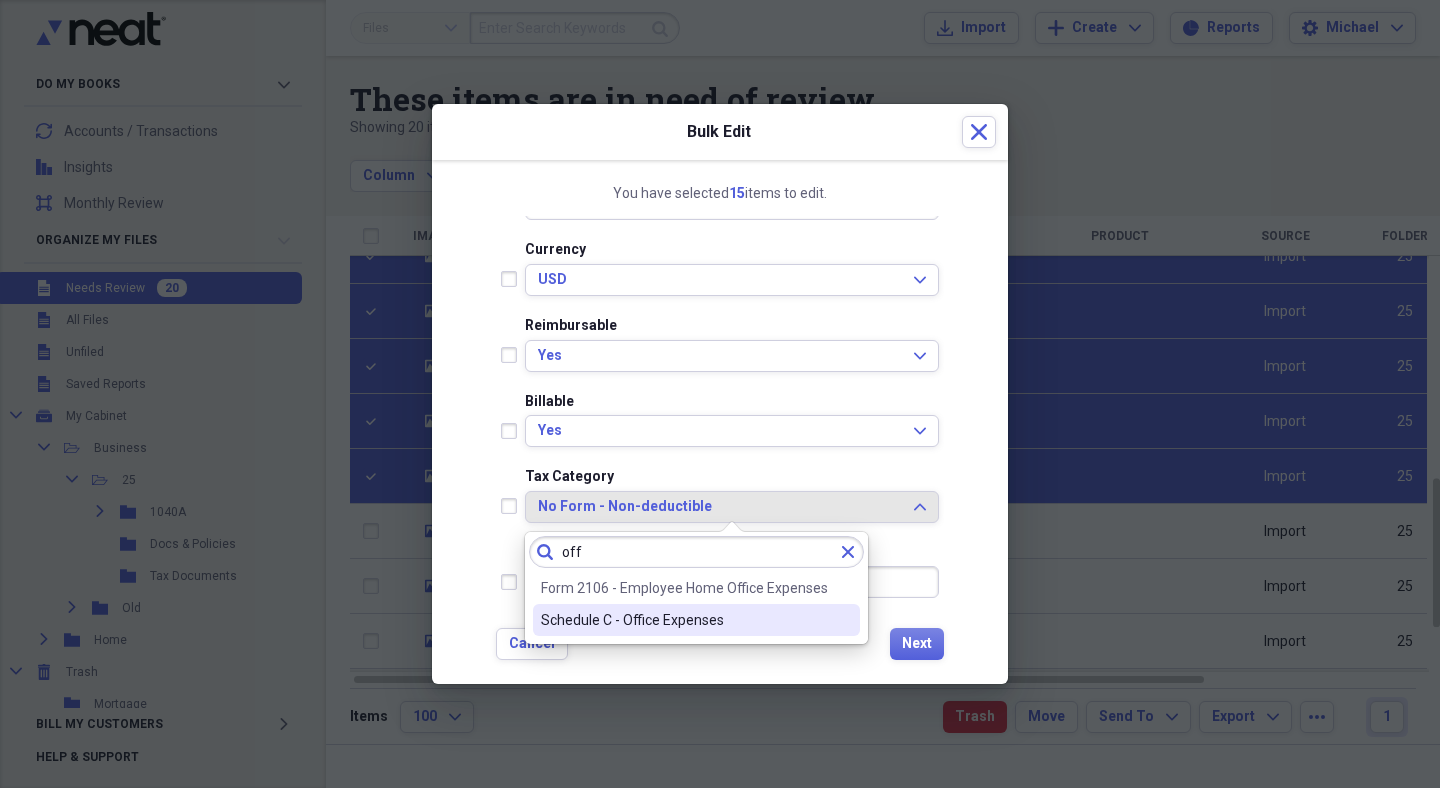 type on "off" 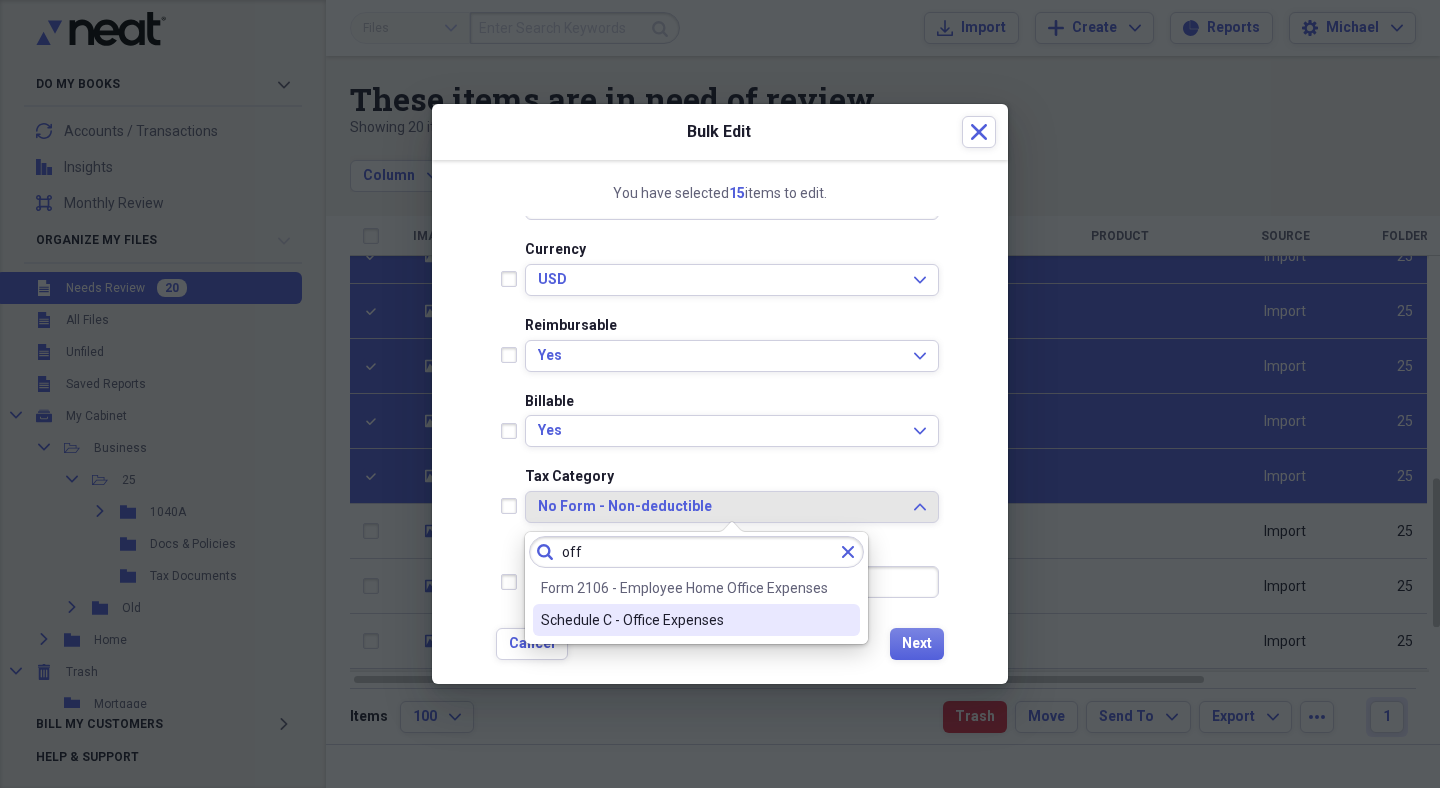 click on "Schedule C - Office Expenses" at bounding box center [684, 620] 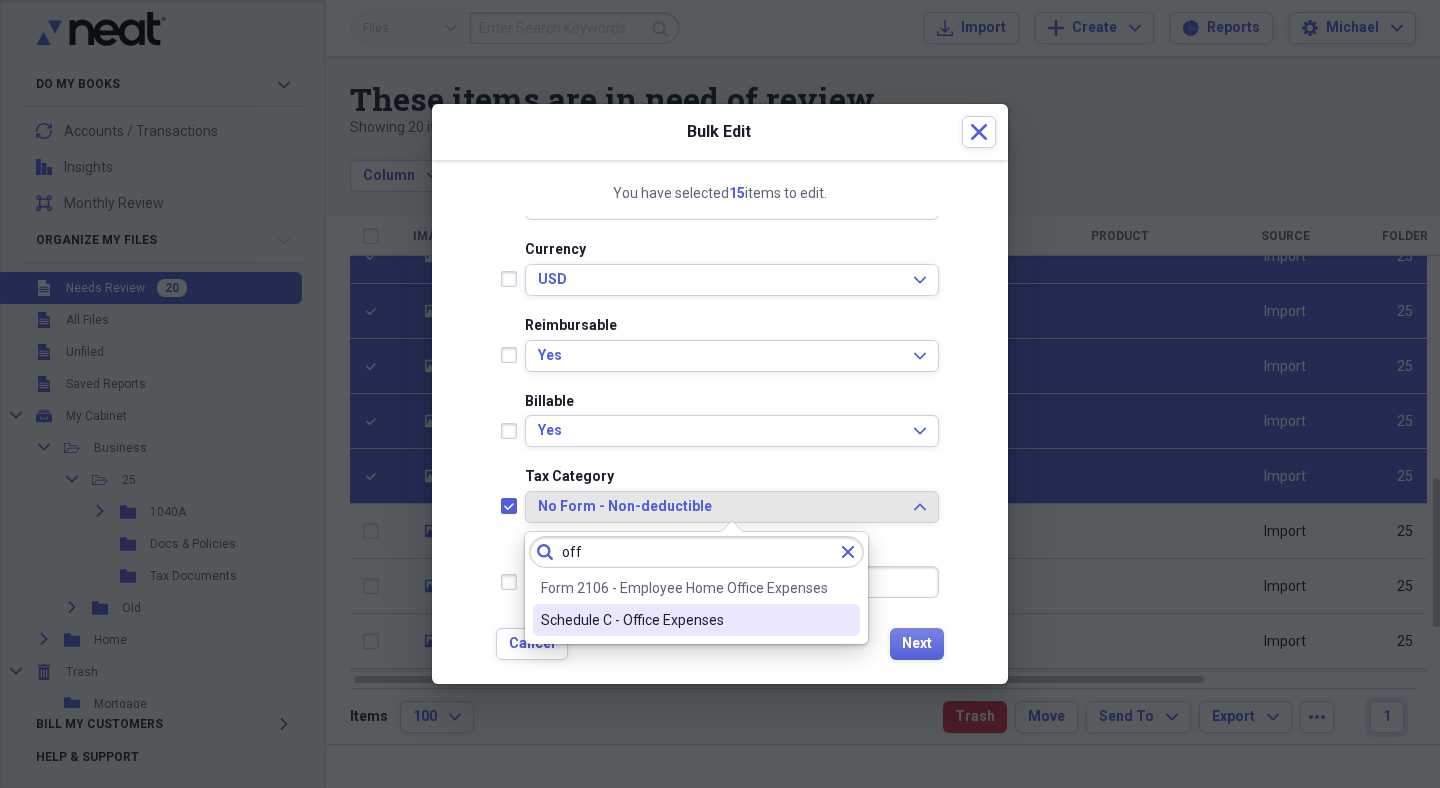 checkbox on "true" 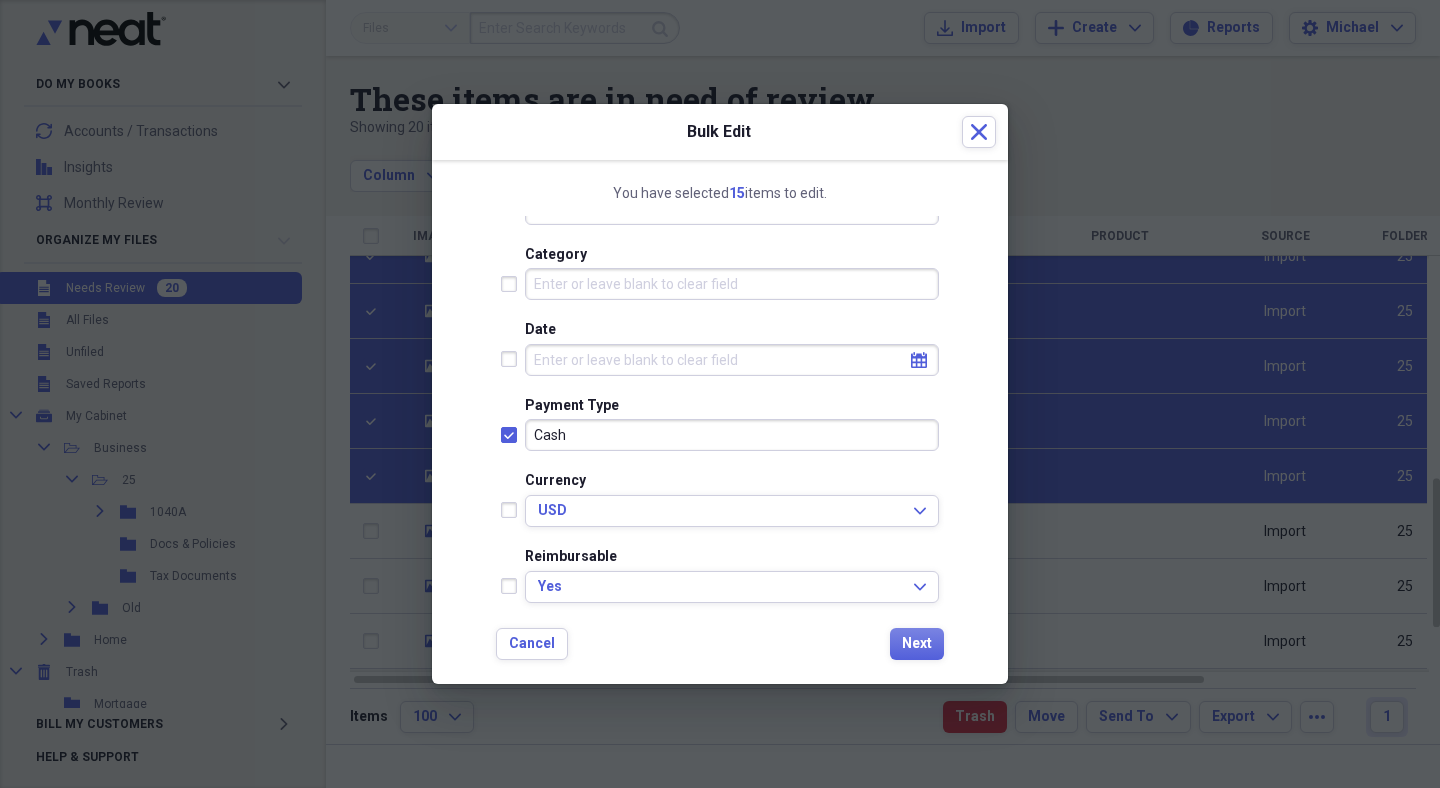 scroll, scrollTop: 197, scrollLeft: 0, axis: vertical 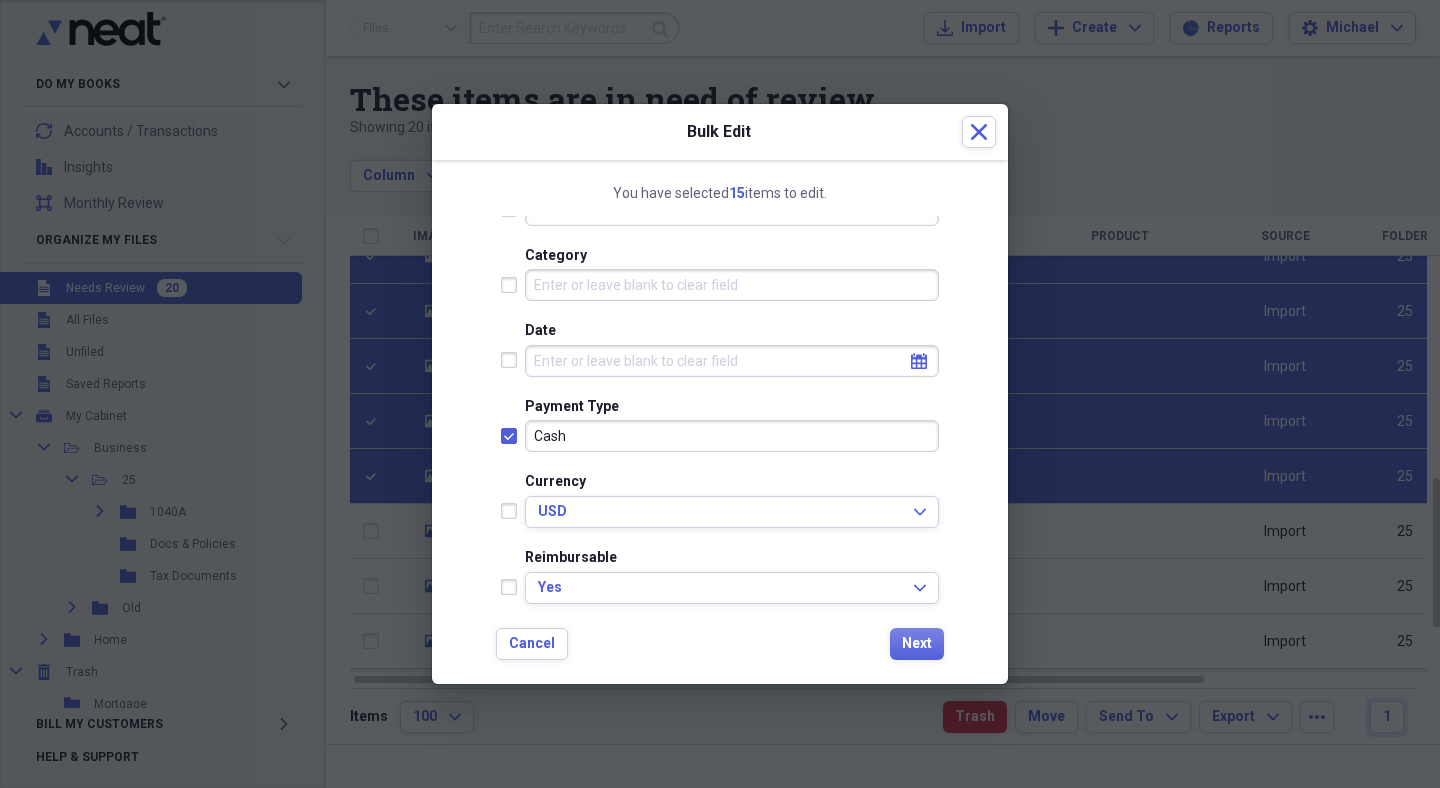 click on "Category" at bounding box center (732, 285) 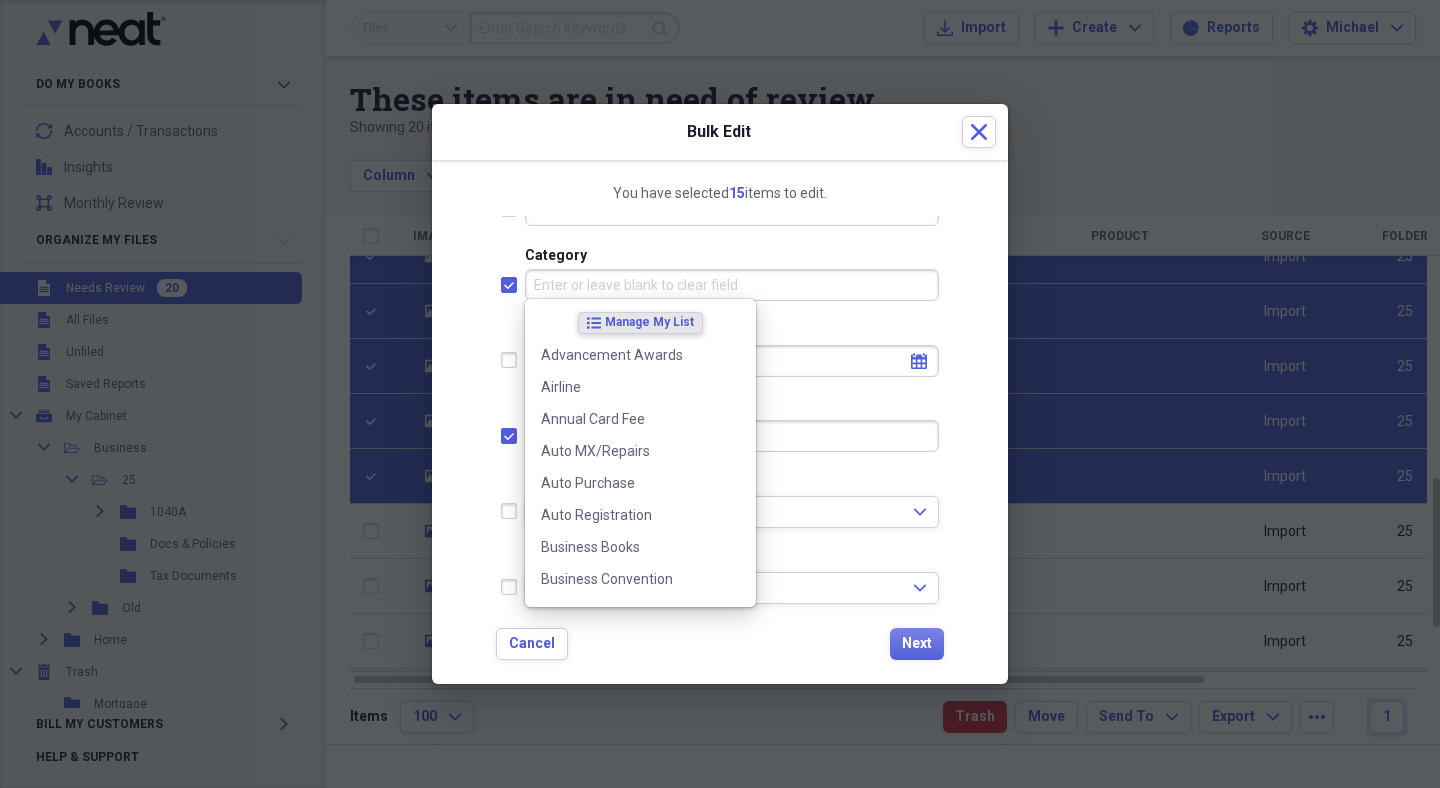 checkbox on "true" 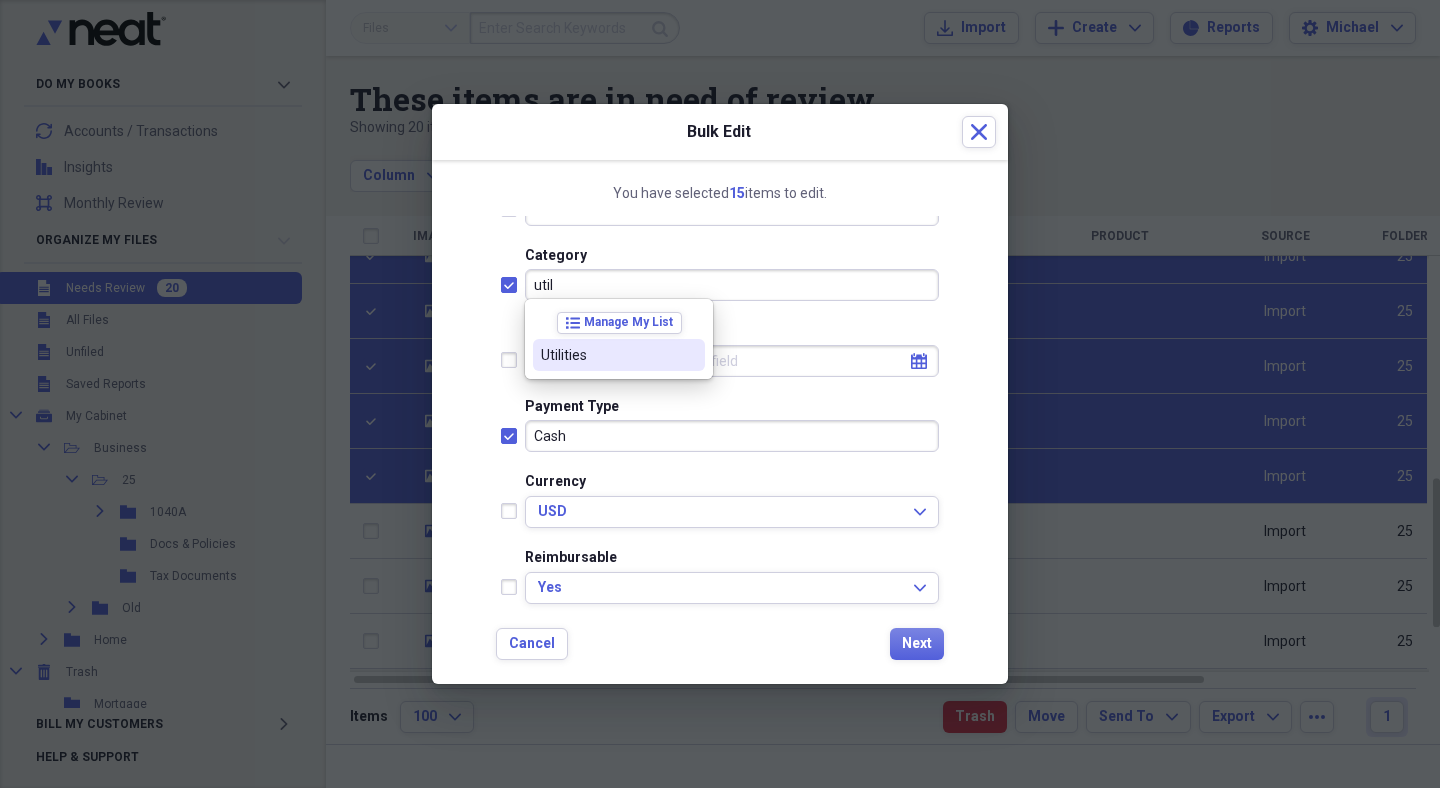click on "Utilities" at bounding box center (607, 355) 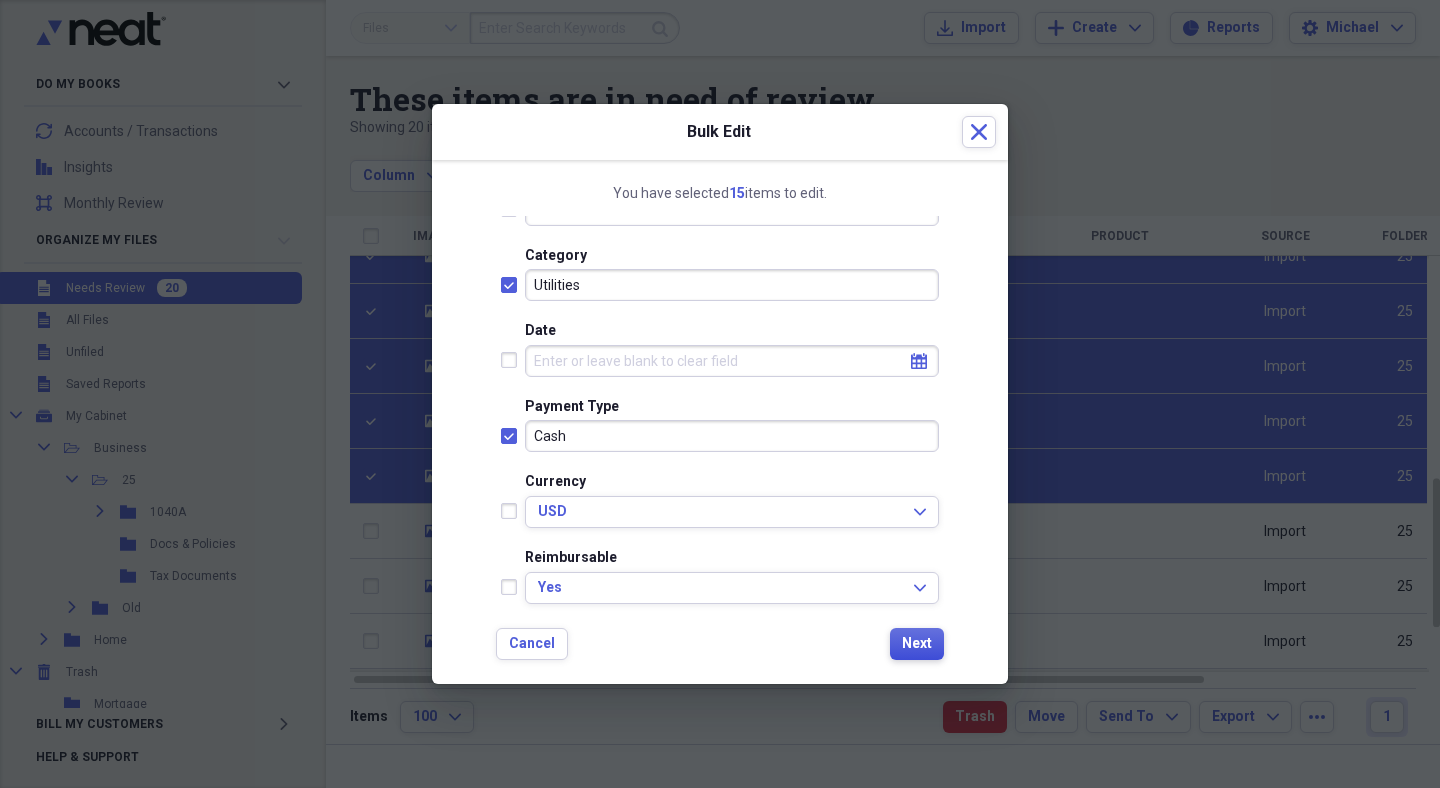 click on "Next" at bounding box center [917, 644] 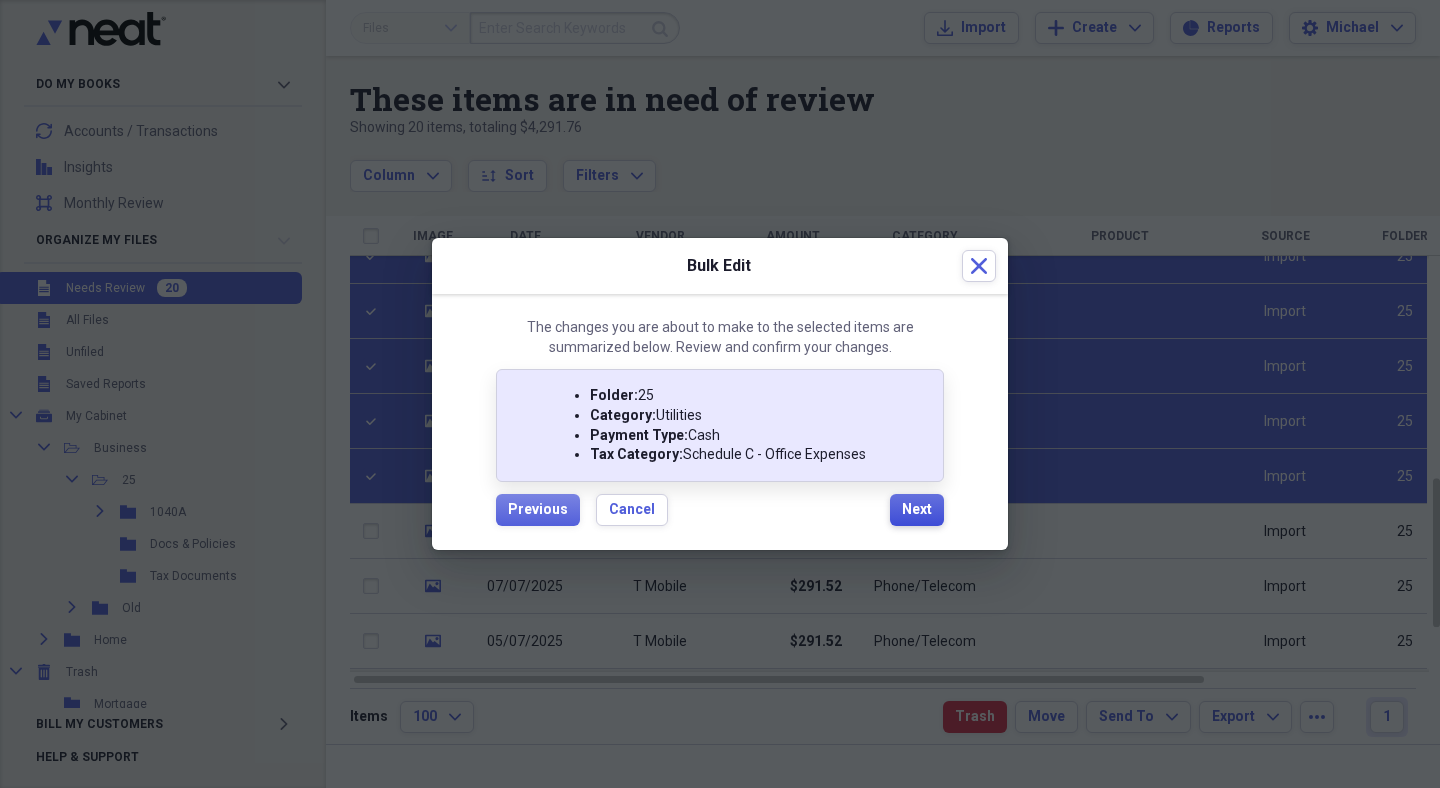 click on "Next" at bounding box center [917, 510] 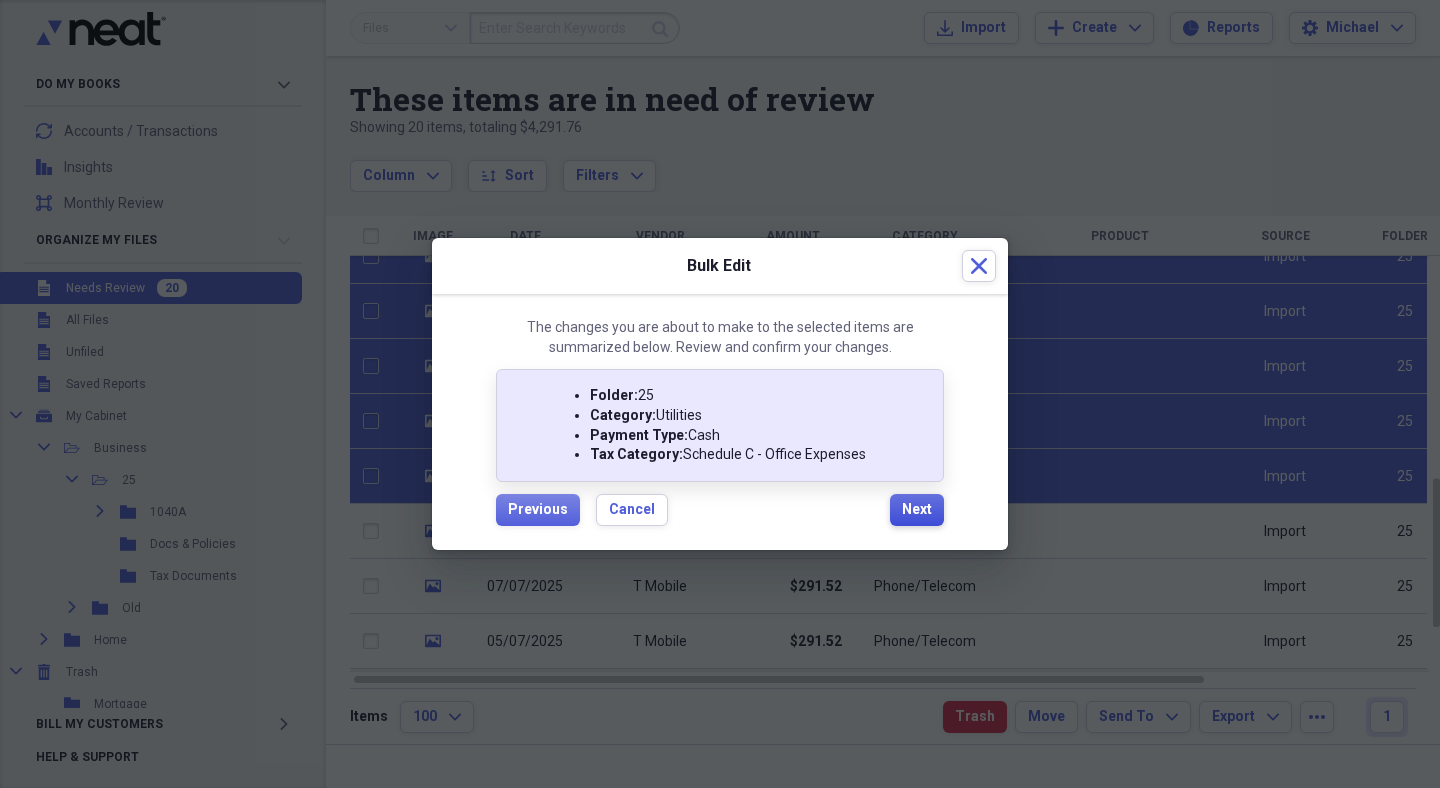 checkbox on "false" 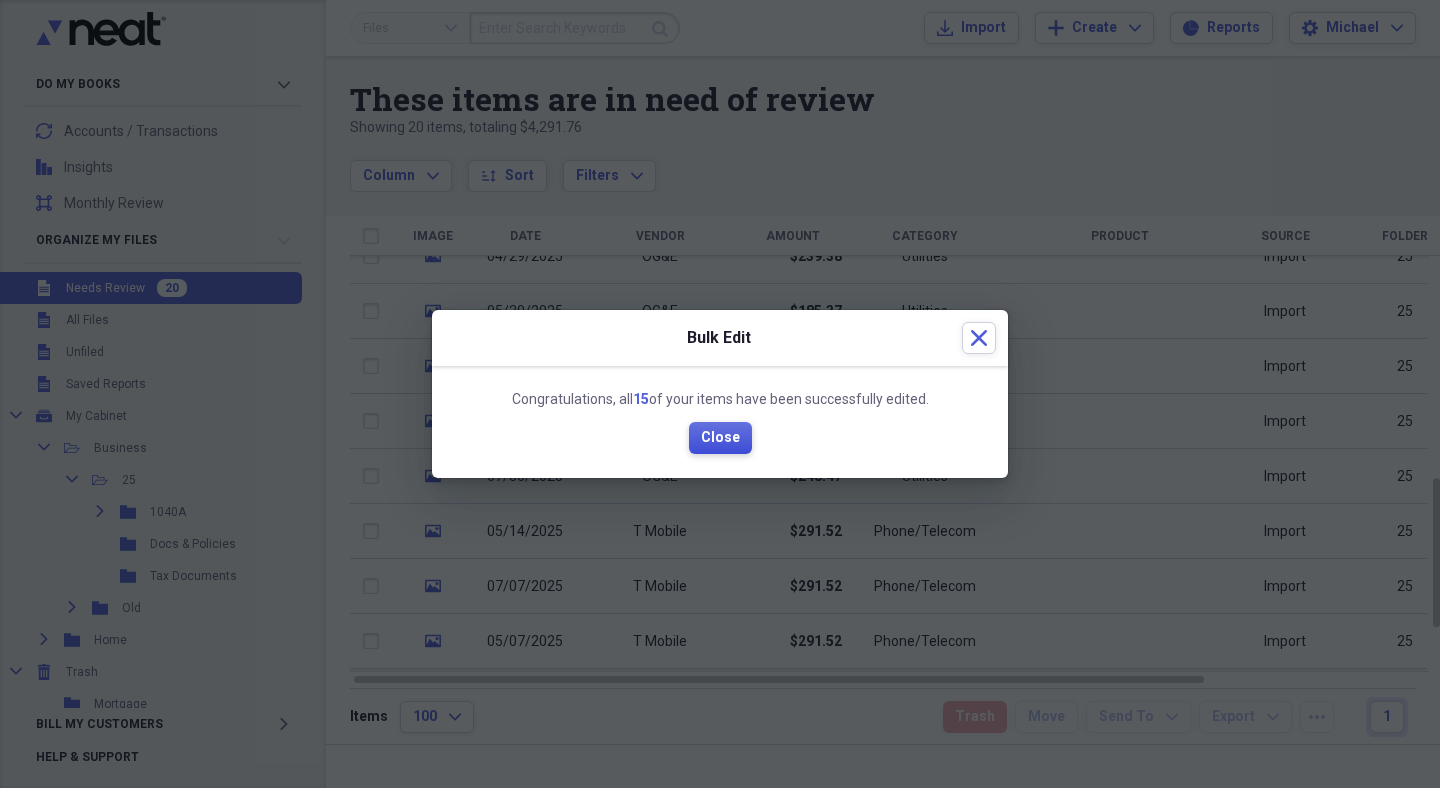 click on "Close" at bounding box center [720, 438] 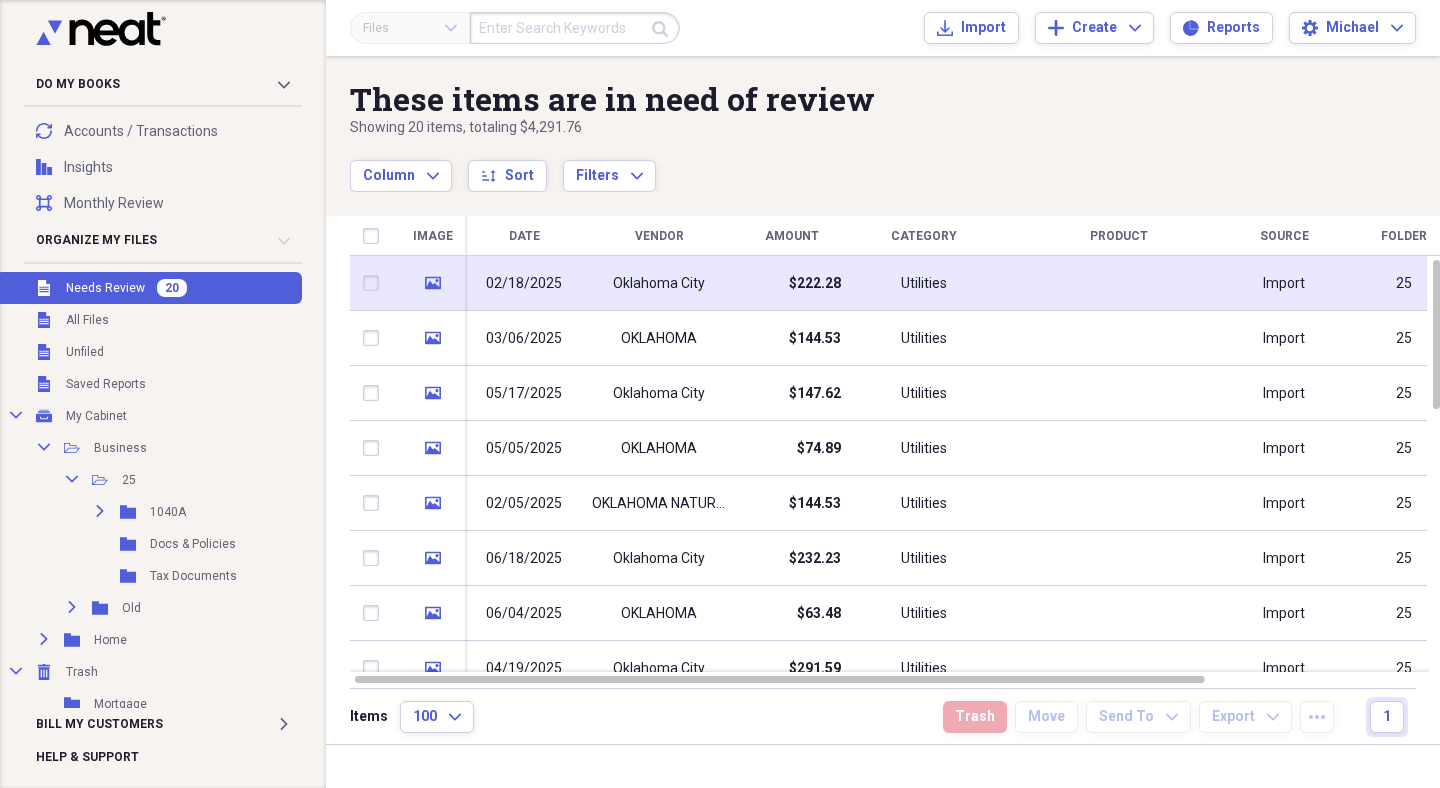 click on "Oklahoma City" at bounding box center [659, 283] 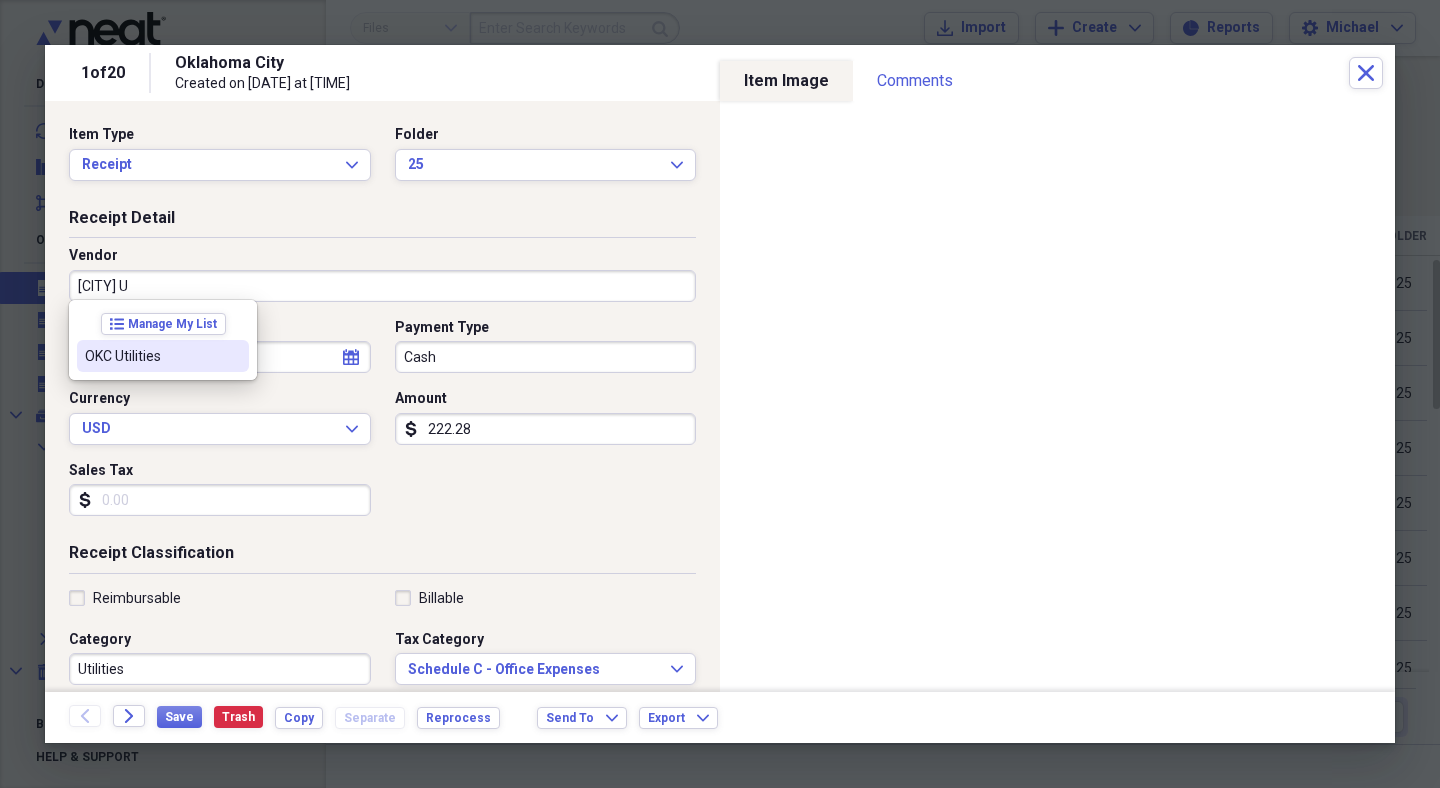 click on "OKC Utilities" at bounding box center (163, 356) 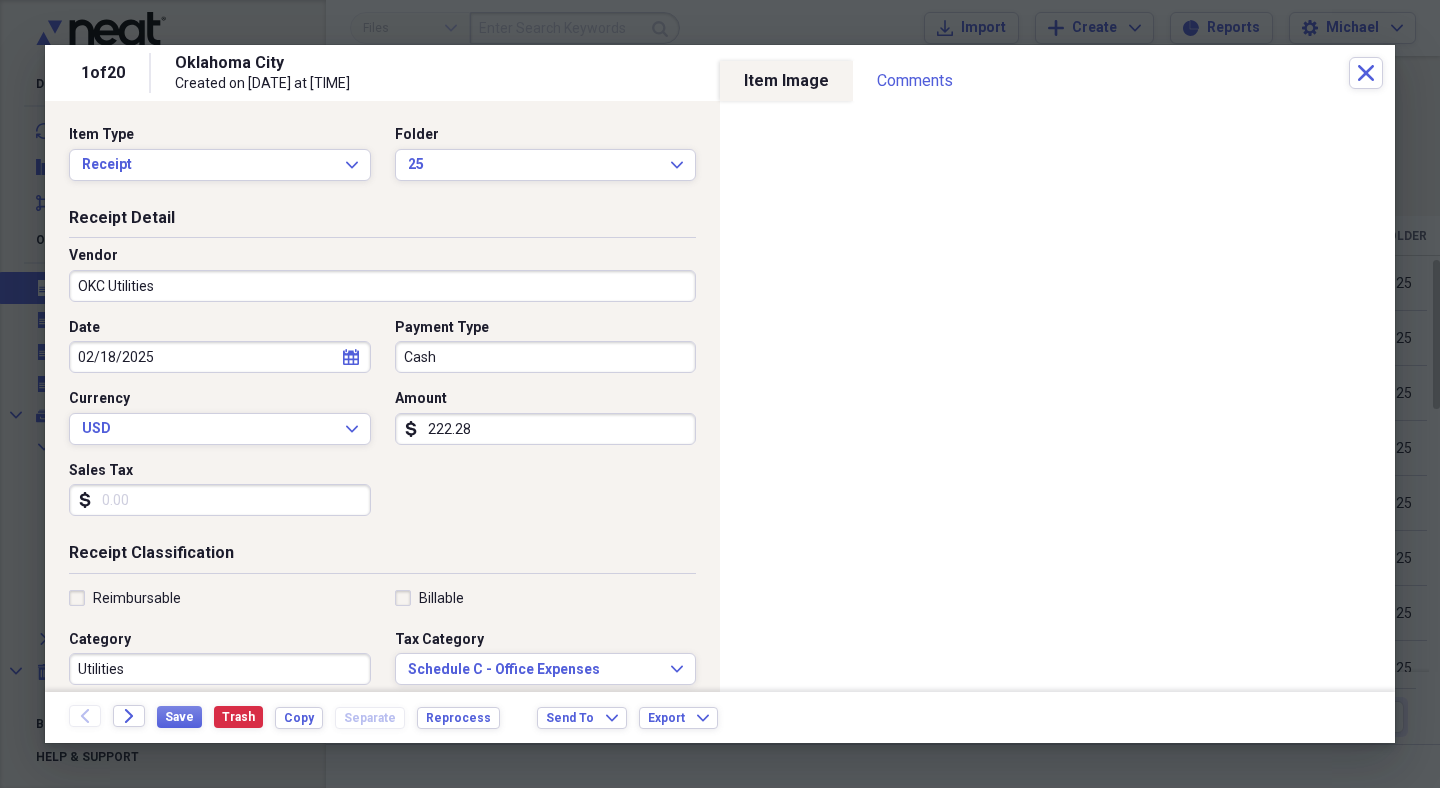 click on "Date [DATE] calendar Calendar Payment Type Cash Currency USD Expand Amount dollar-sign [AMOUNT] Sales Tax dollar-sign" at bounding box center [382, 425] 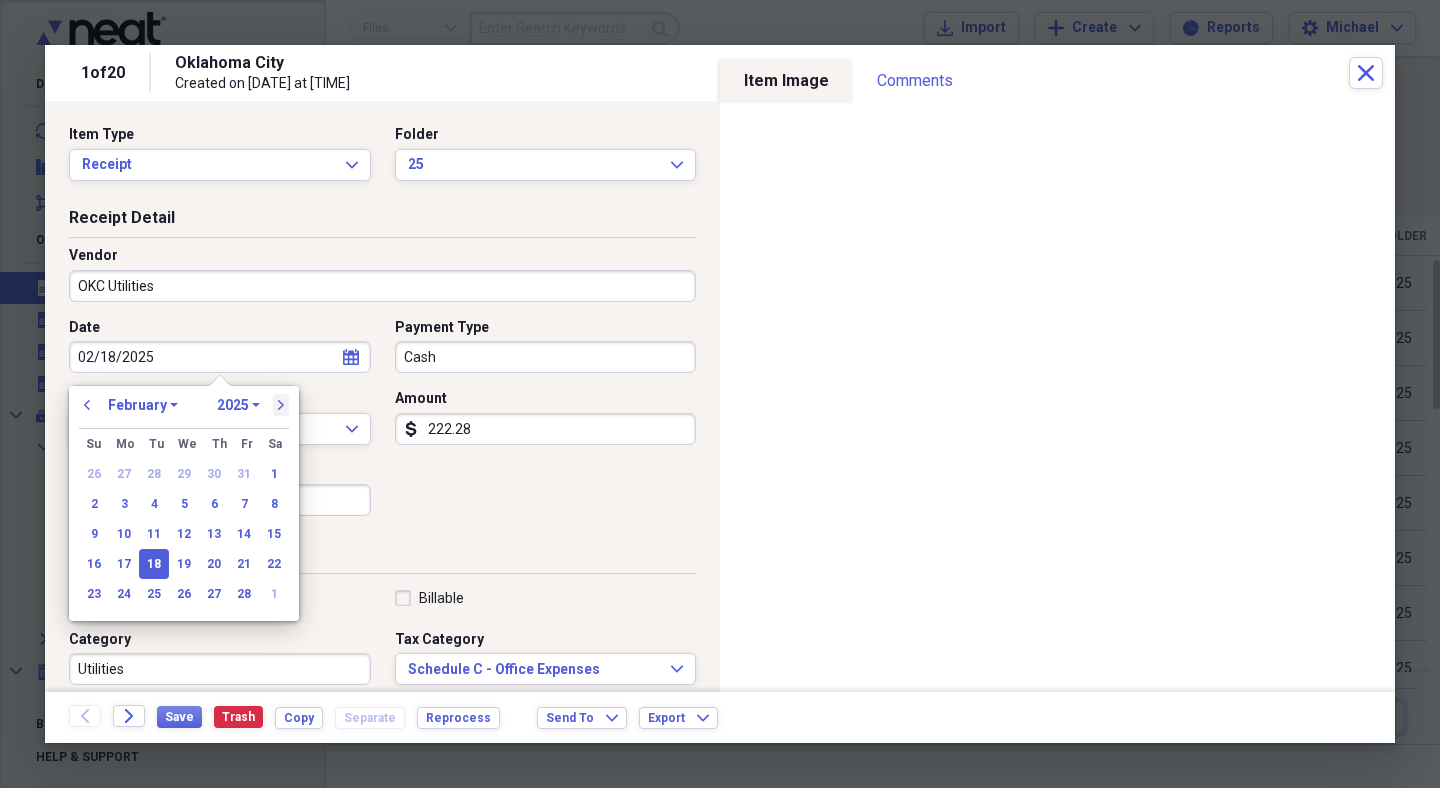 click on "next" at bounding box center [281, 405] 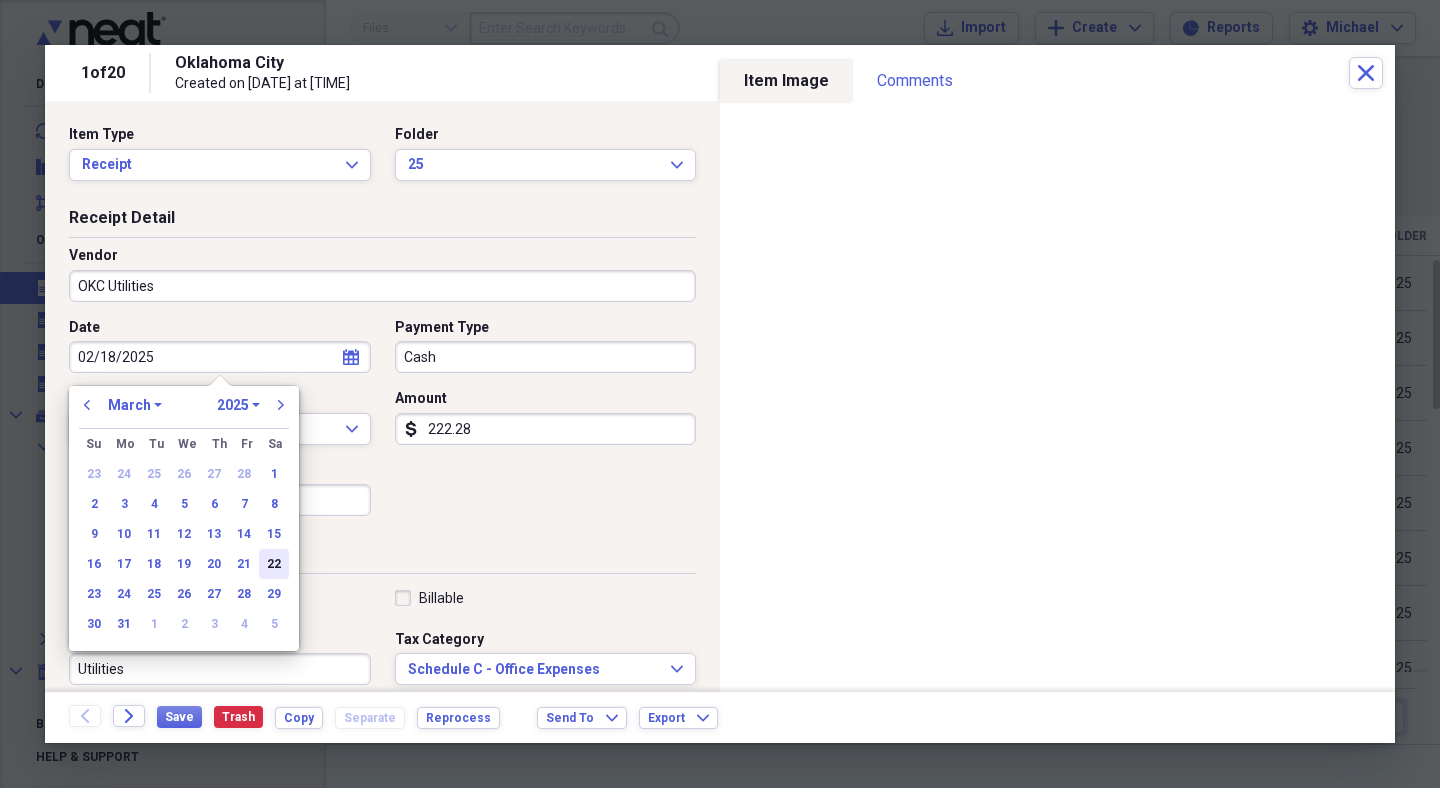 click on "22" at bounding box center (274, 564) 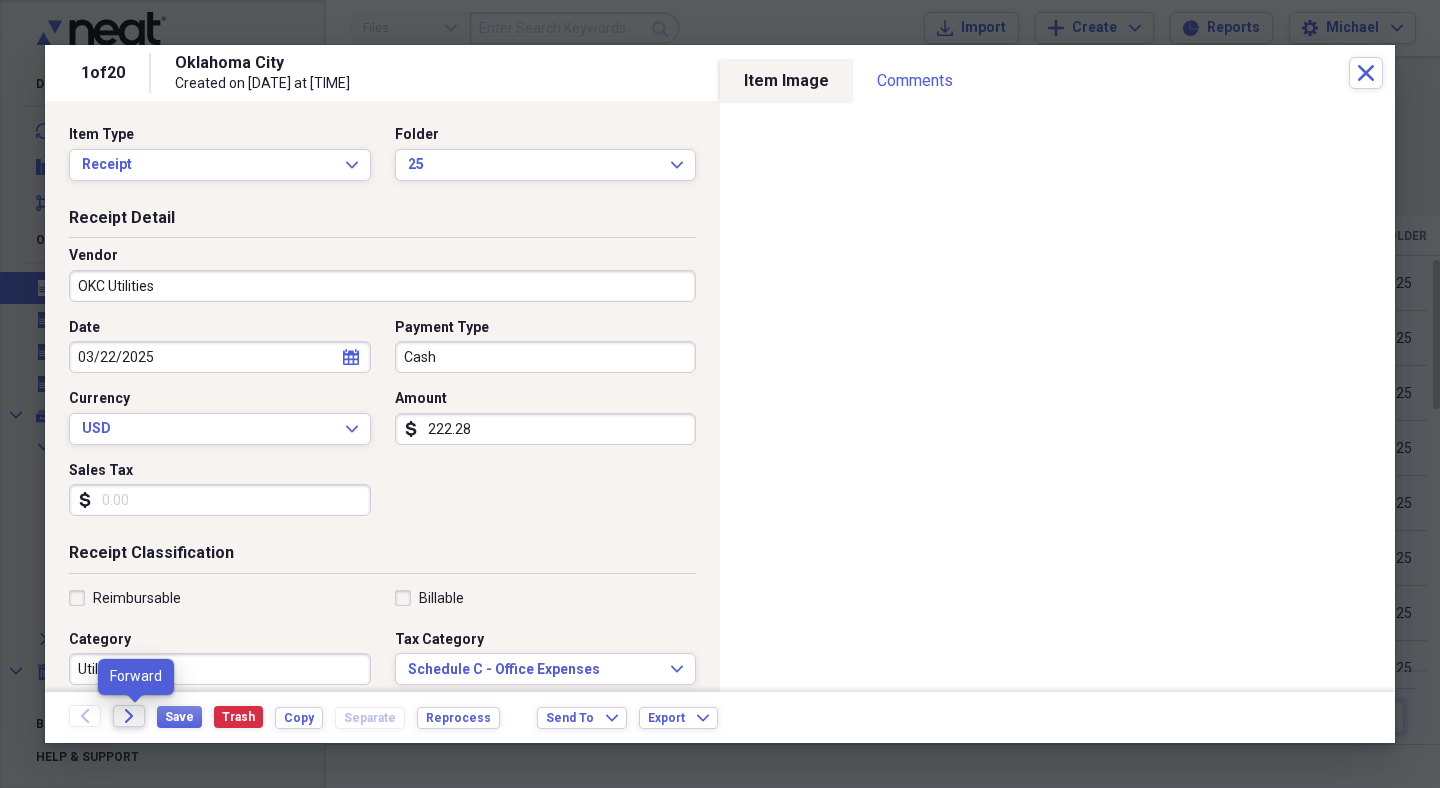 click on "Forward" 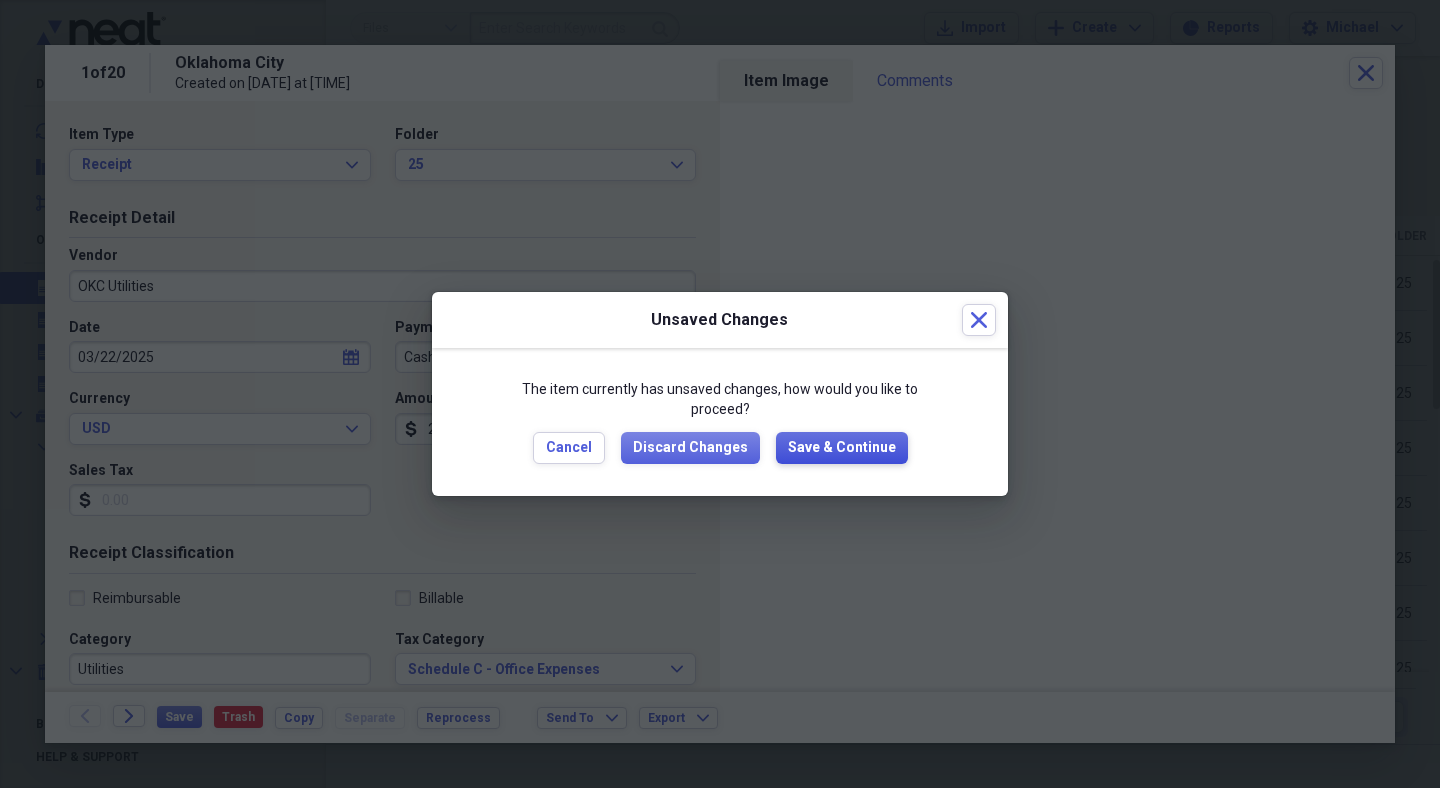 click on "Save & Continue" at bounding box center [842, 448] 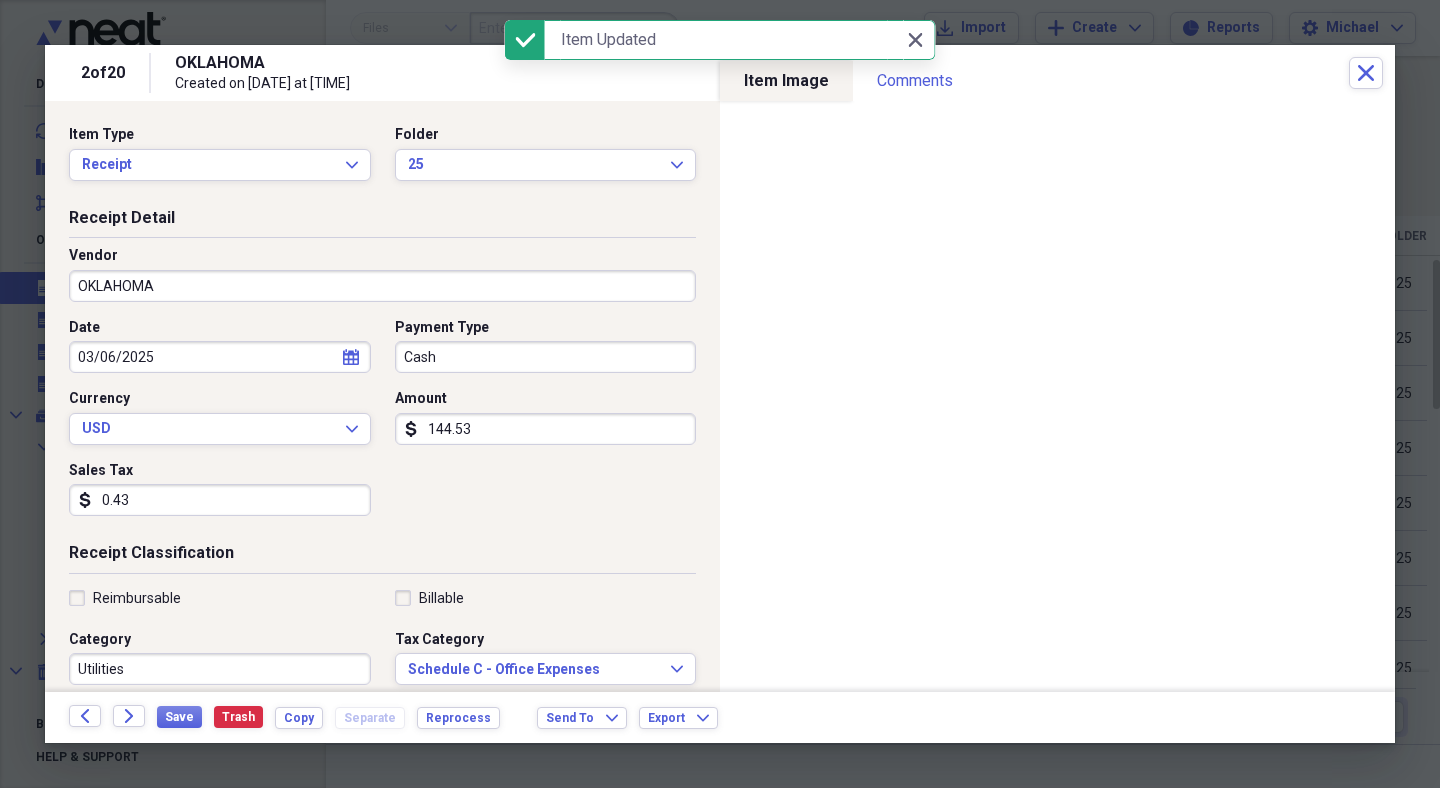 click on "OKLAHOMA" at bounding box center (382, 286) 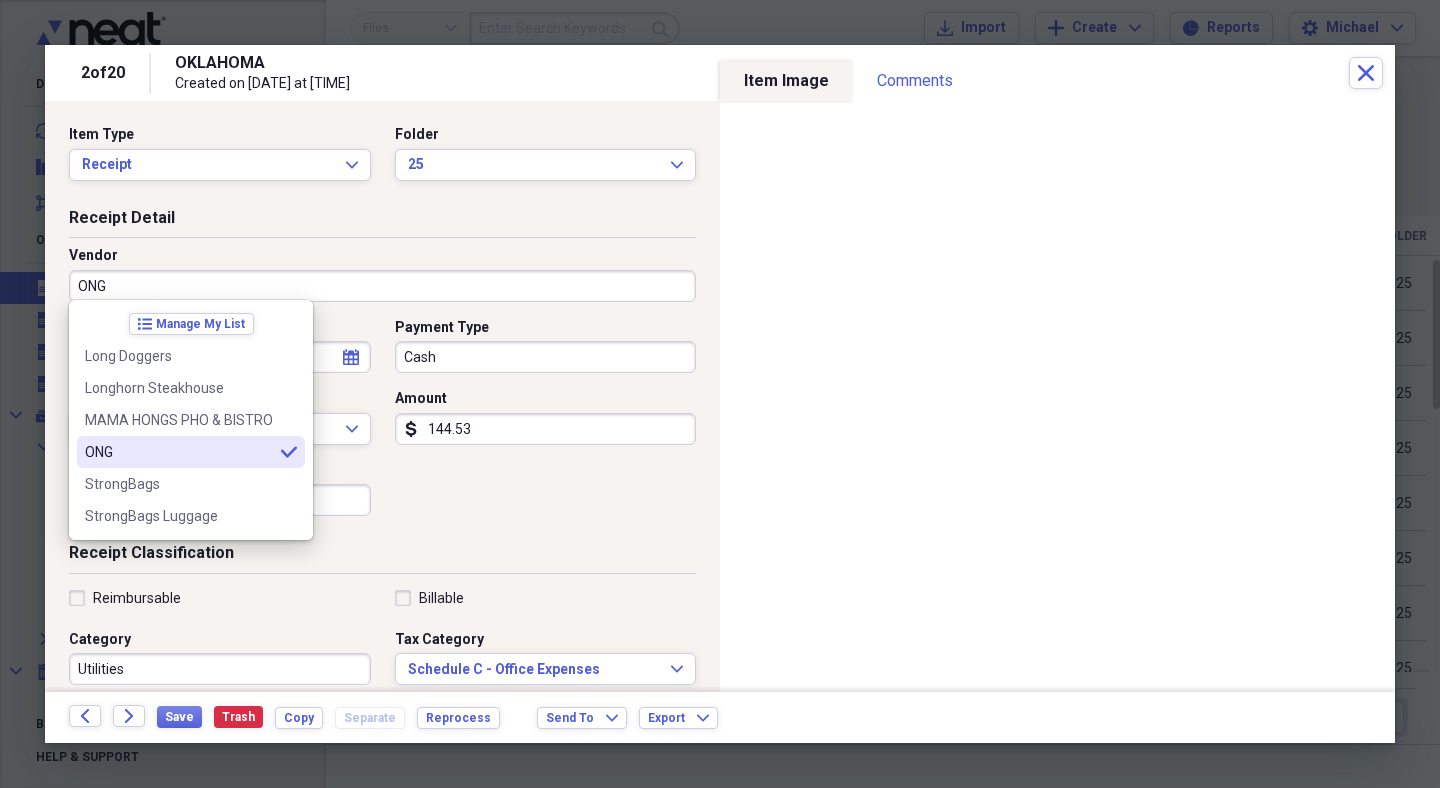 type on "ONG" 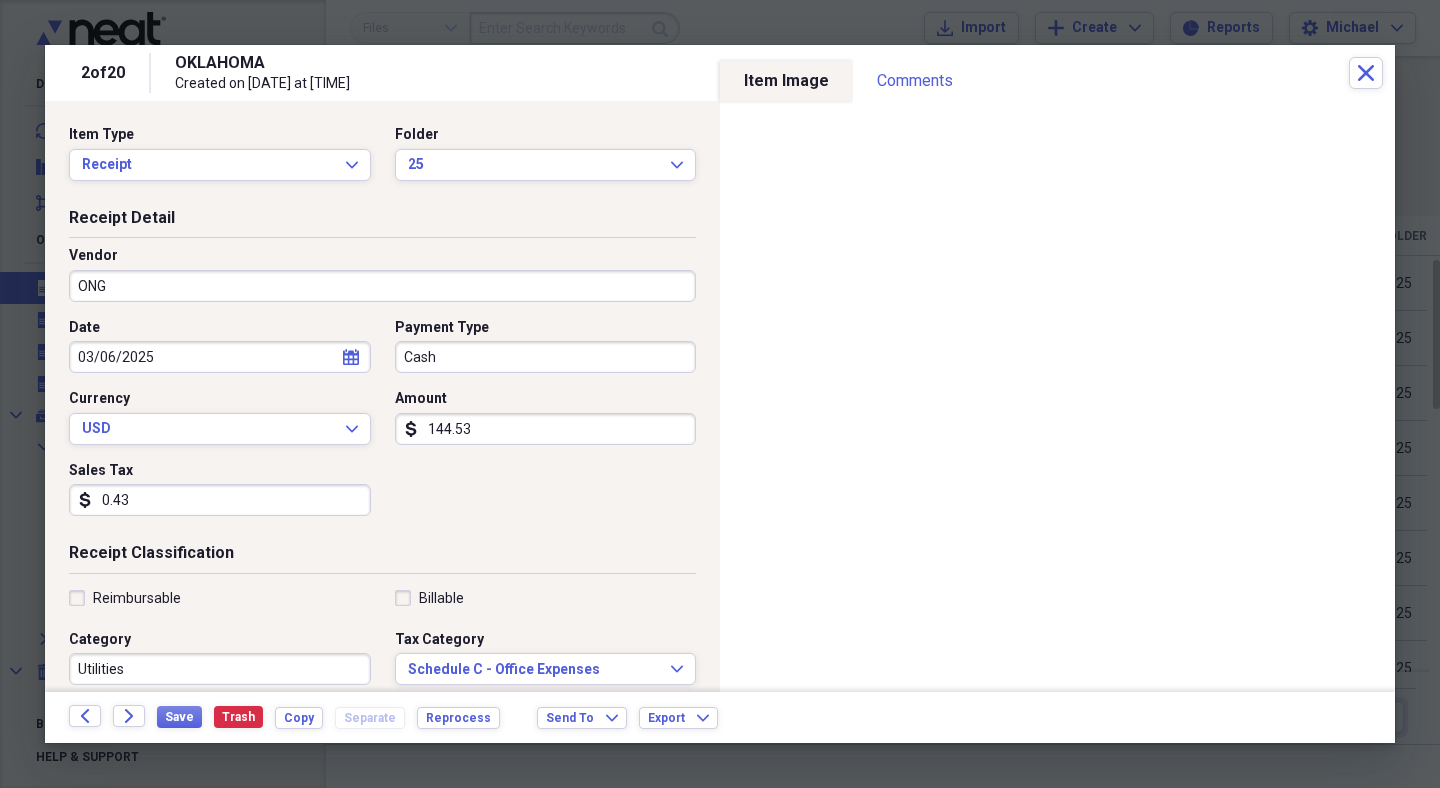 click 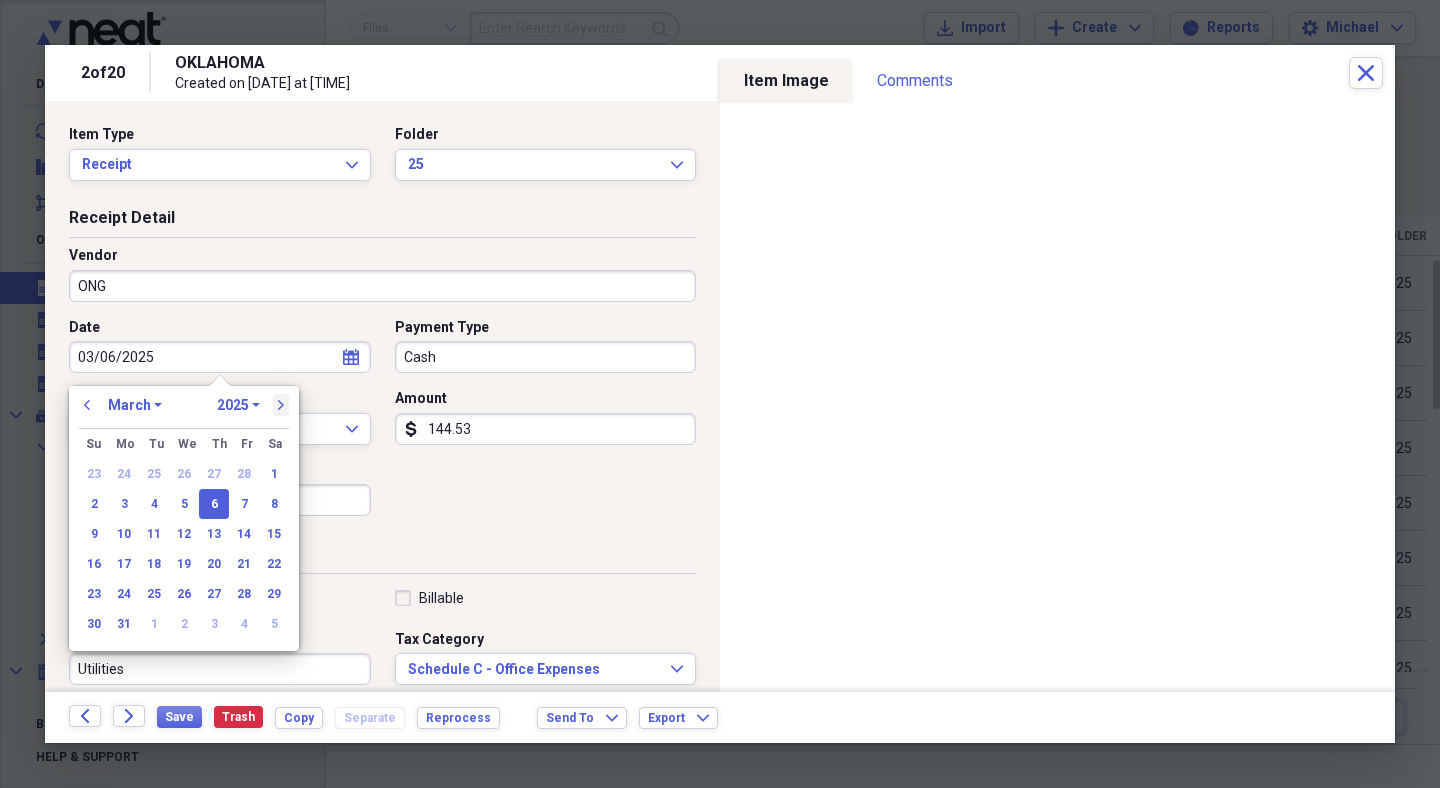 click on "next" at bounding box center (281, 405) 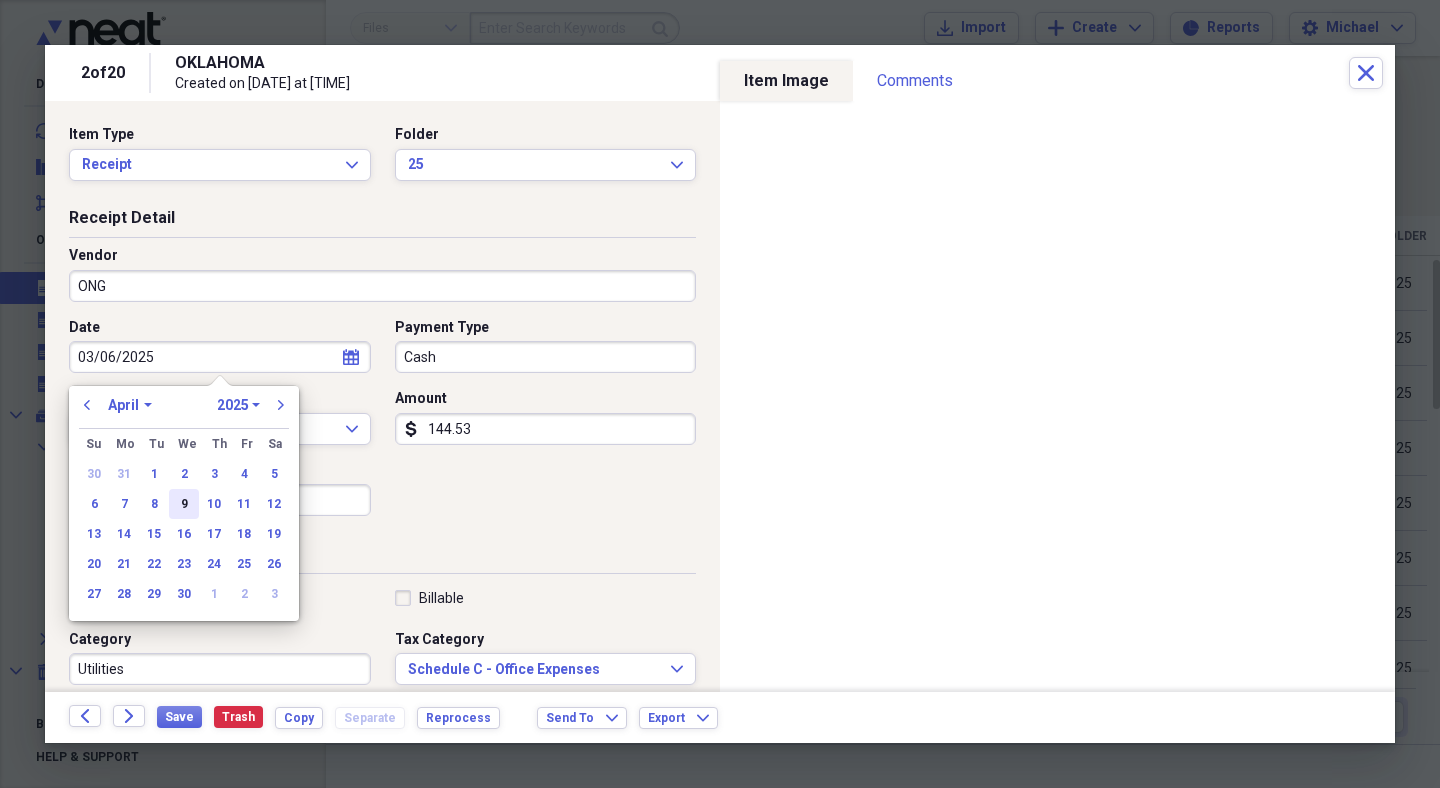 click on "9" at bounding box center [184, 504] 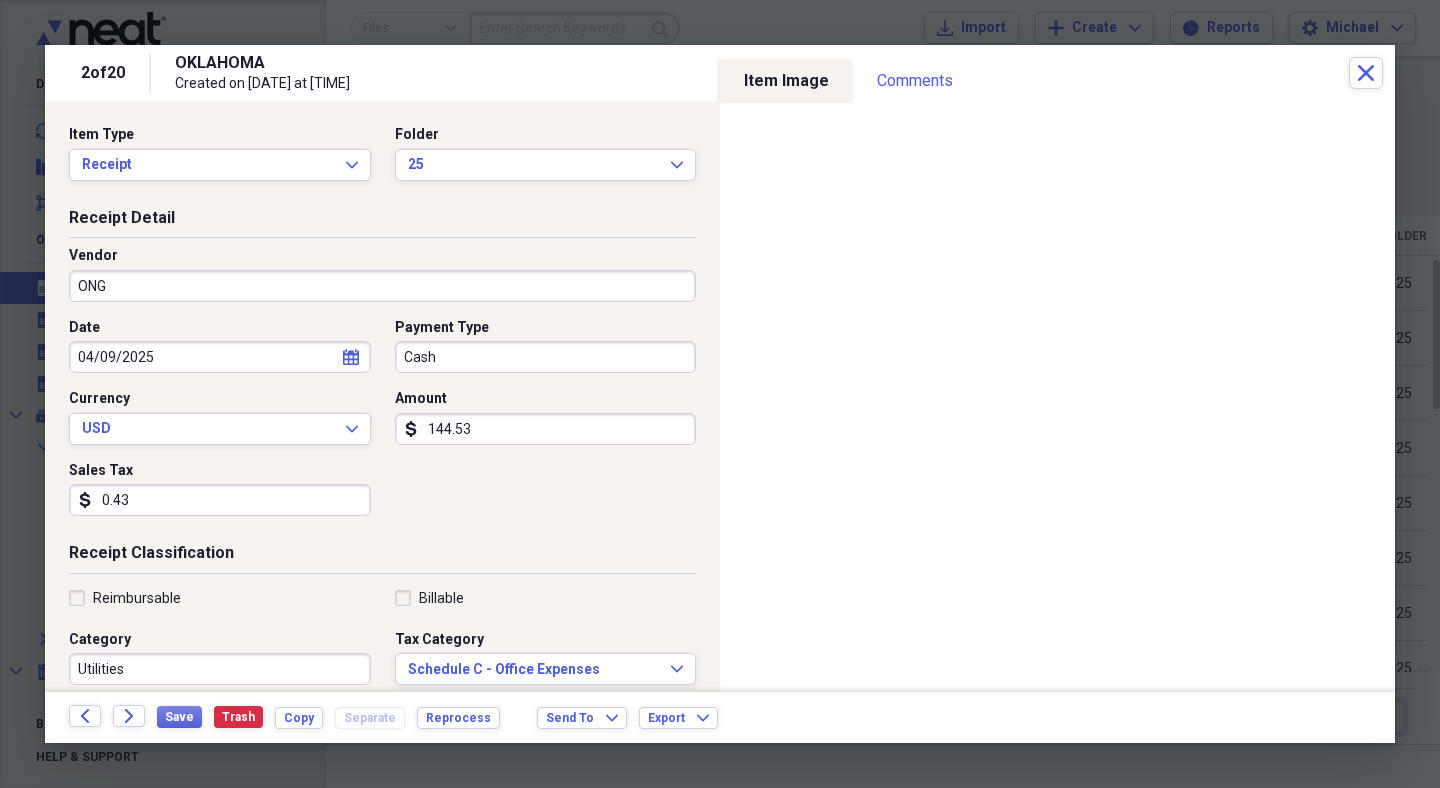 click on "144.53" at bounding box center (546, 429) 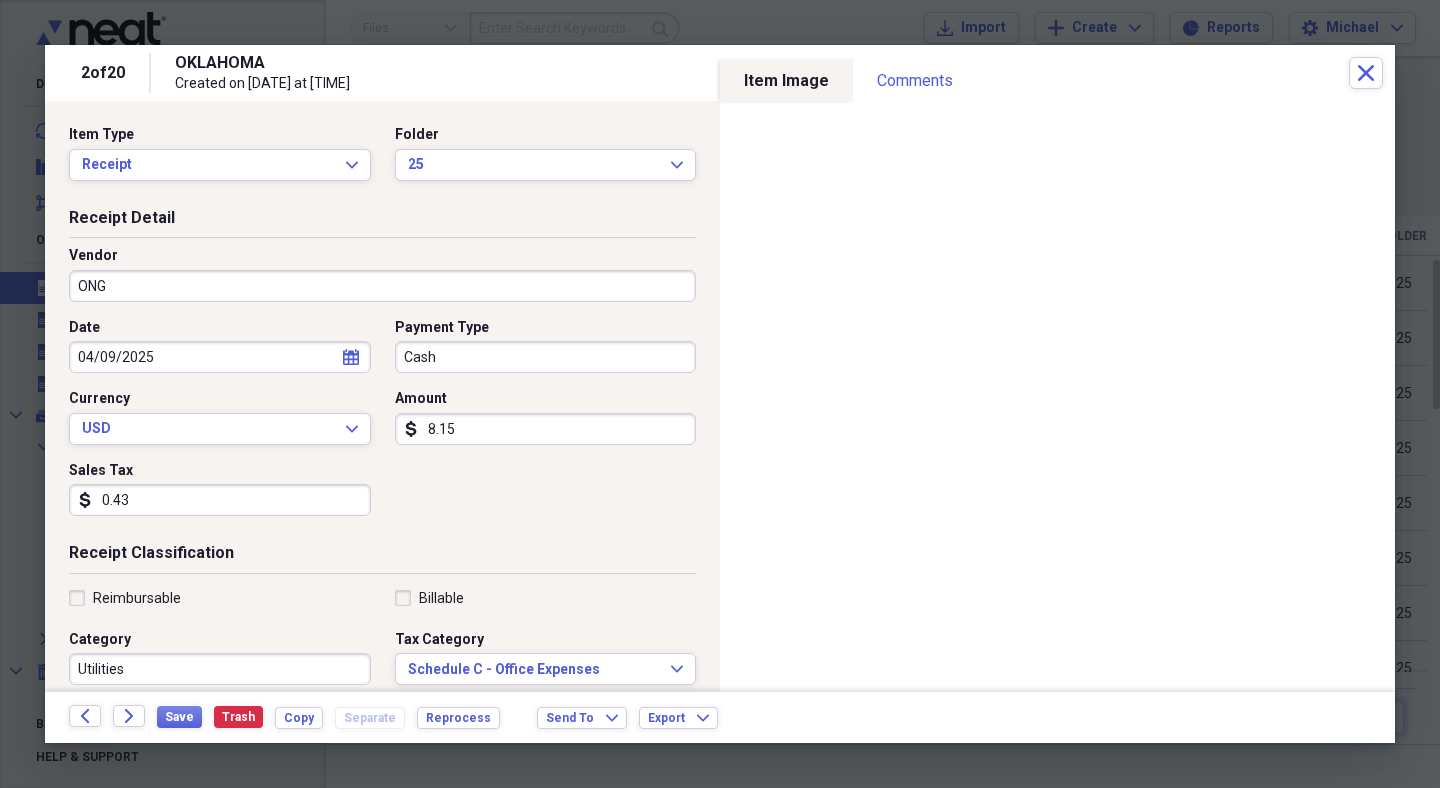 type on "81.58" 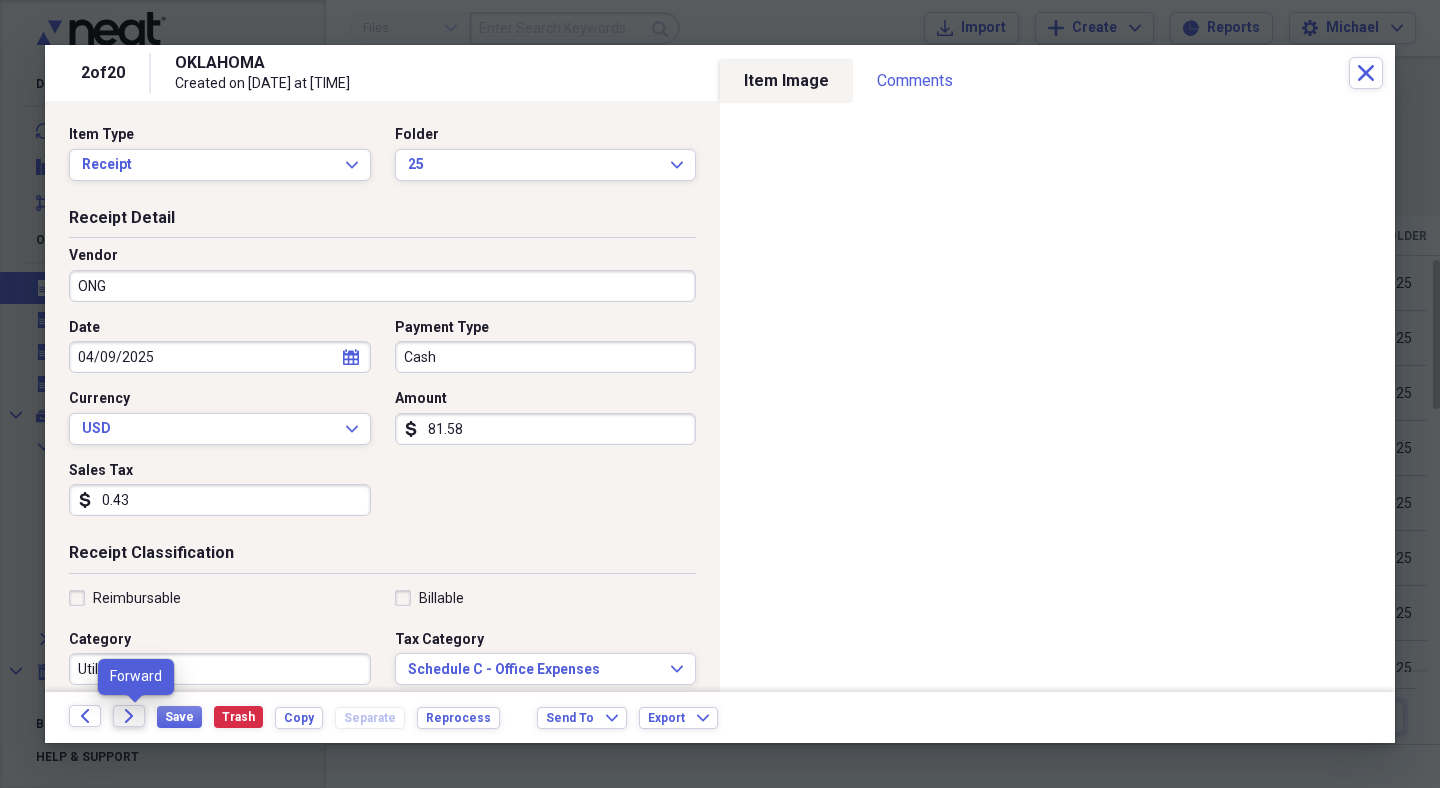 click on "Forward" 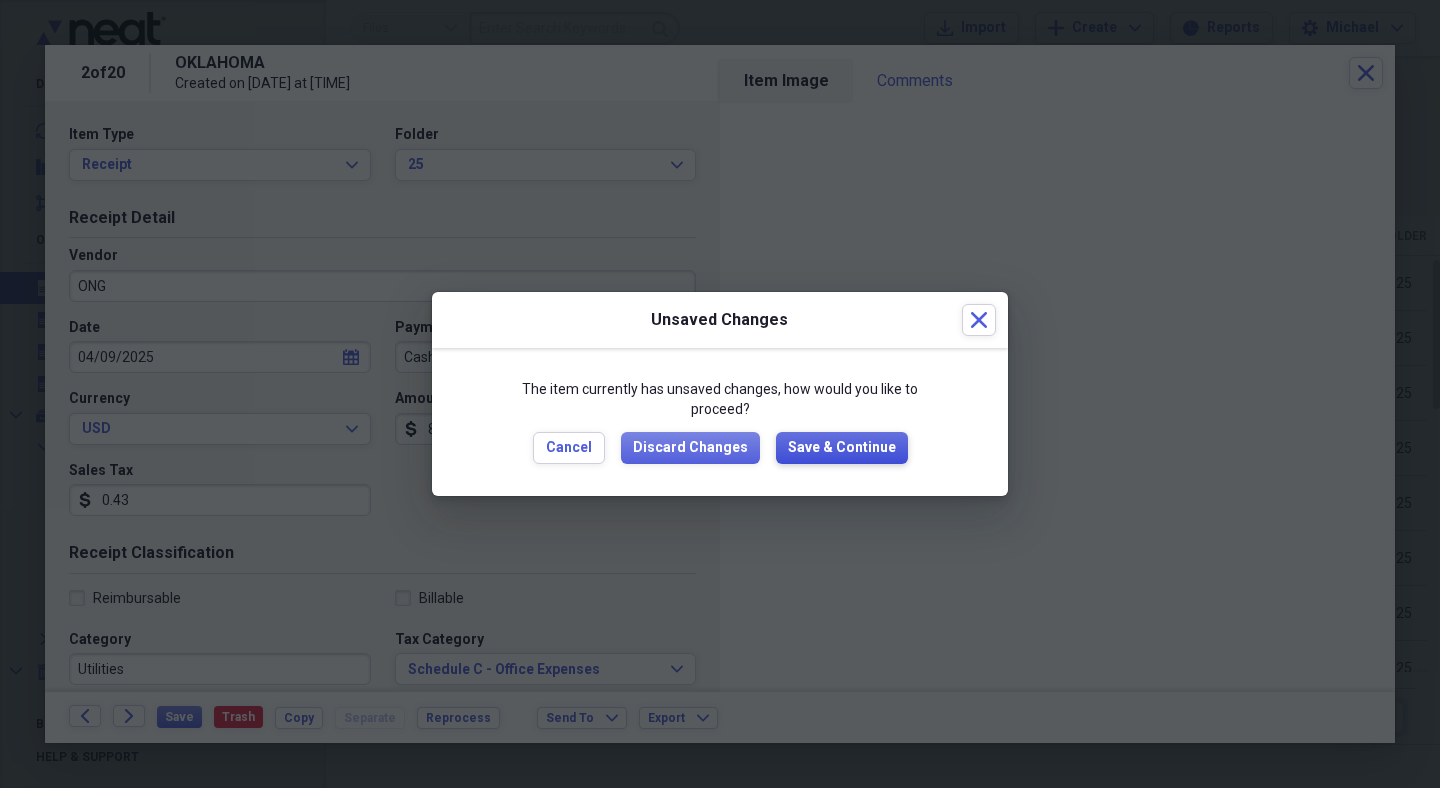 click on "Save & Continue" at bounding box center [842, 448] 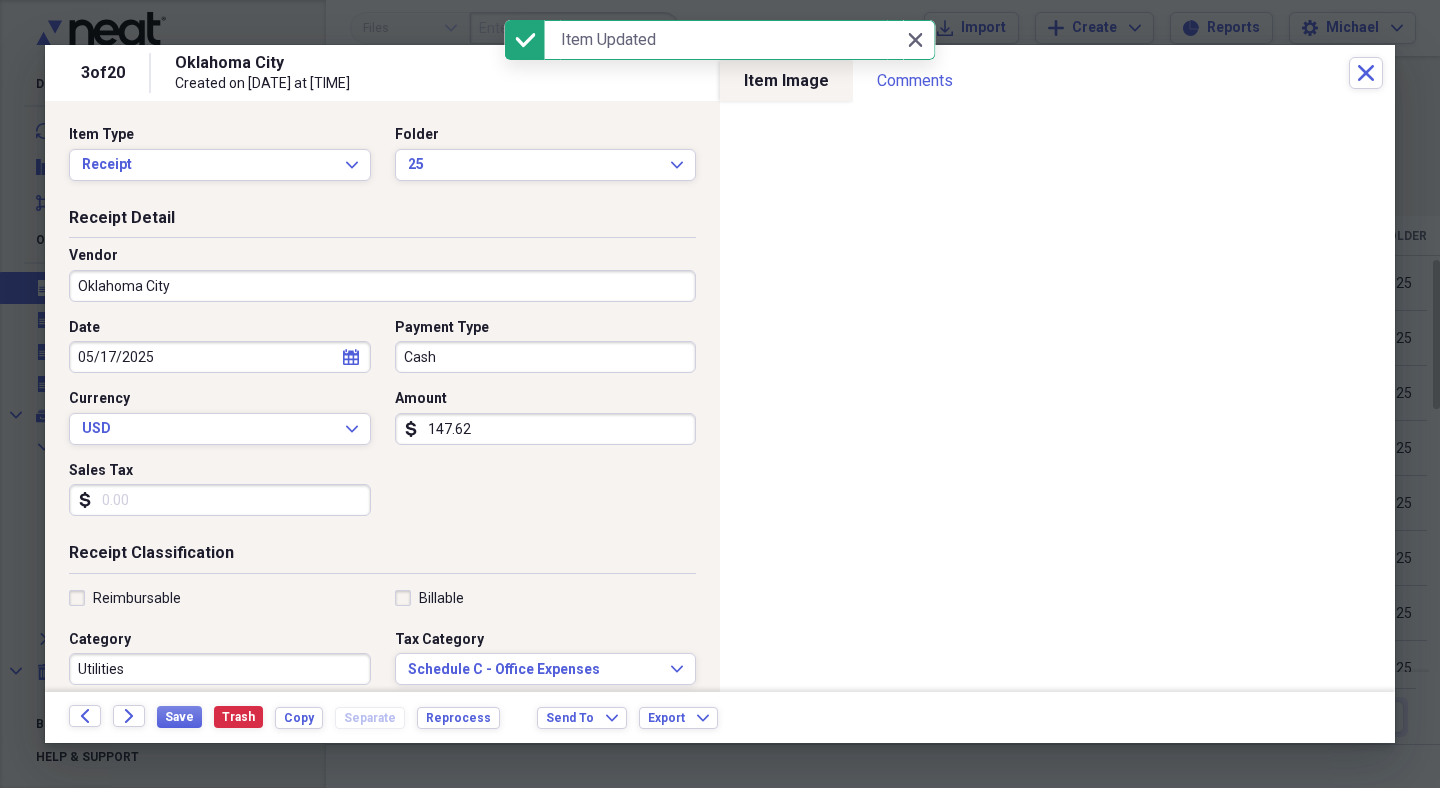 click on "Oklahoma City" at bounding box center (382, 286) 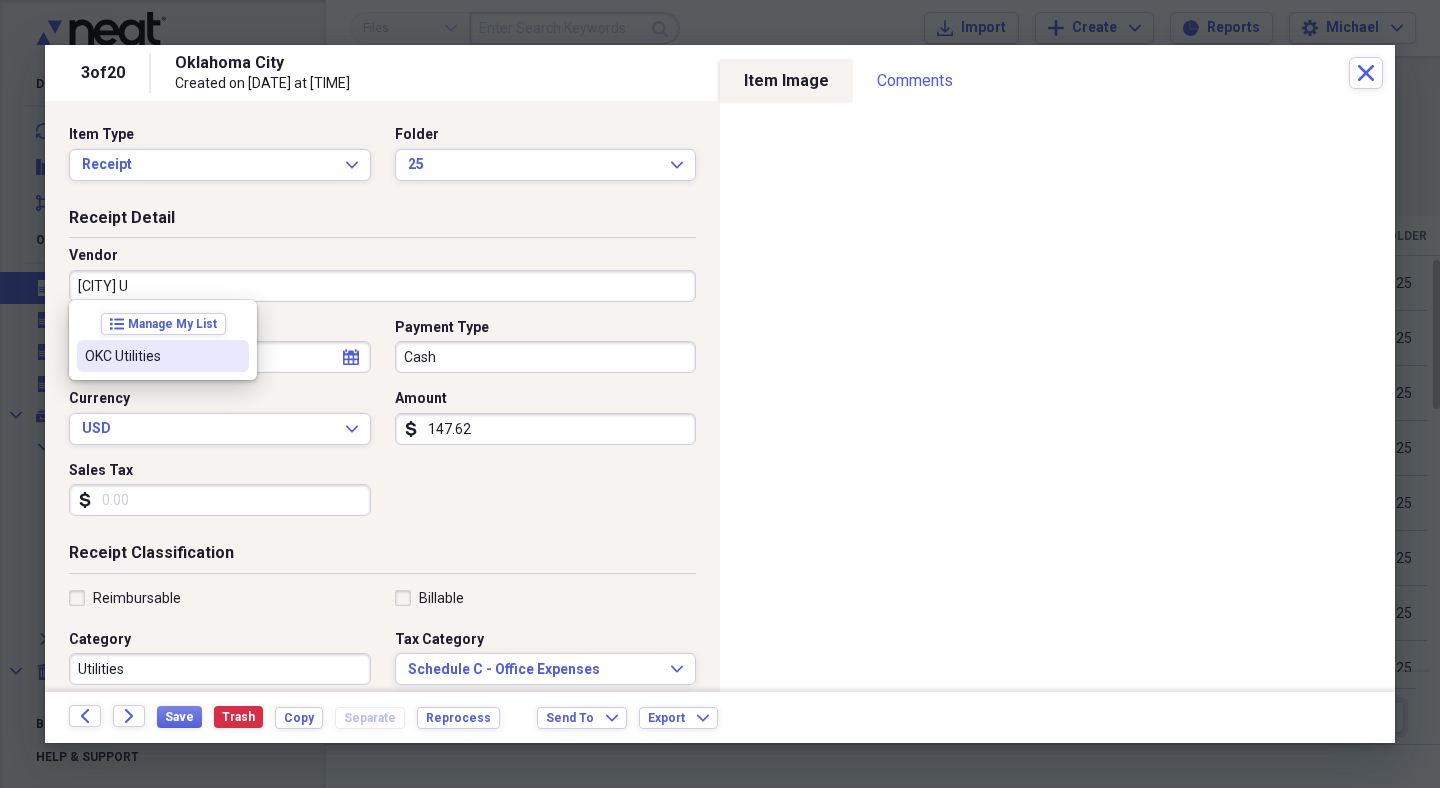 click on "OKC Utilities" at bounding box center [151, 356] 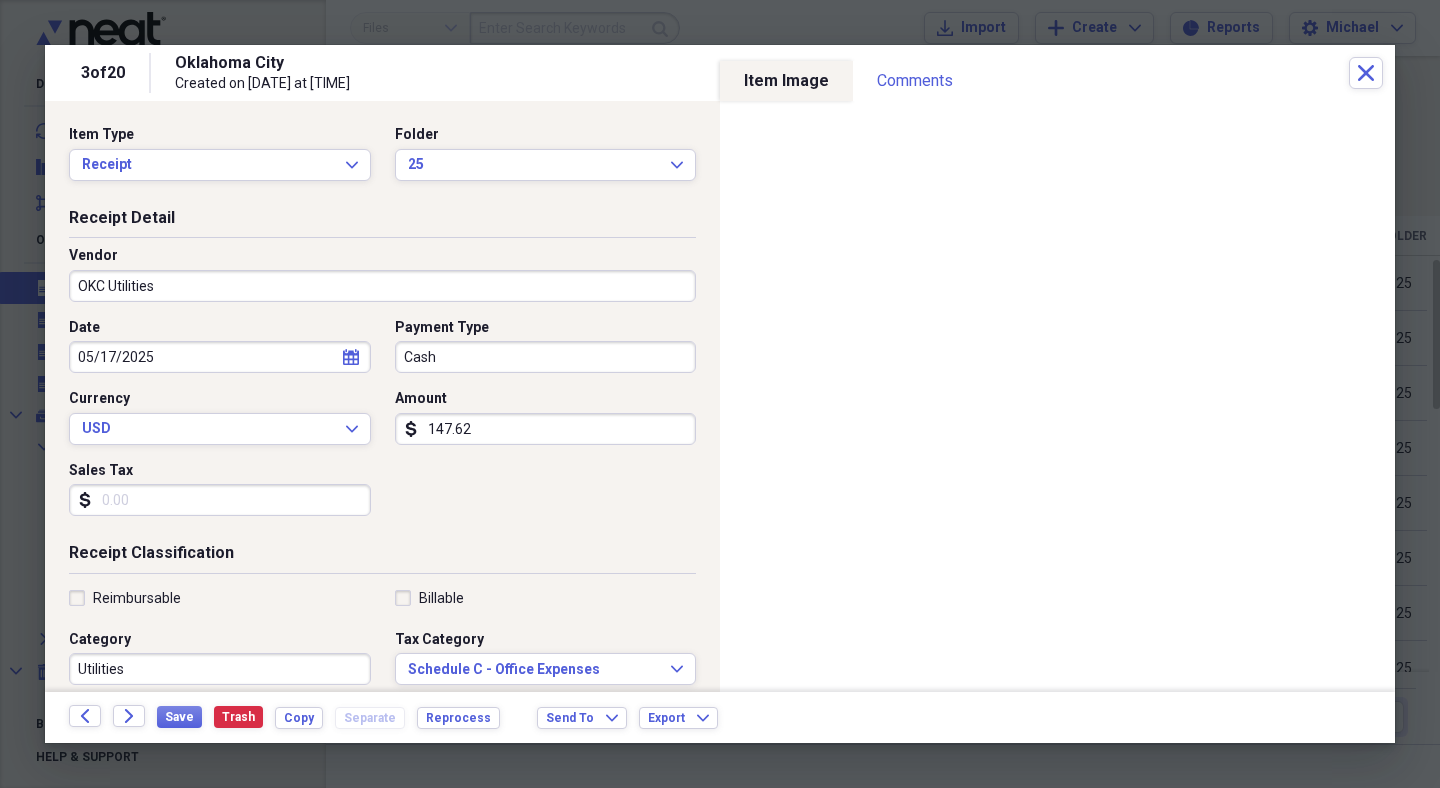 click on "calendar" 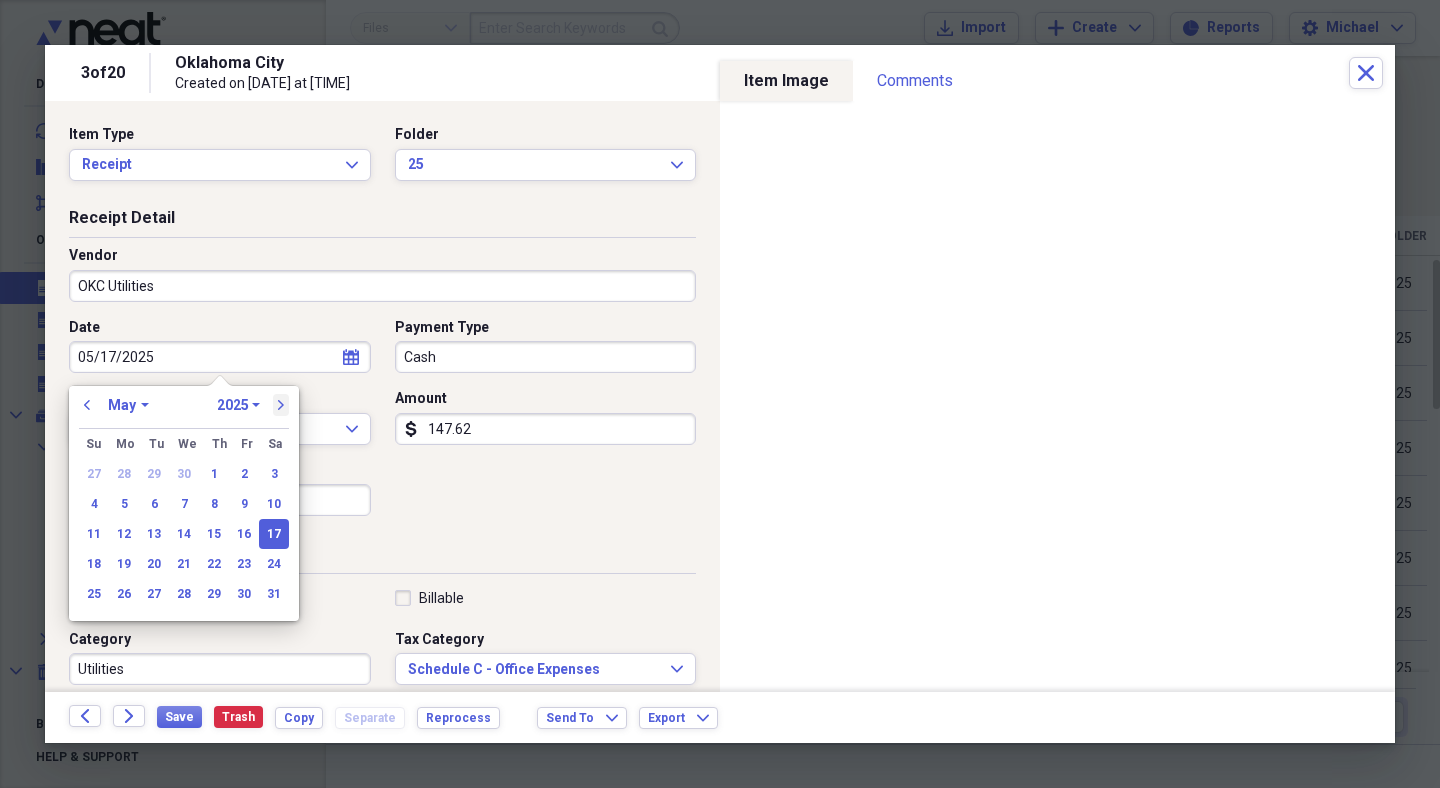 click on "next" at bounding box center (281, 405) 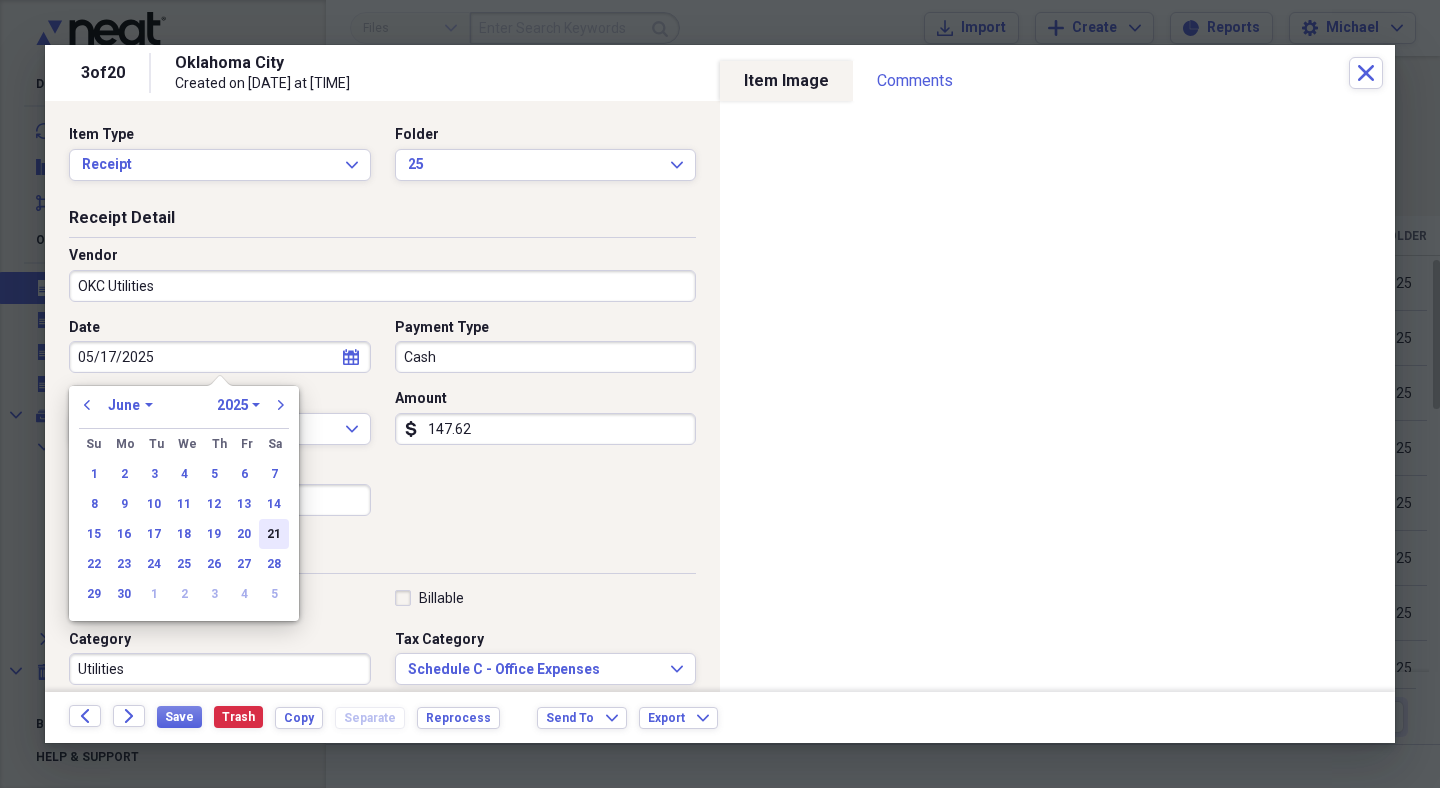 click on "21" at bounding box center (274, 534) 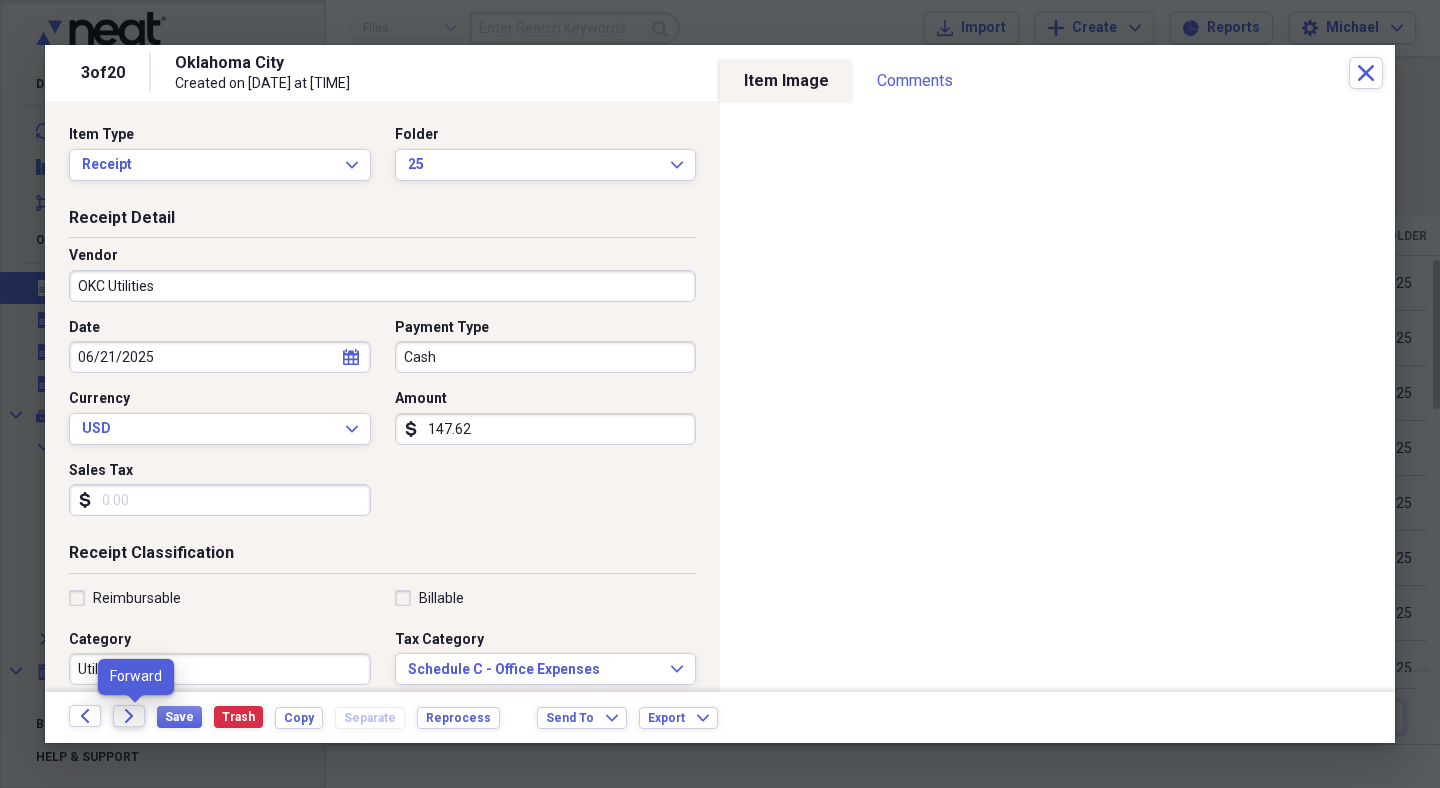 click on "Forward" at bounding box center [129, 716] 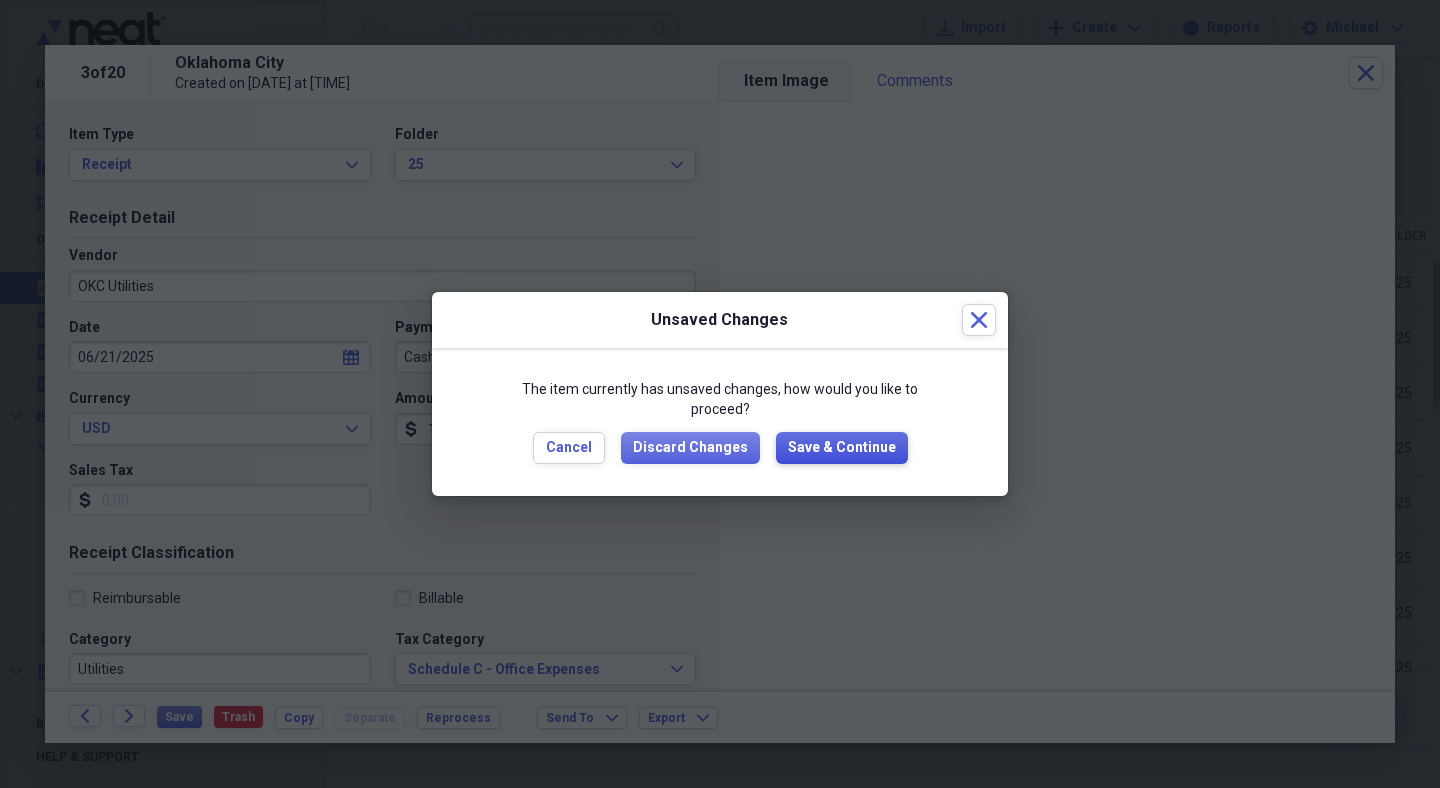 click on "Save & Continue" at bounding box center [842, 448] 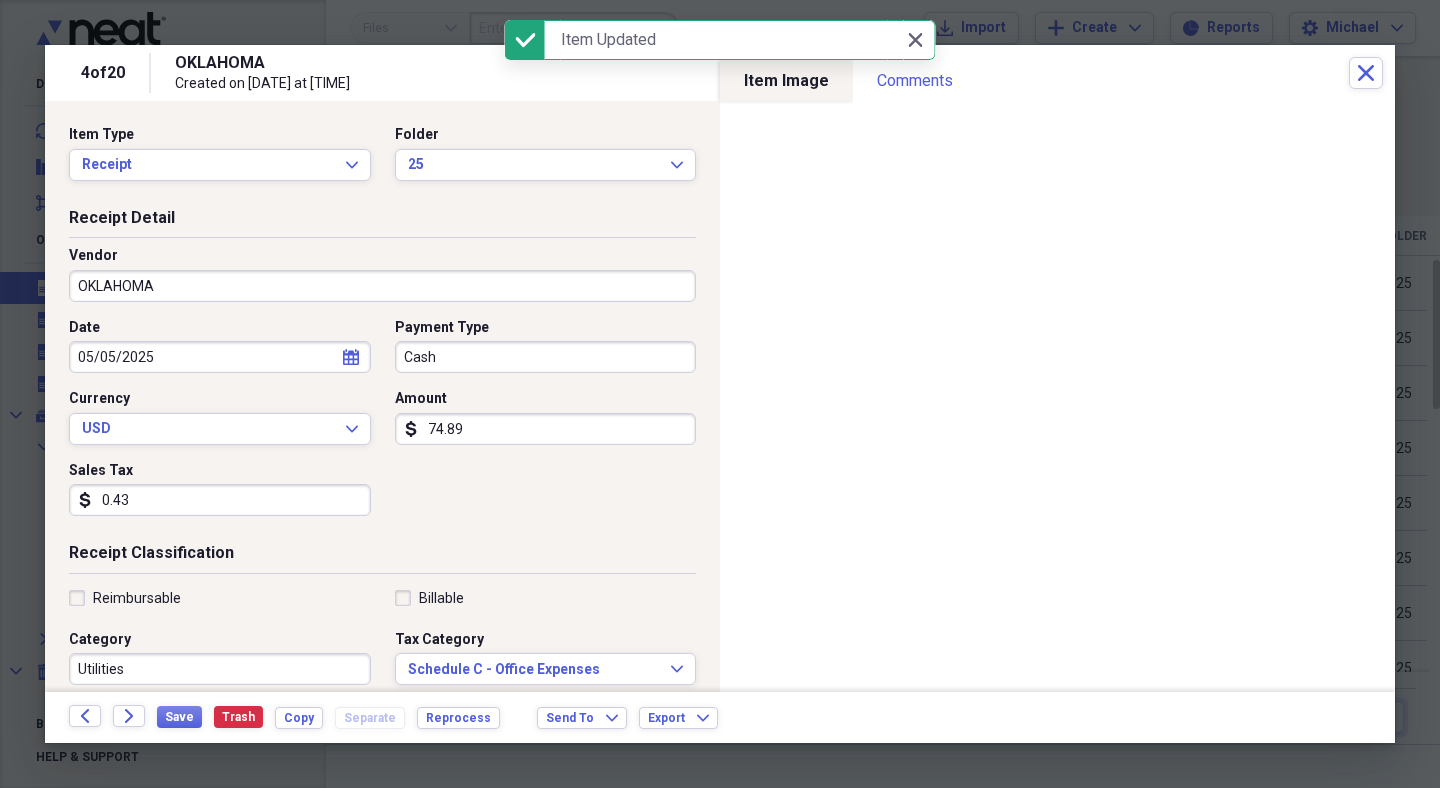 click on "OKLAHOMA" at bounding box center [382, 286] 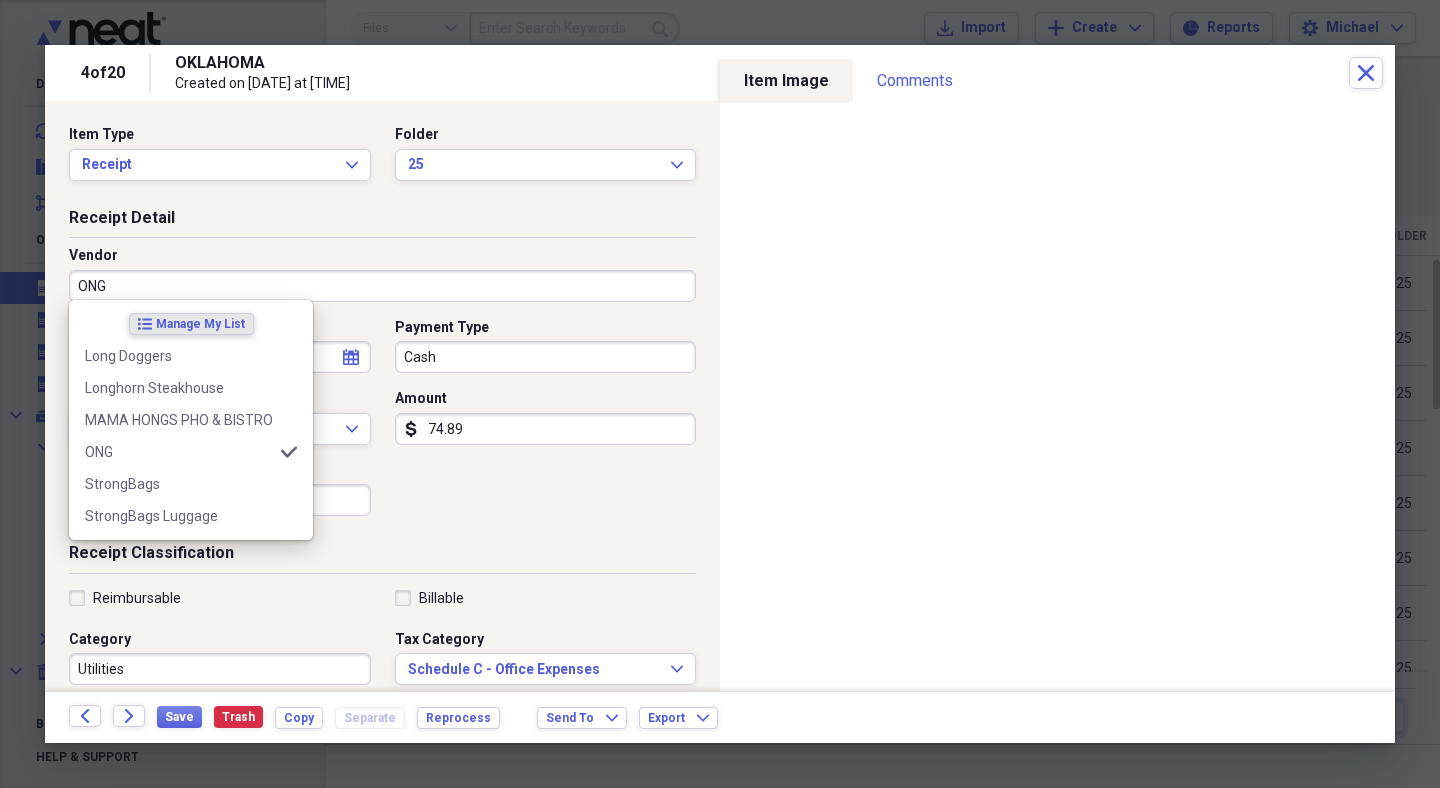 type on "ONG" 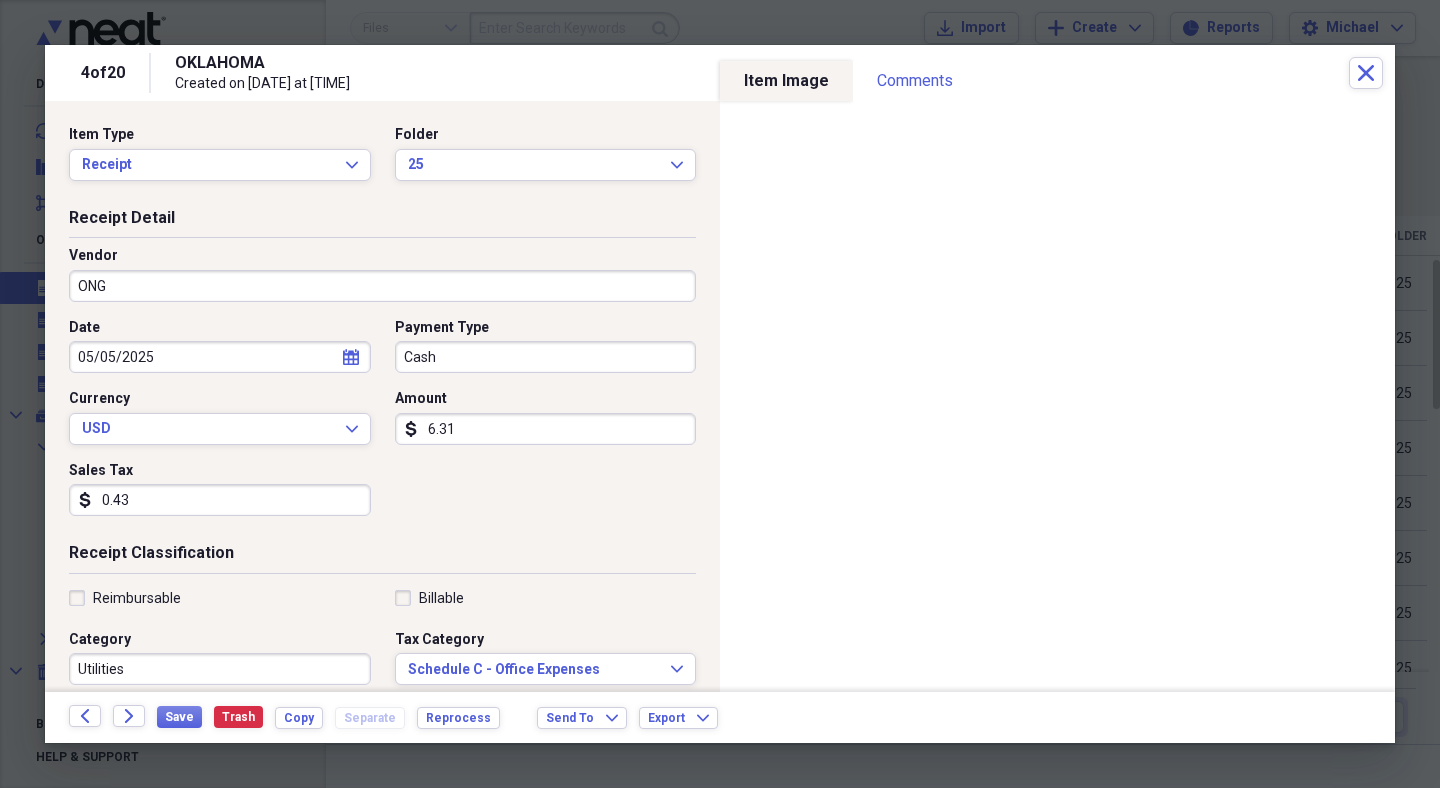 type on "63.12" 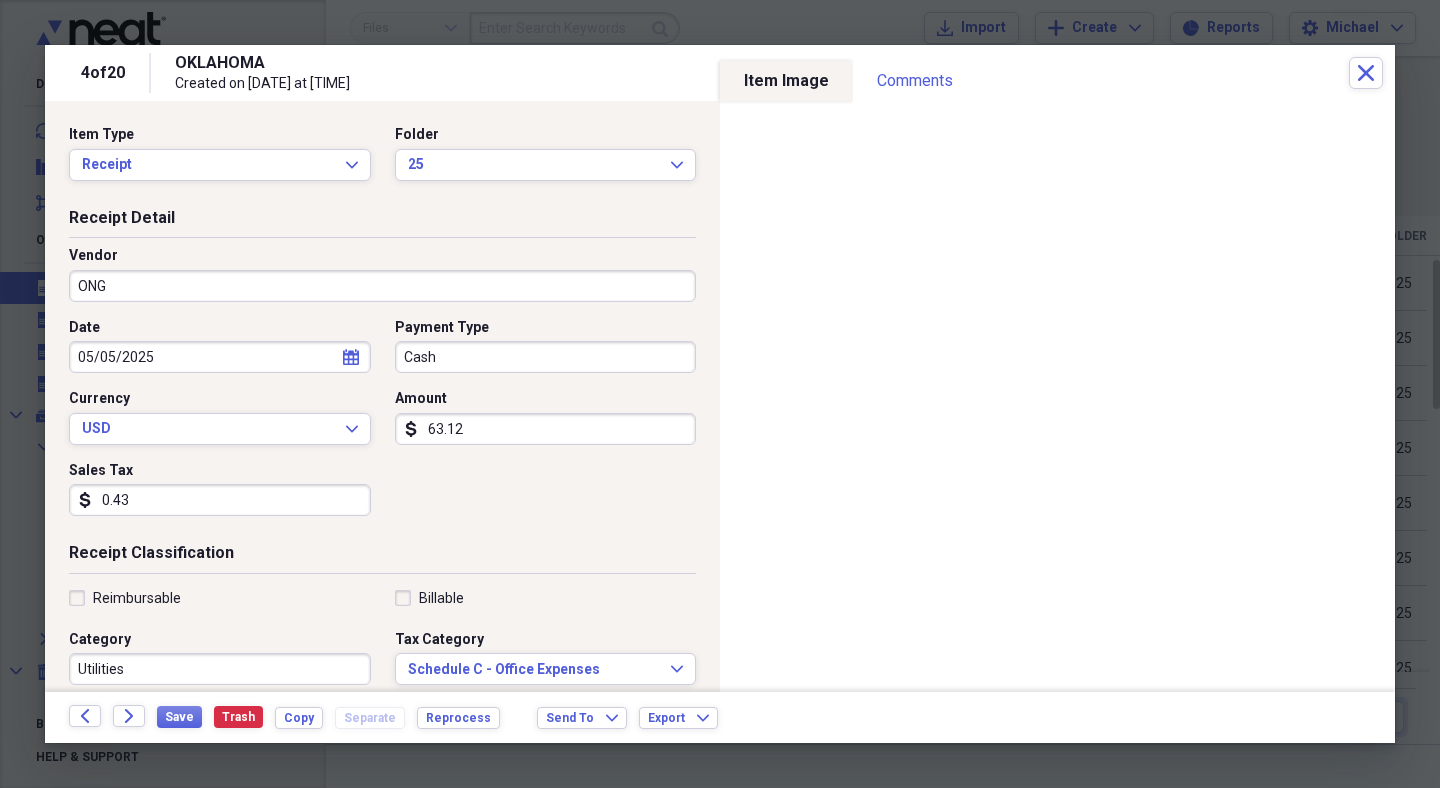 click on "calendar Calendar" at bounding box center (351, 357) 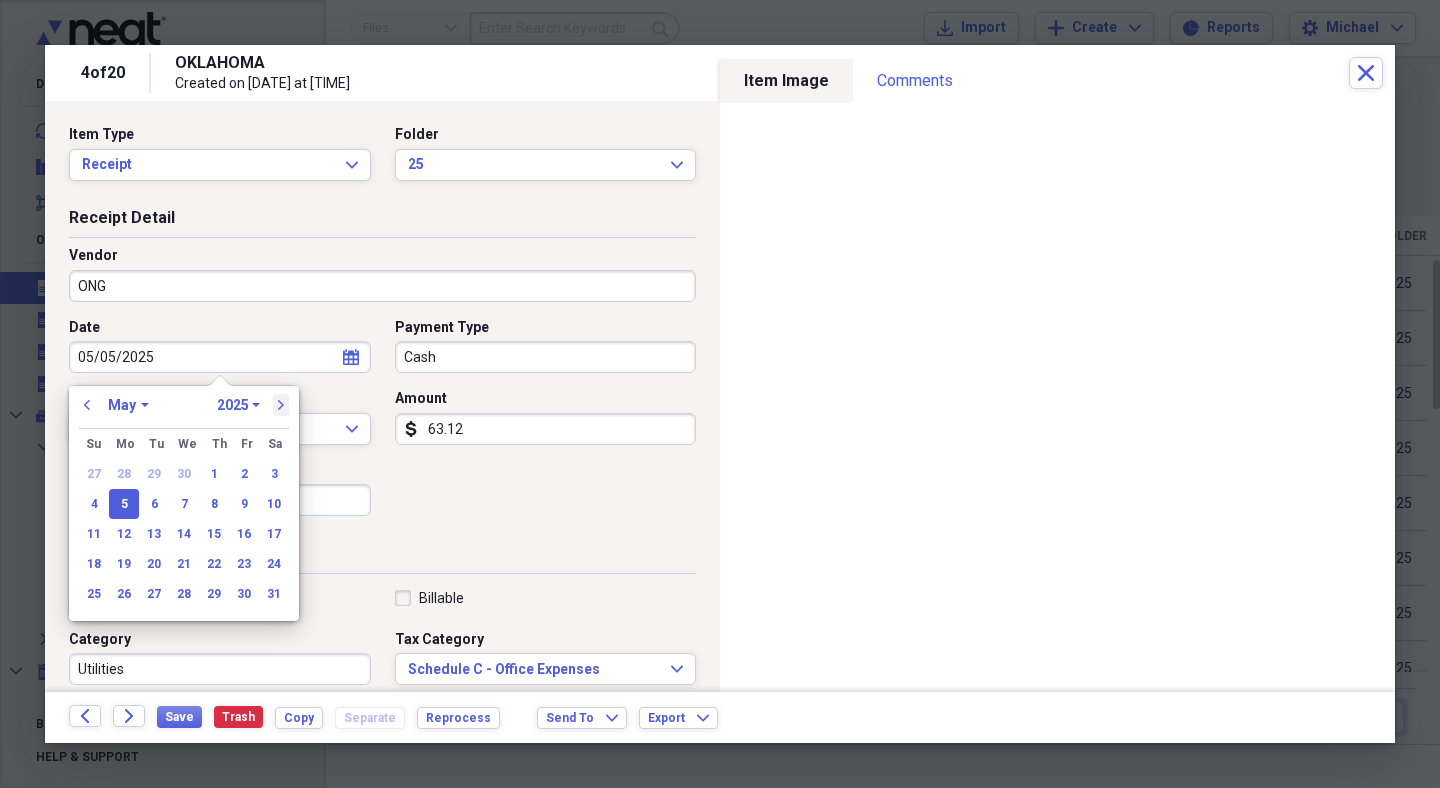 click on "next" at bounding box center (281, 405) 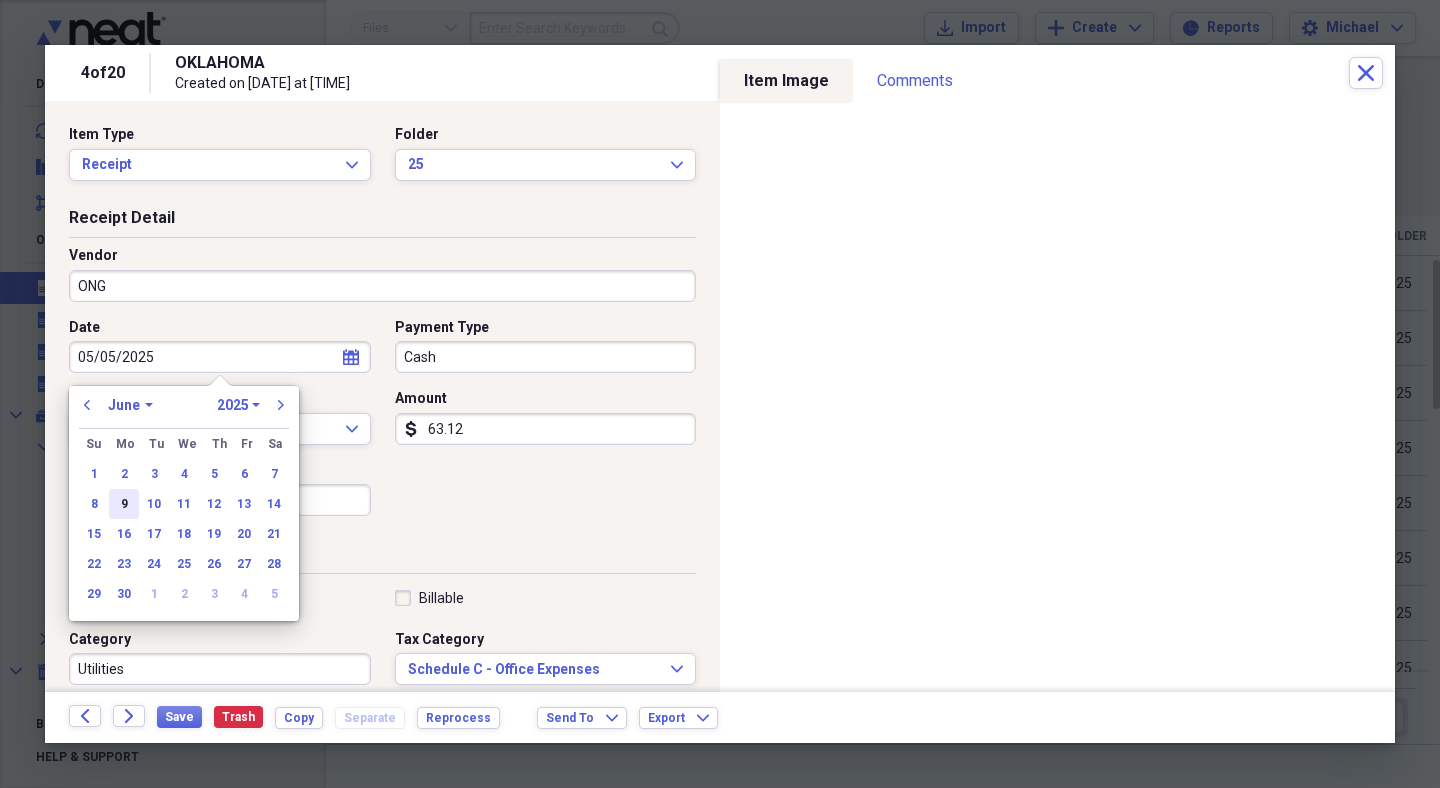 click on "9" at bounding box center [124, 504] 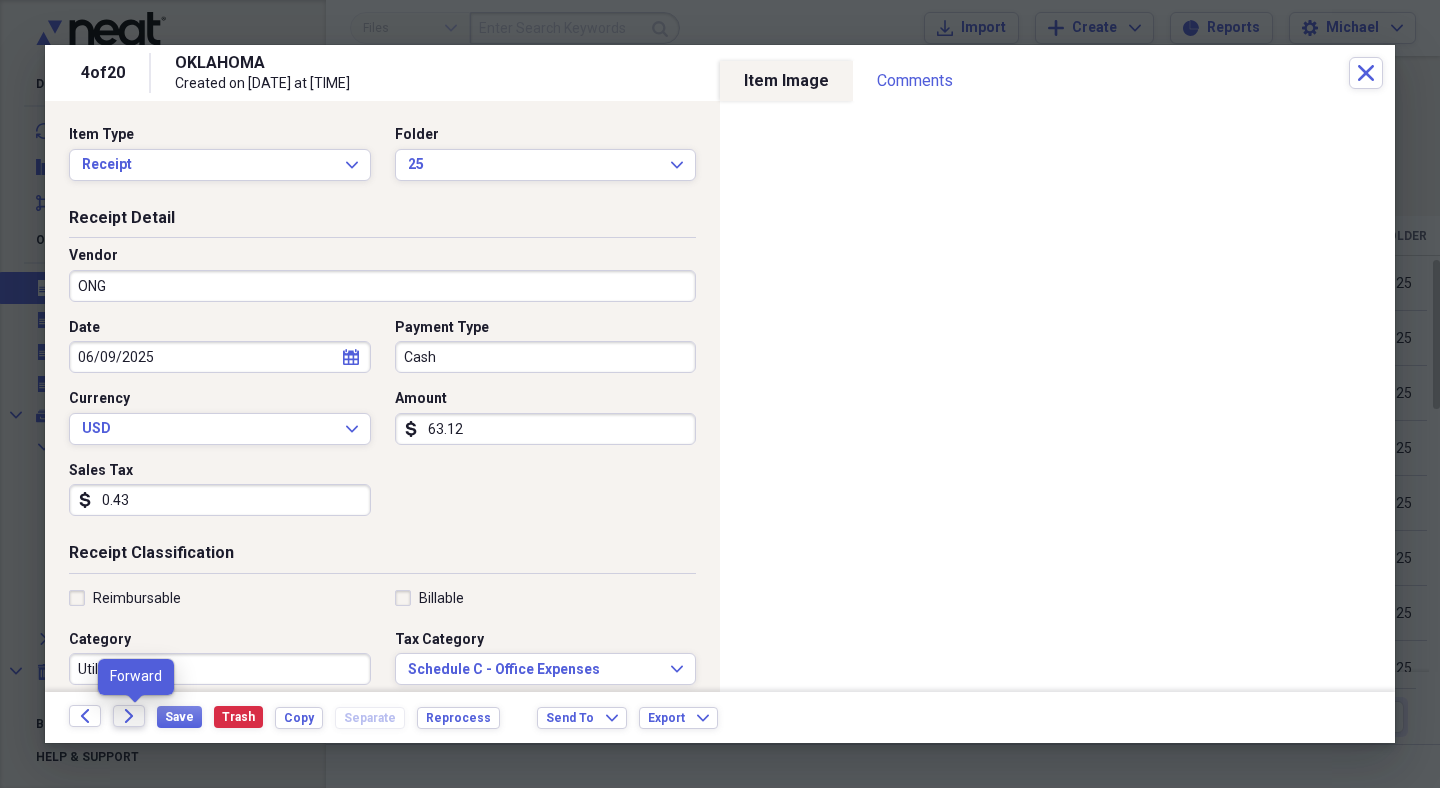 click on "Forward" 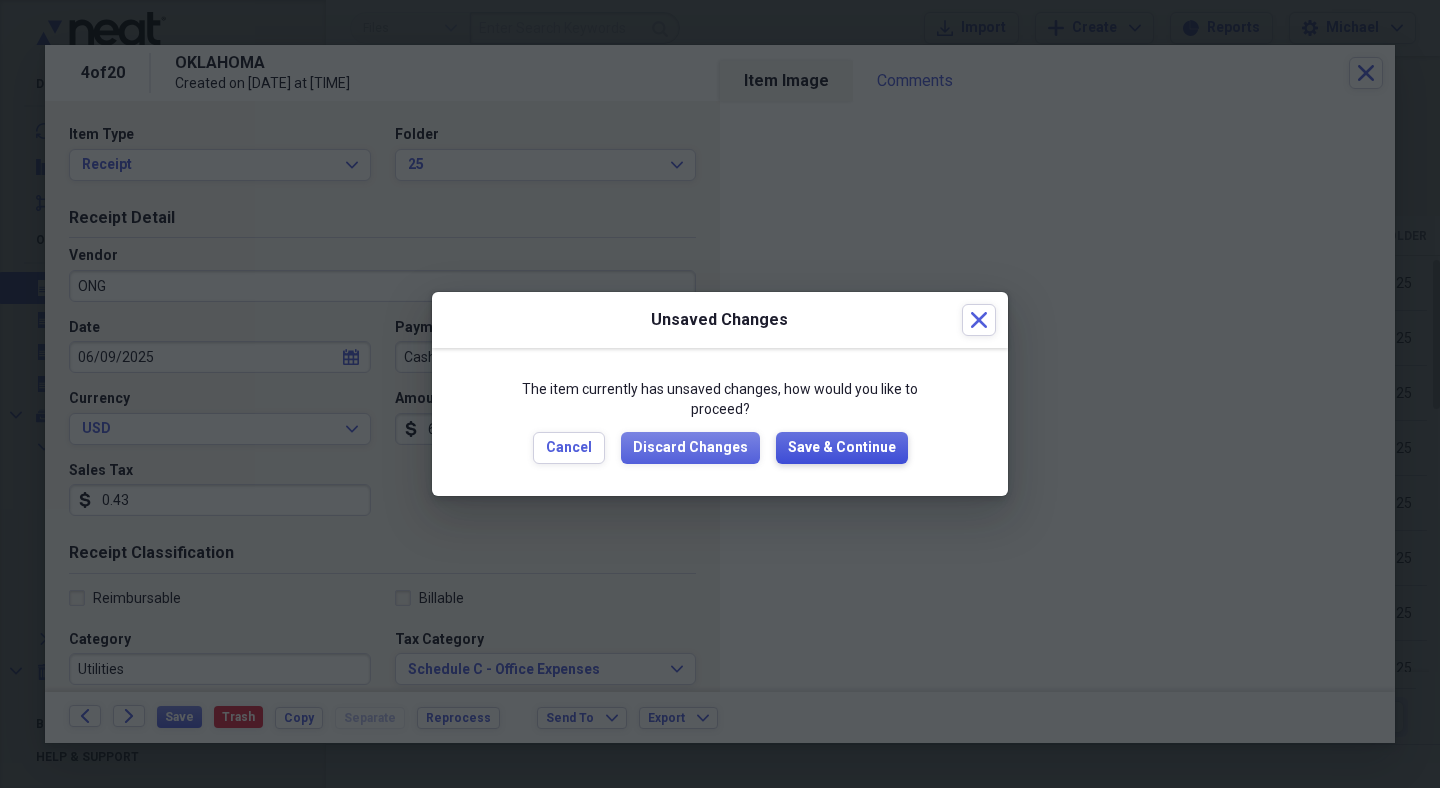 click on "Save & Continue" at bounding box center (842, 448) 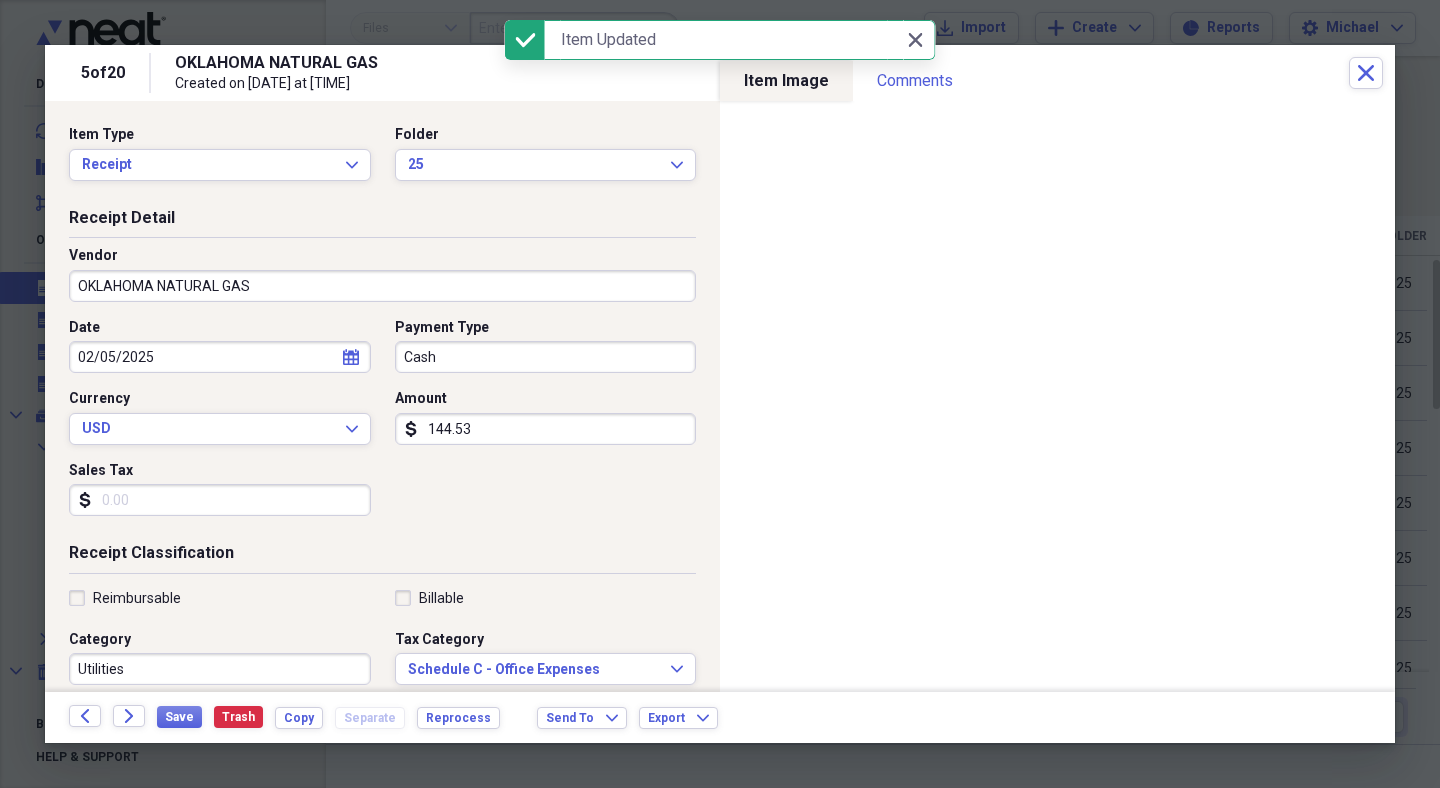 click on "OKLAHOMA NATURAL GAS" at bounding box center (382, 286) 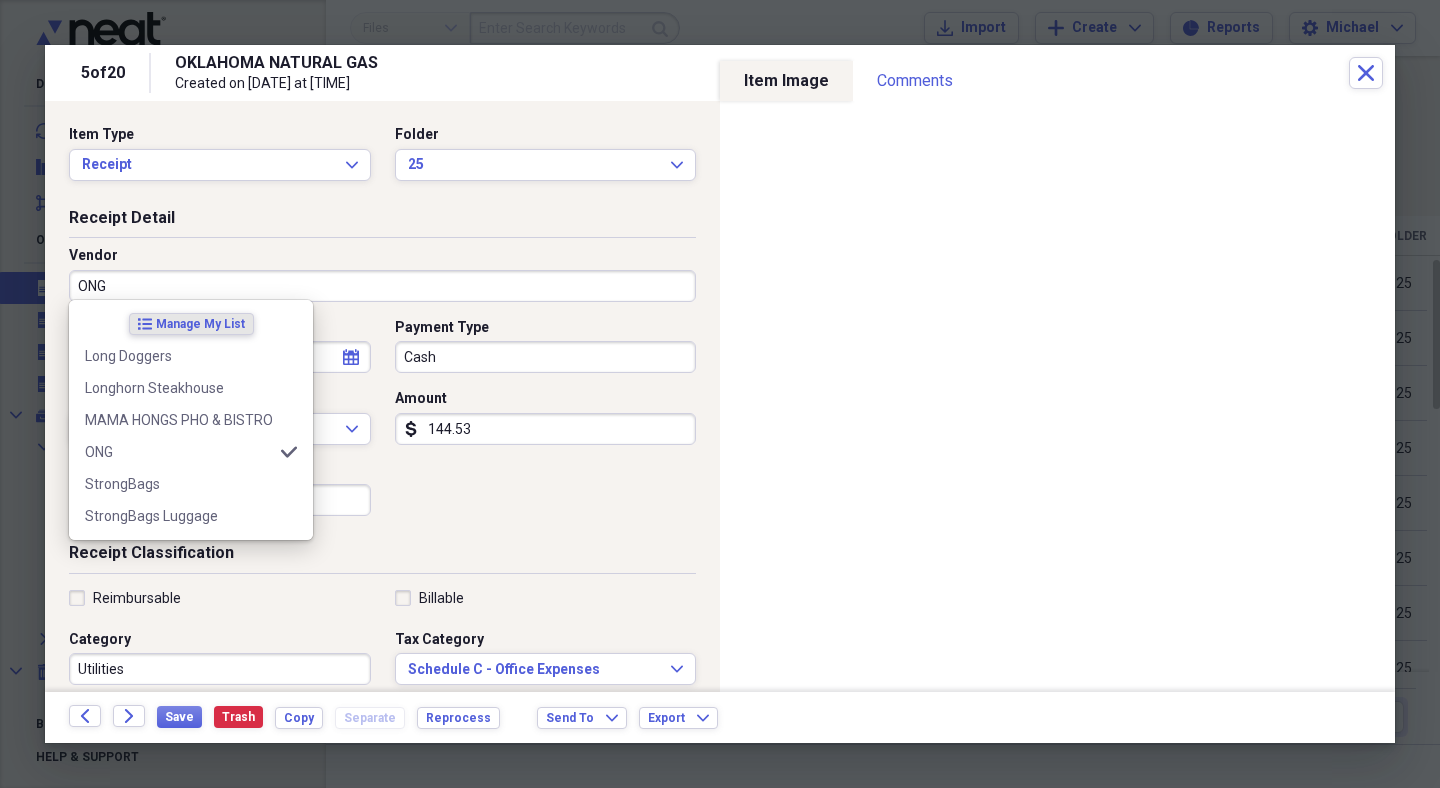 type on "ONG" 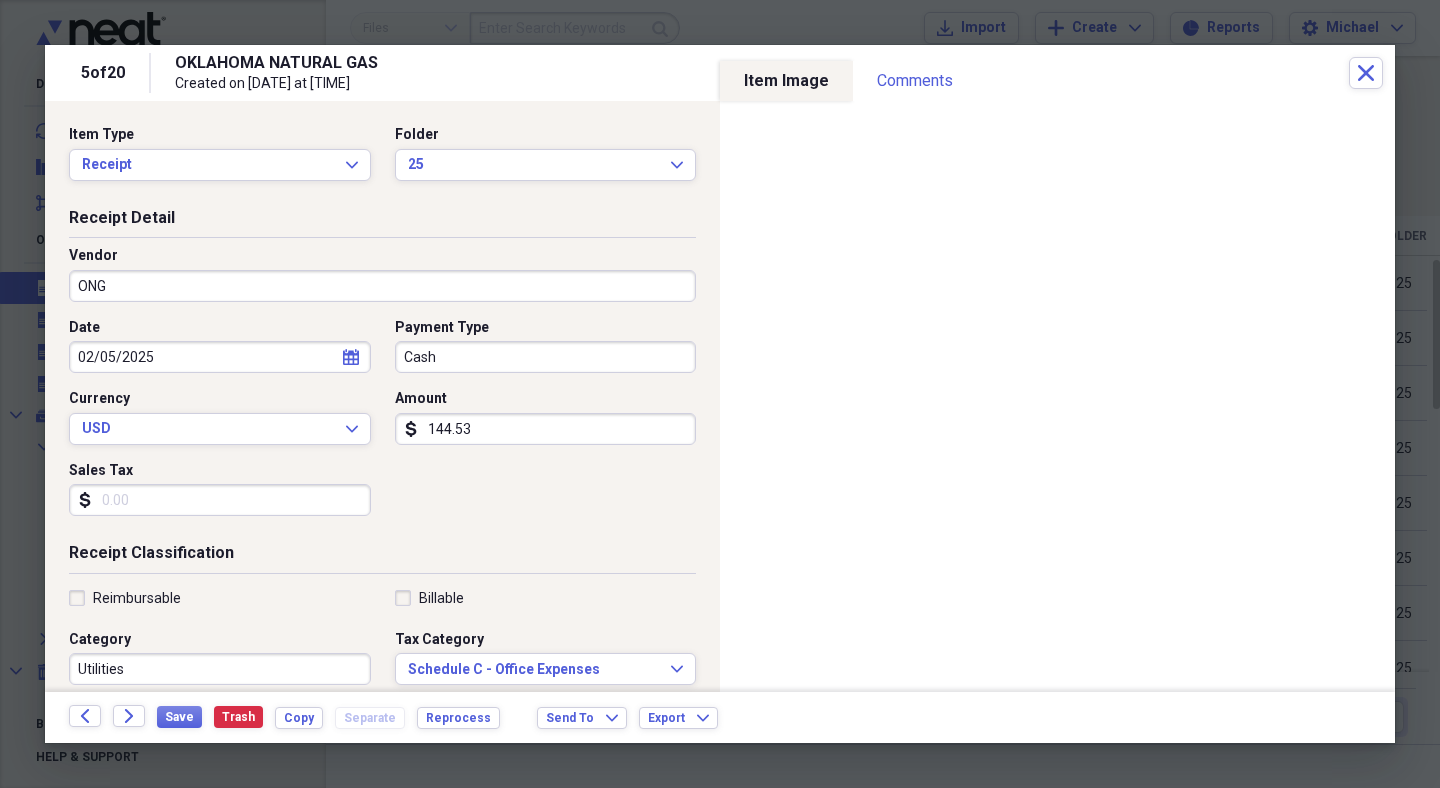 click 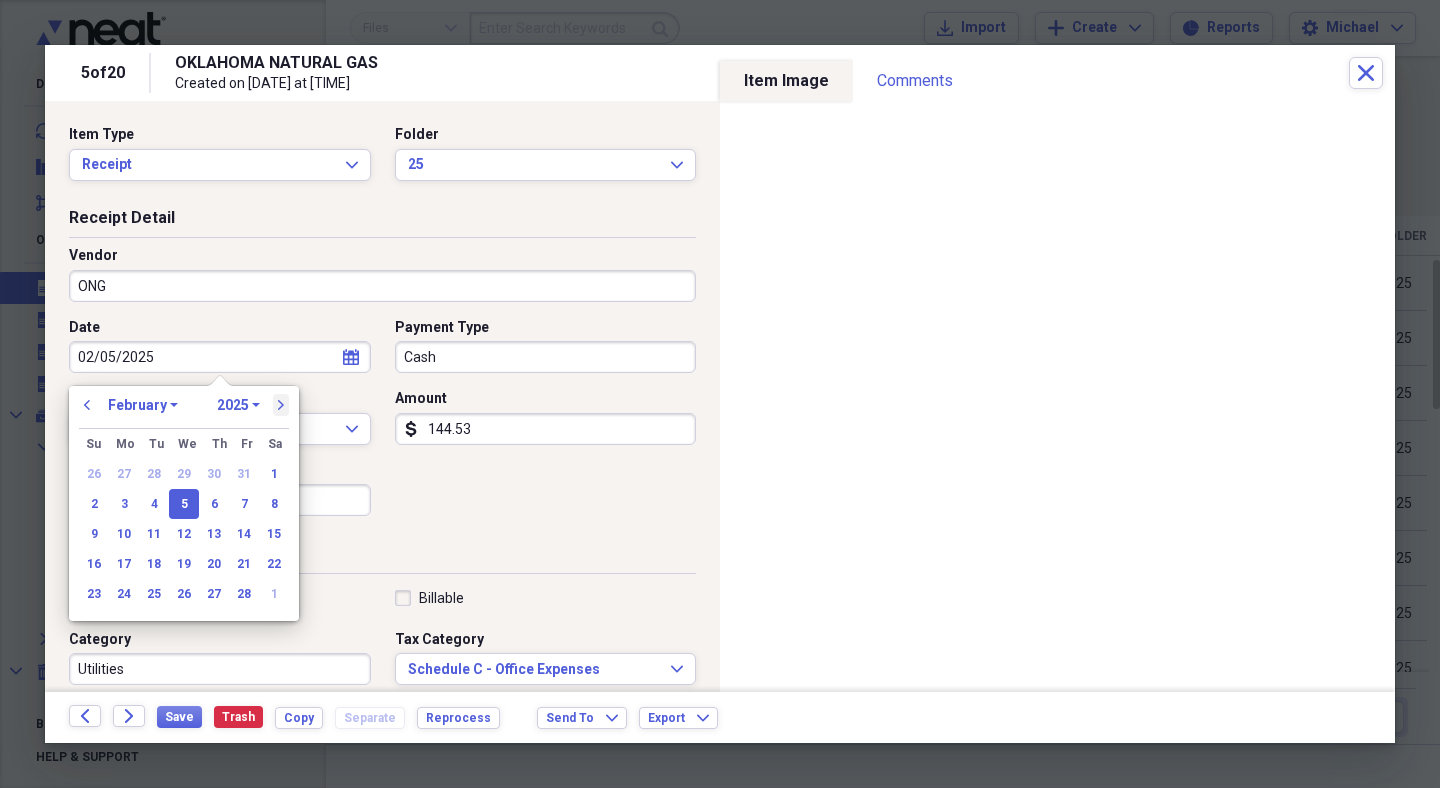 click on "next" at bounding box center [281, 405] 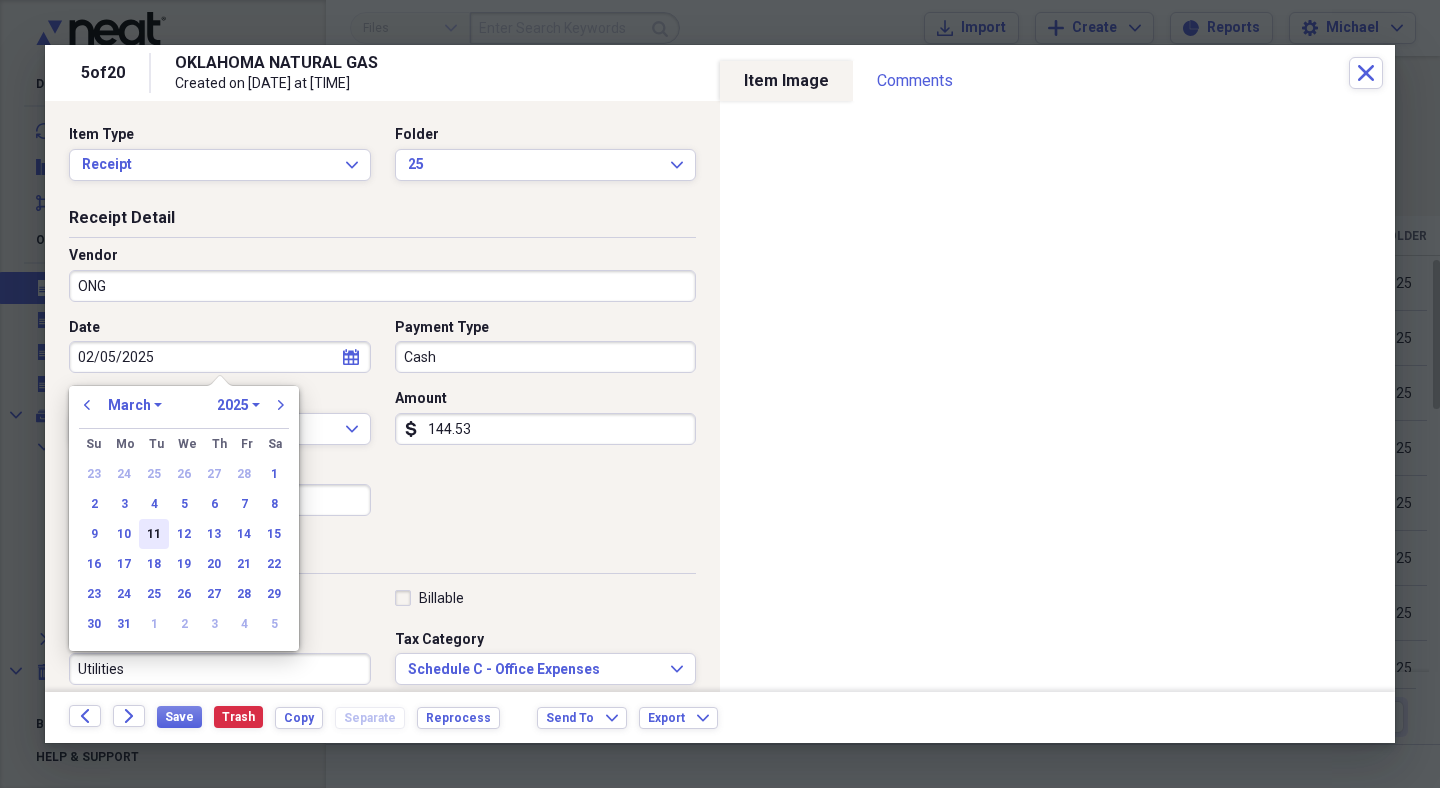 click on "11" at bounding box center [154, 534] 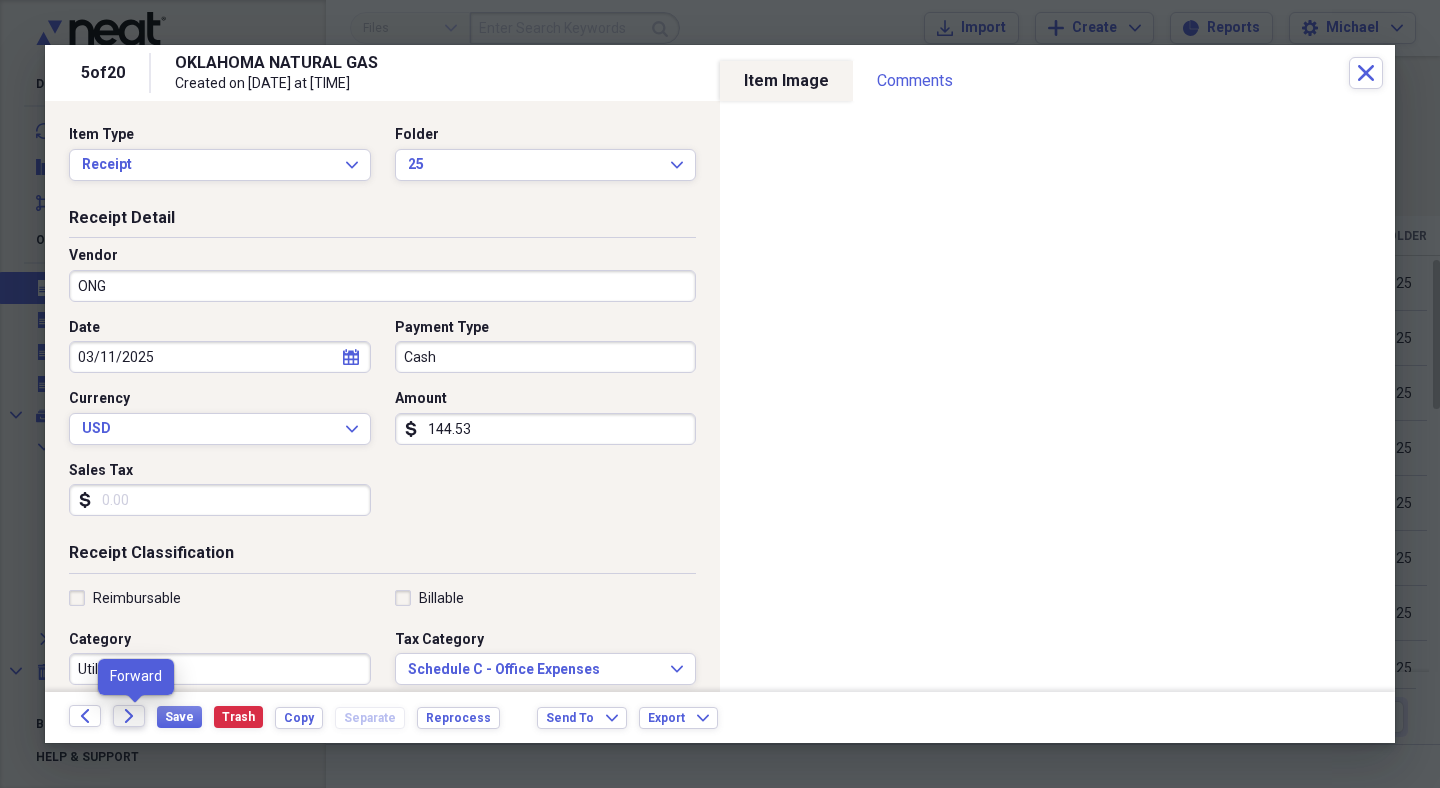 click on "Forward" at bounding box center (129, 716) 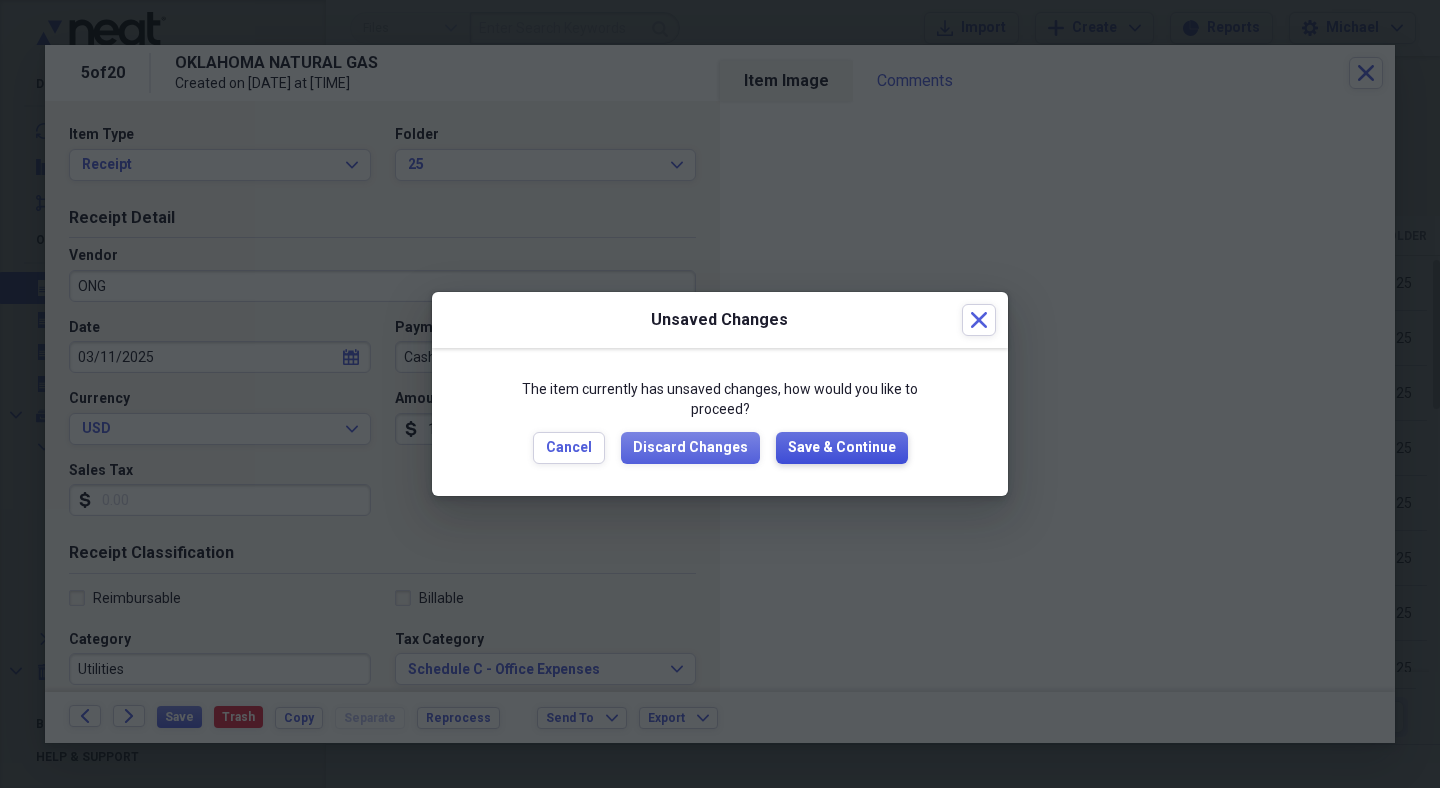 click on "Save & Continue" at bounding box center (842, 448) 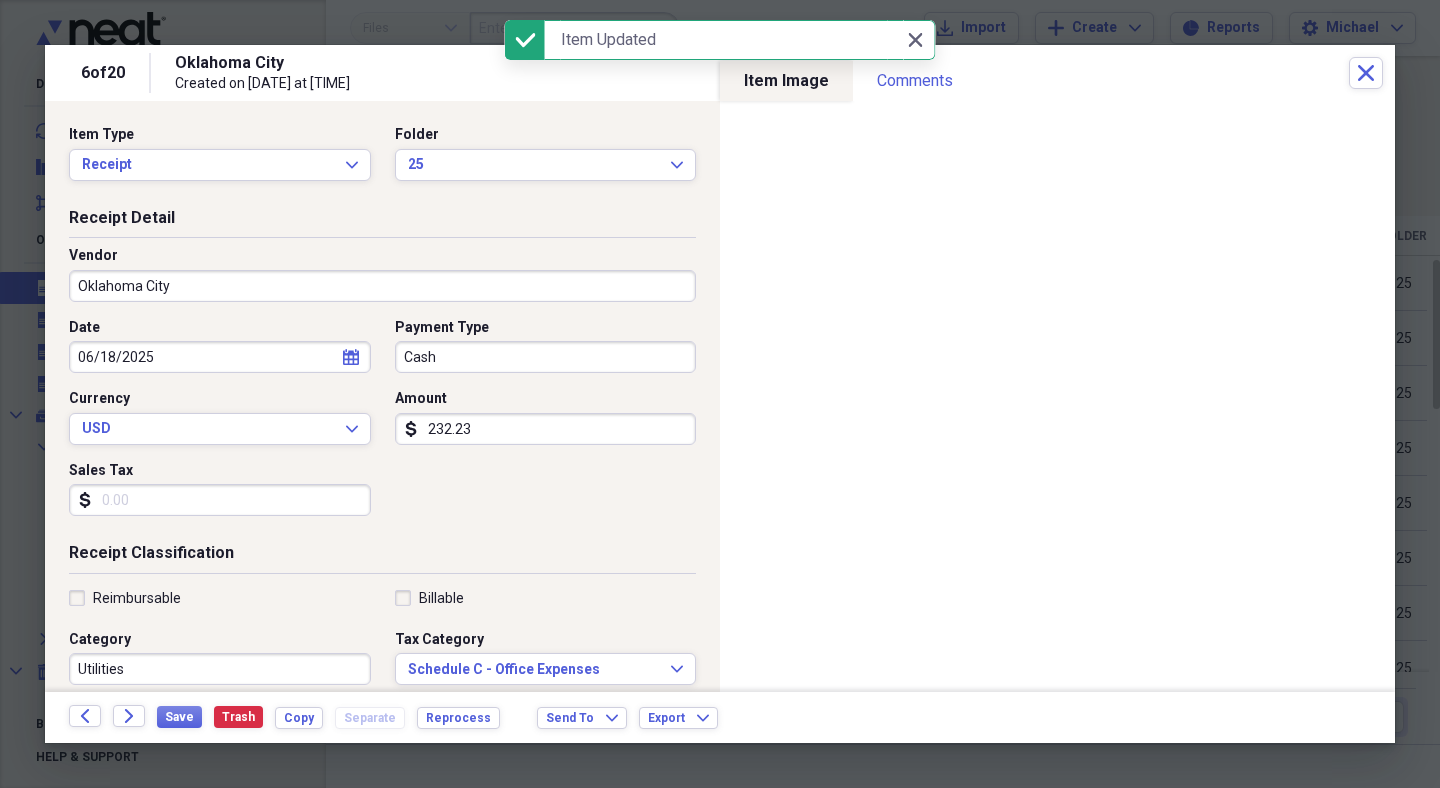 click on "Oklahoma City" at bounding box center [382, 286] 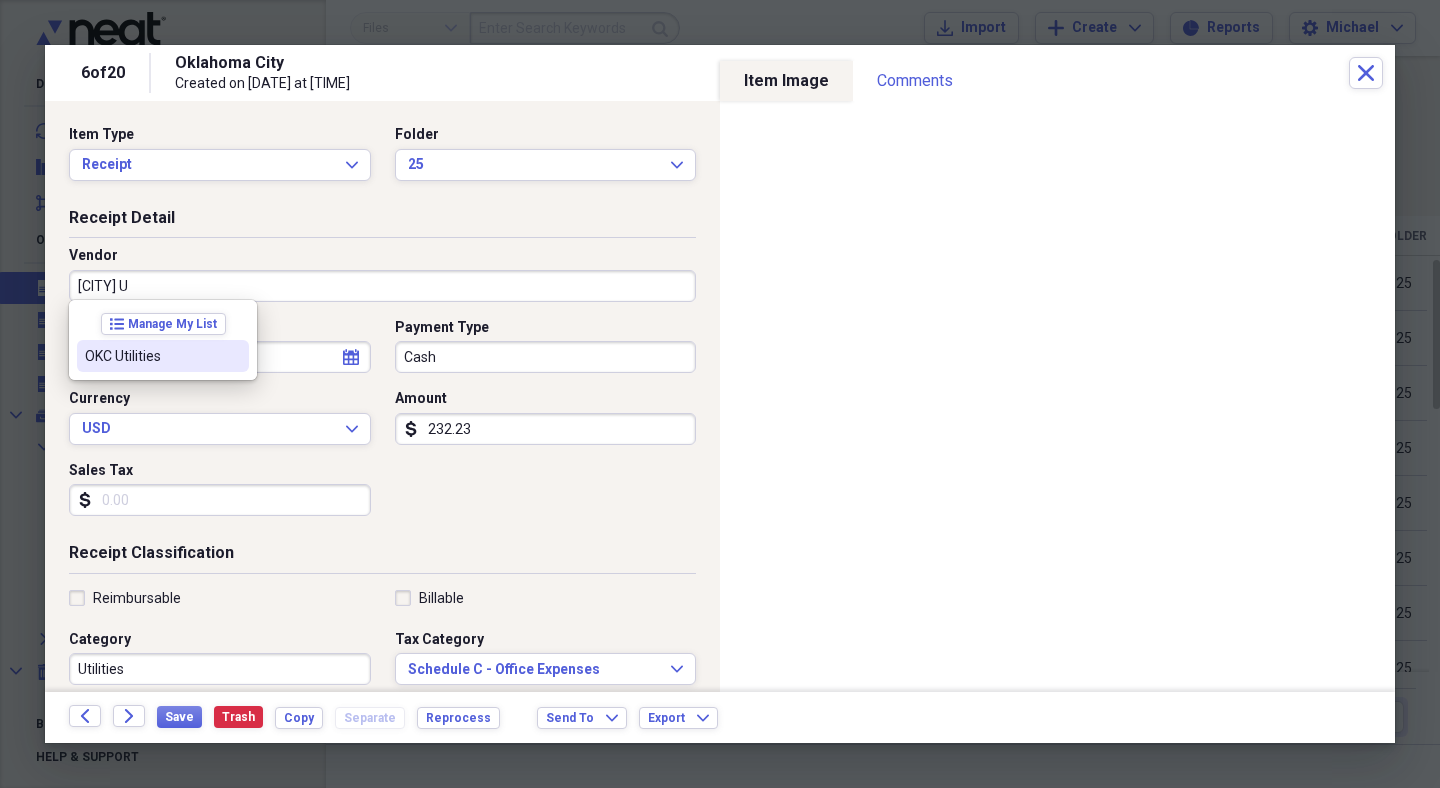 click on "OKC Utilities" at bounding box center [163, 356] 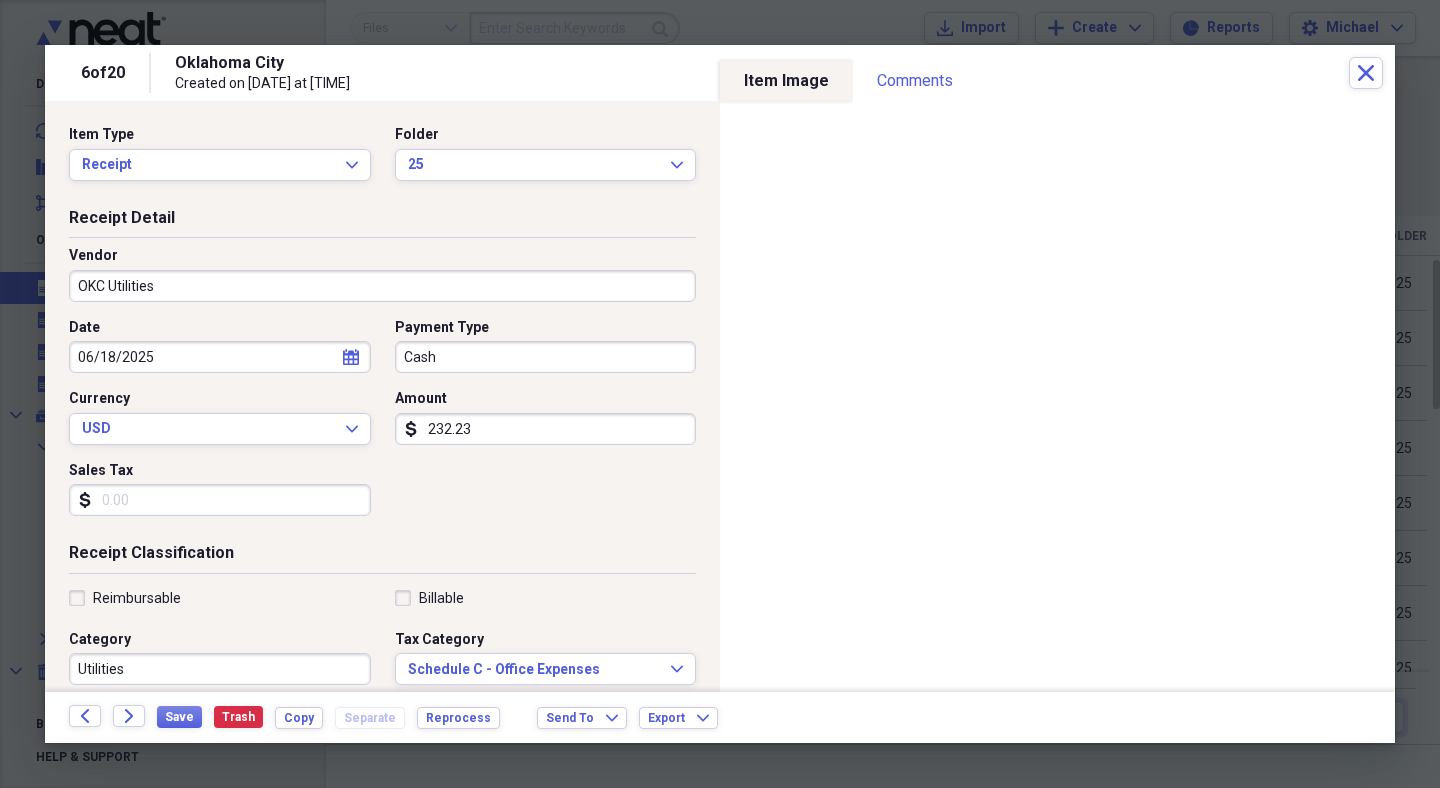 click on "232.23" at bounding box center (546, 429) 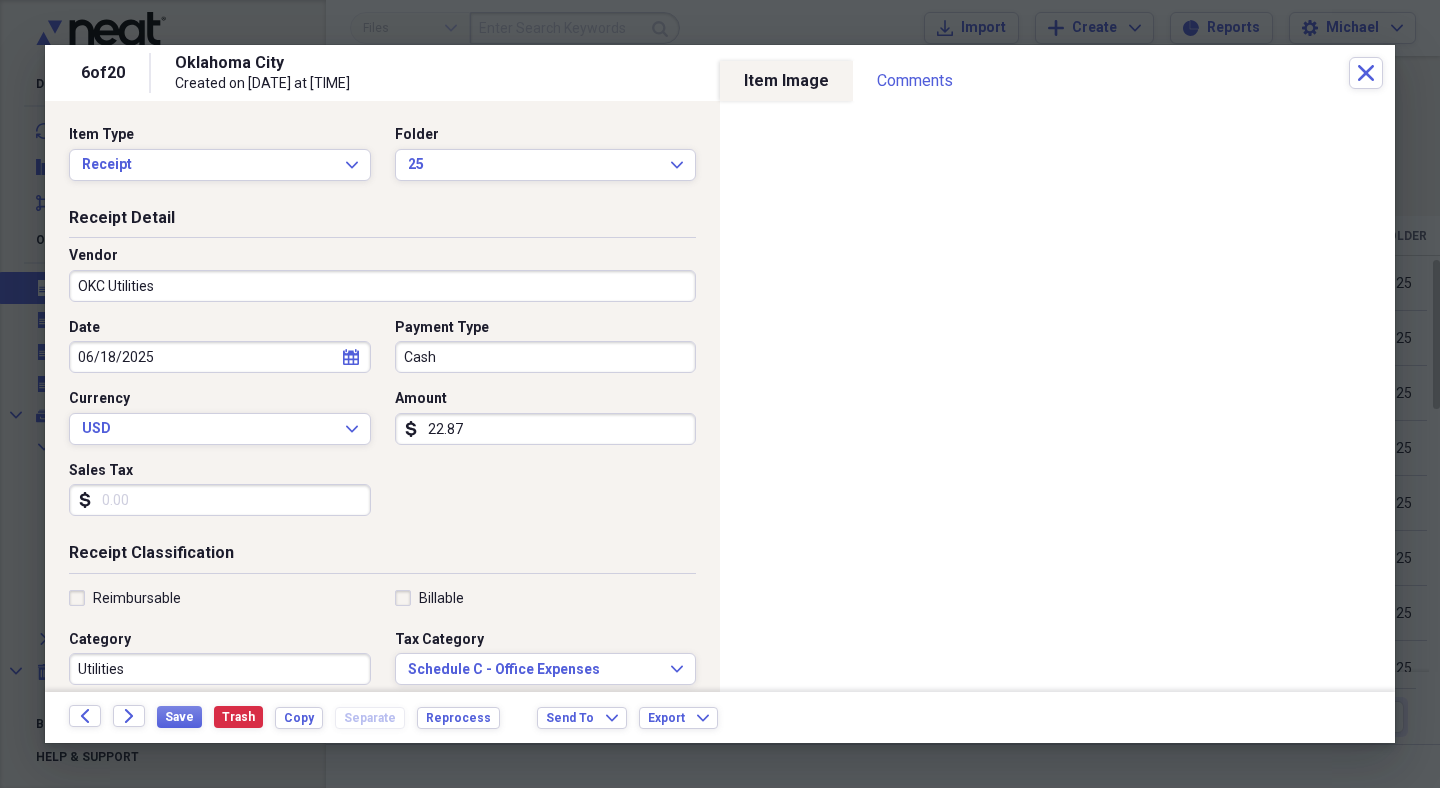 type on "228.79" 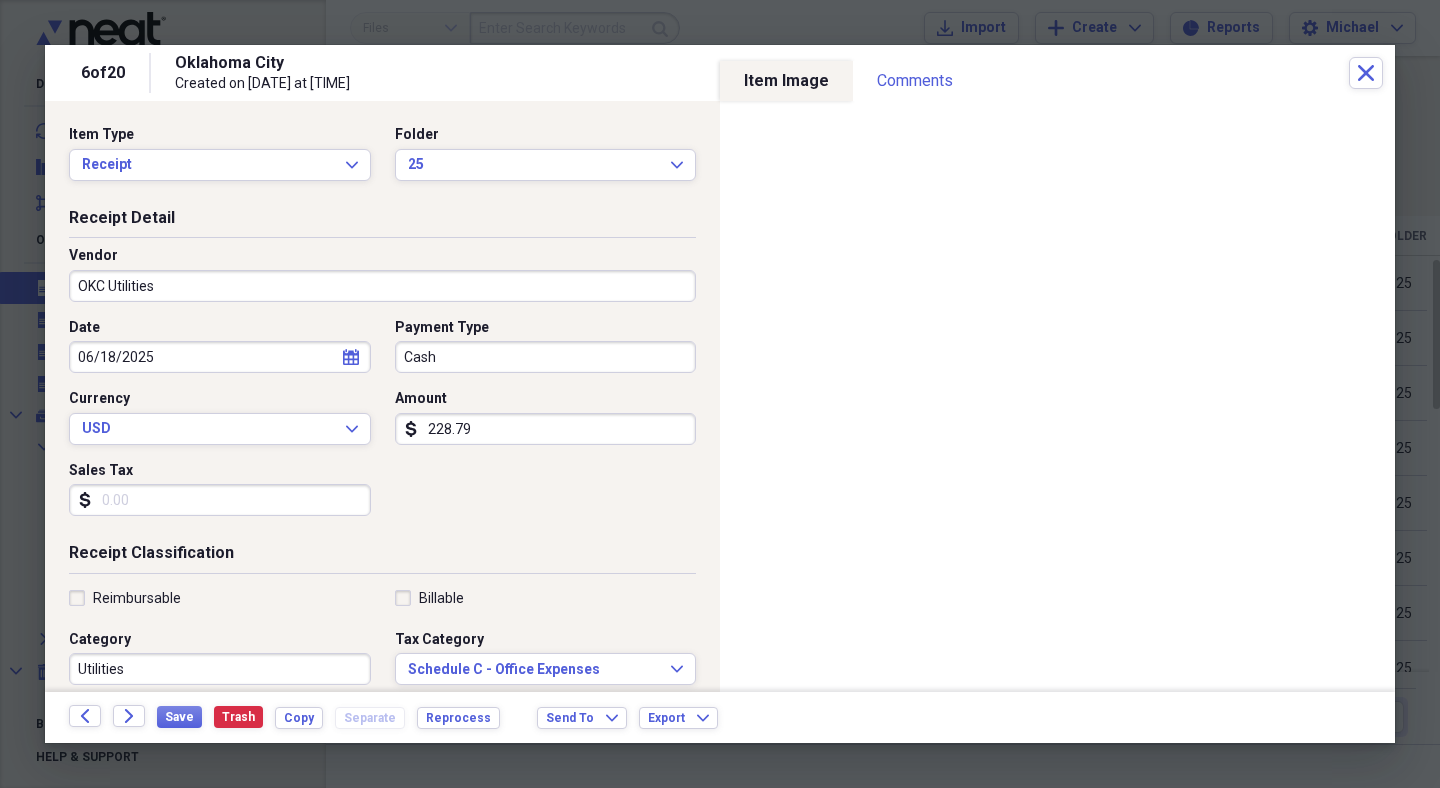 click on "Date 06/18/2025 calendar Calendar Payment Type Cash Currency USD Expand Amount dollar-sign 228.79 Sales Tax dollar-sign" at bounding box center [382, 425] 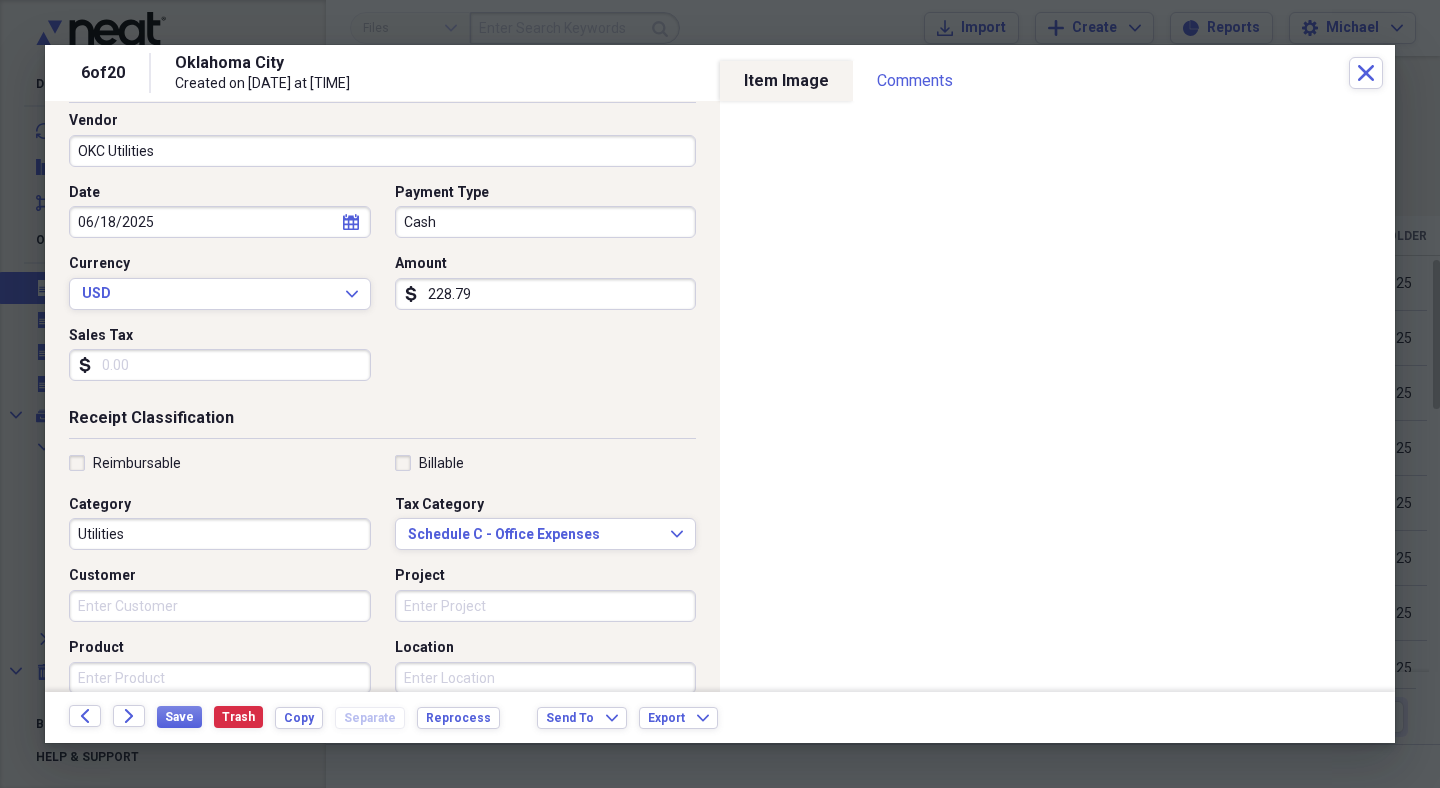 scroll, scrollTop: 138, scrollLeft: 0, axis: vertical 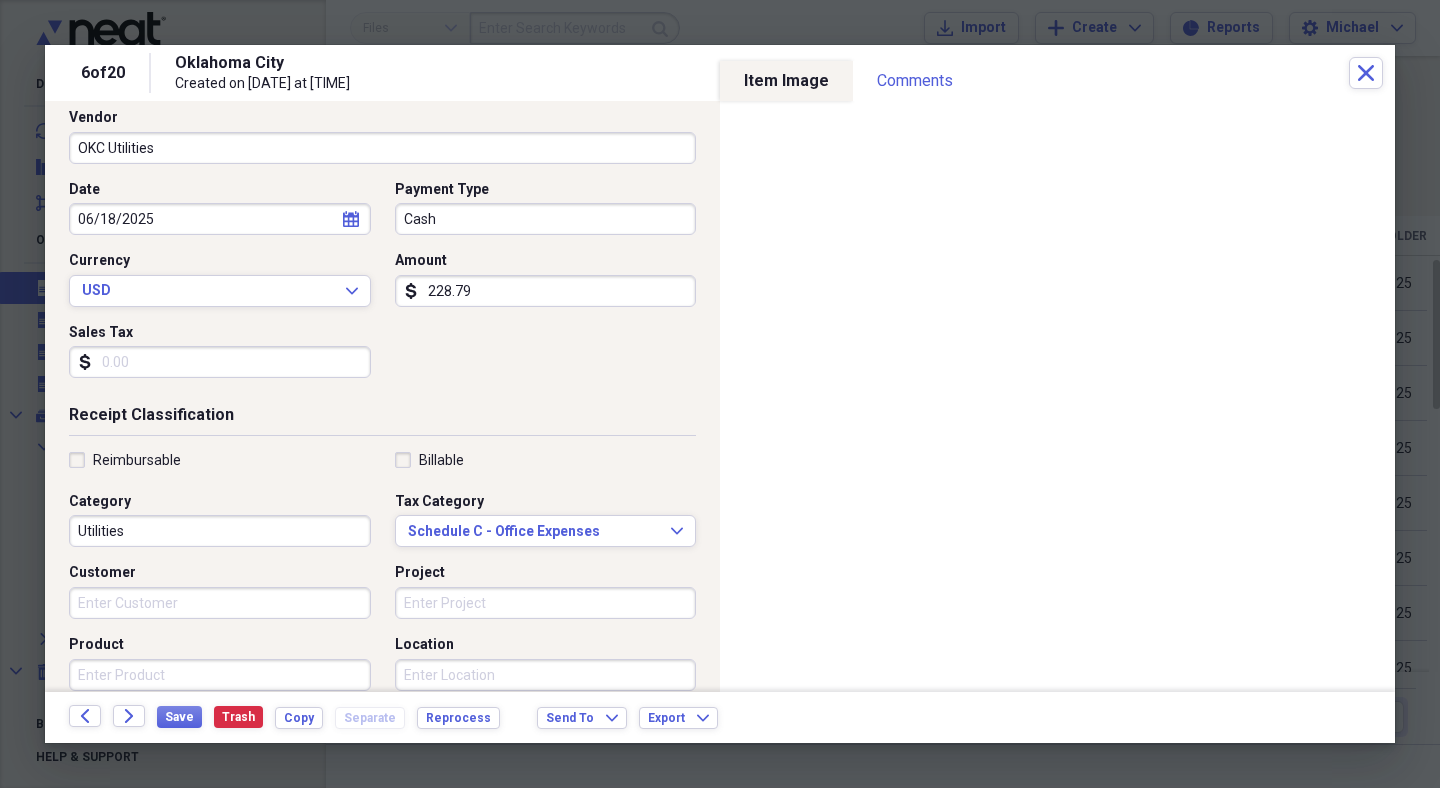 click 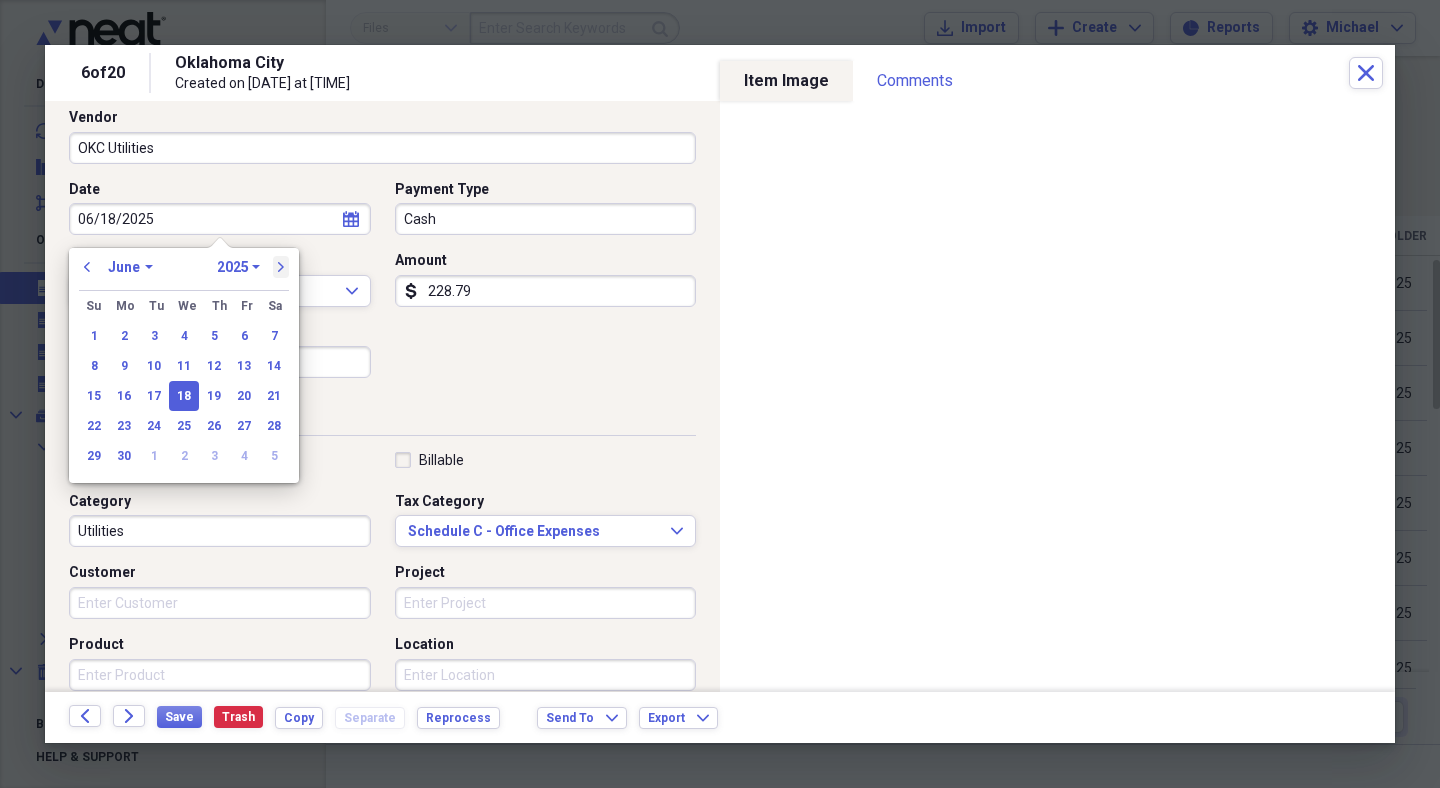 click on "next" at bounding box center [281, 267] 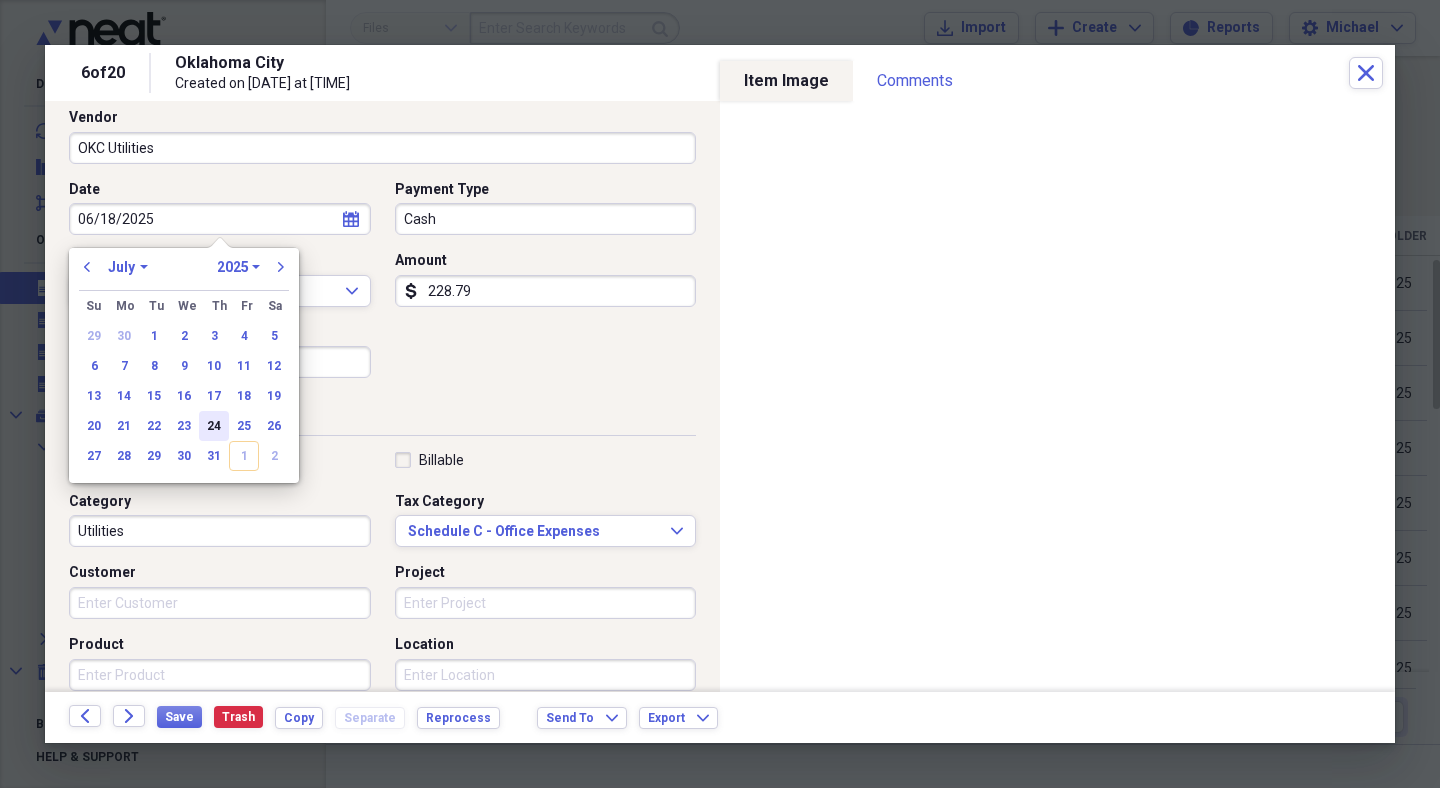 click on "24" at bounding box center (214, 426) 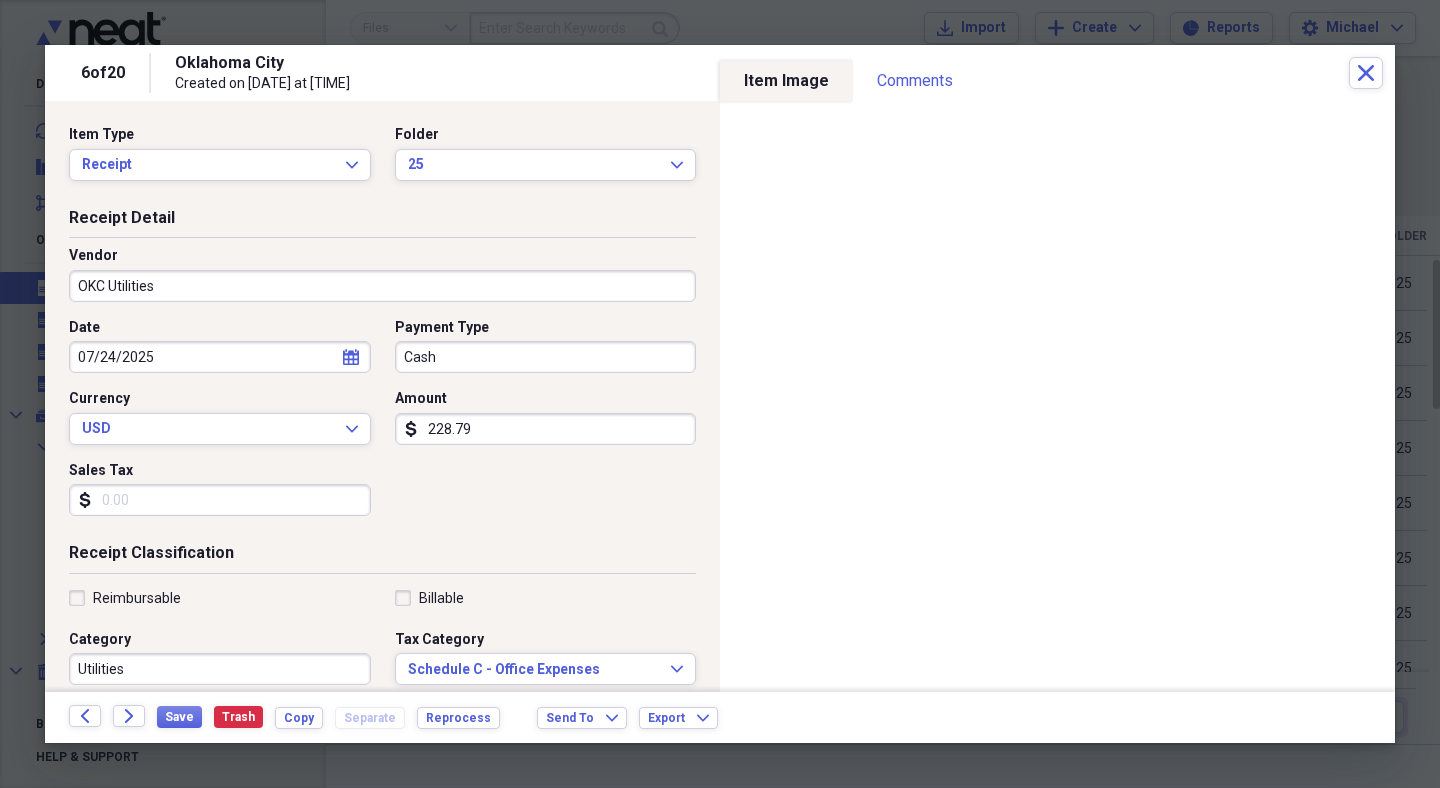 scroll, scrollTop: 0, scrollLeft: 0, axis: both 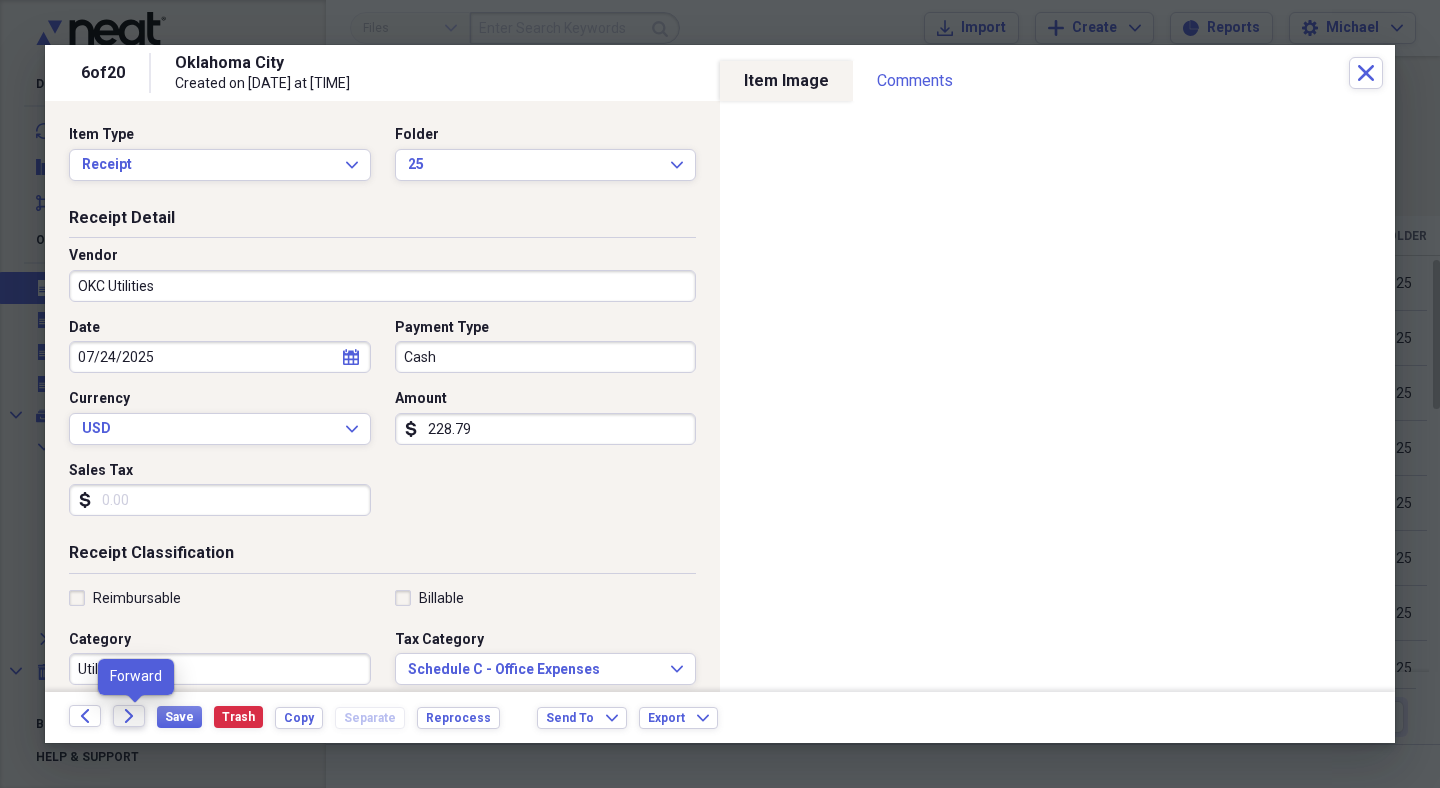 click on "Forward" 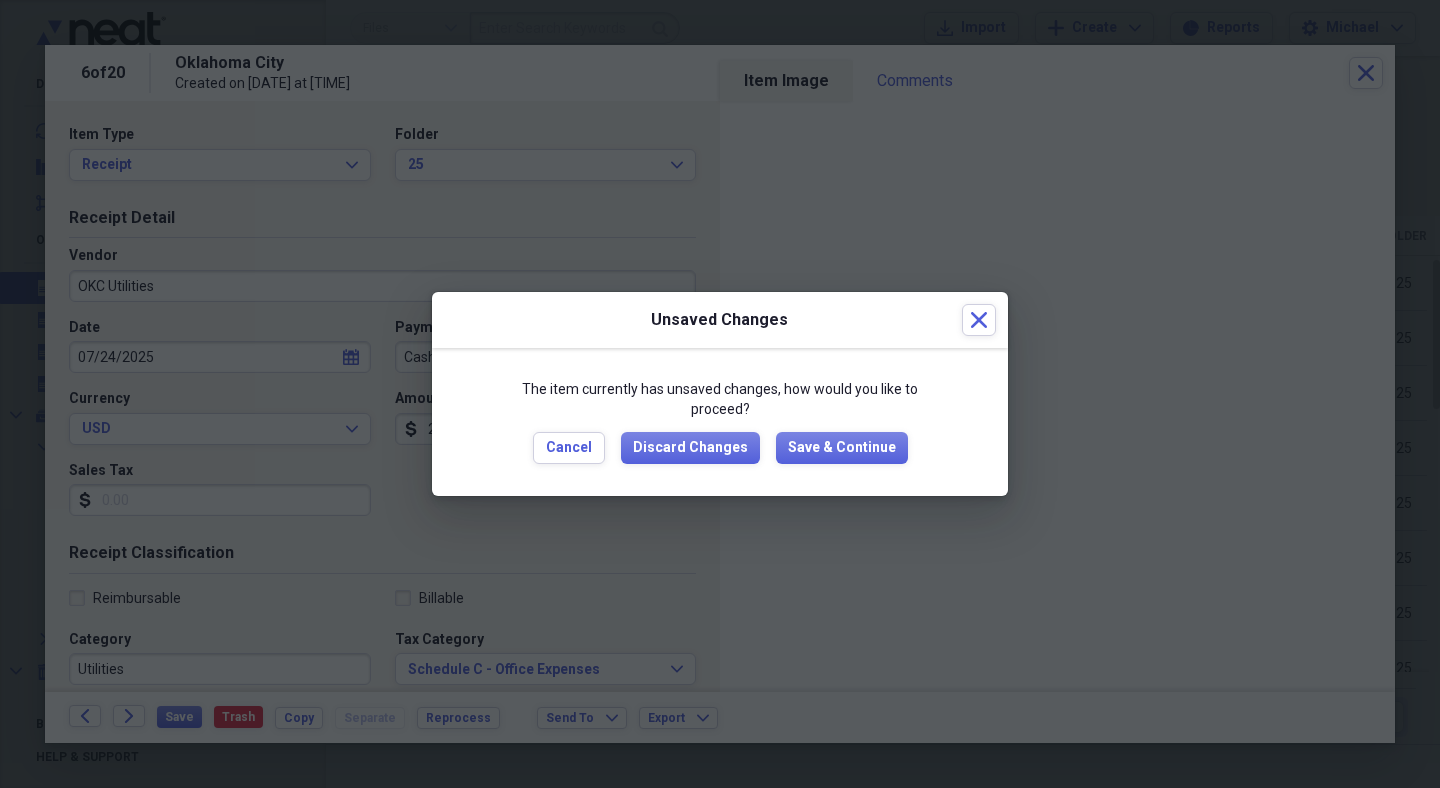 click on "Cancel Discard Changes Save & Continue" at bounding box center (720, 448) 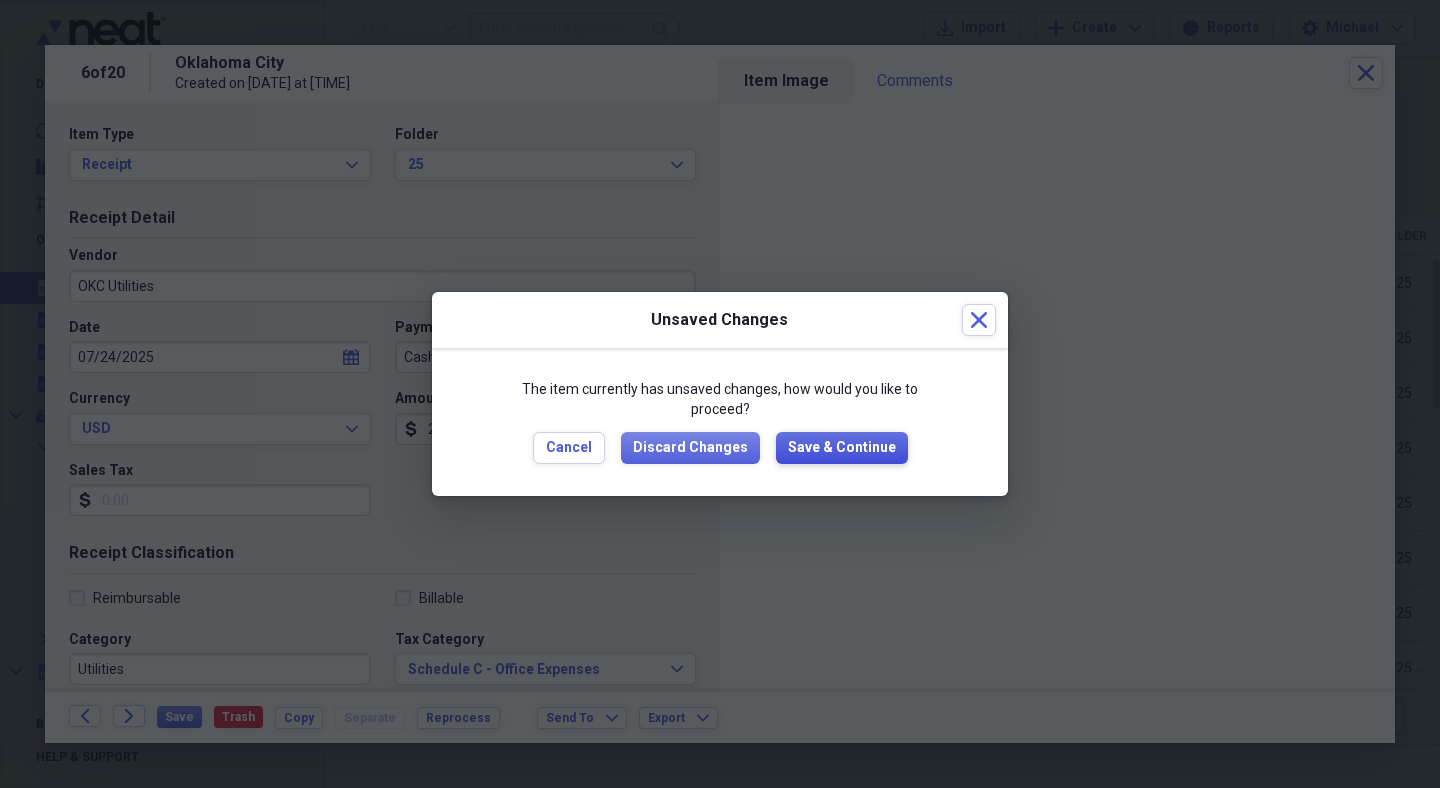 click on "Save & Continue" at bounding box center (842, 448) 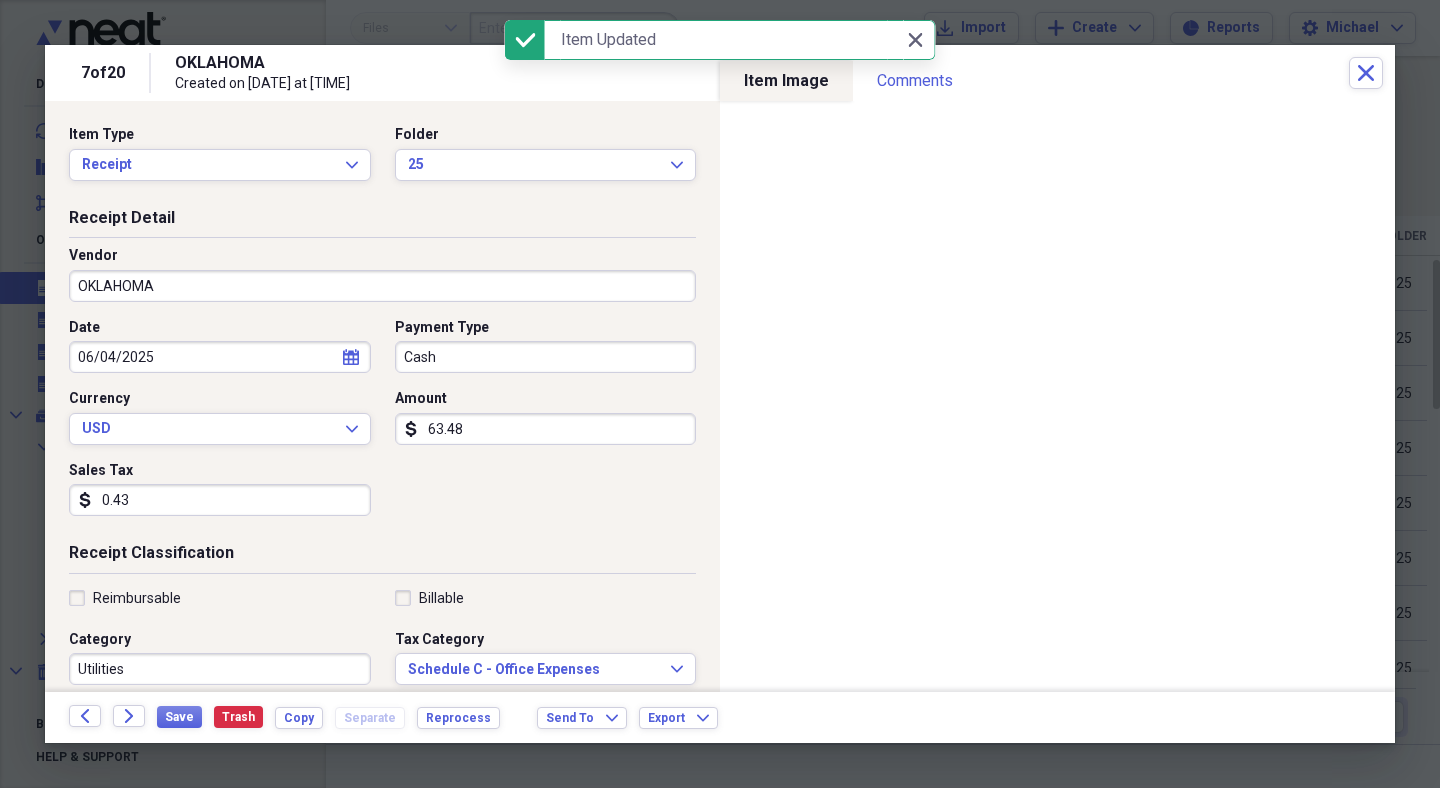 click on "OKLAHOMA" at bounding box center (382, 286) 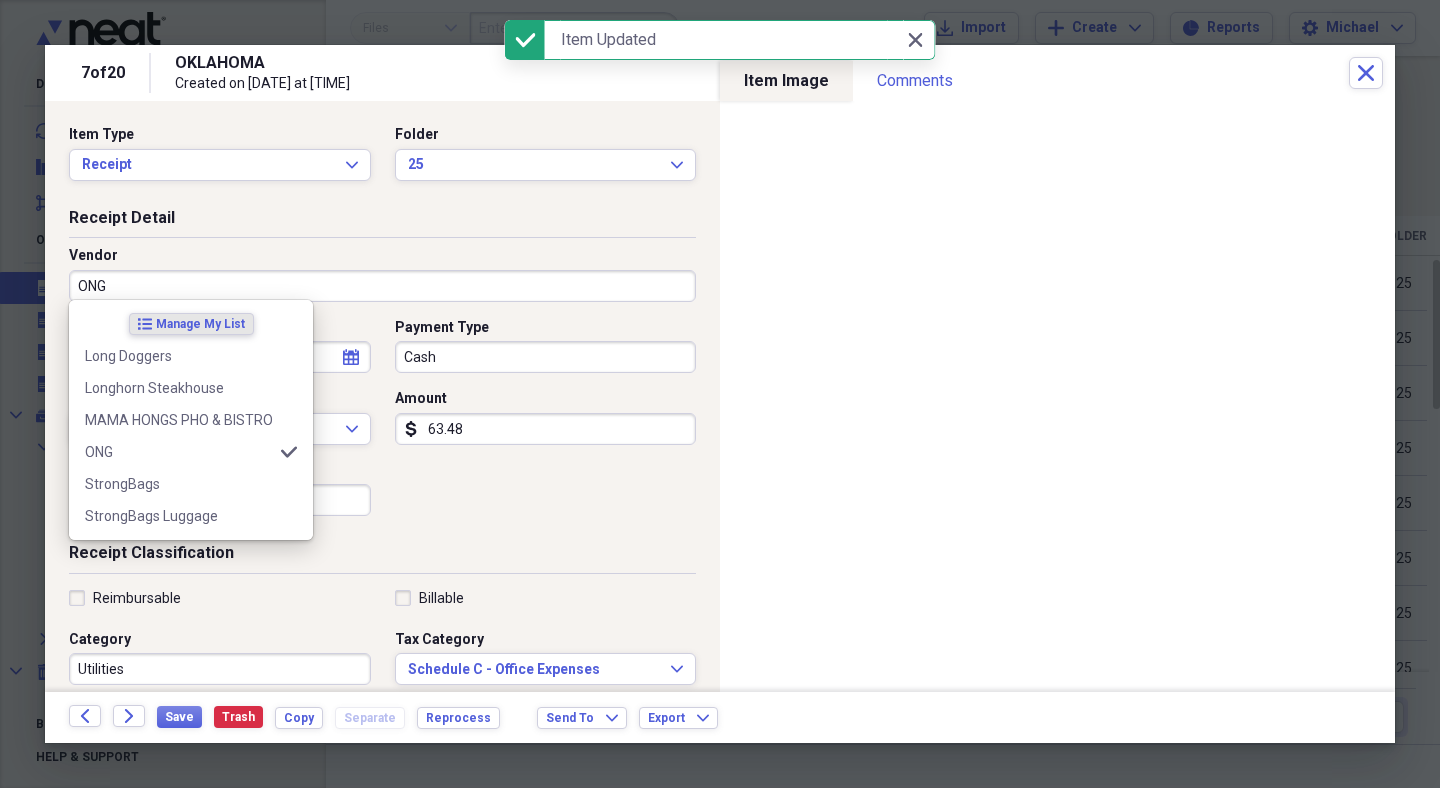 type on "ONG" 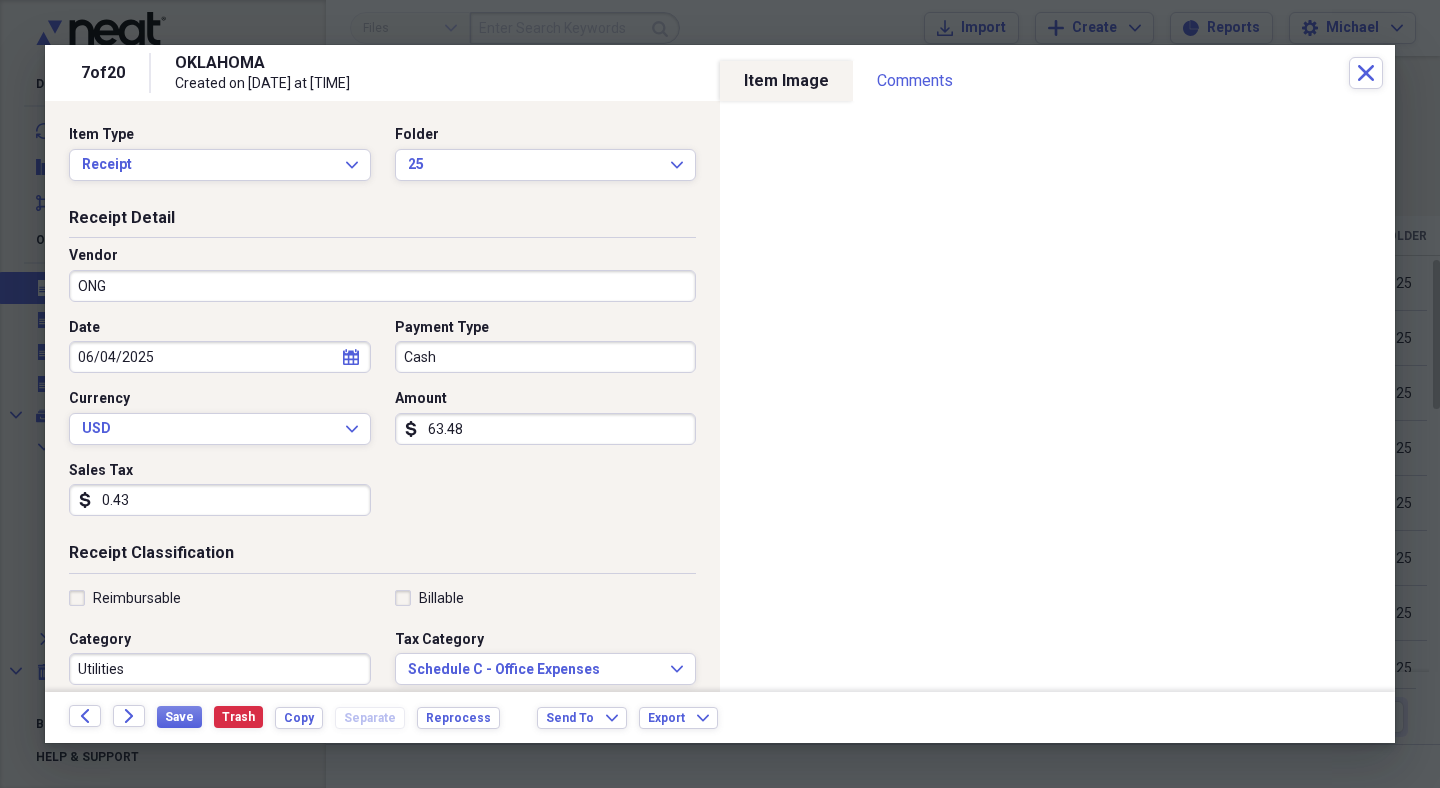 click on "calendar" 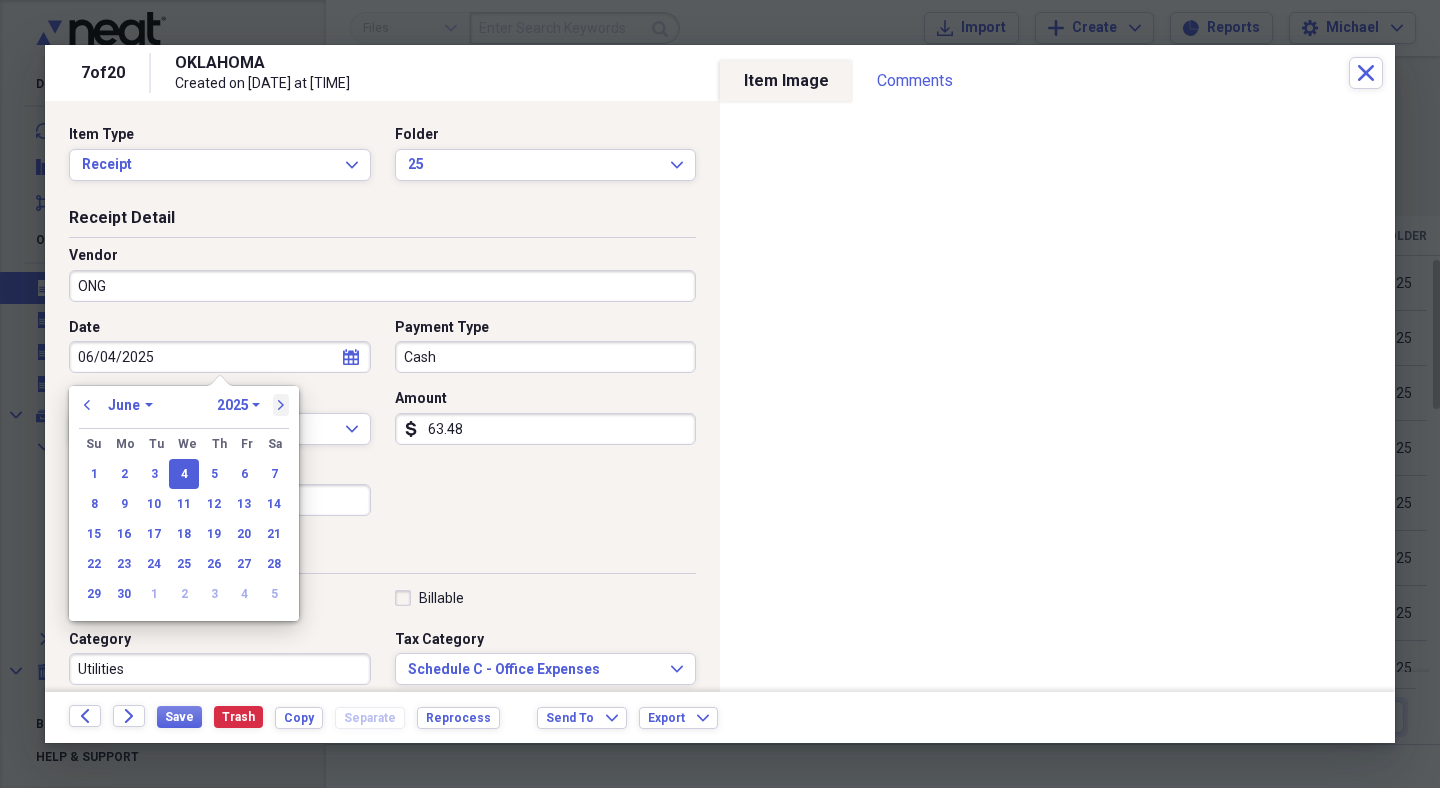 click on "next" at bounding box center (281, 405) 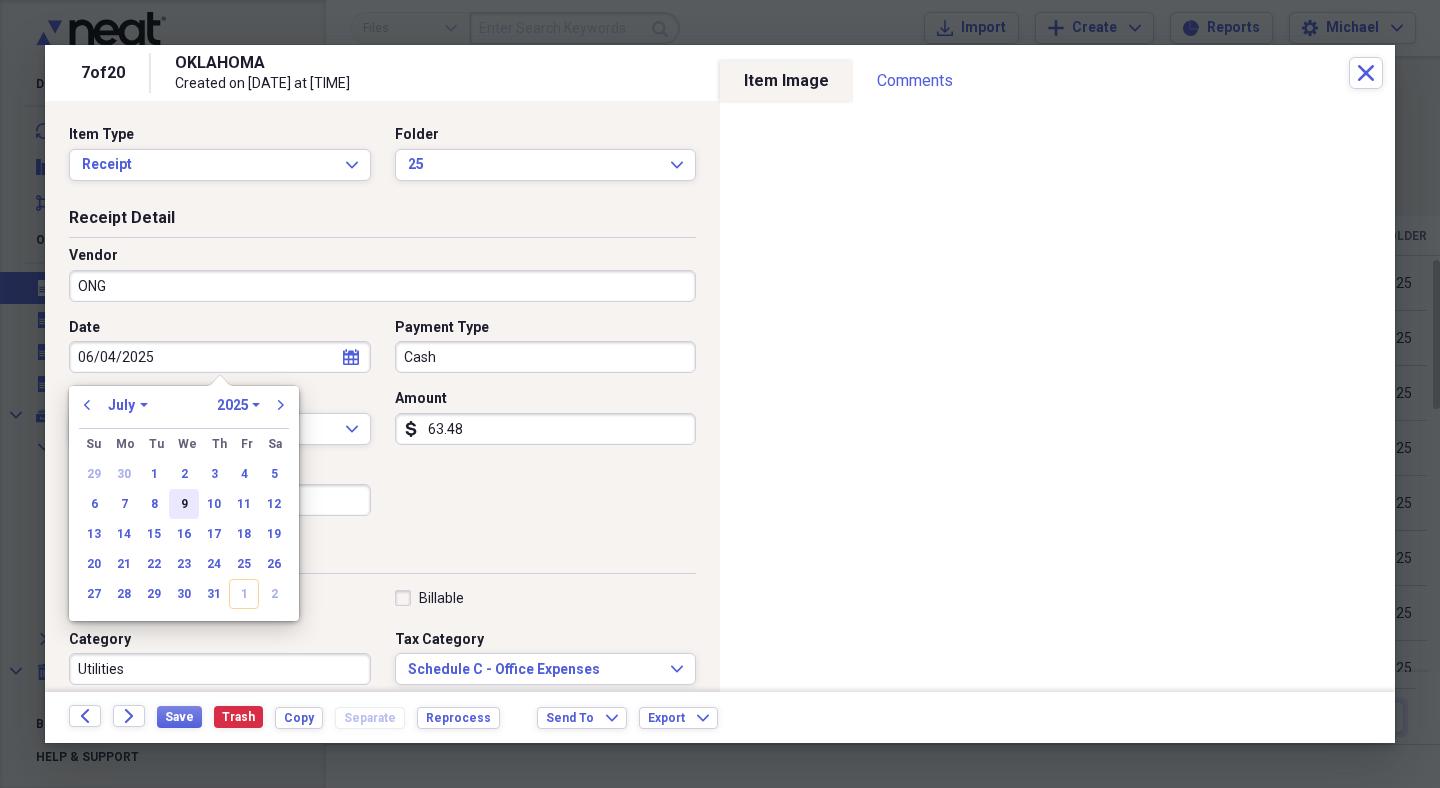 click on "9" at bounding box center [184, 504] 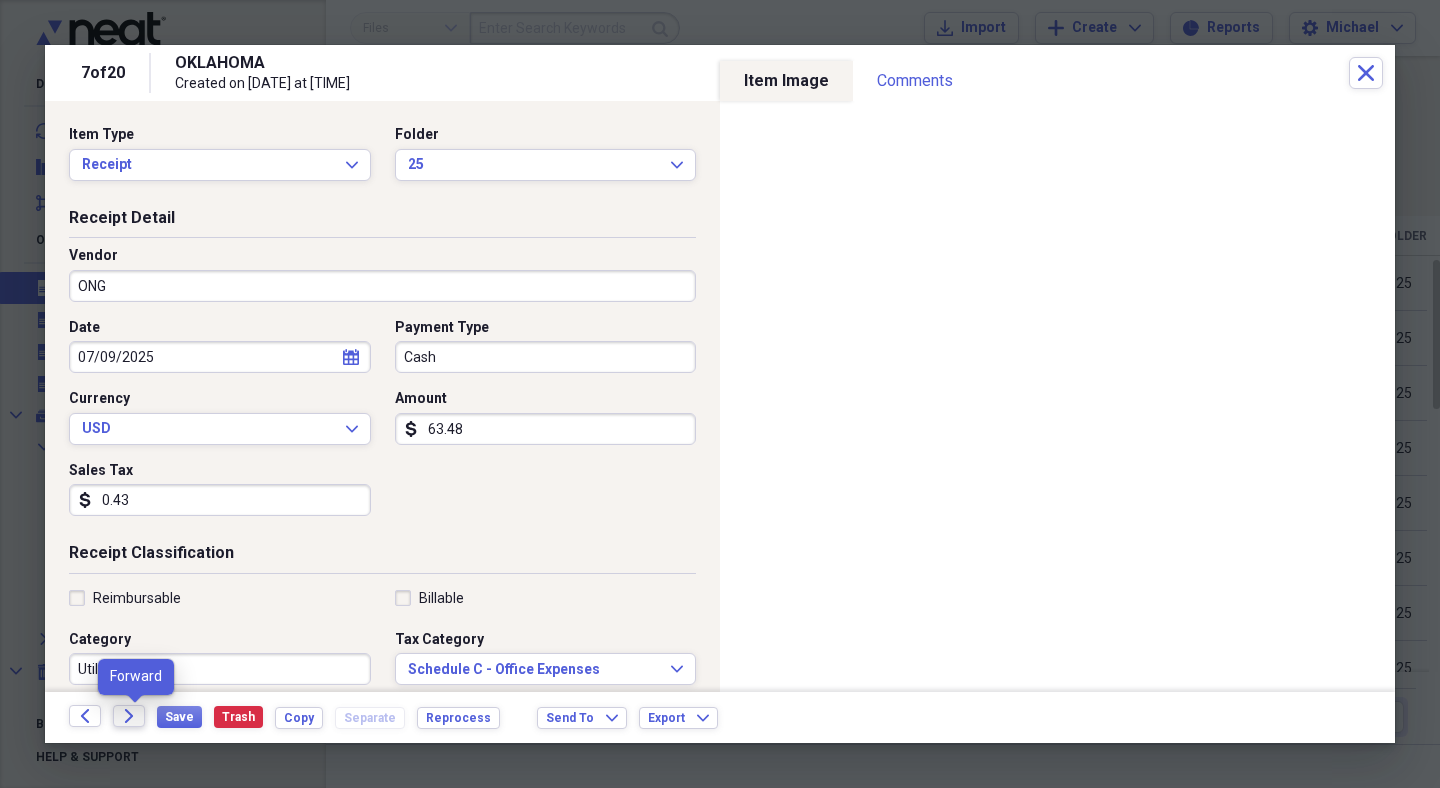 click on "Forward" 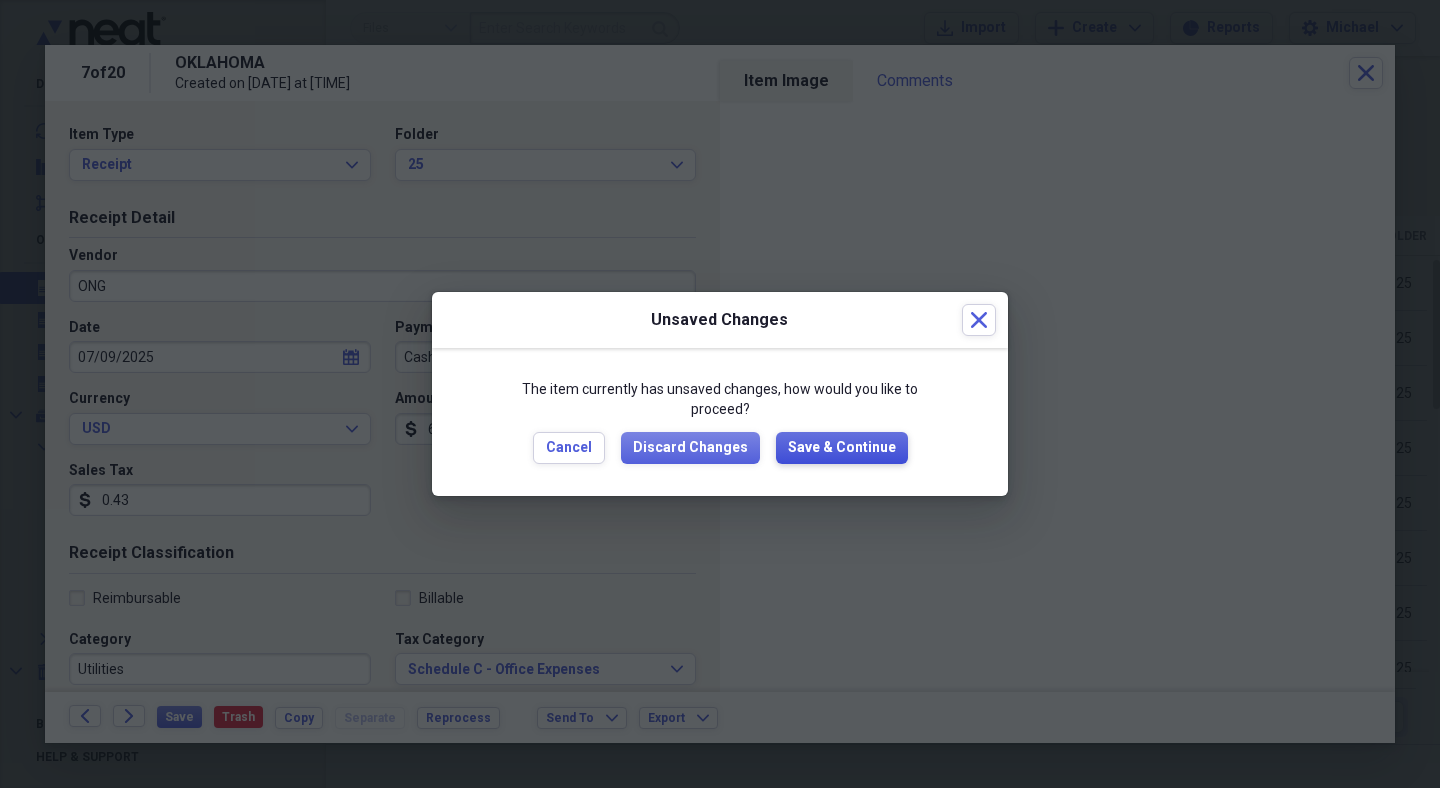 click on "Save & Continue" at bounding box center [842, 448] 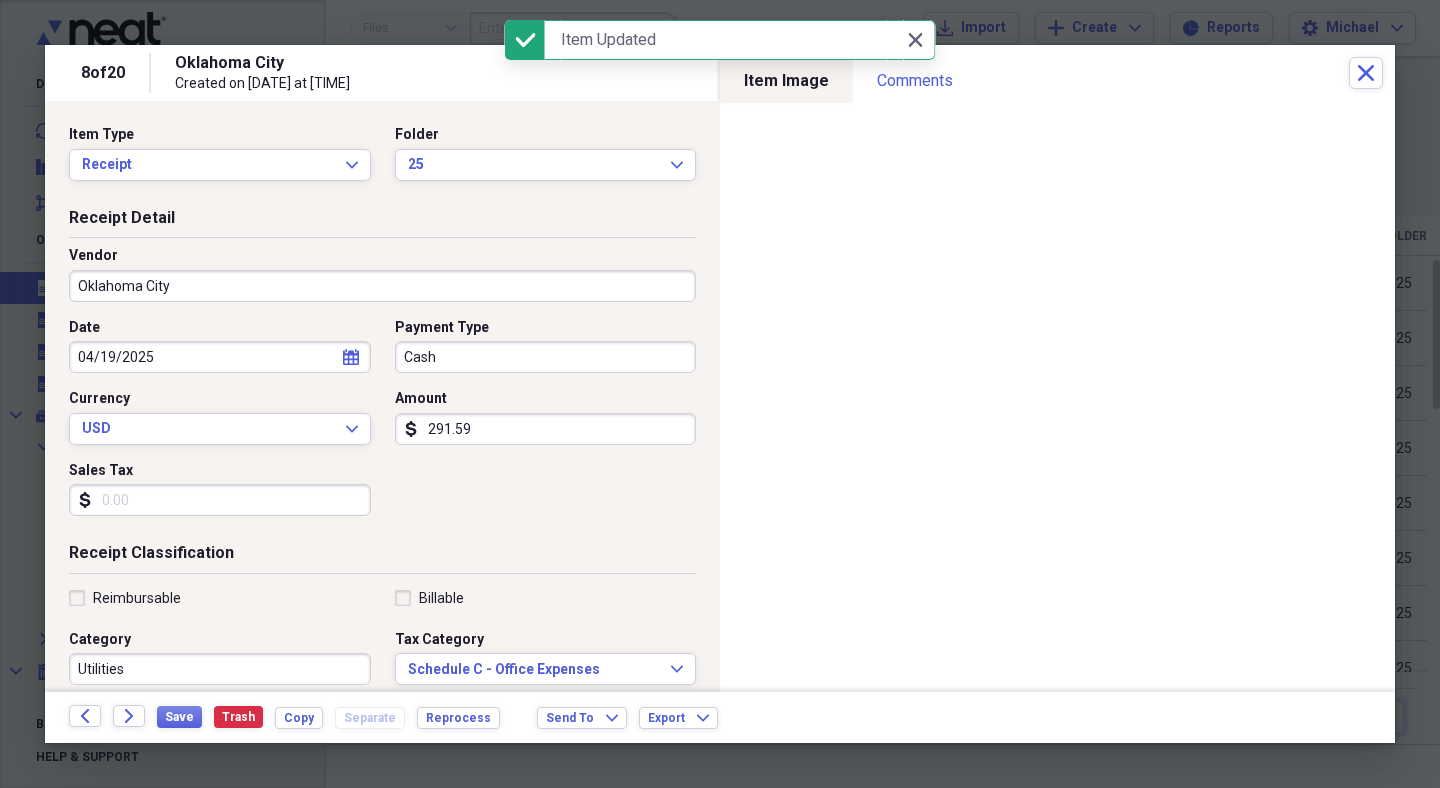 click on "Oklahoma City" at bounding box center (382, 286) 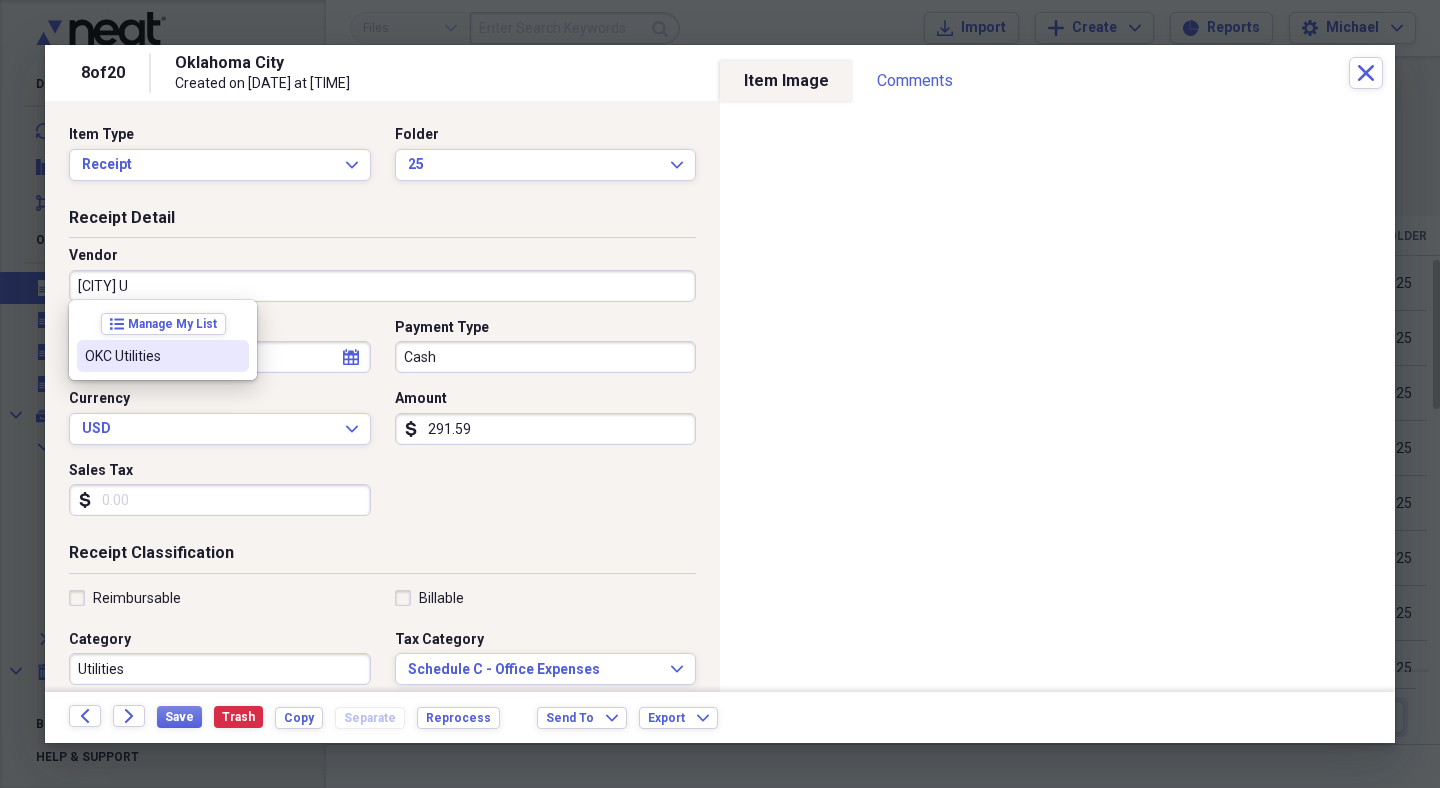 click on "OKC Utilities" at bounding box center (151, 356) 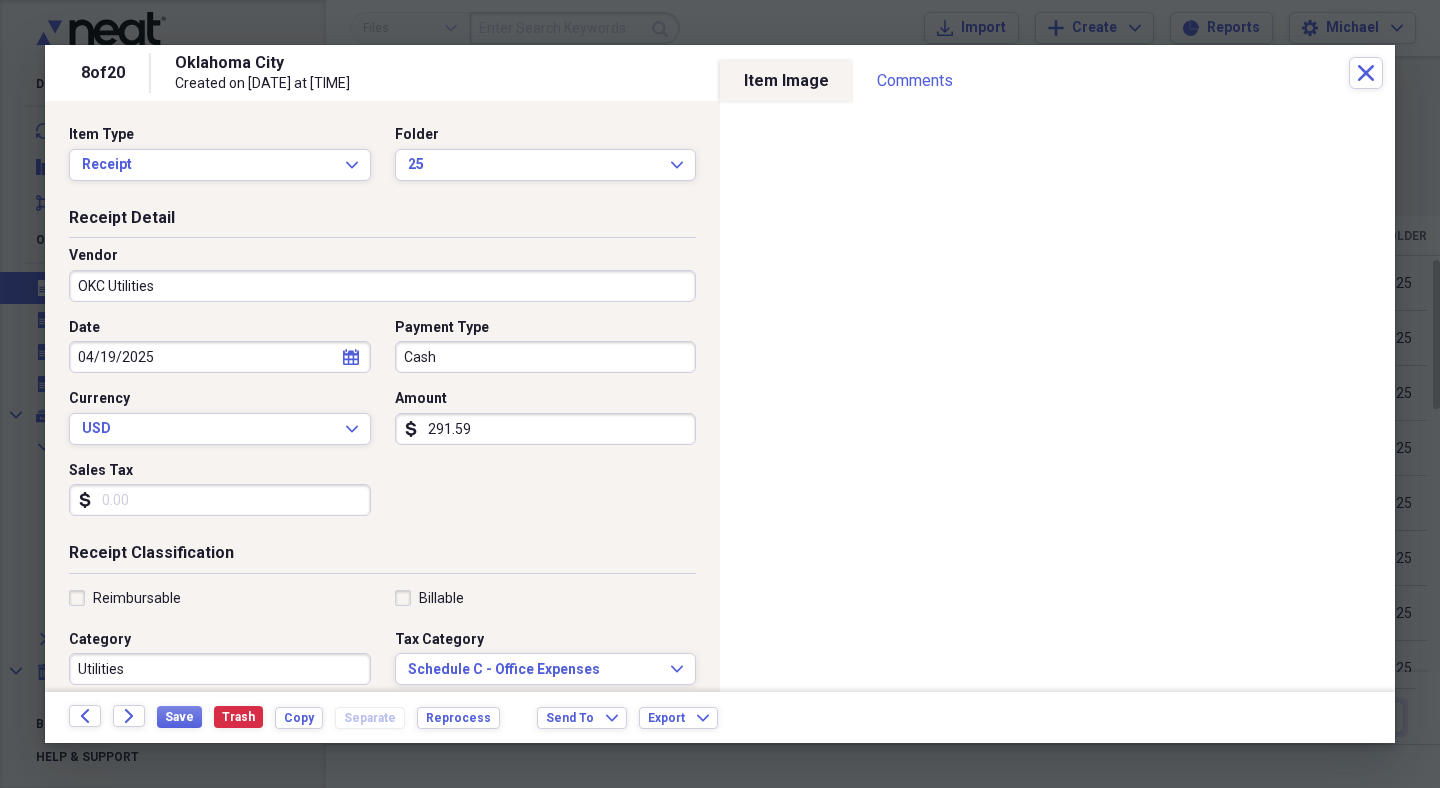 click on "291.59" at bounding box center (546, 429) 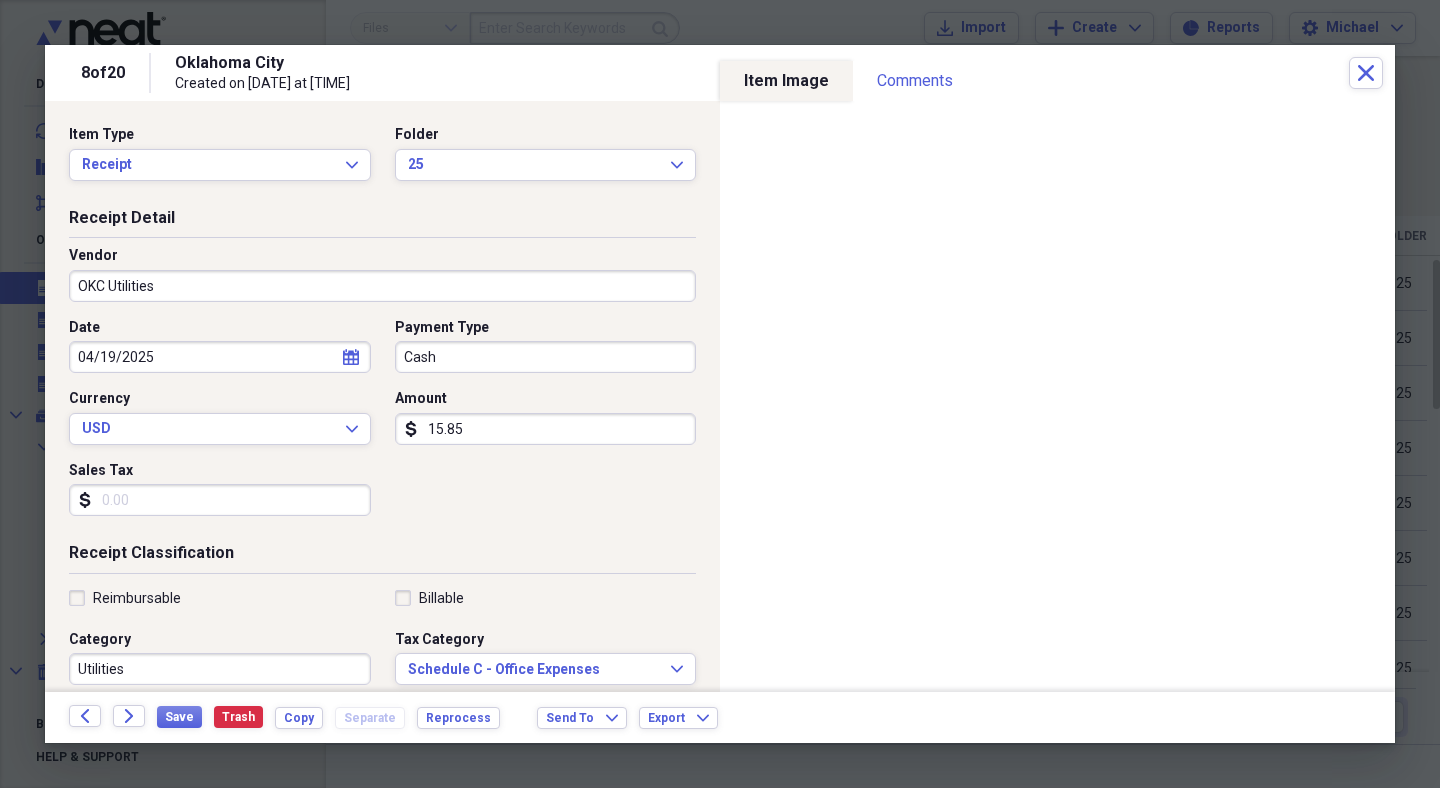 type on "158.54" 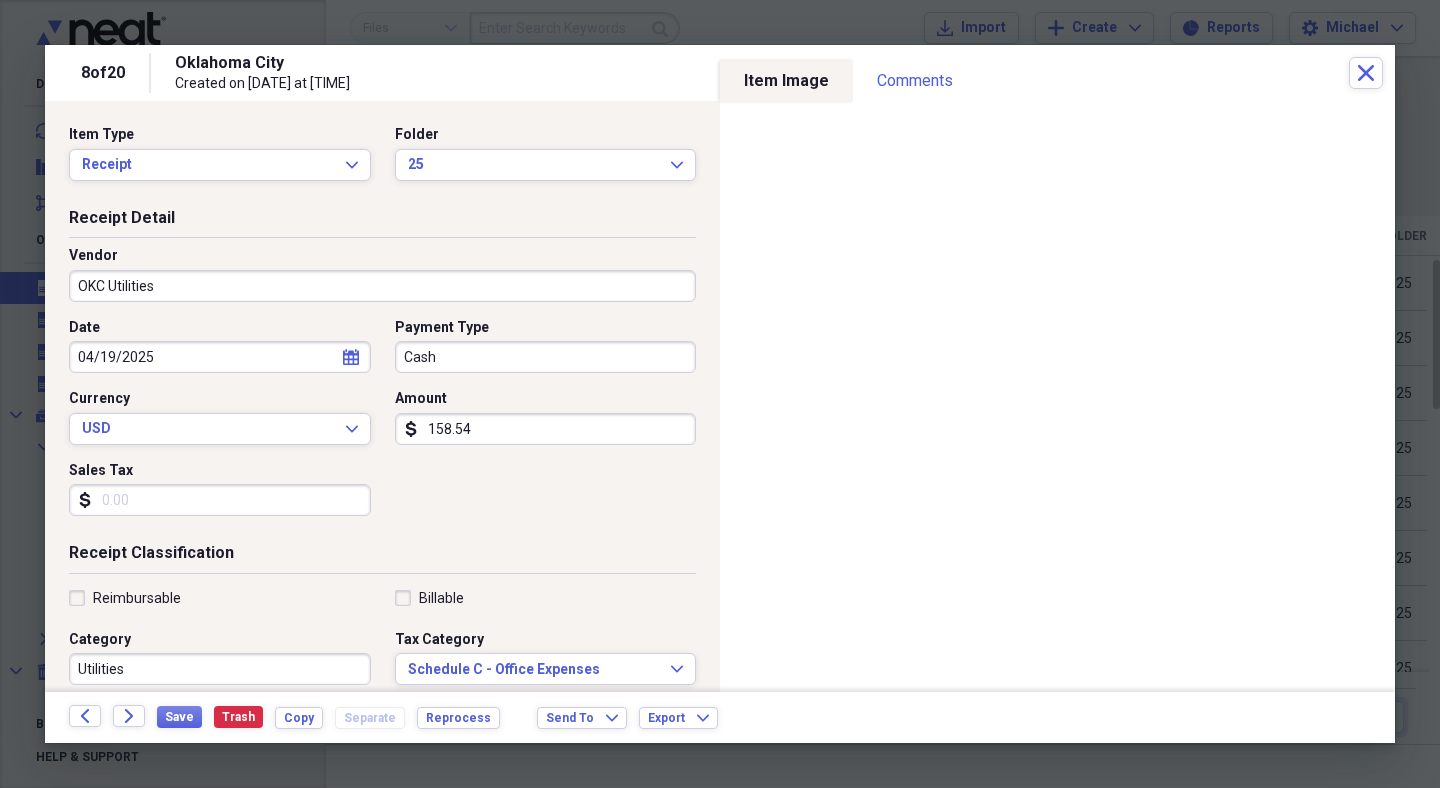click on "calendar" 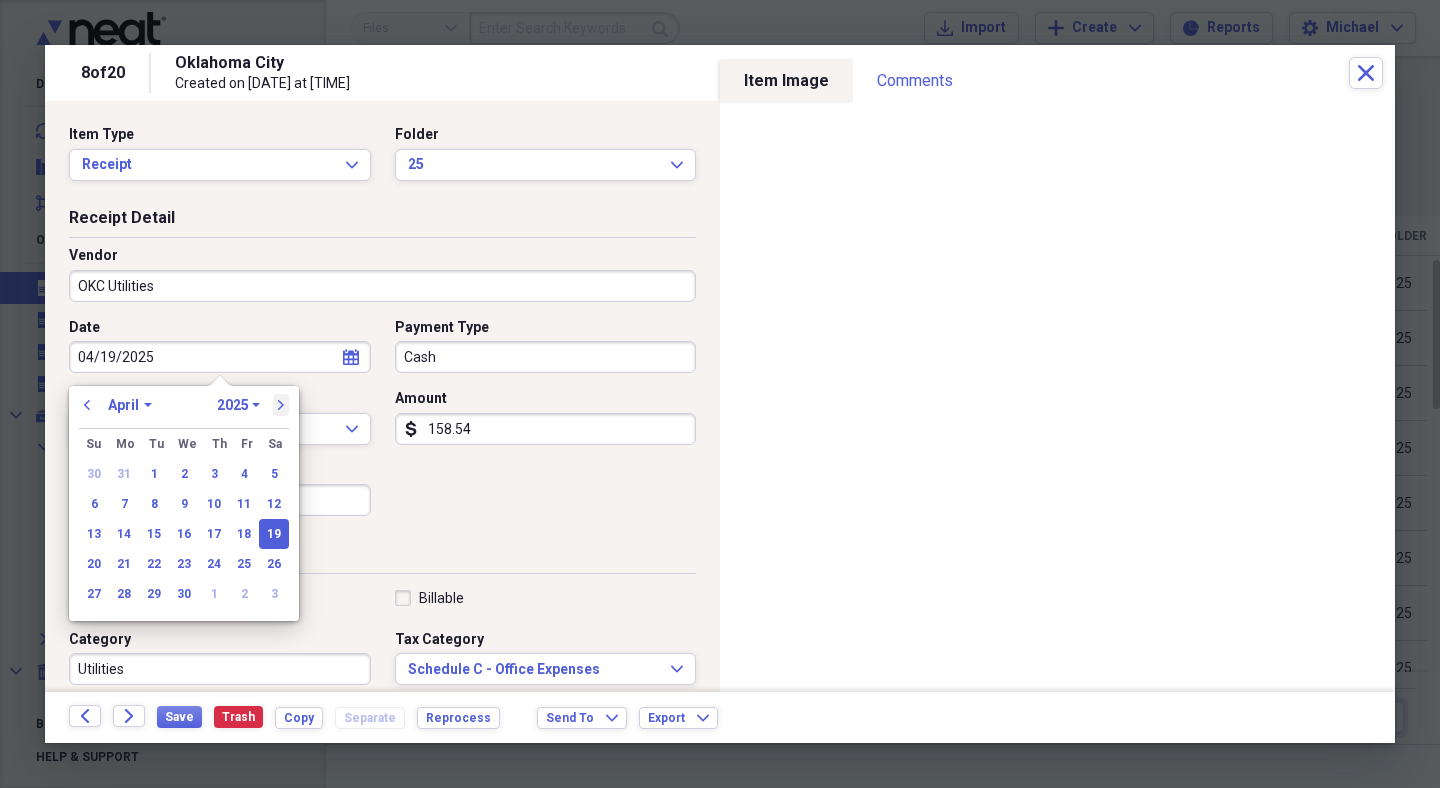 click on "next" at bounding box center (281, 405) 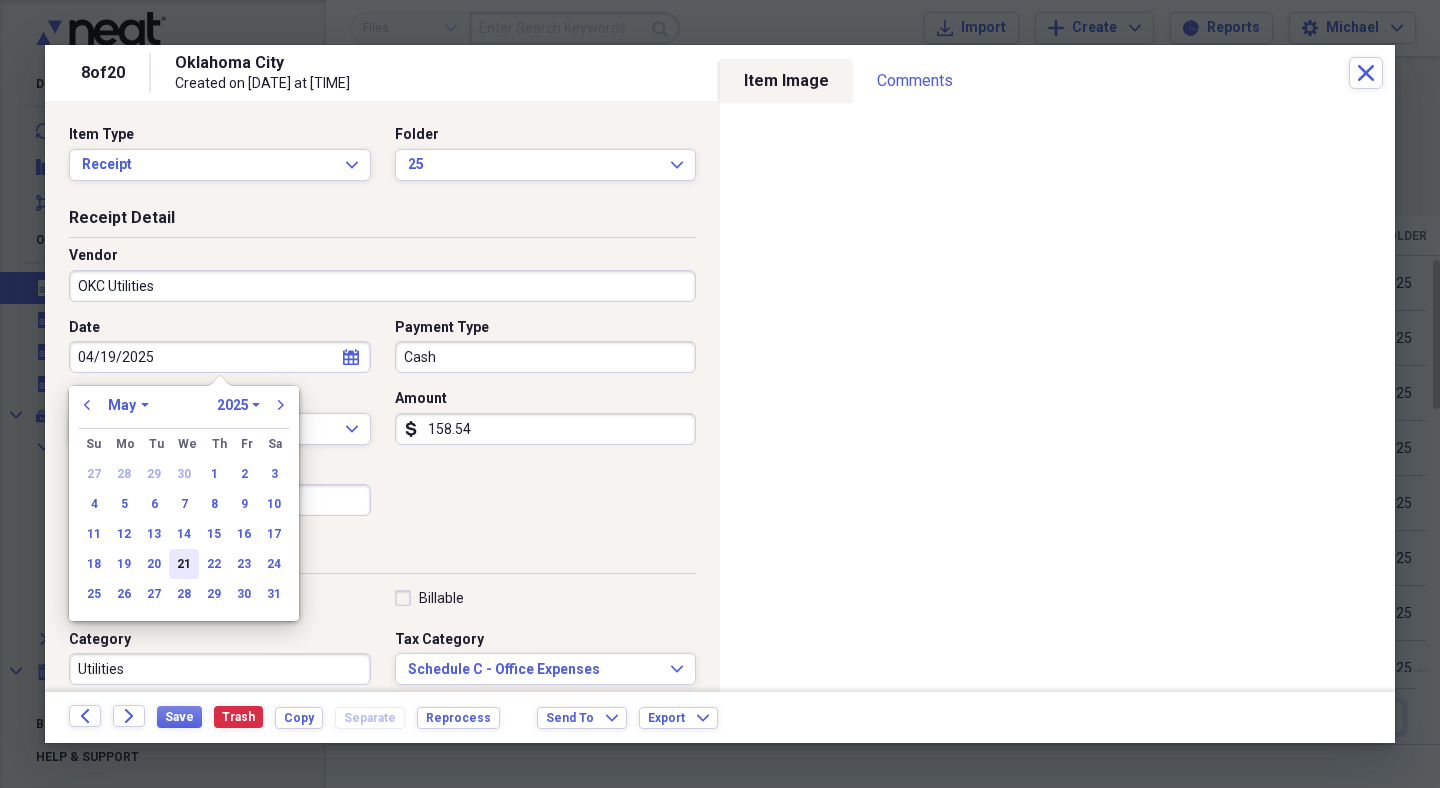 click on "21" at bounding box center [184, 564] 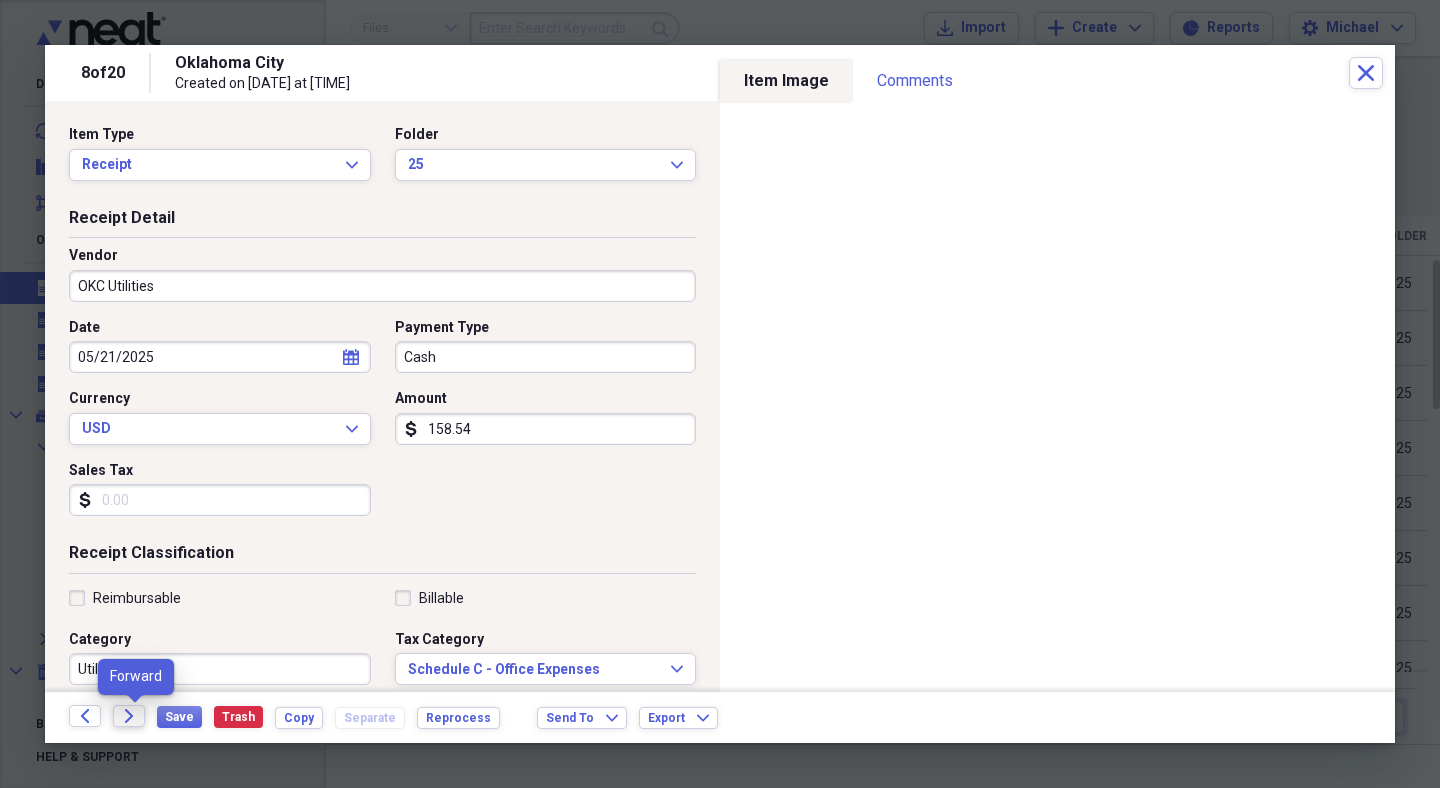 click on "Forward" 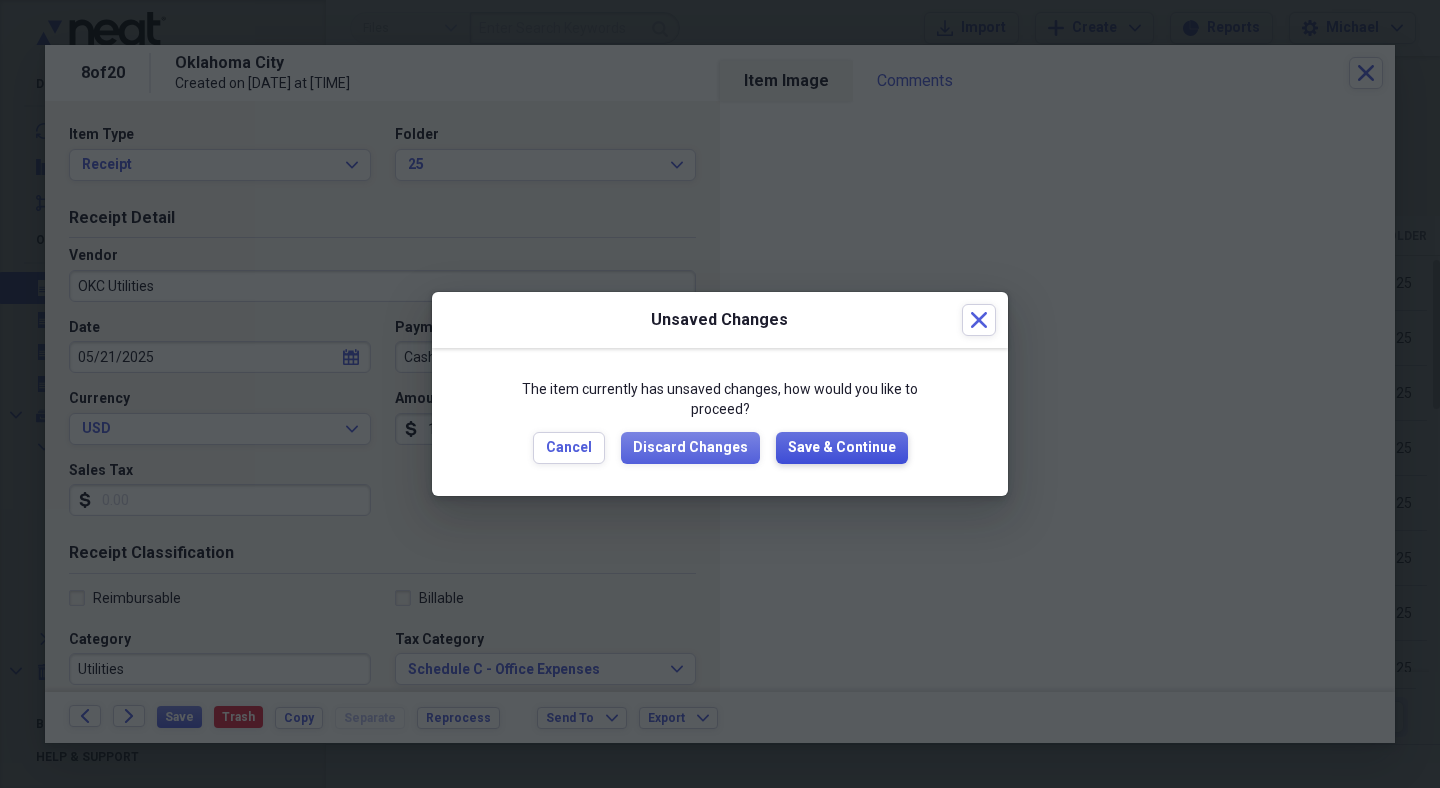 click on "Save & Continue" at bounding box center [842, 448] 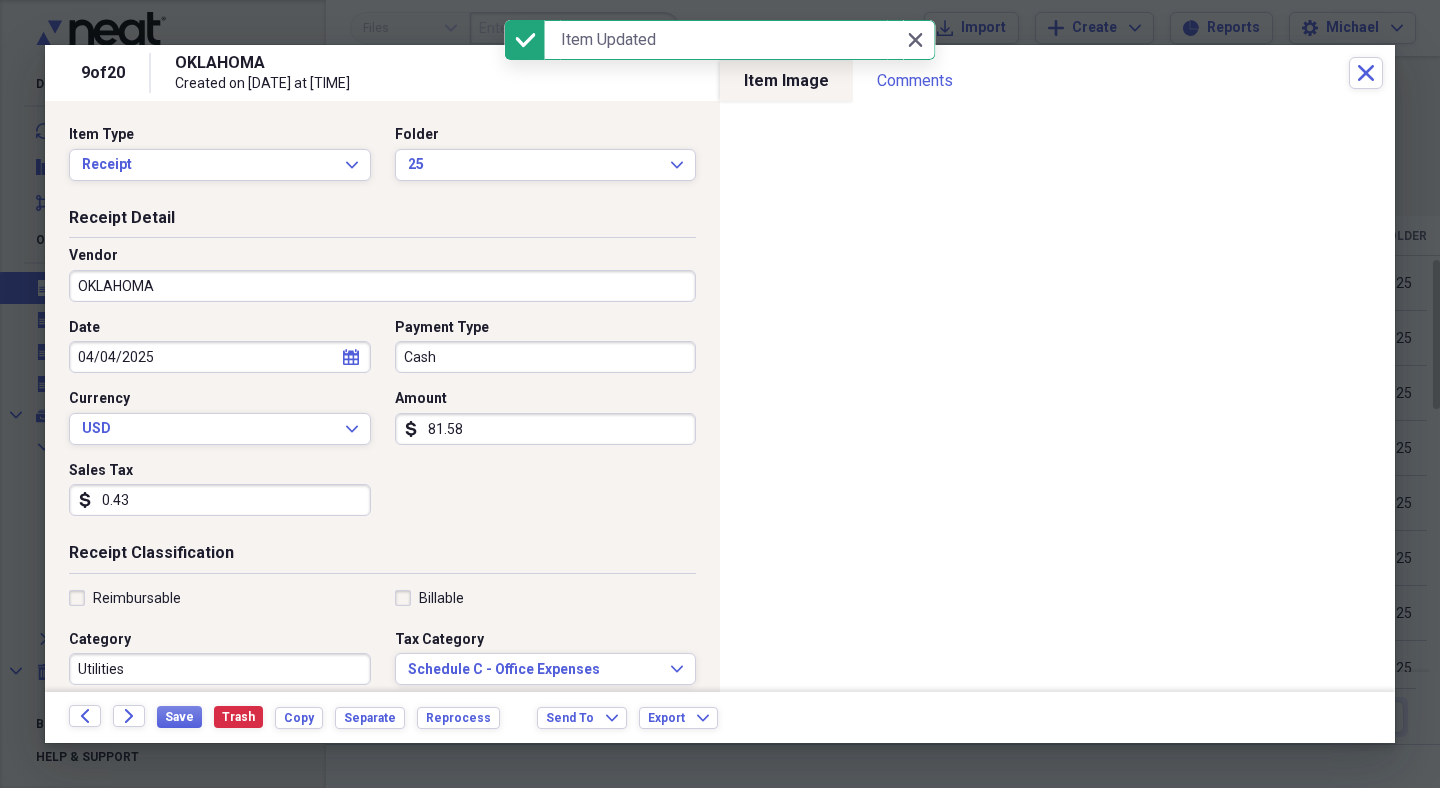 click on "OKLAHOMA" at bounding box center [382, 286] 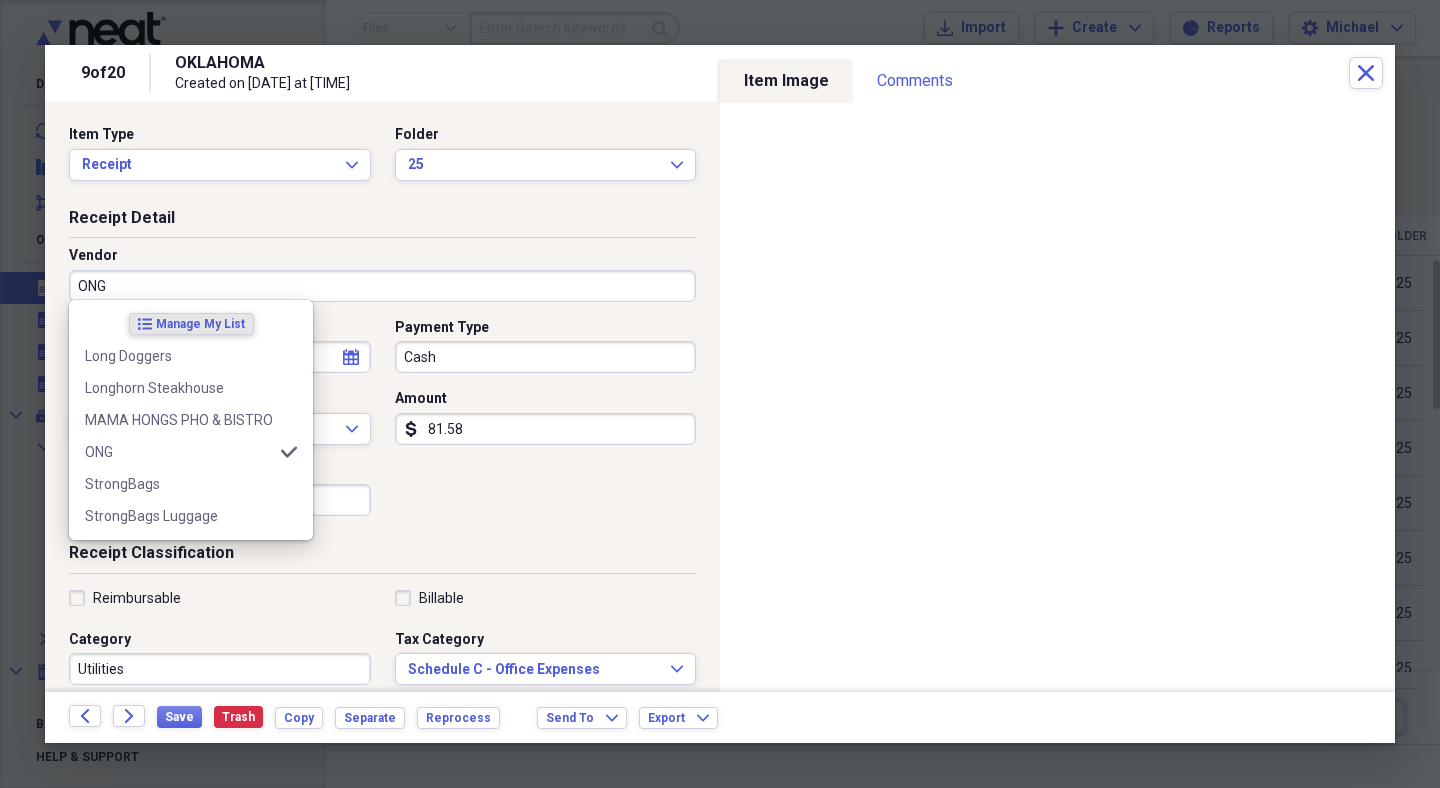type on "ONG" 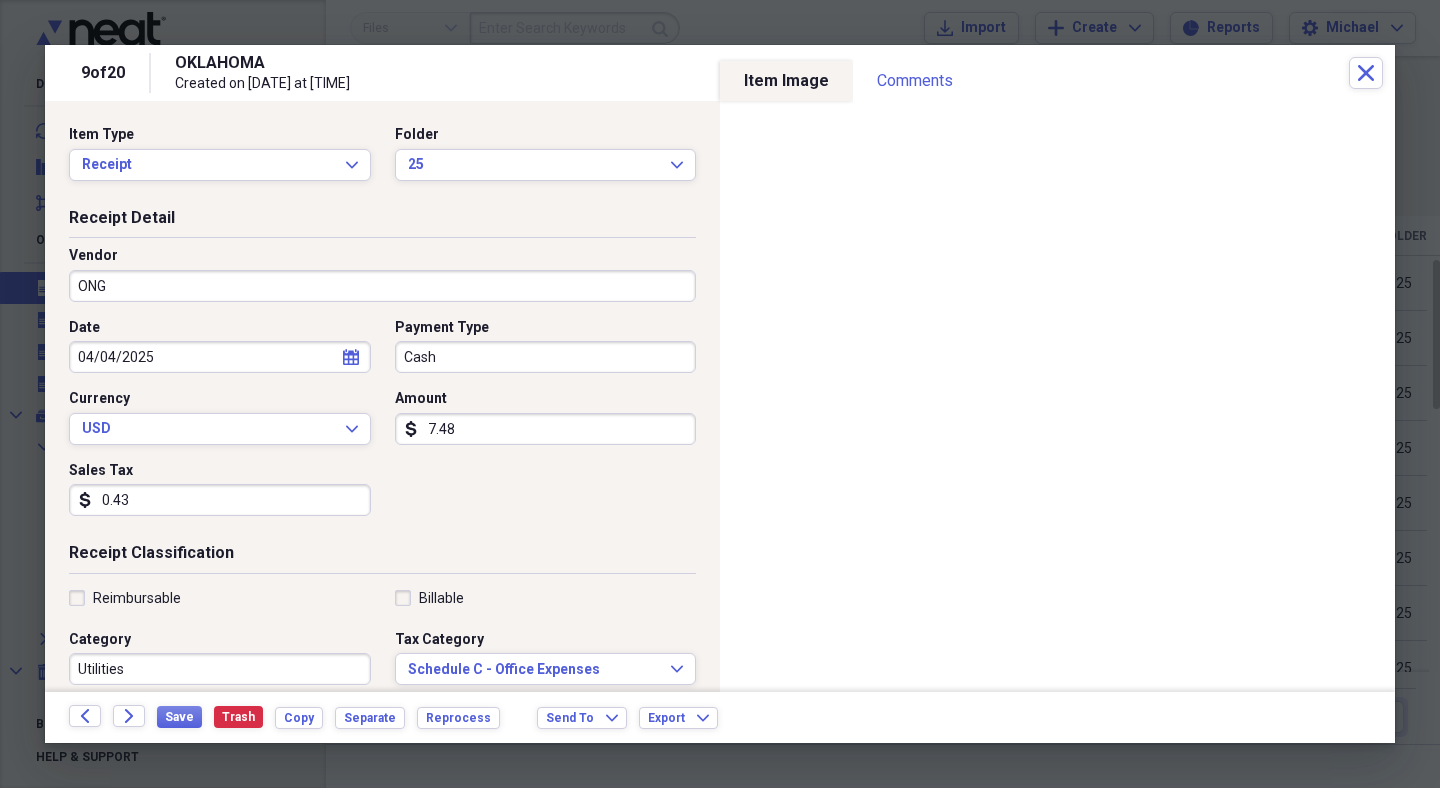 type on "74.89" 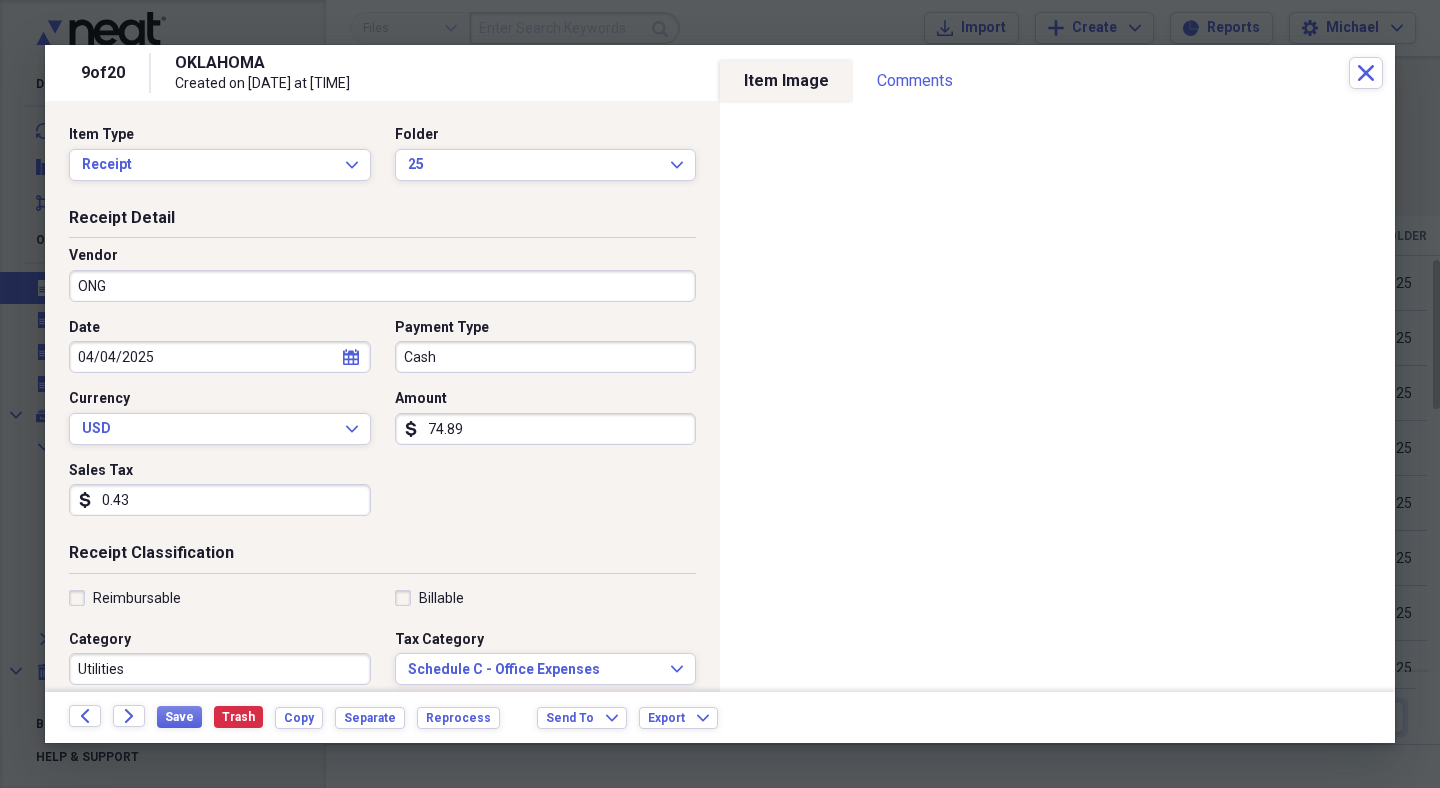 click 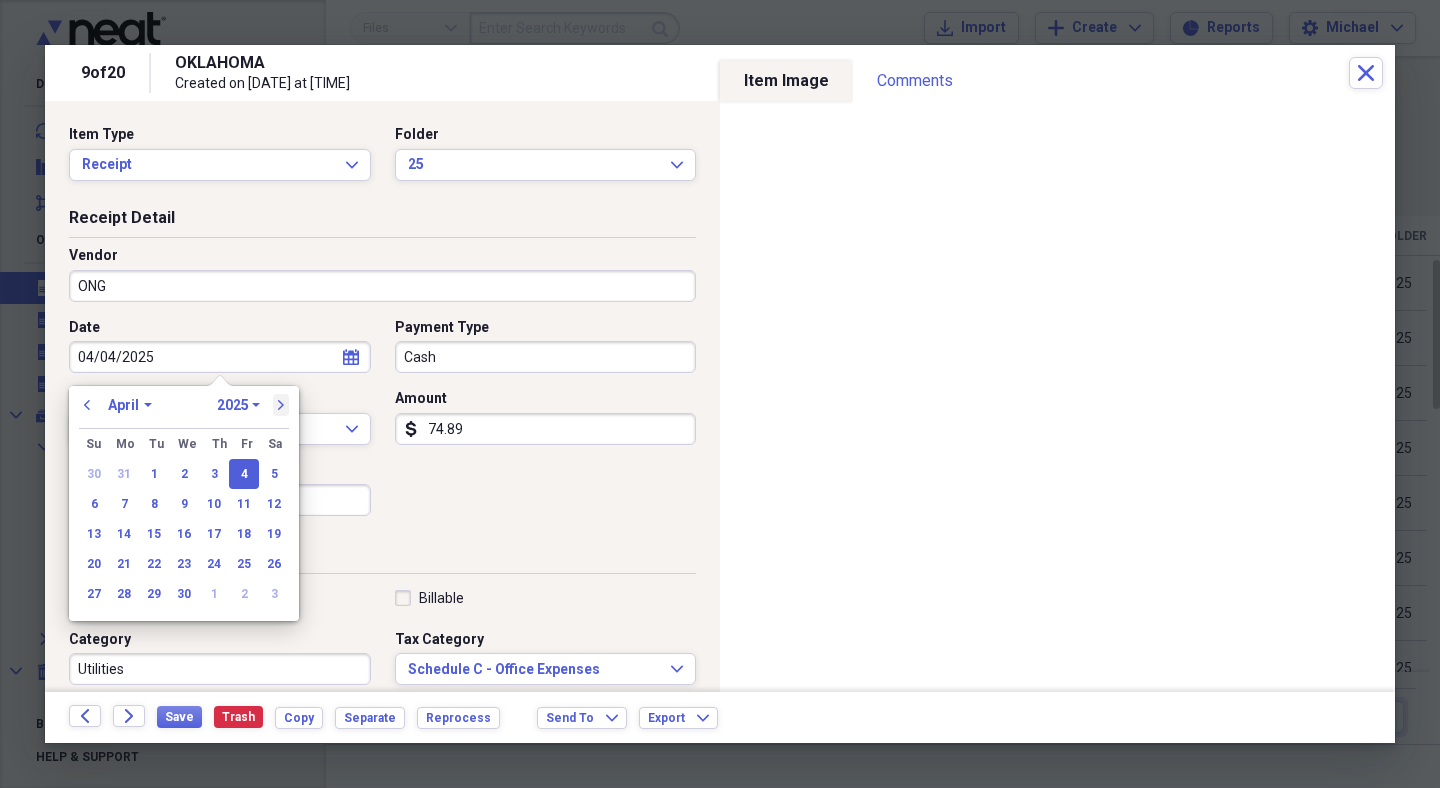 click on "next" at bounding box center (281, 405) 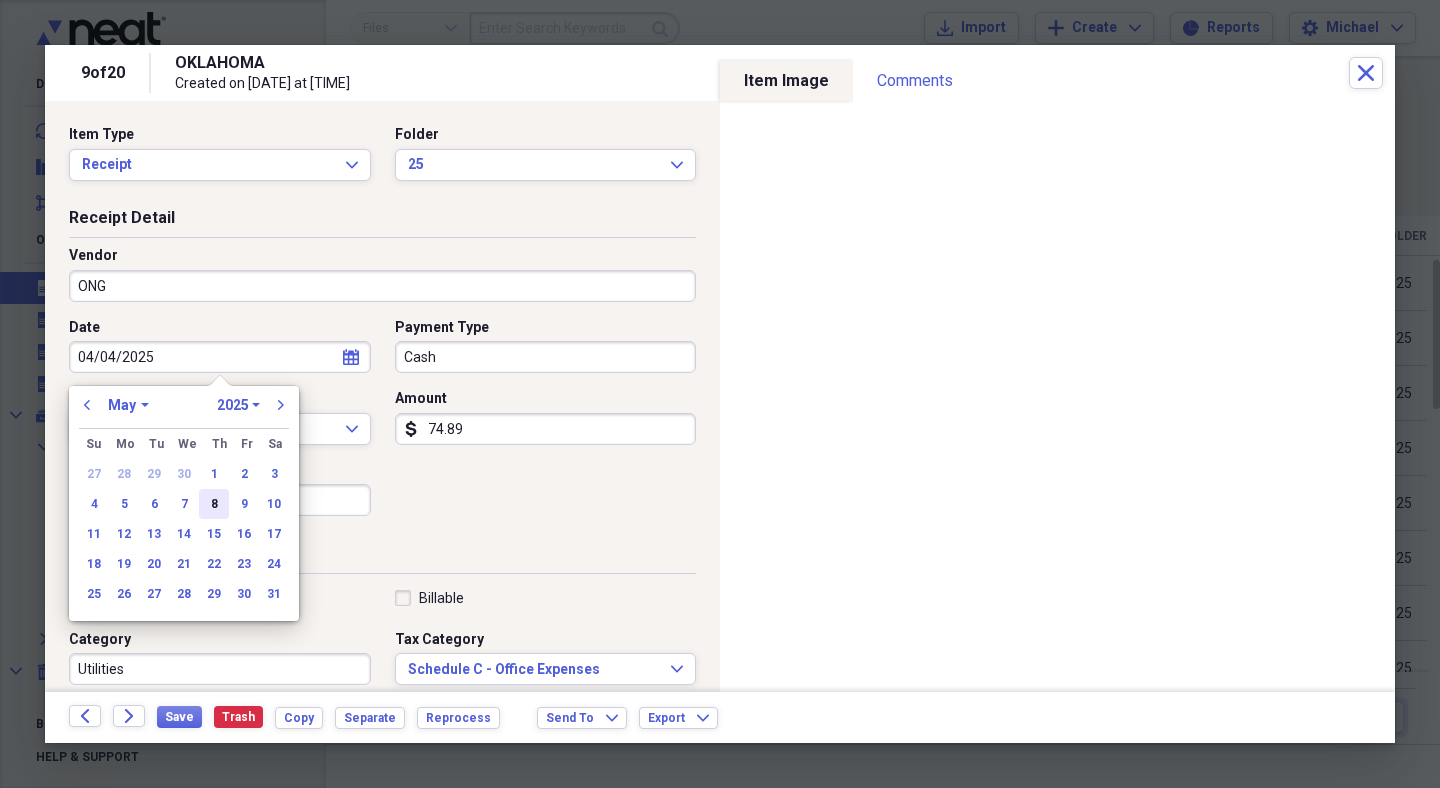 click on "8" at bounding box center (214, 504) 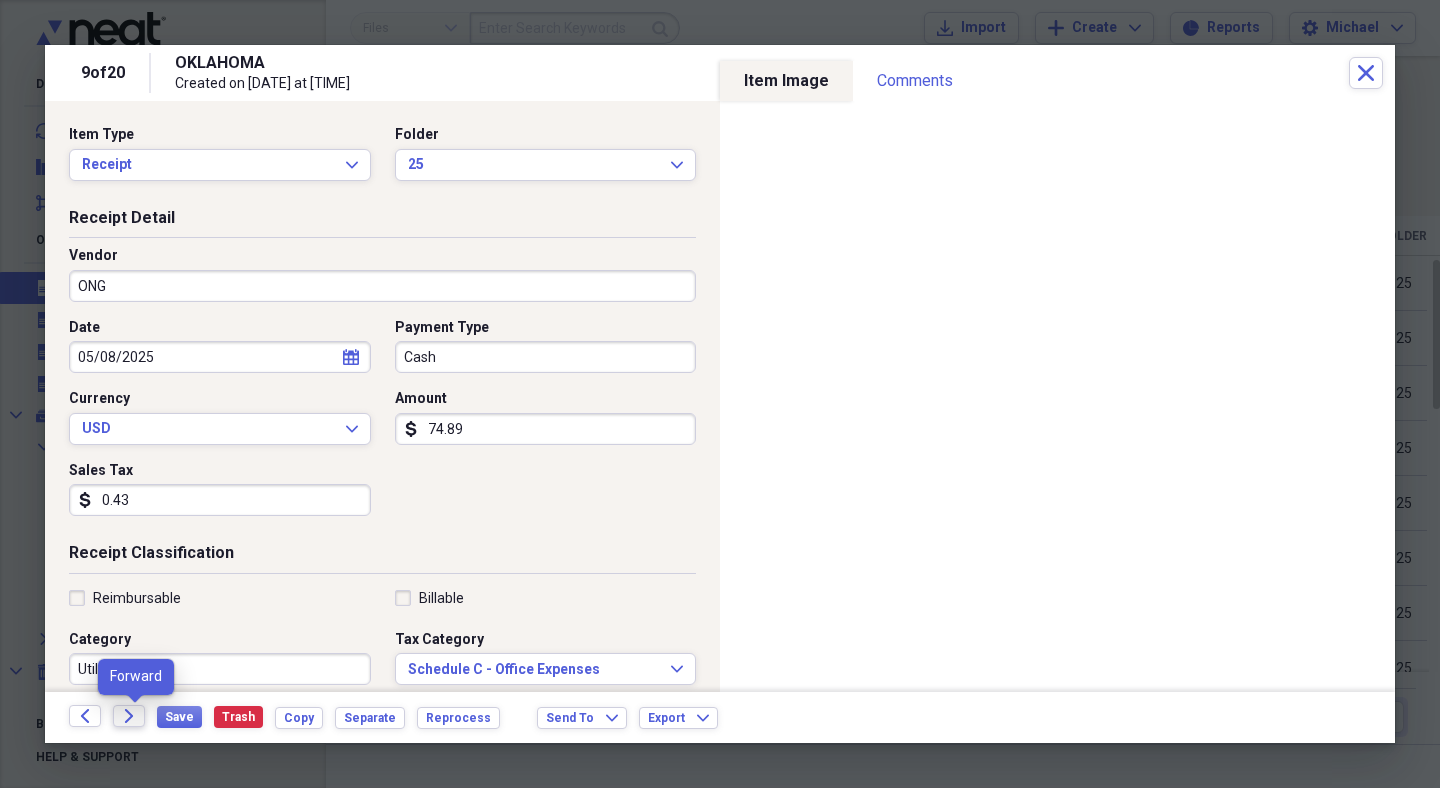 click on "Forward" at bounding box center [129, 716] 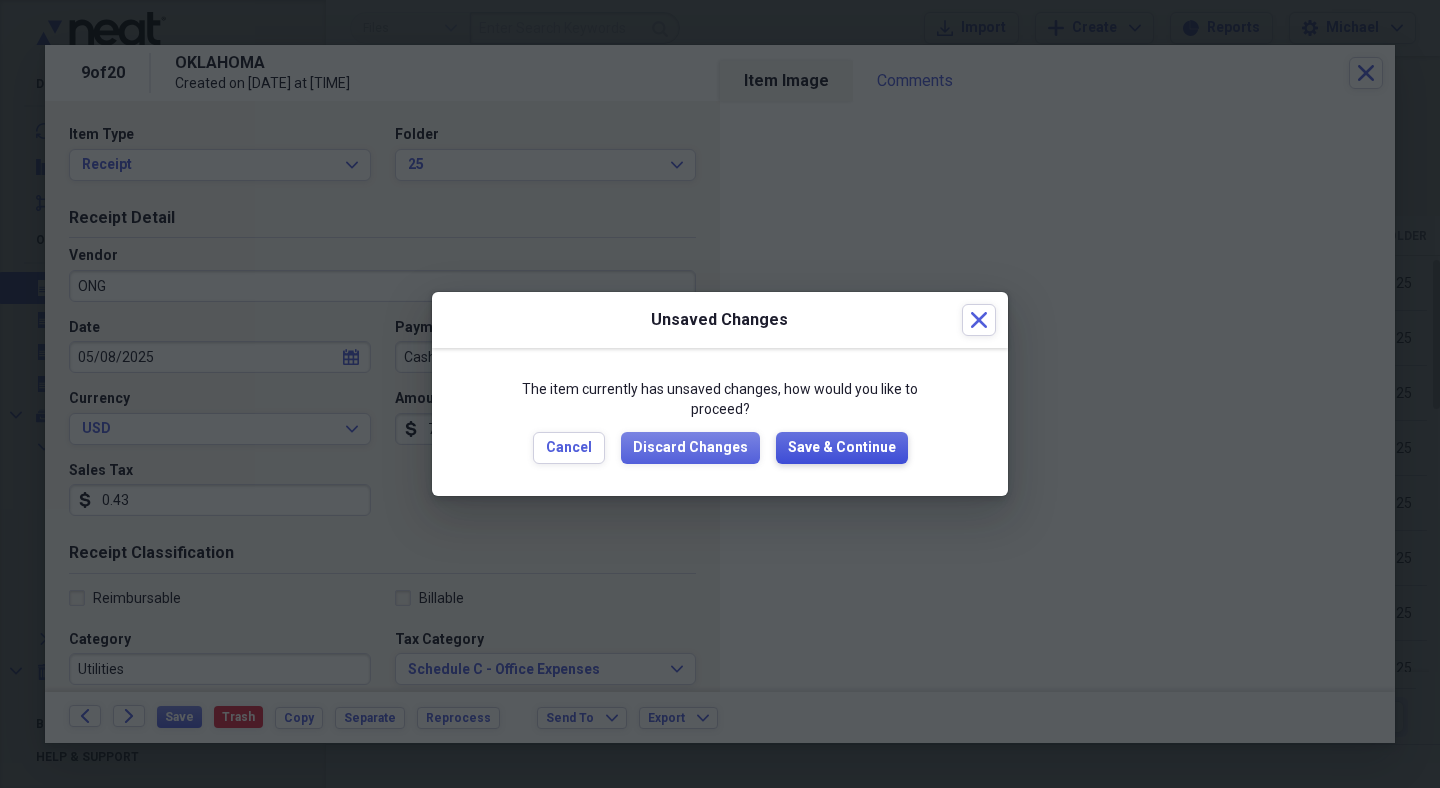click on "Save & Continue" at bounding box center [842, 448] 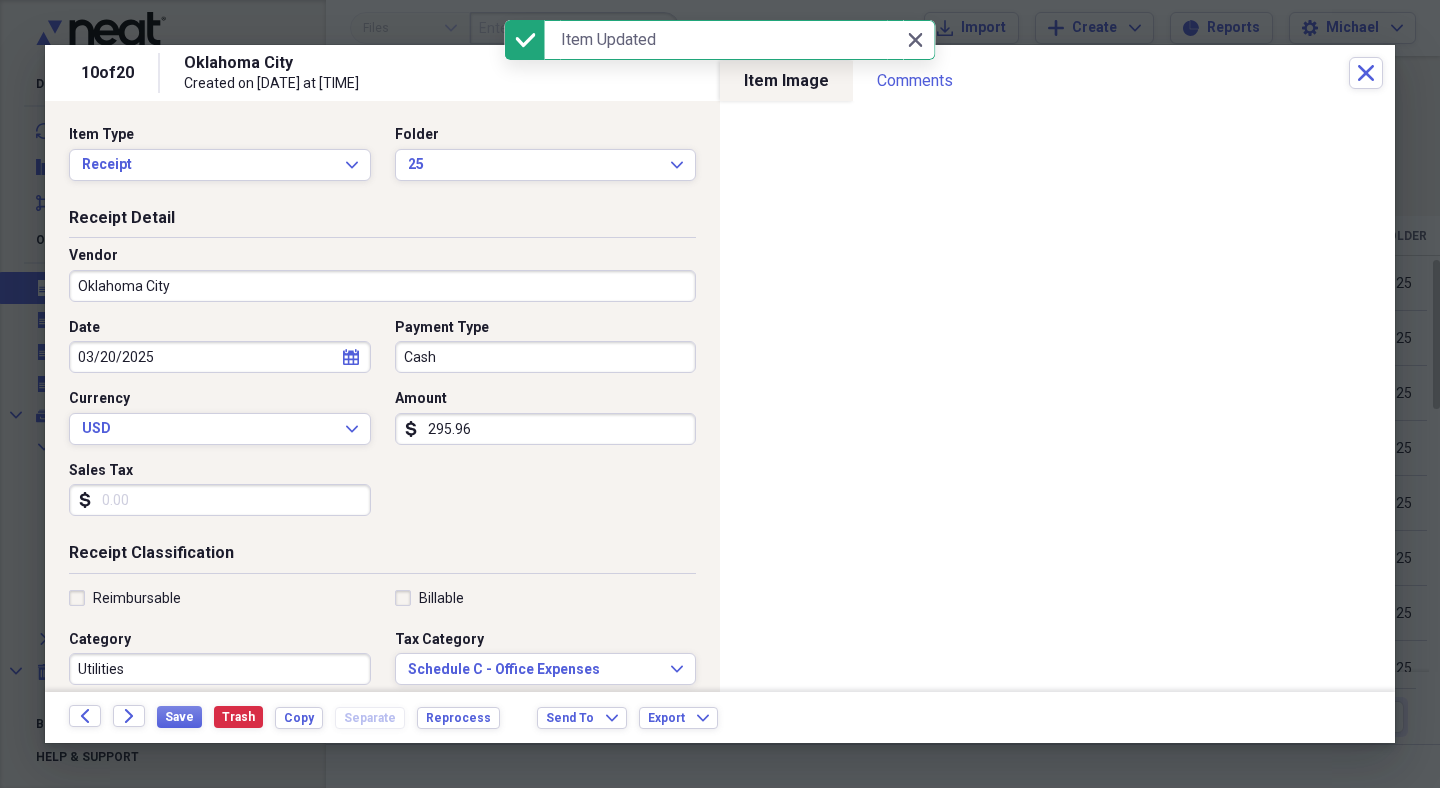 click on "Oklahoma City" at bounding box center (382, 286) 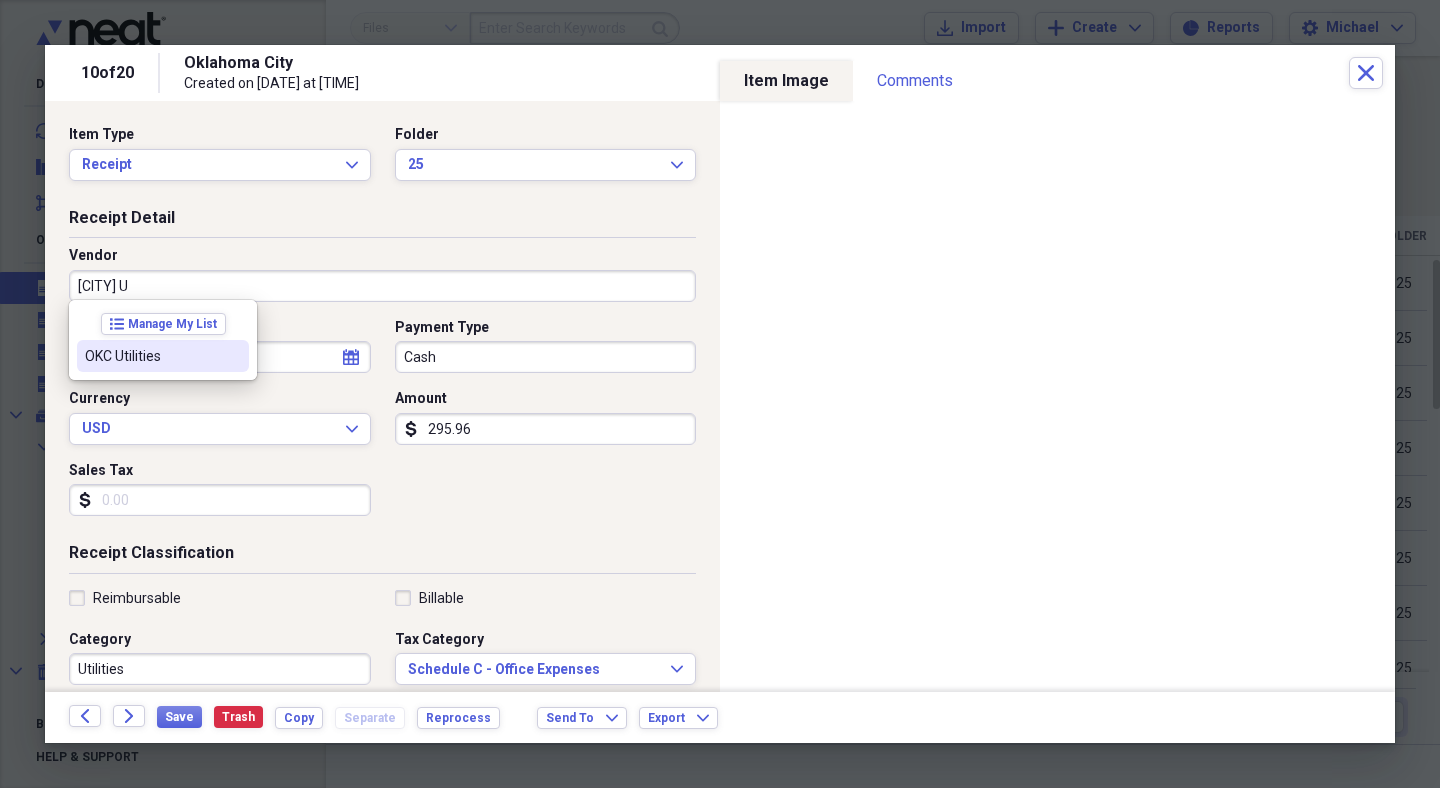 click on "OKC Utilities" at bounding box center [151, 356] 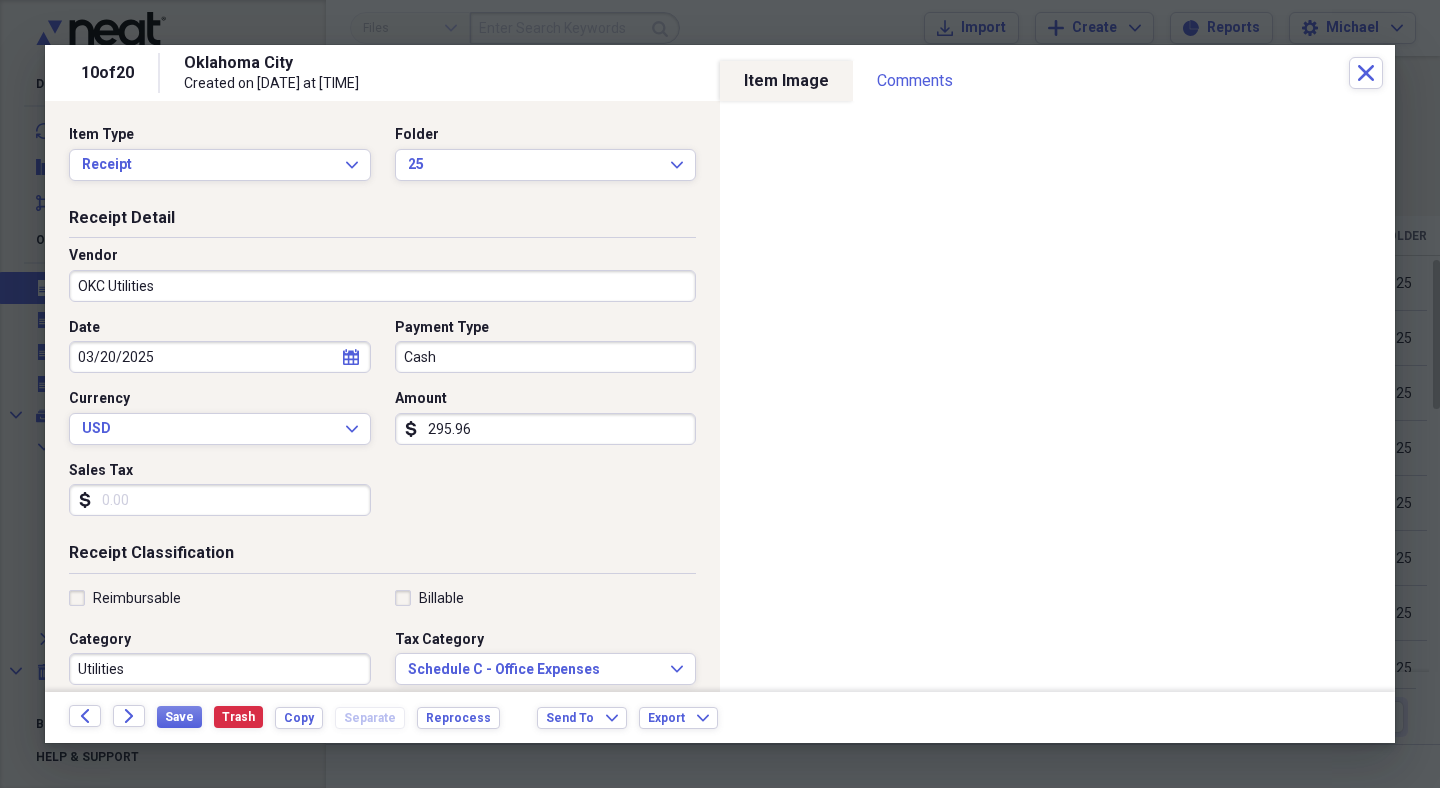 click on "calendar" 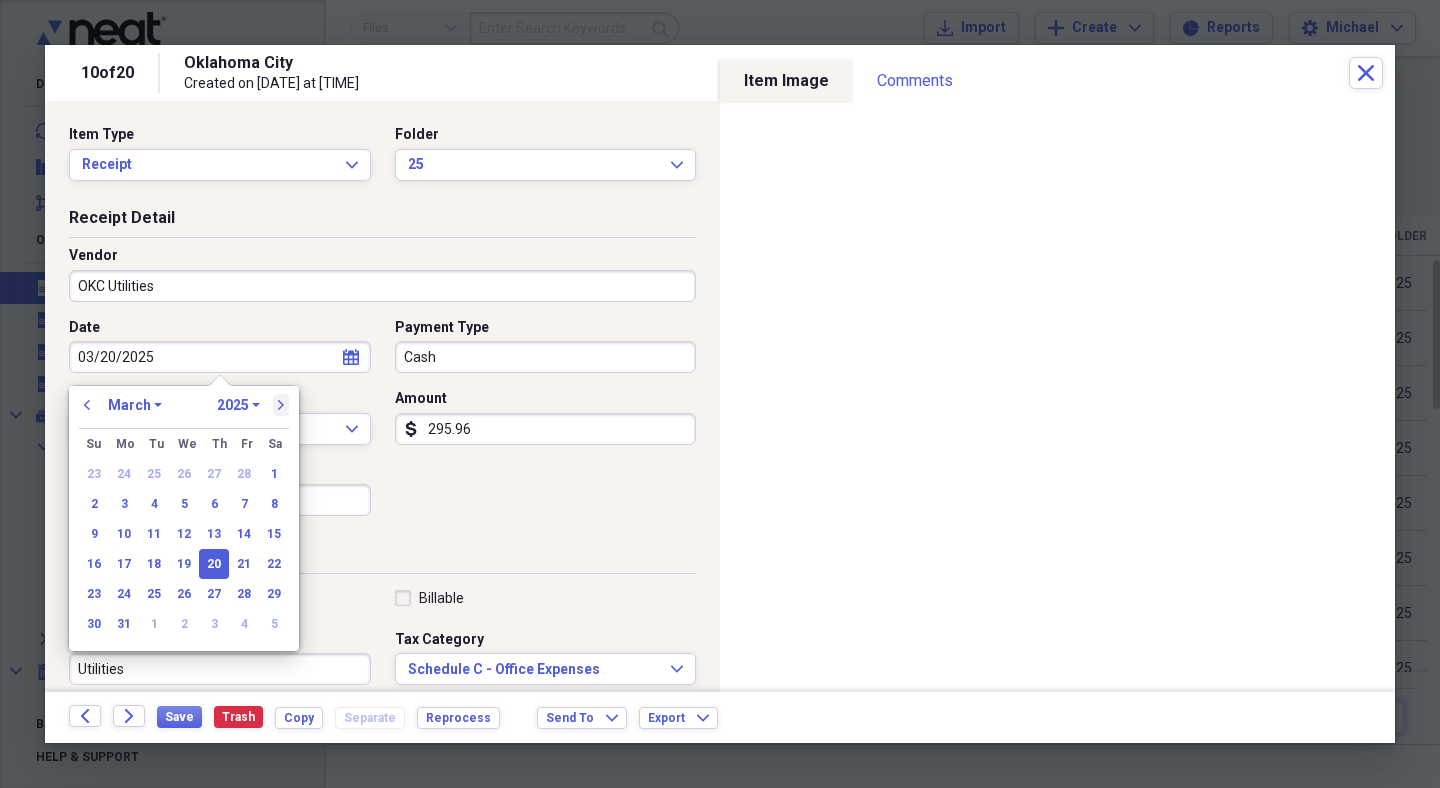 click on "next" at bounding box center (281, 405) 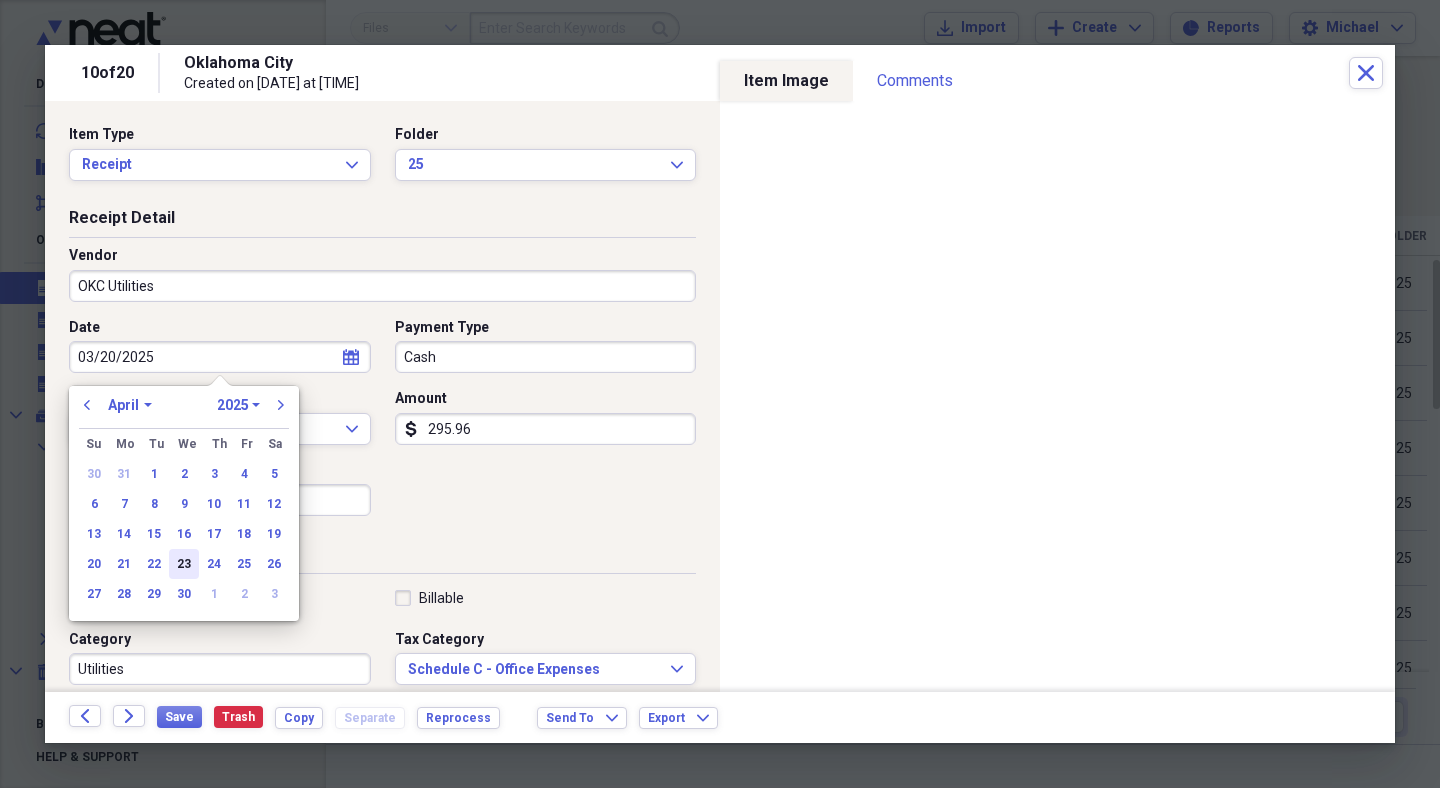 click on "23" at bounding box center [184, 564] 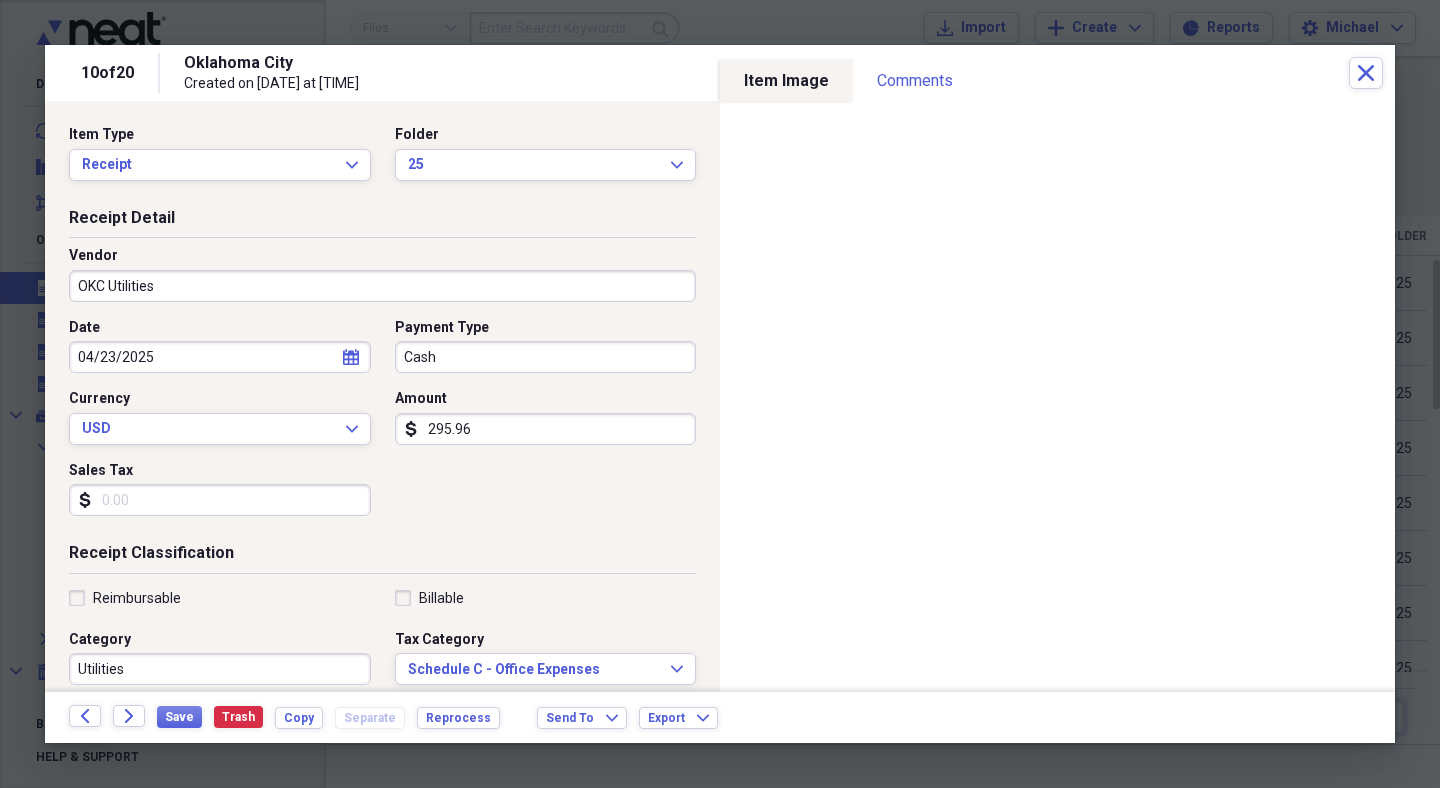 click on "295.96" at bounding box center (546, 429) 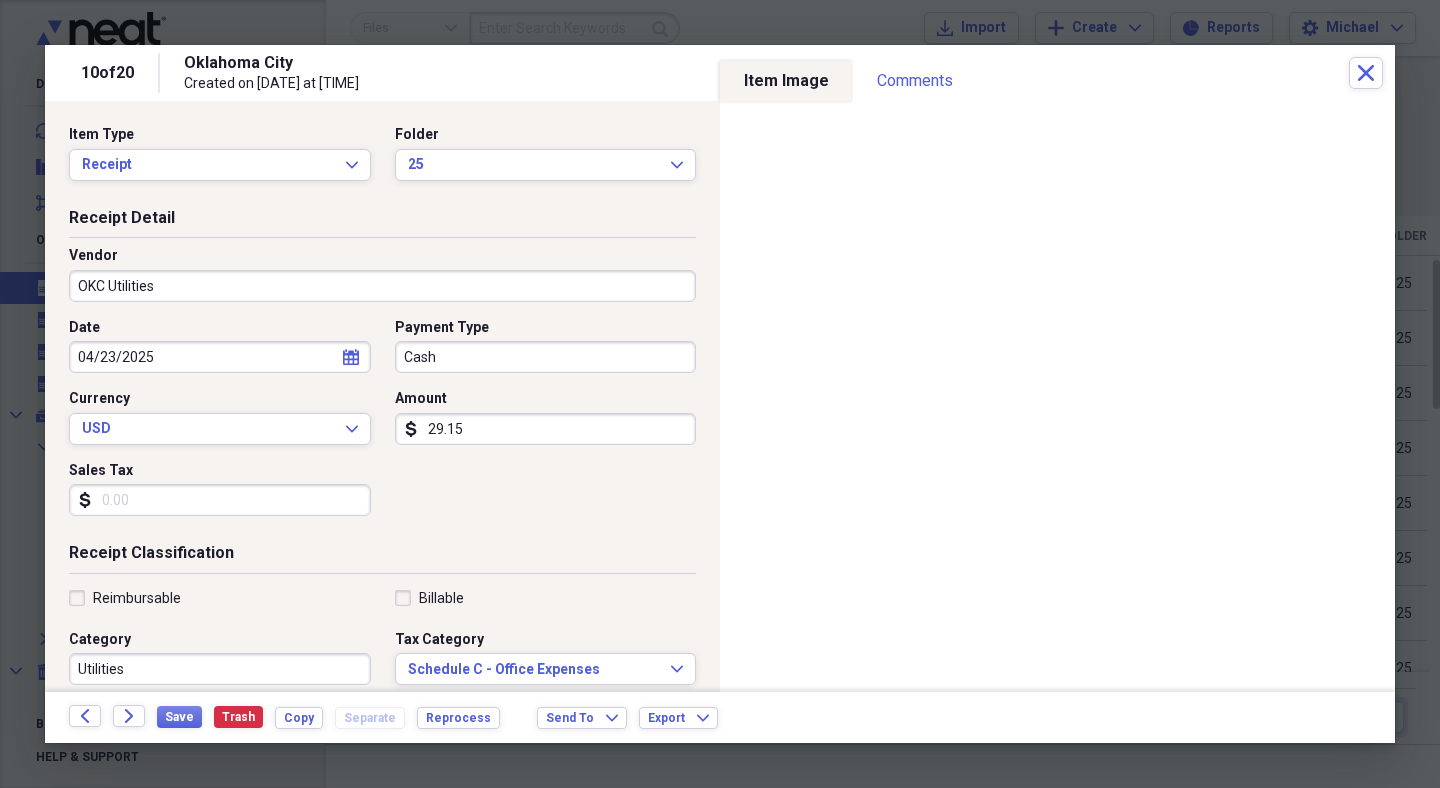 type on "291.59" 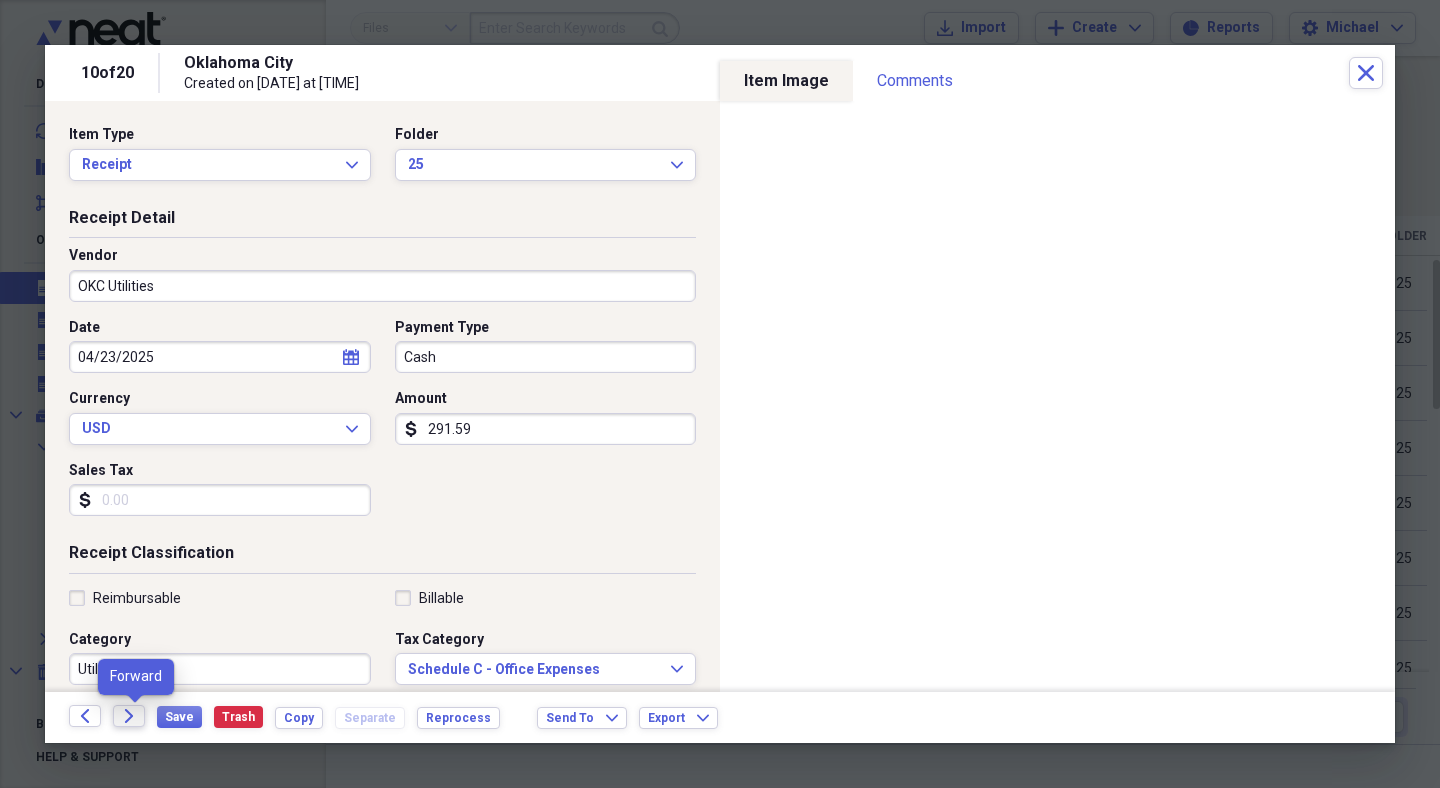 click 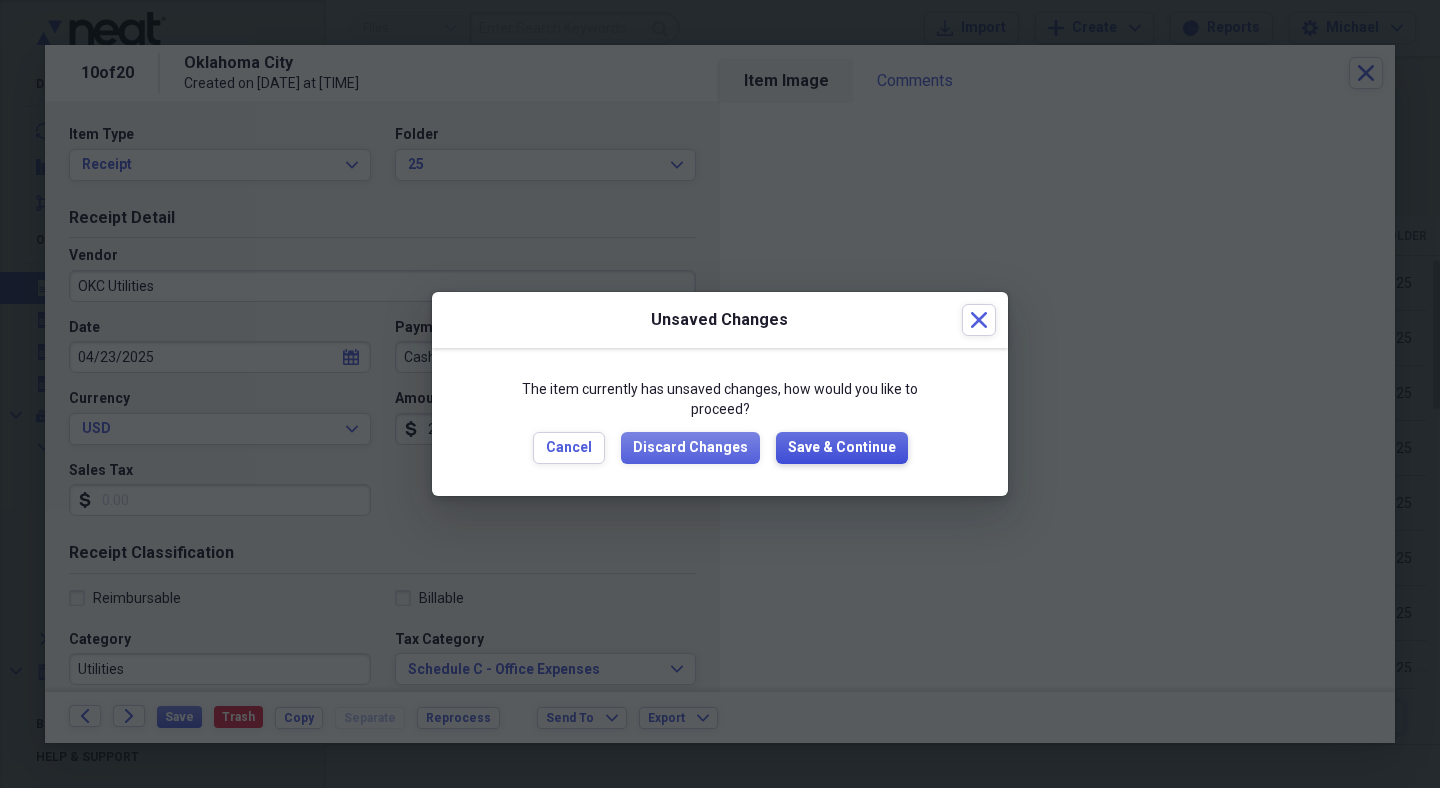 click on "Save & Continue" at bounding box center (842, 448) 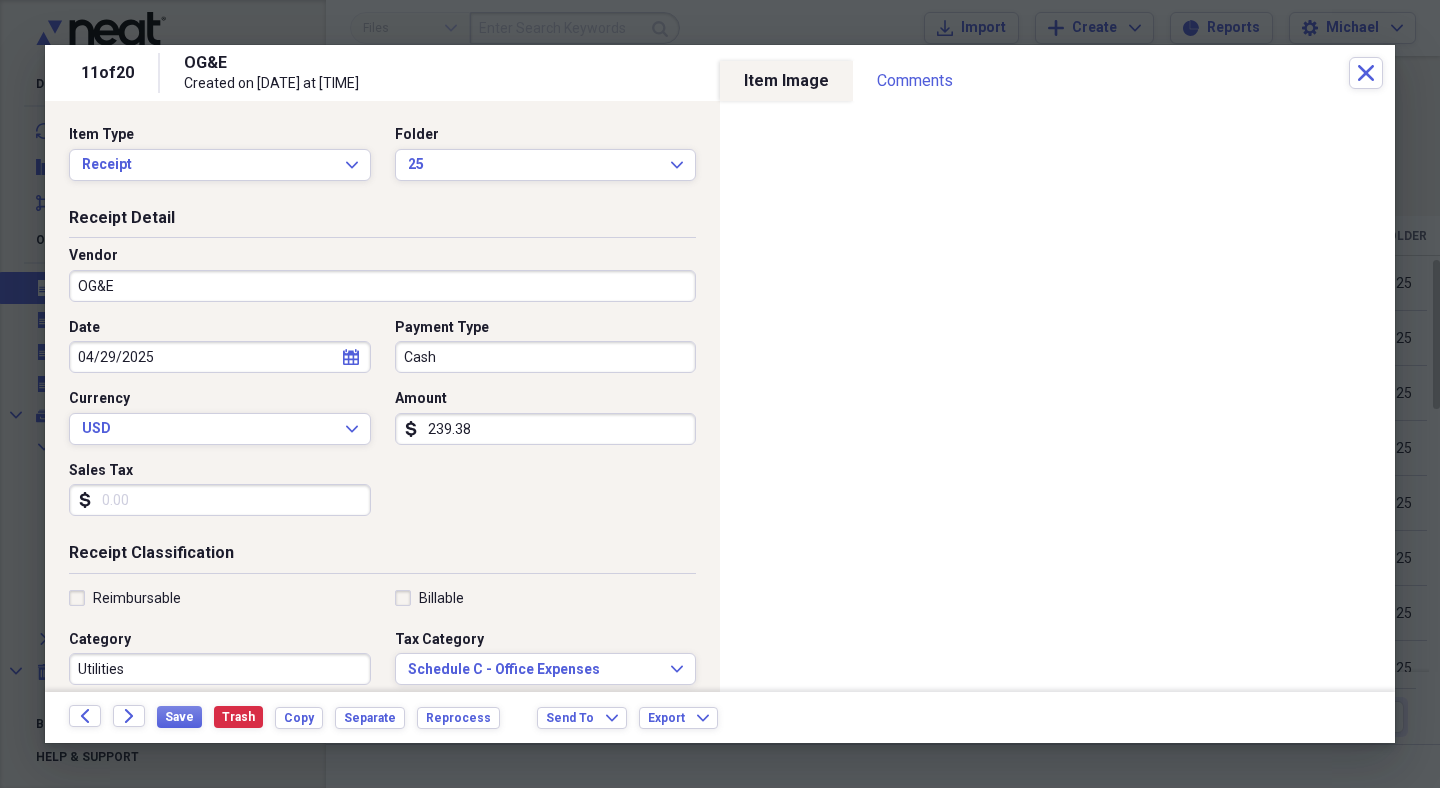 click on "calendar" 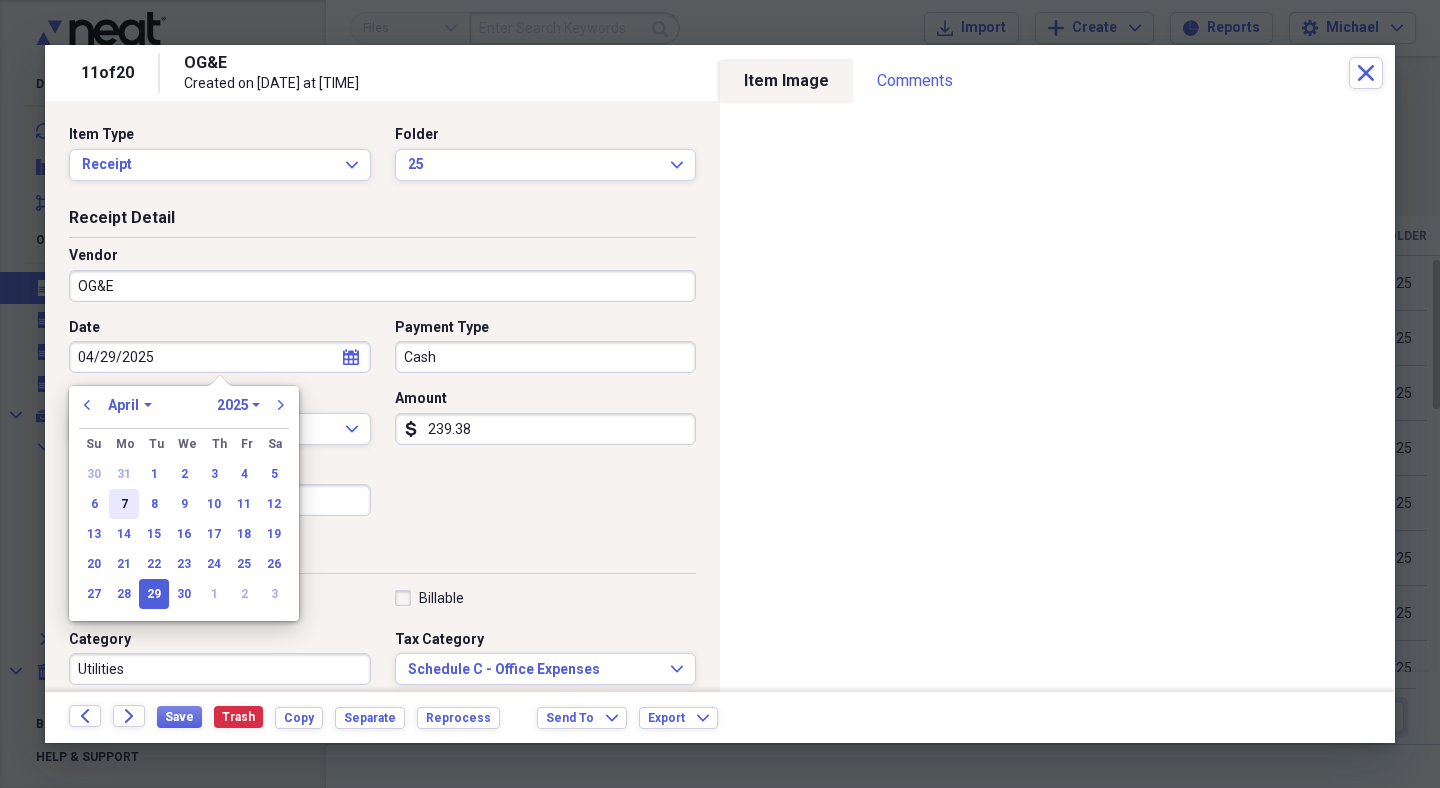 click on "7" at bounding box center [124, 504] 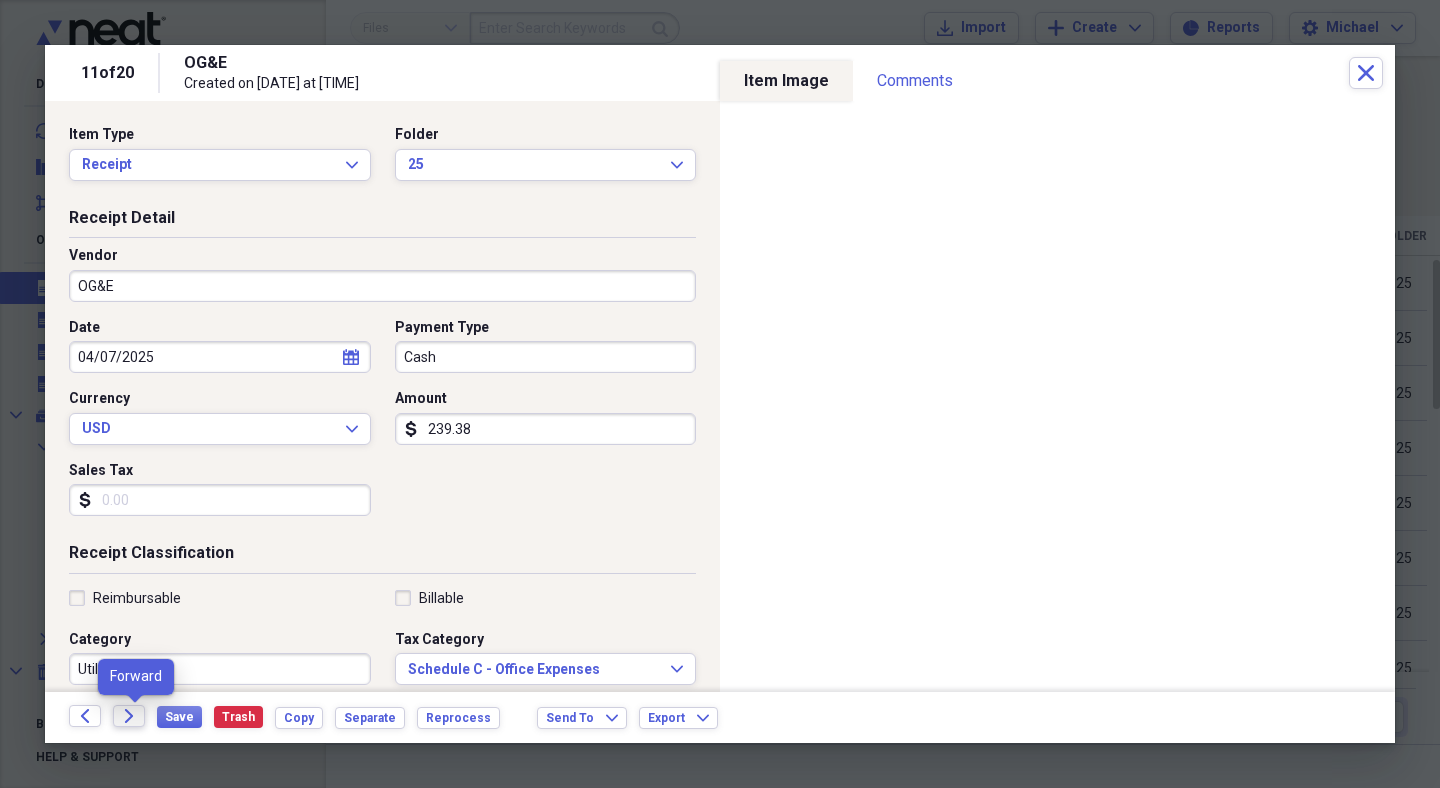 click 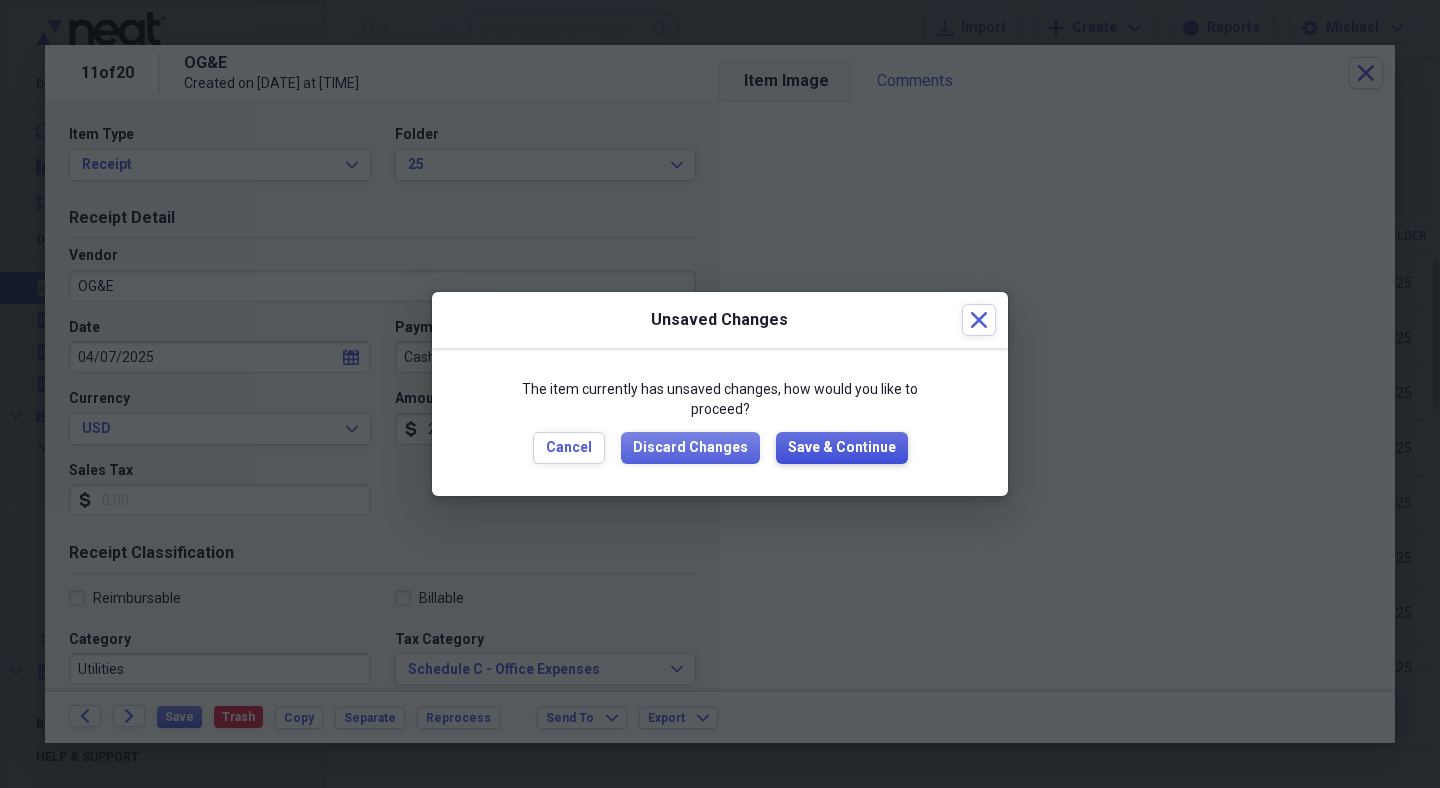 click on "Save & Continue" at bounding box center [842, 448] 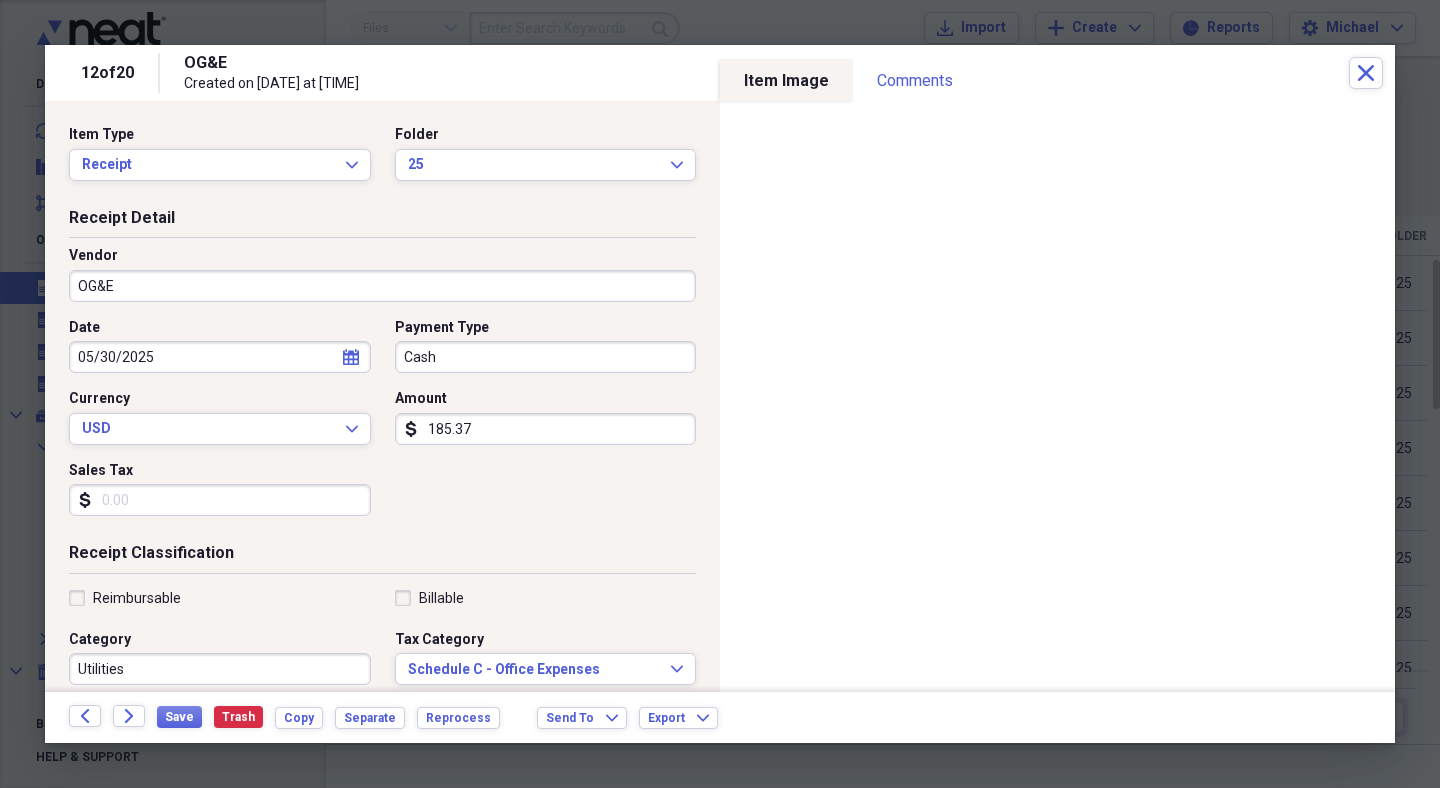 click 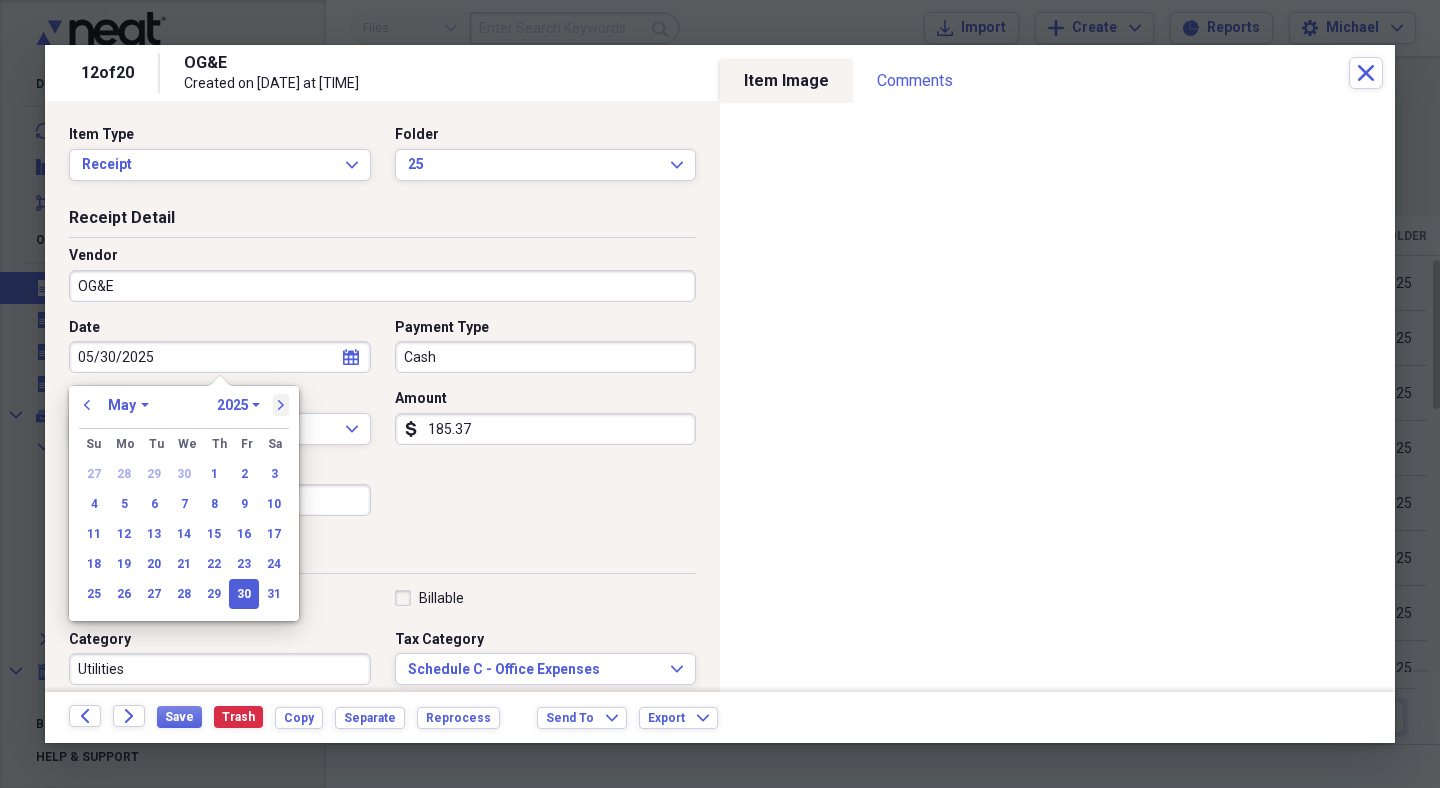 click on "next" at bounding box center (281, 405) 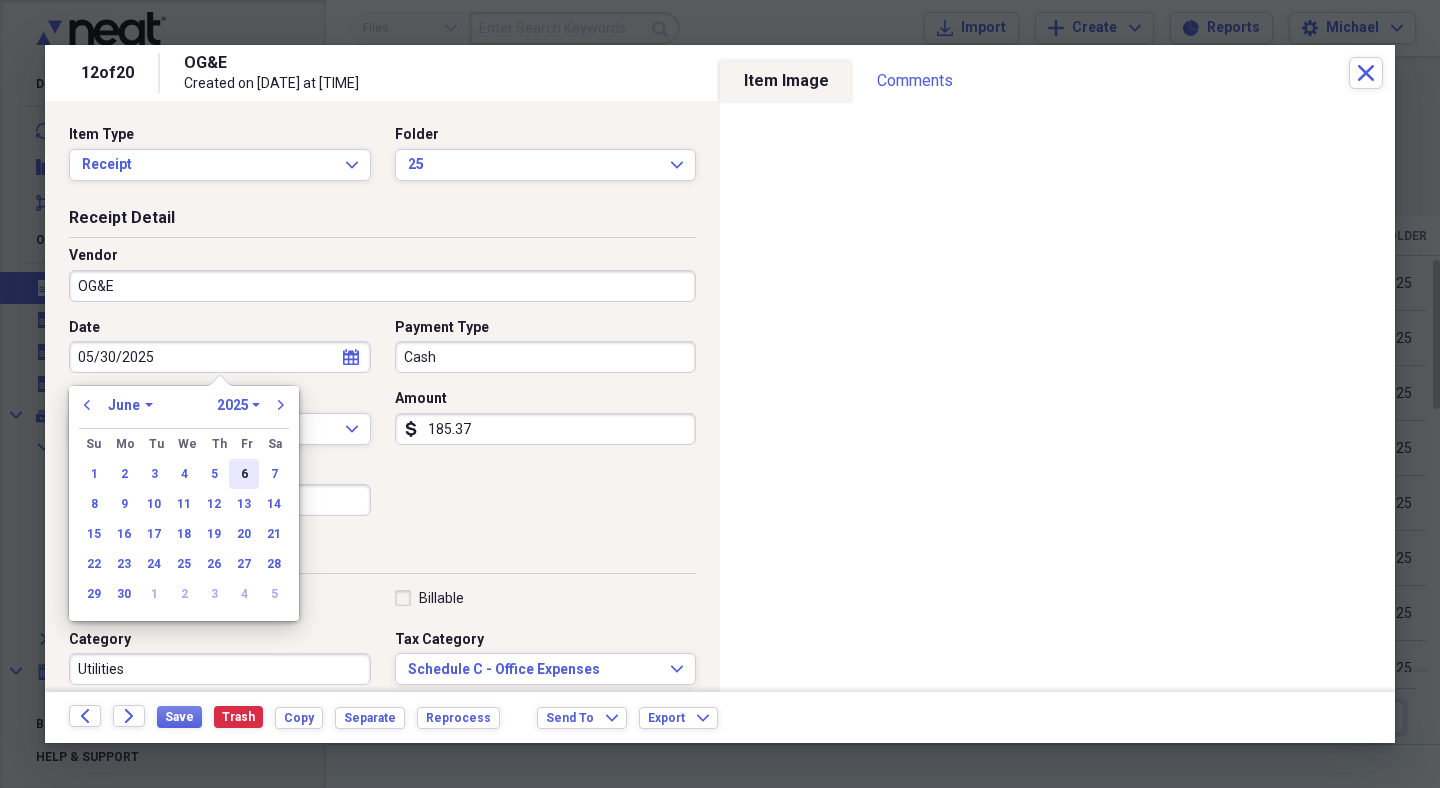 click on "6" at bounding box center [244, 474] 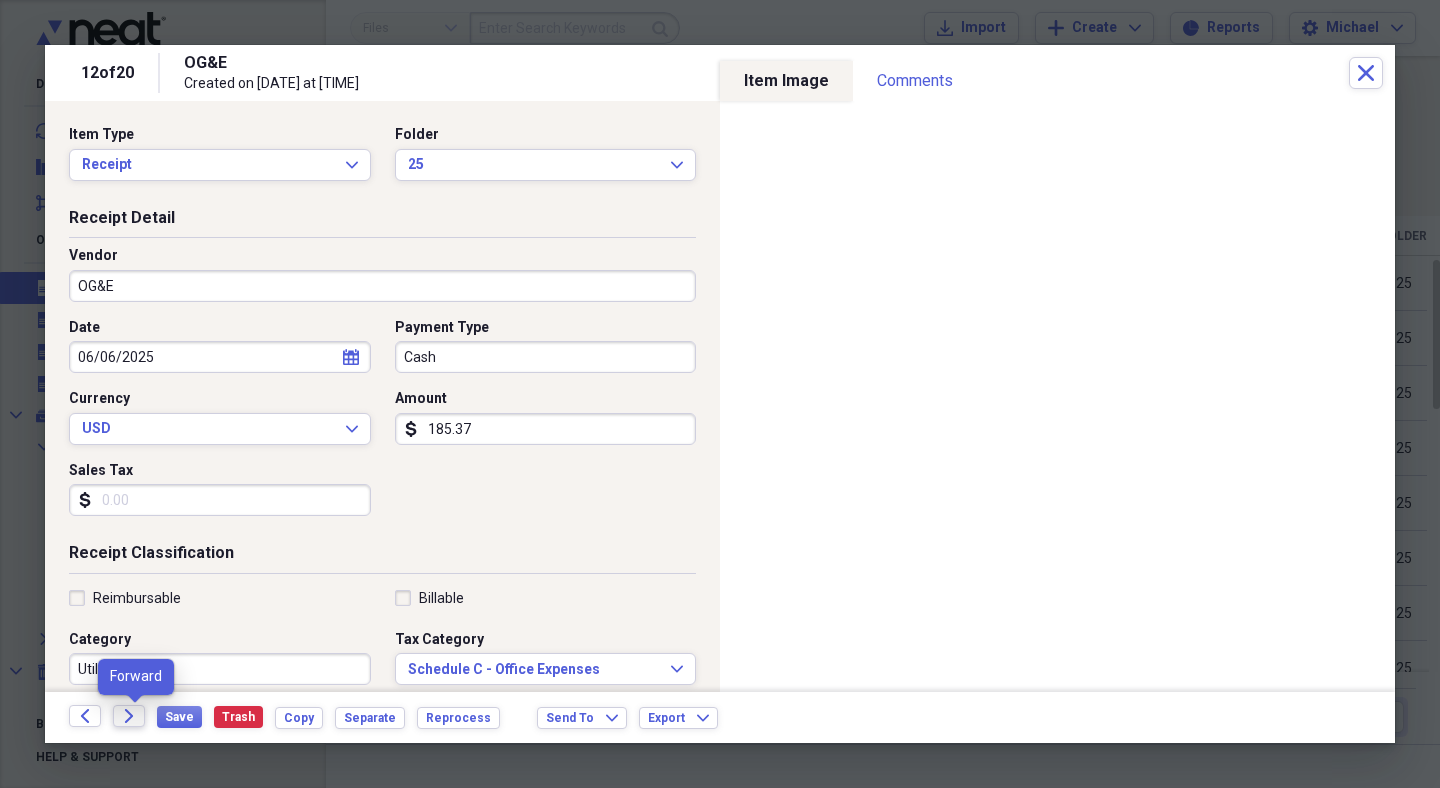 click on "Forward" at bounding box center (129, 716) 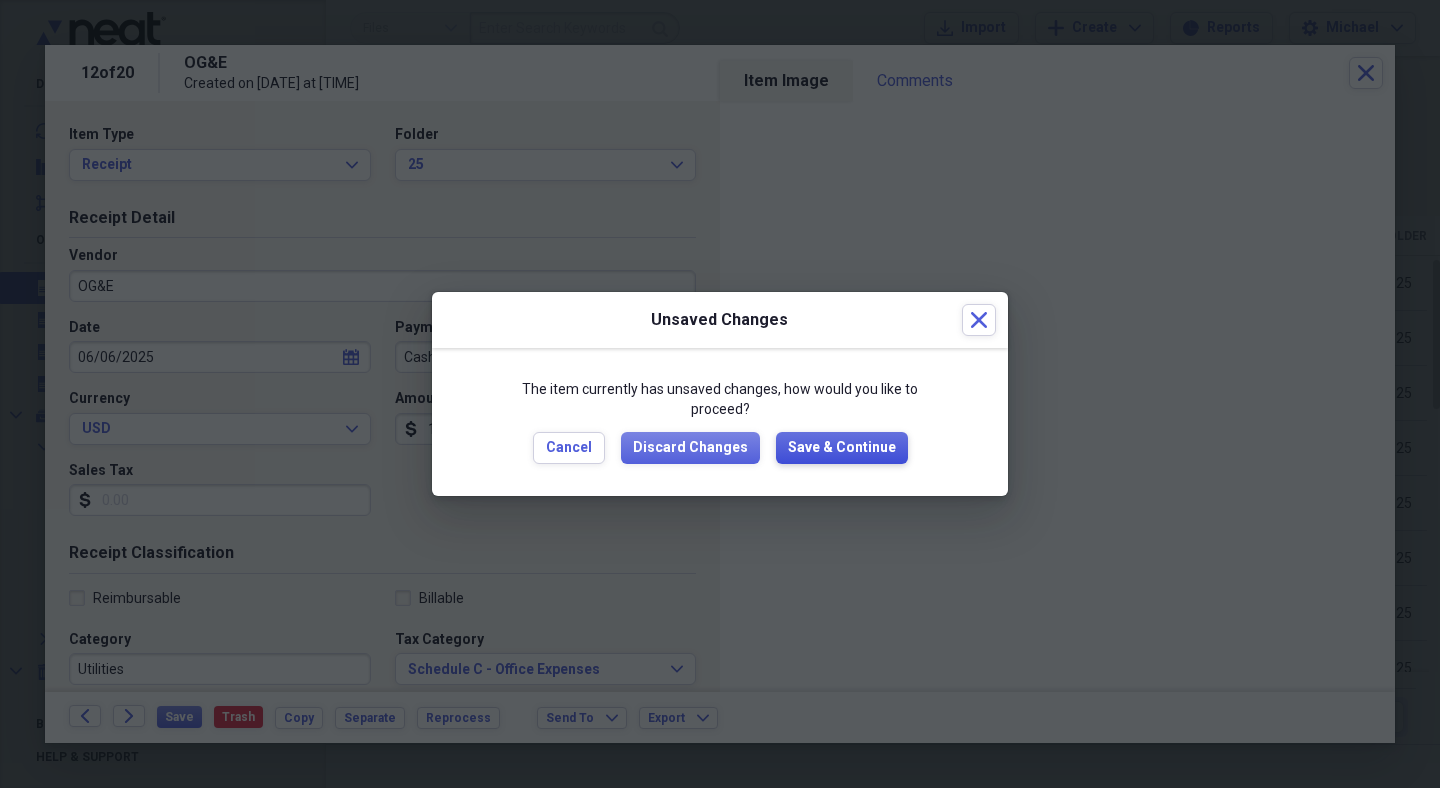 click on "Save & Continue" at bounding box center (842, 448) 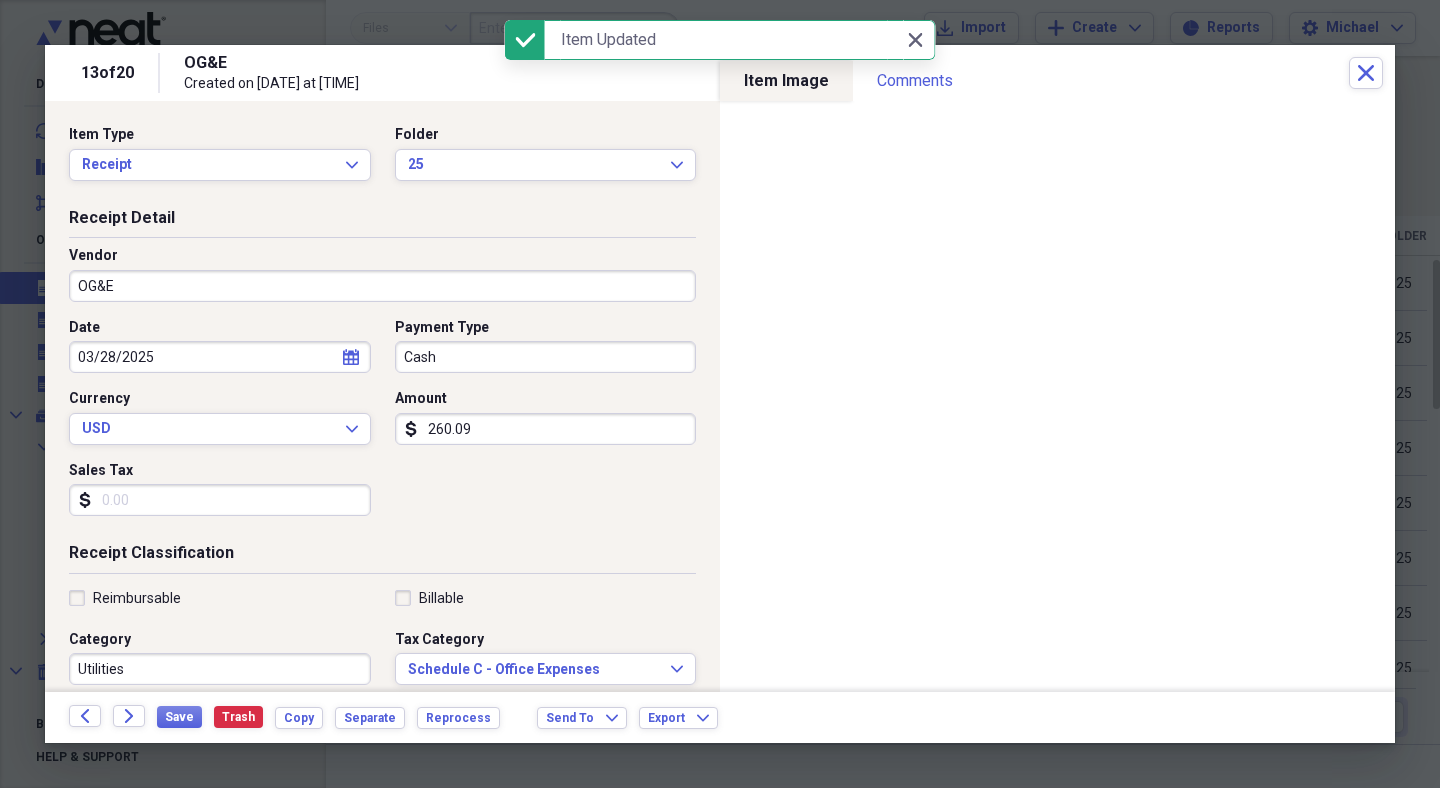 click on "calendar" 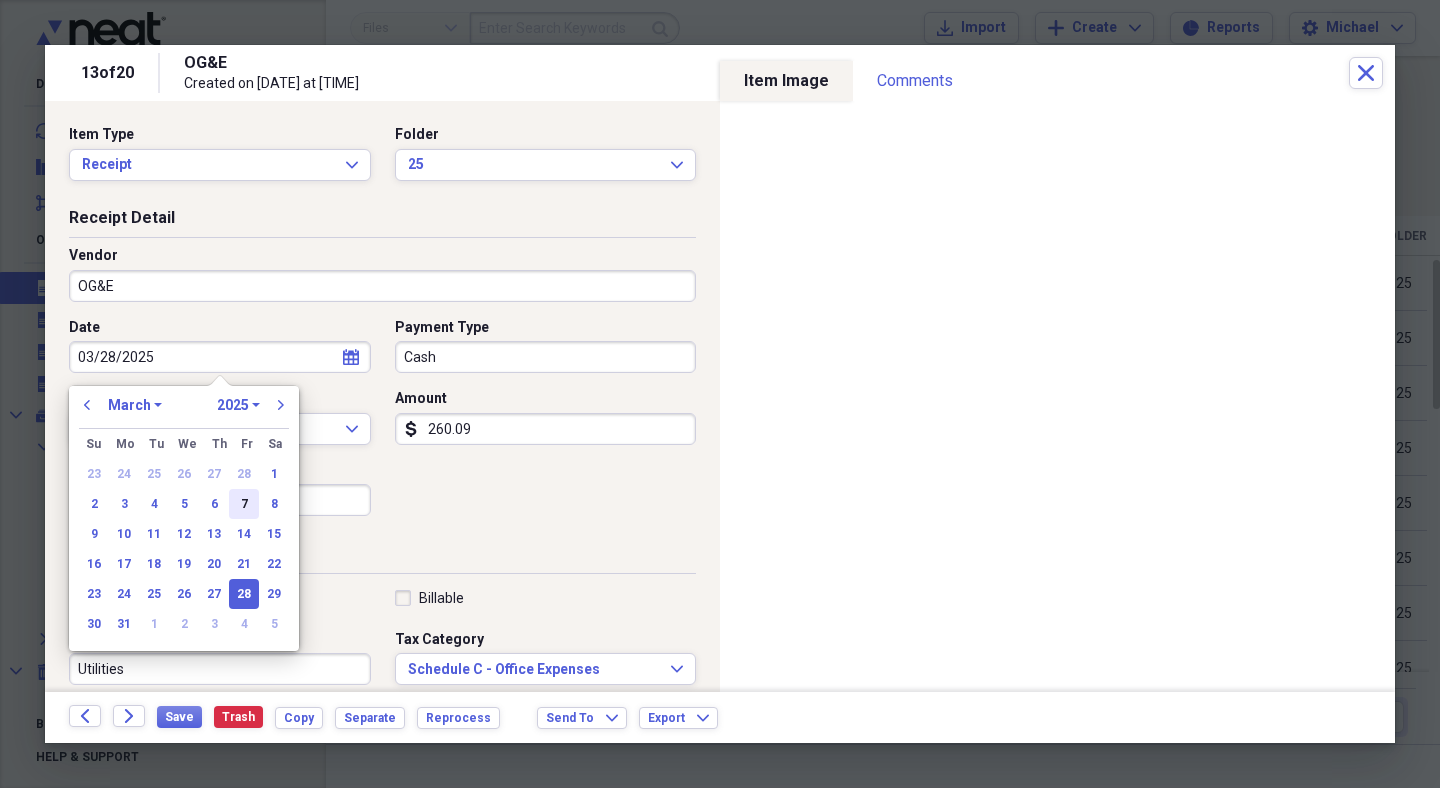 click on "7" at bounding box center (244, 504) 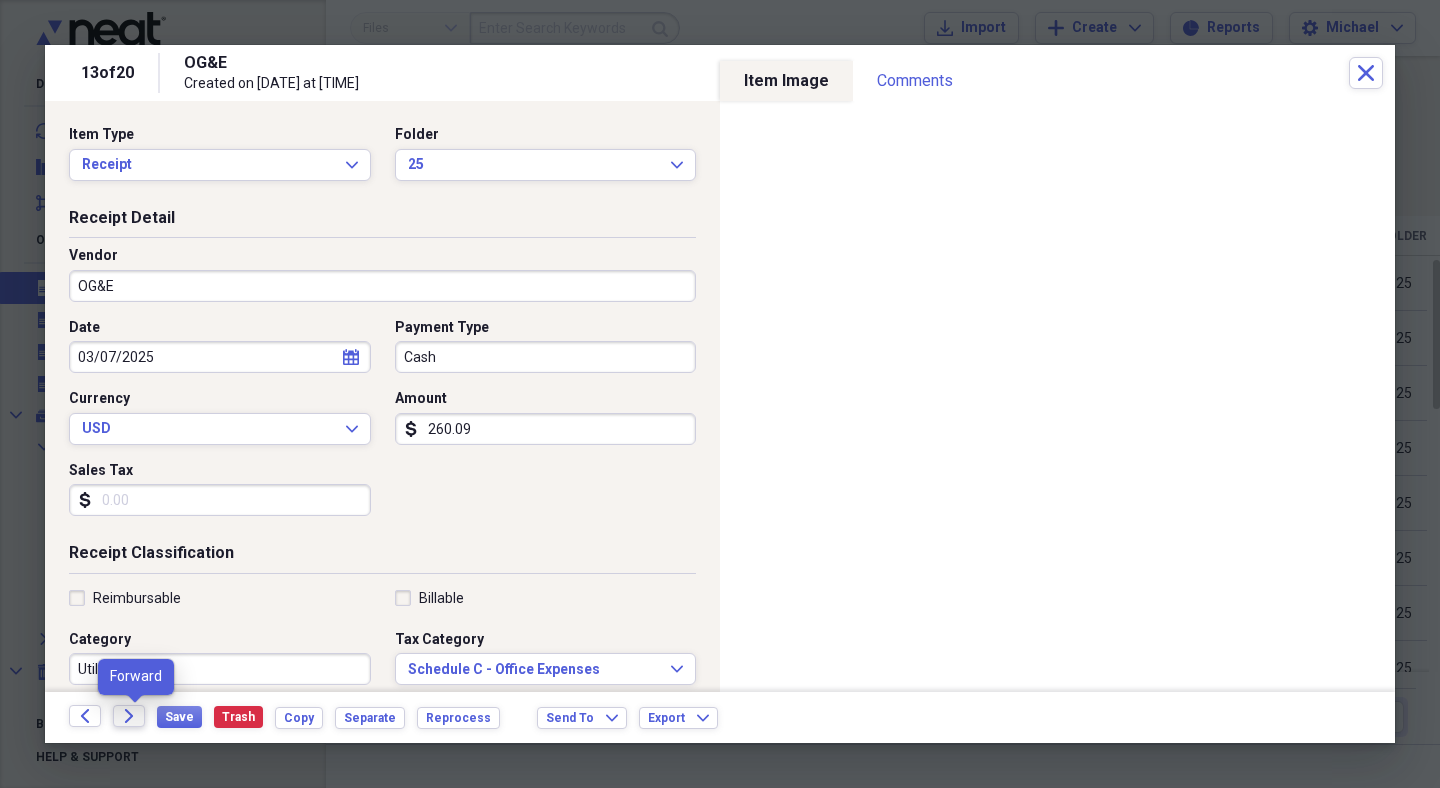 click on "Forward" 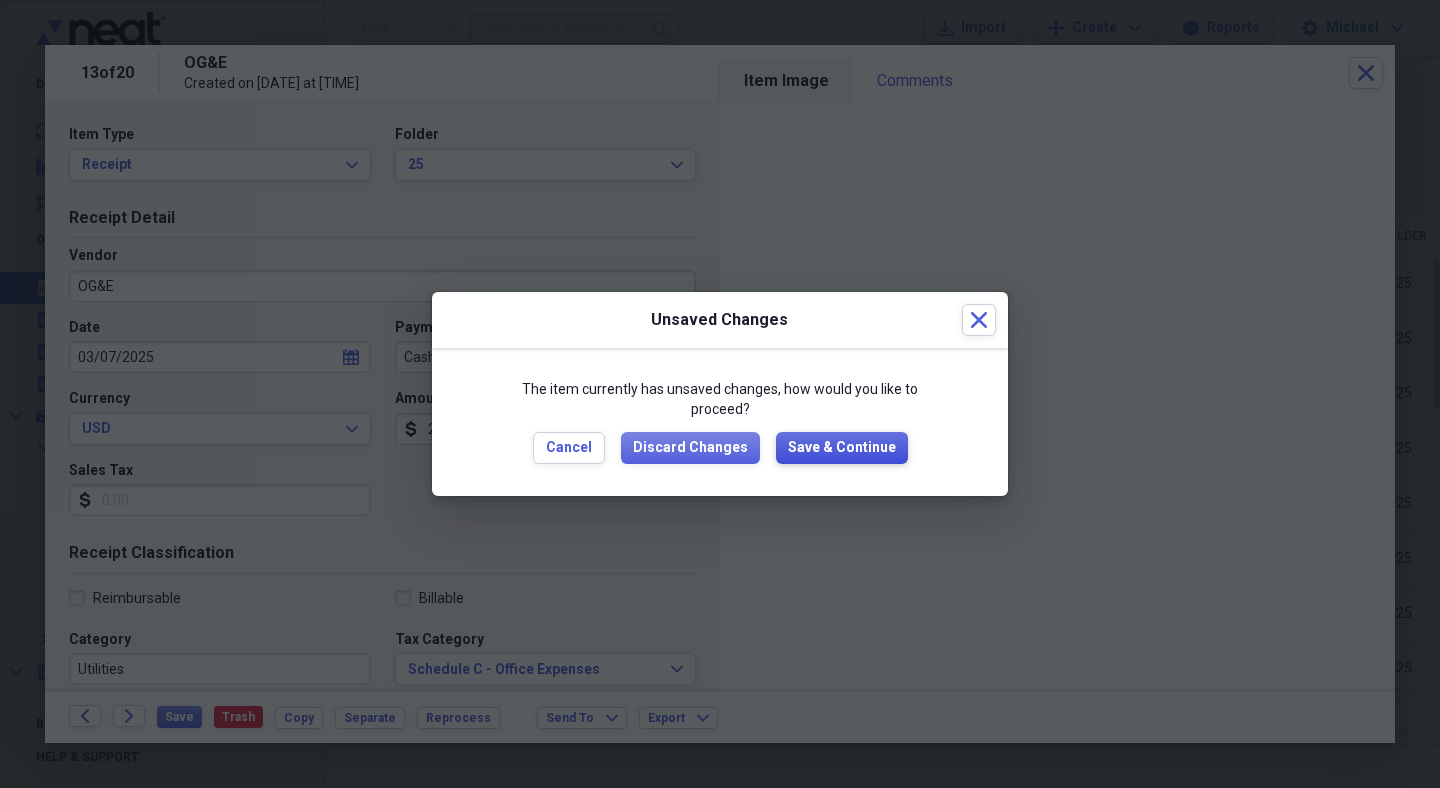 click on "Save & Continue" at bounding box center [842, 448] 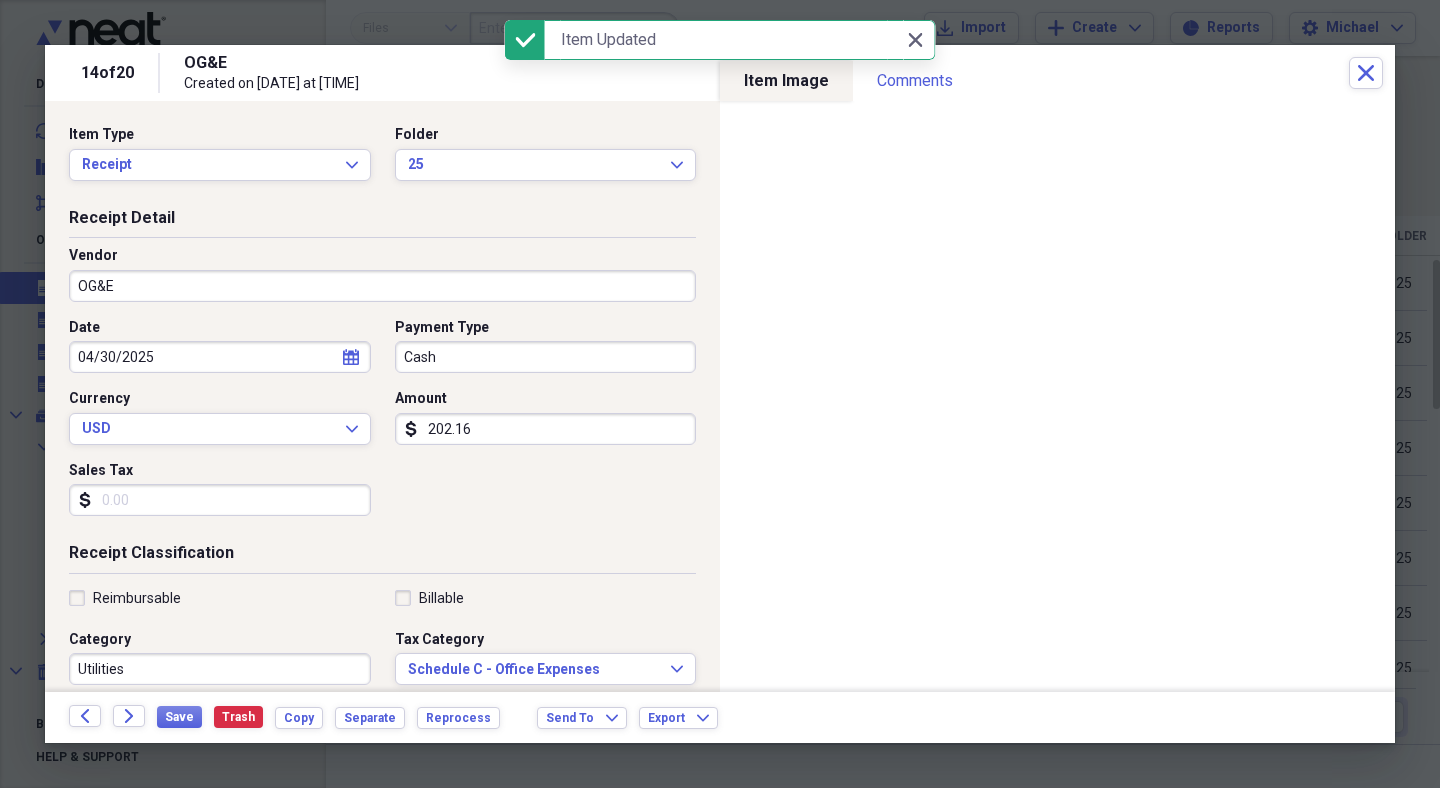 click on "calendar" 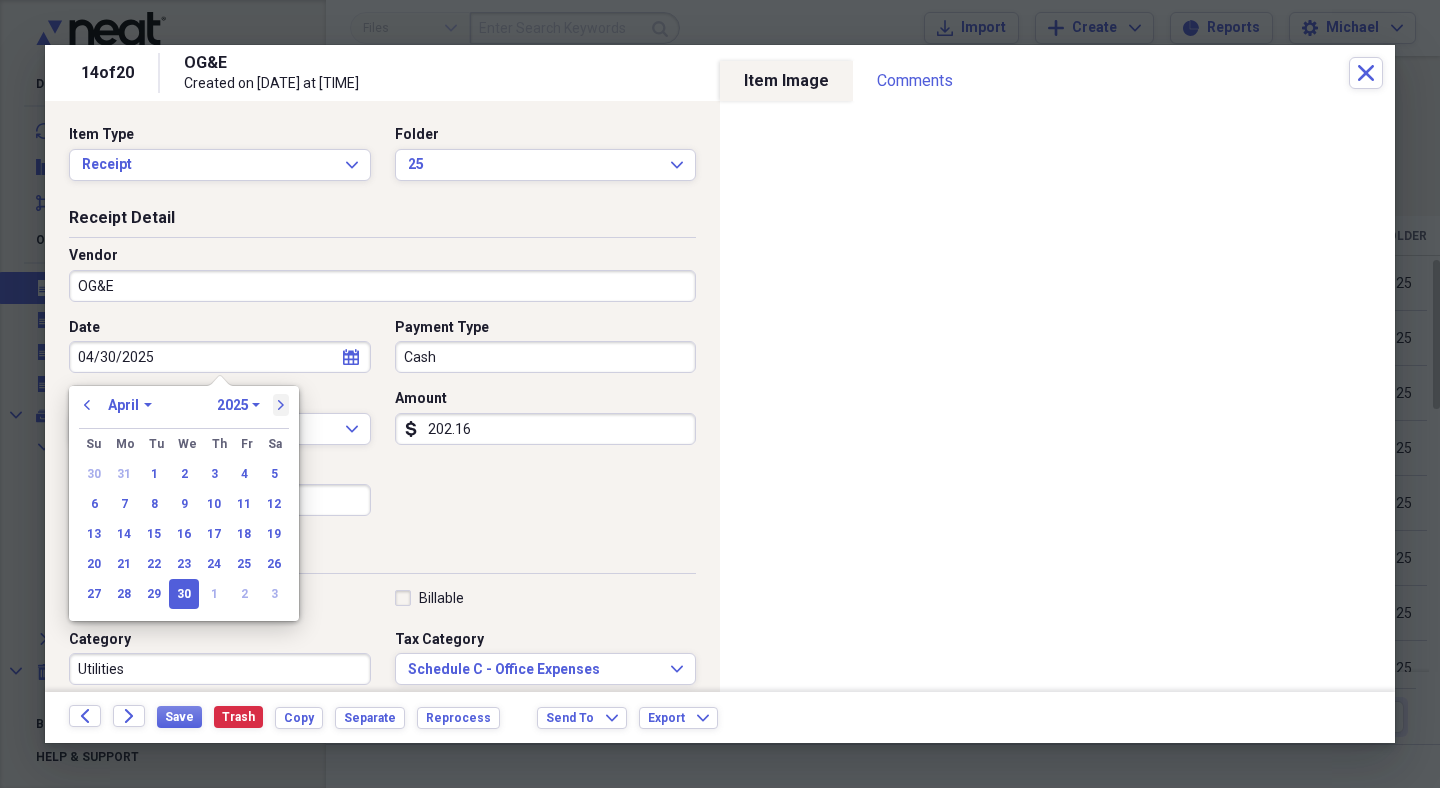 click on "next" at bounding box center (281, 405) 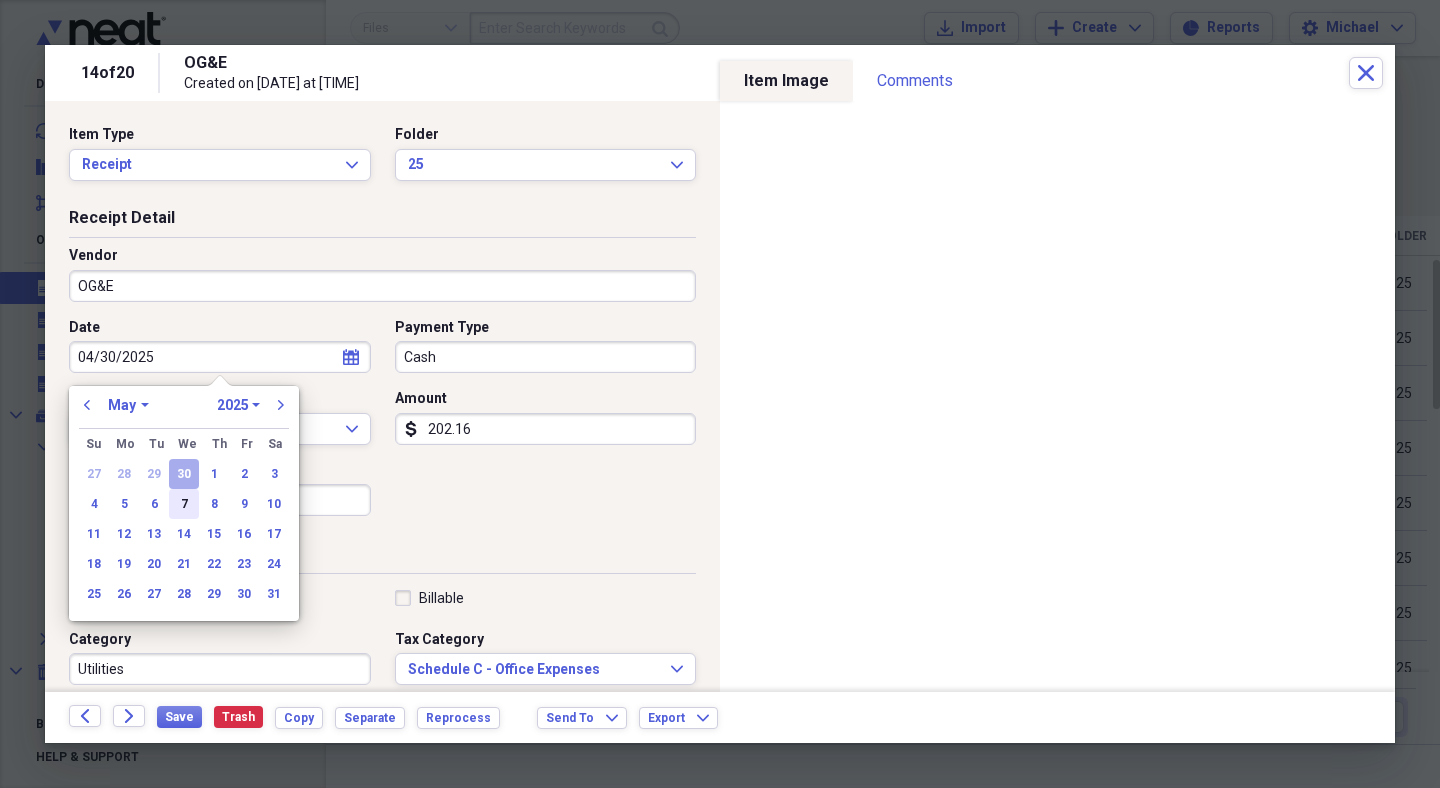 click on "7" at bounding box center [184, 504] 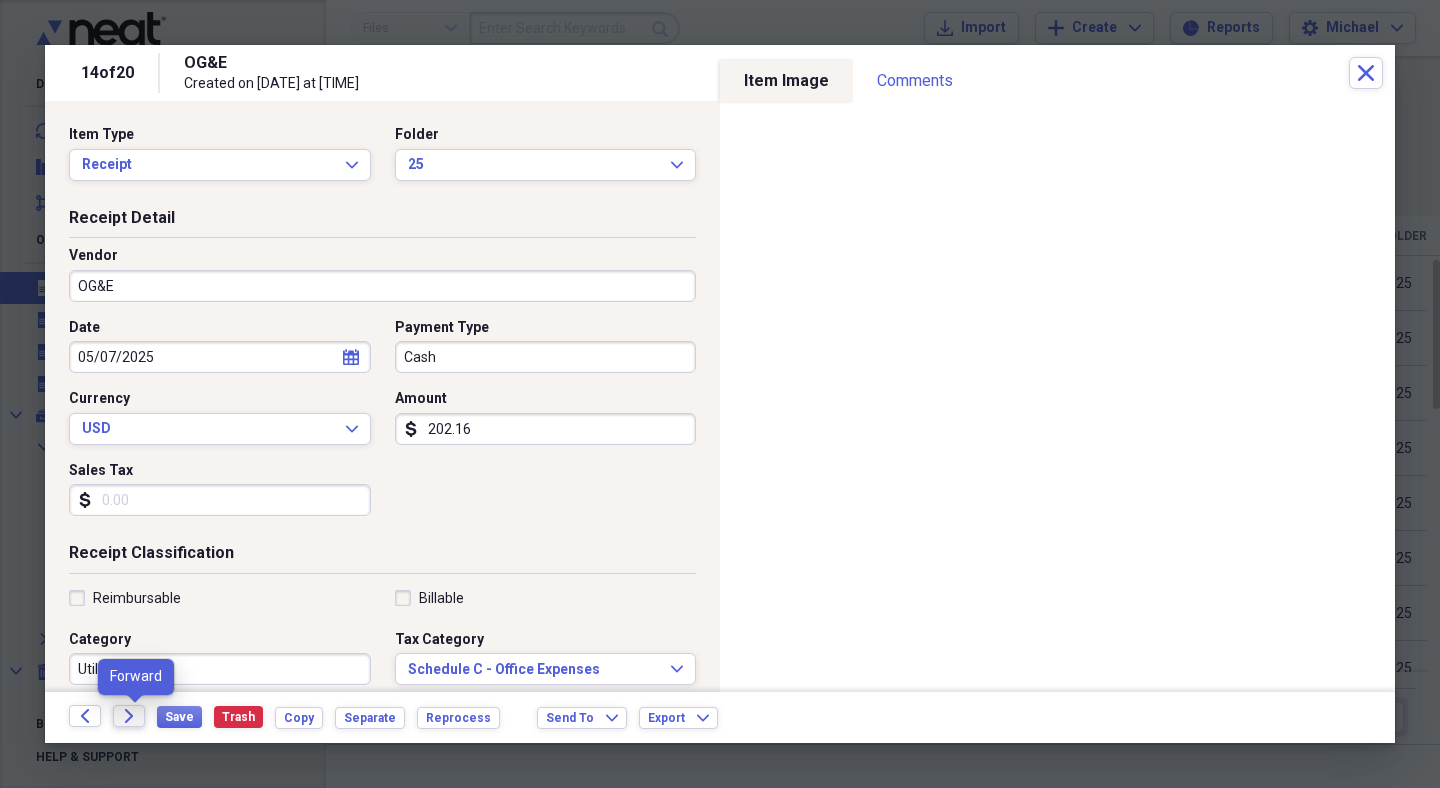 click 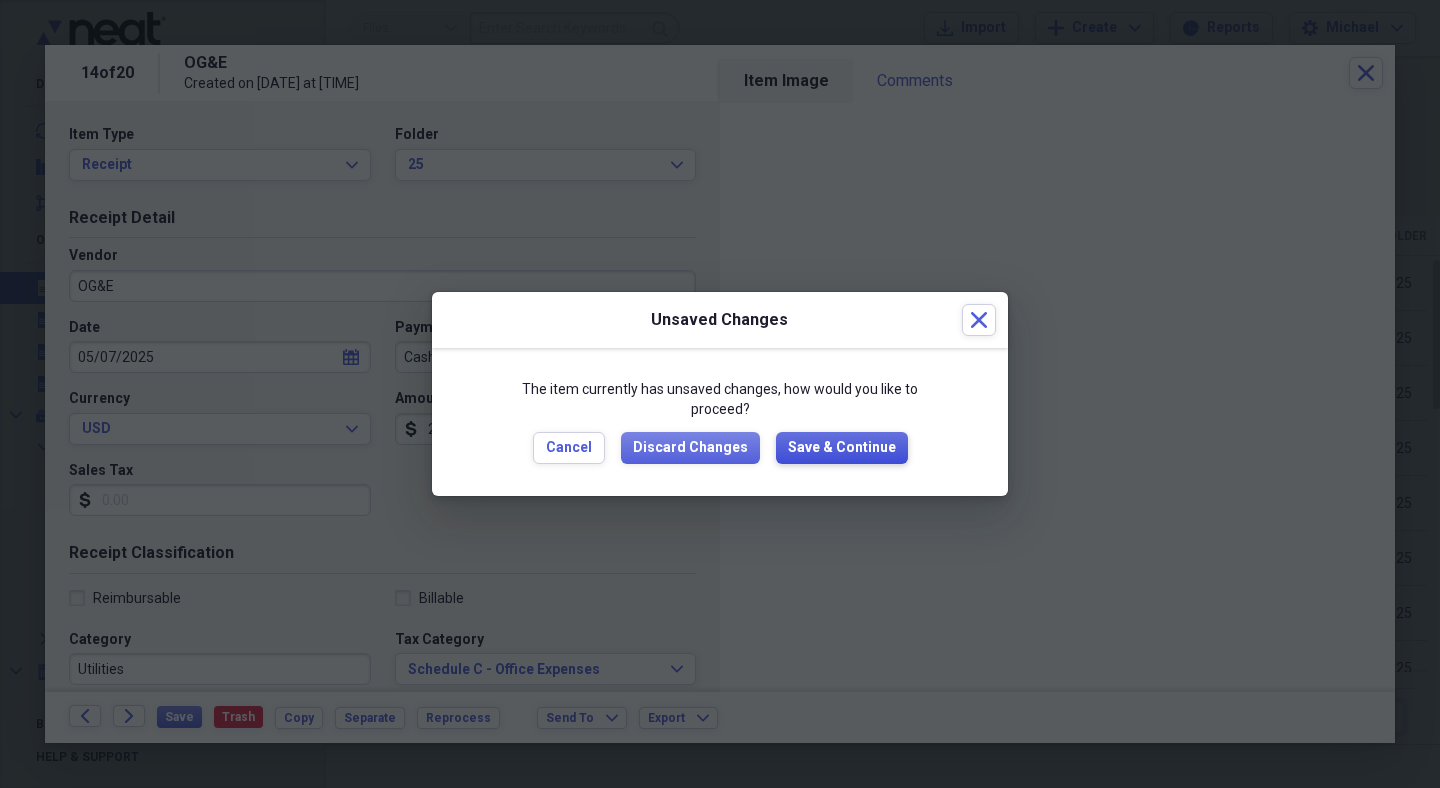 click on "Save & Continue" at bounding box center [842, 448] 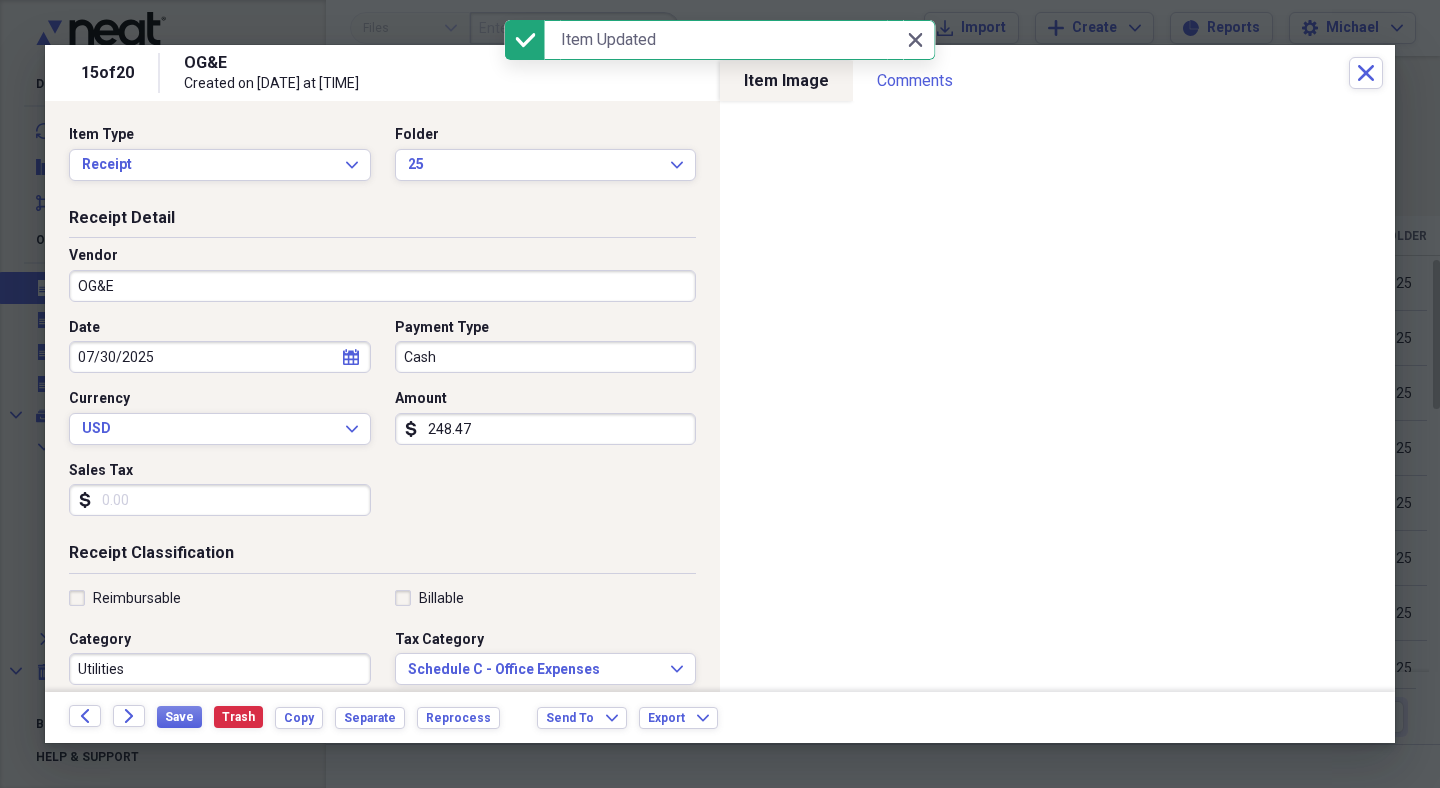click 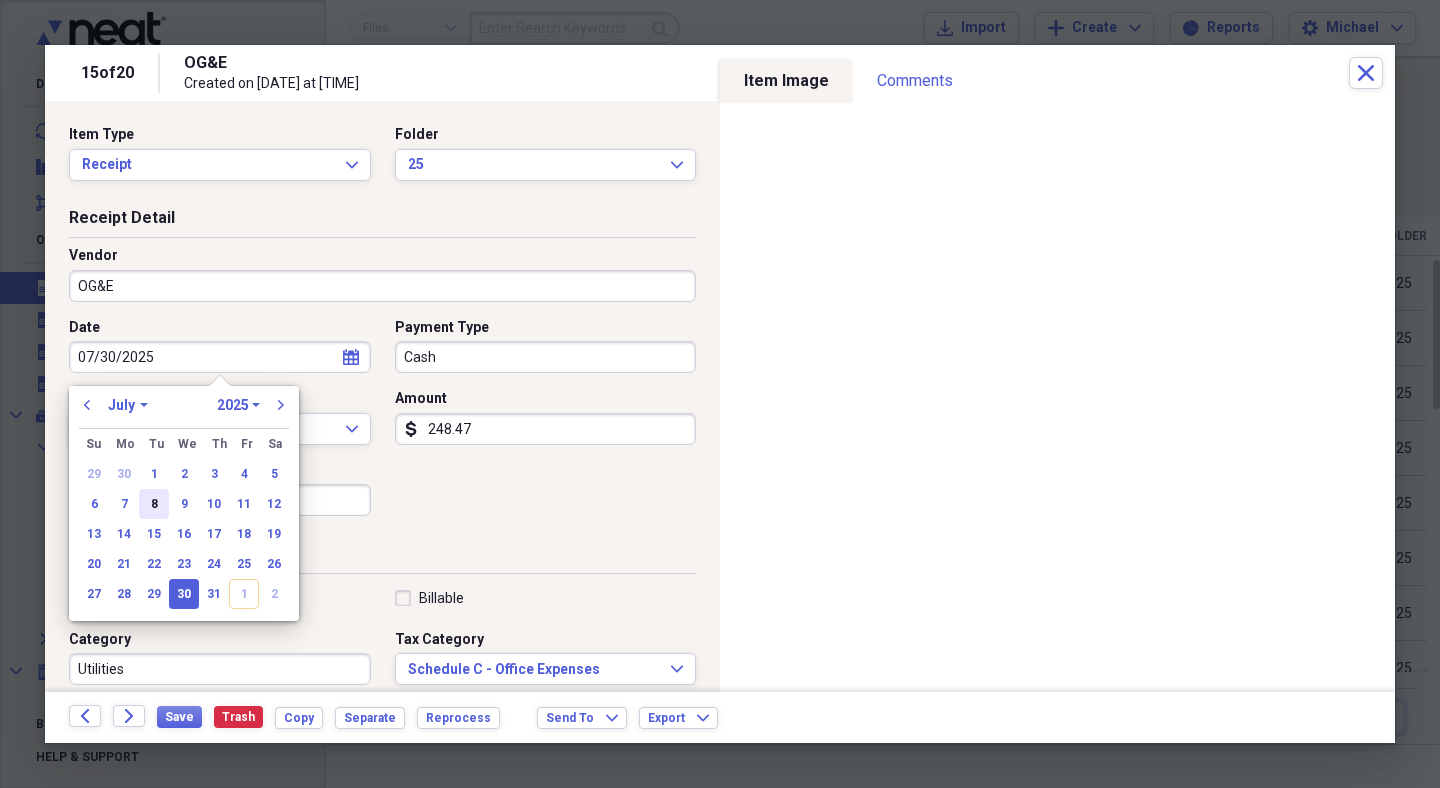 click on "8" at bounding box center (154, 504) 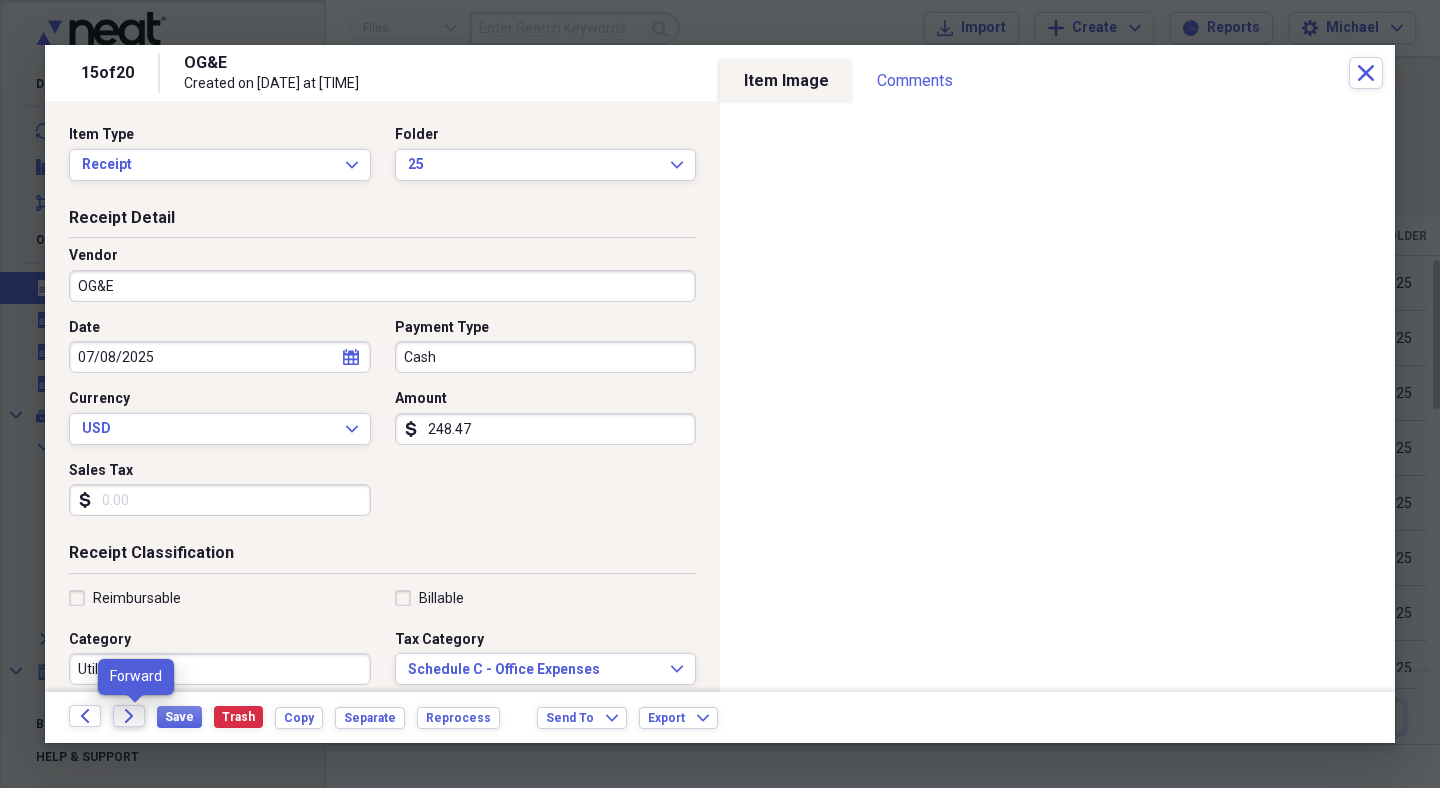 click on "Forward" 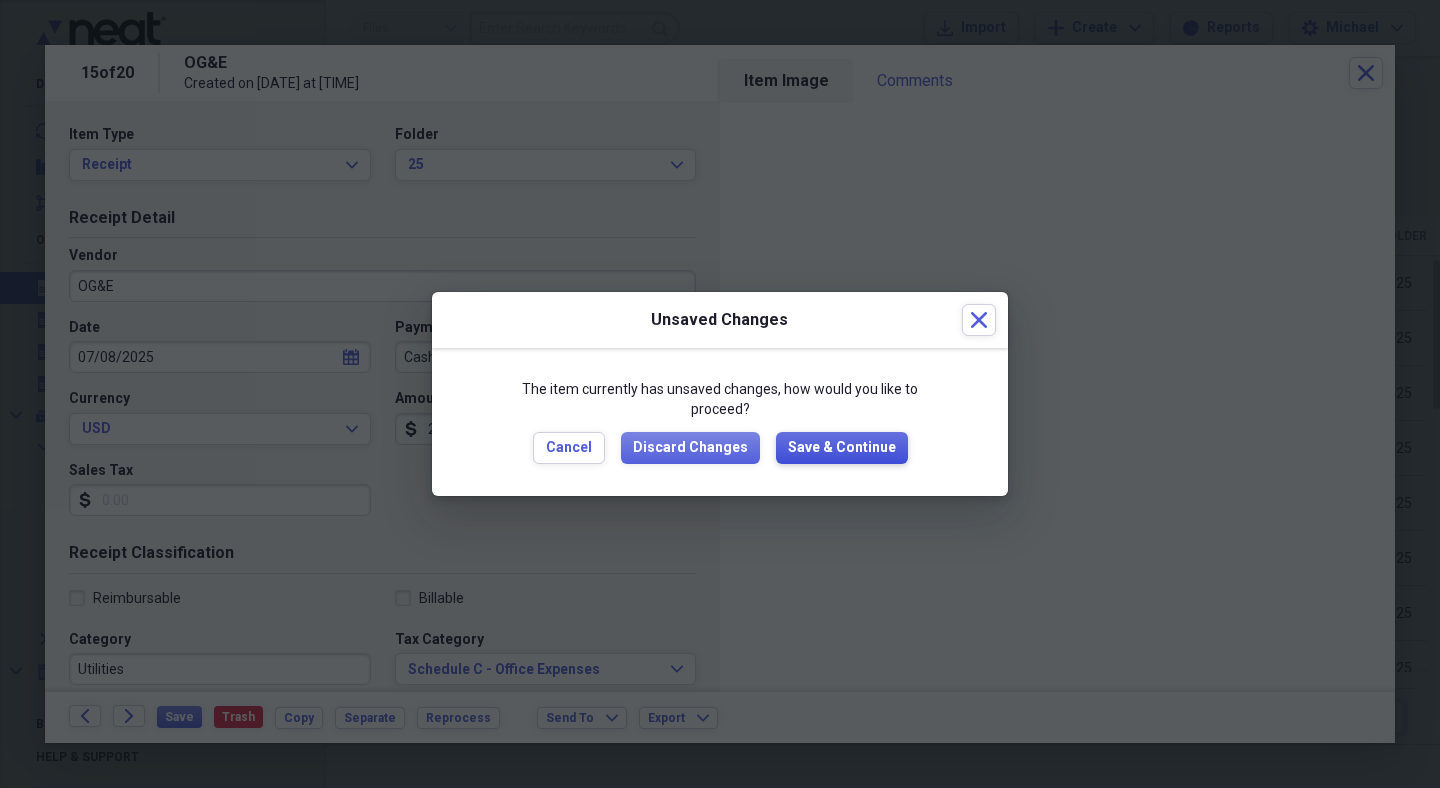 click on "Save & Continue" at bounding box center [842, 448] 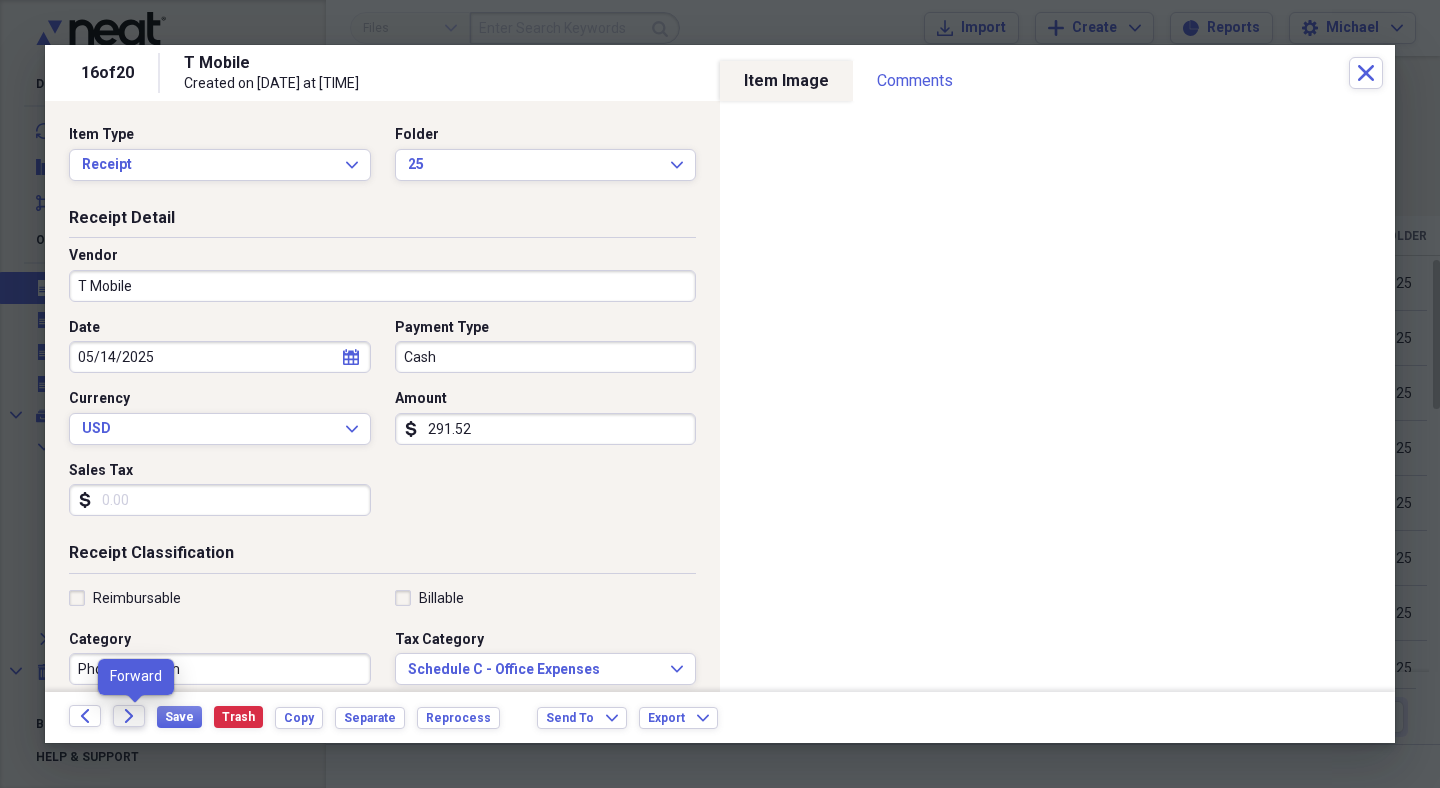 click on "Forward" 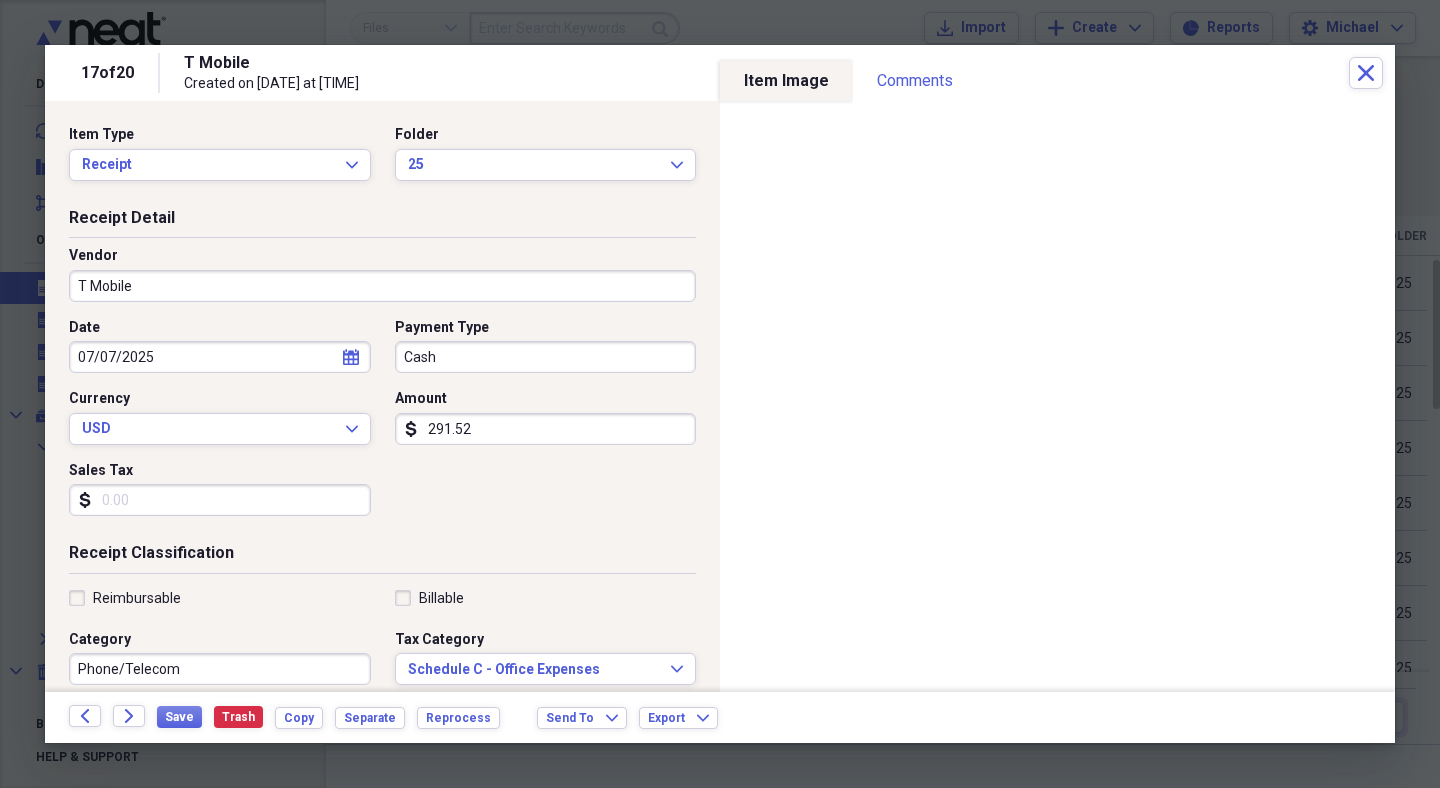 click 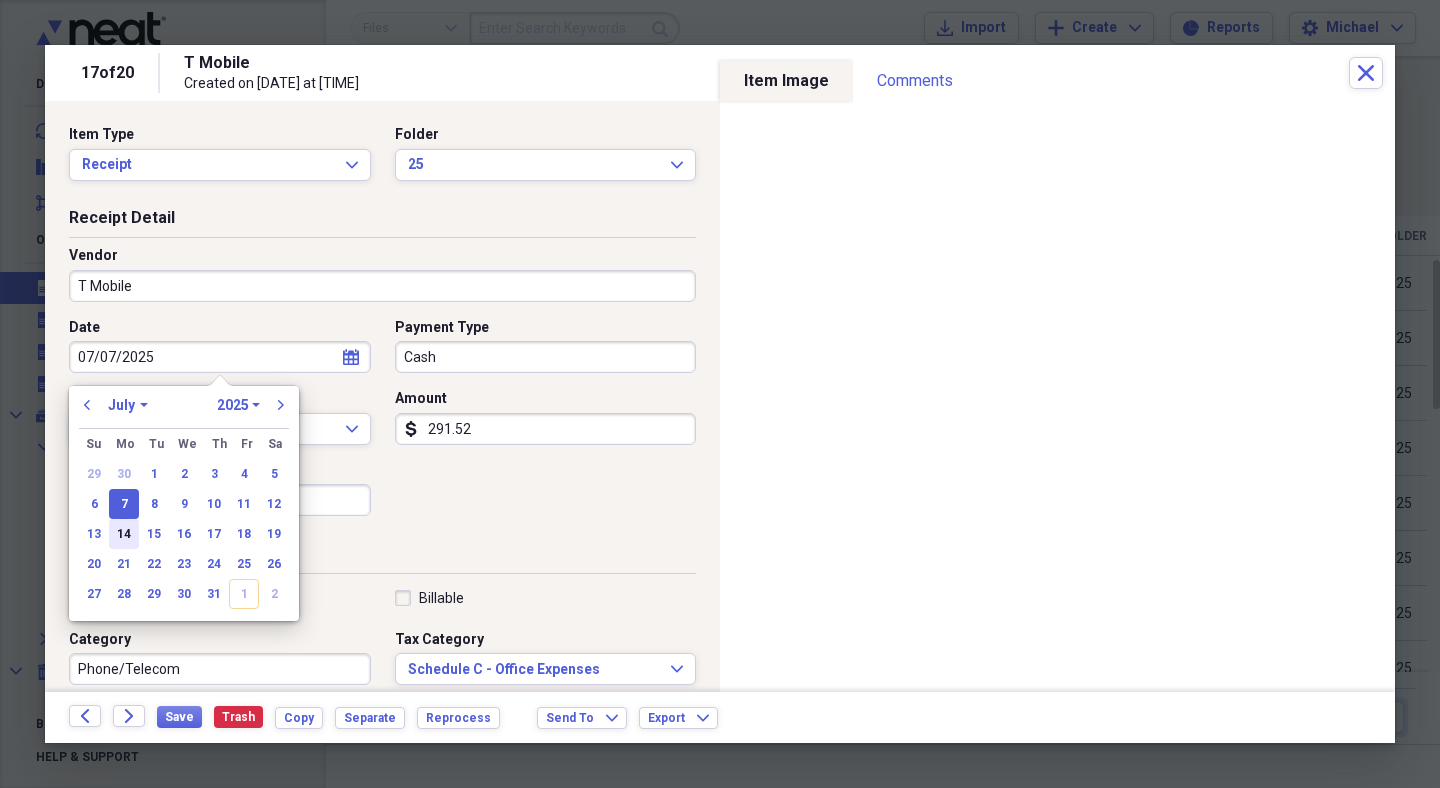click on "14" at bounding box center (124, 534) 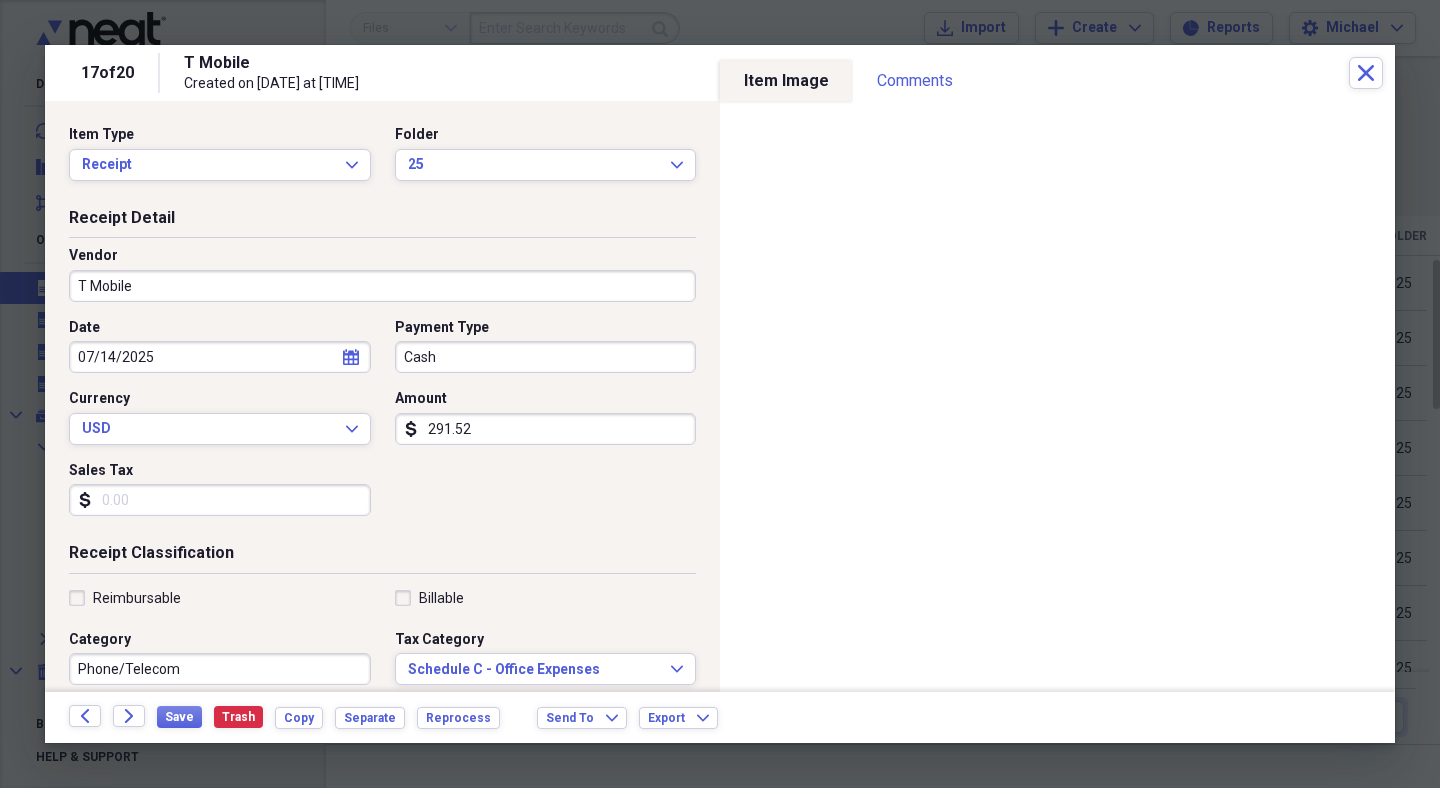click on "calendar" 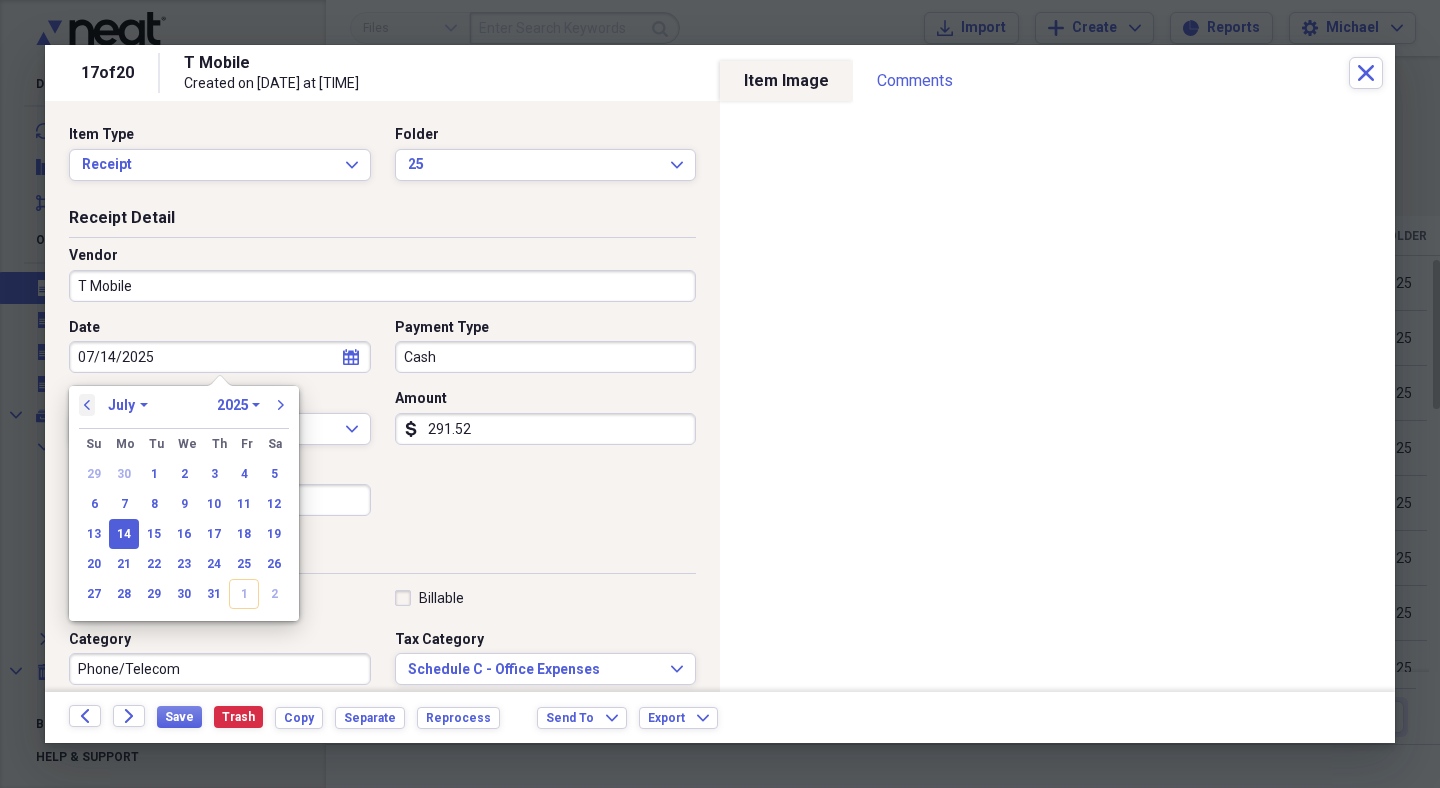 click on "previous" at bounding box center (87, 405) 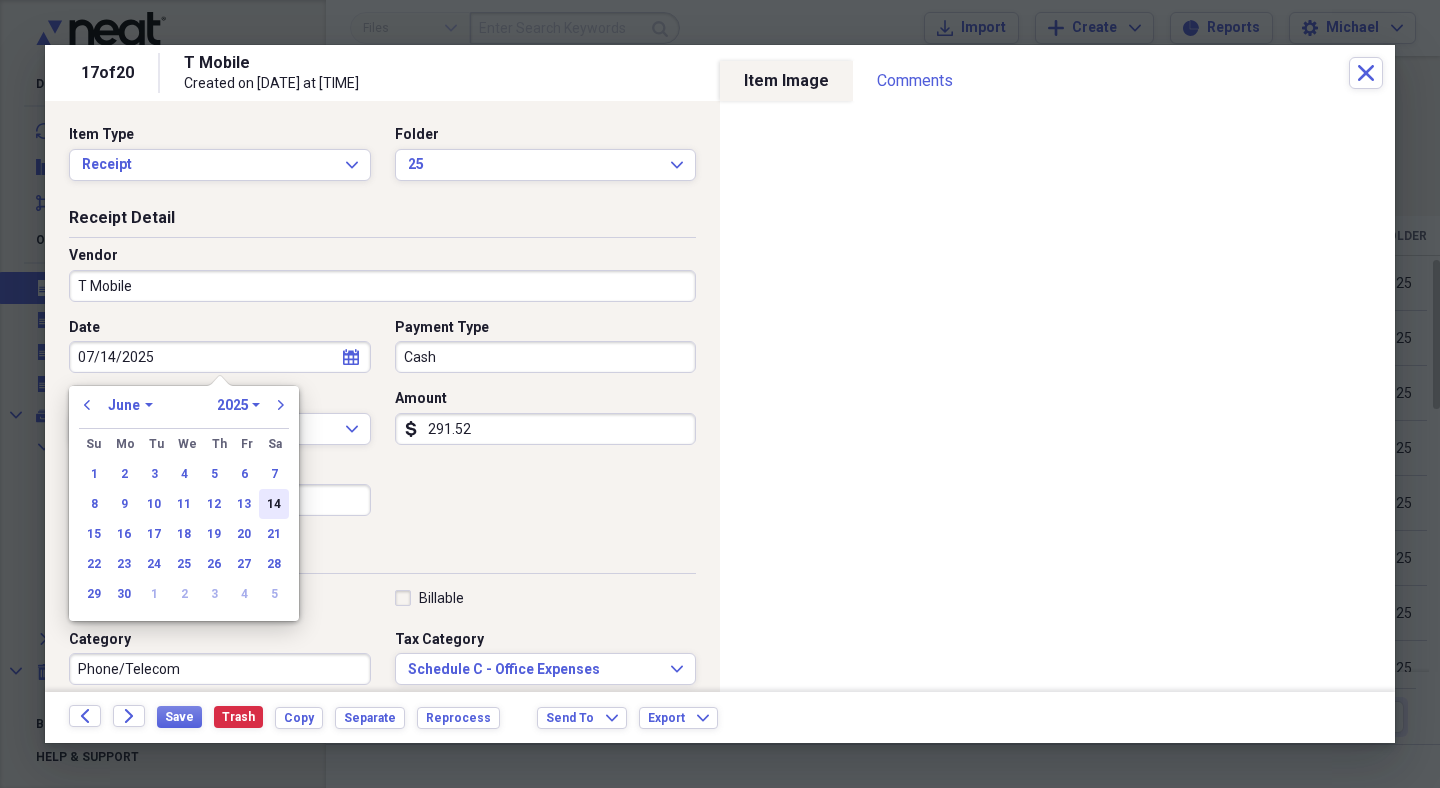 click on "14" at bounding box center [274, 504] 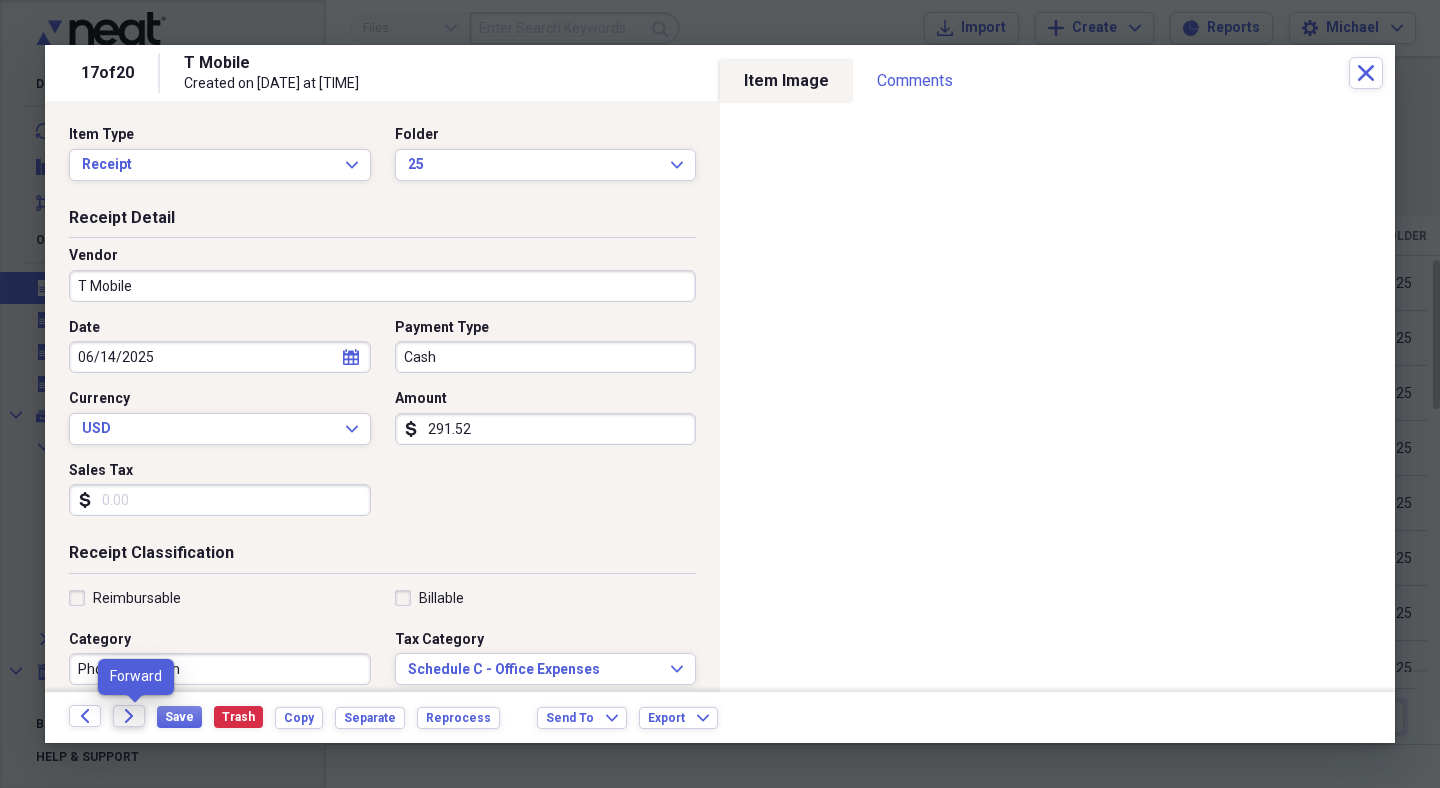 click 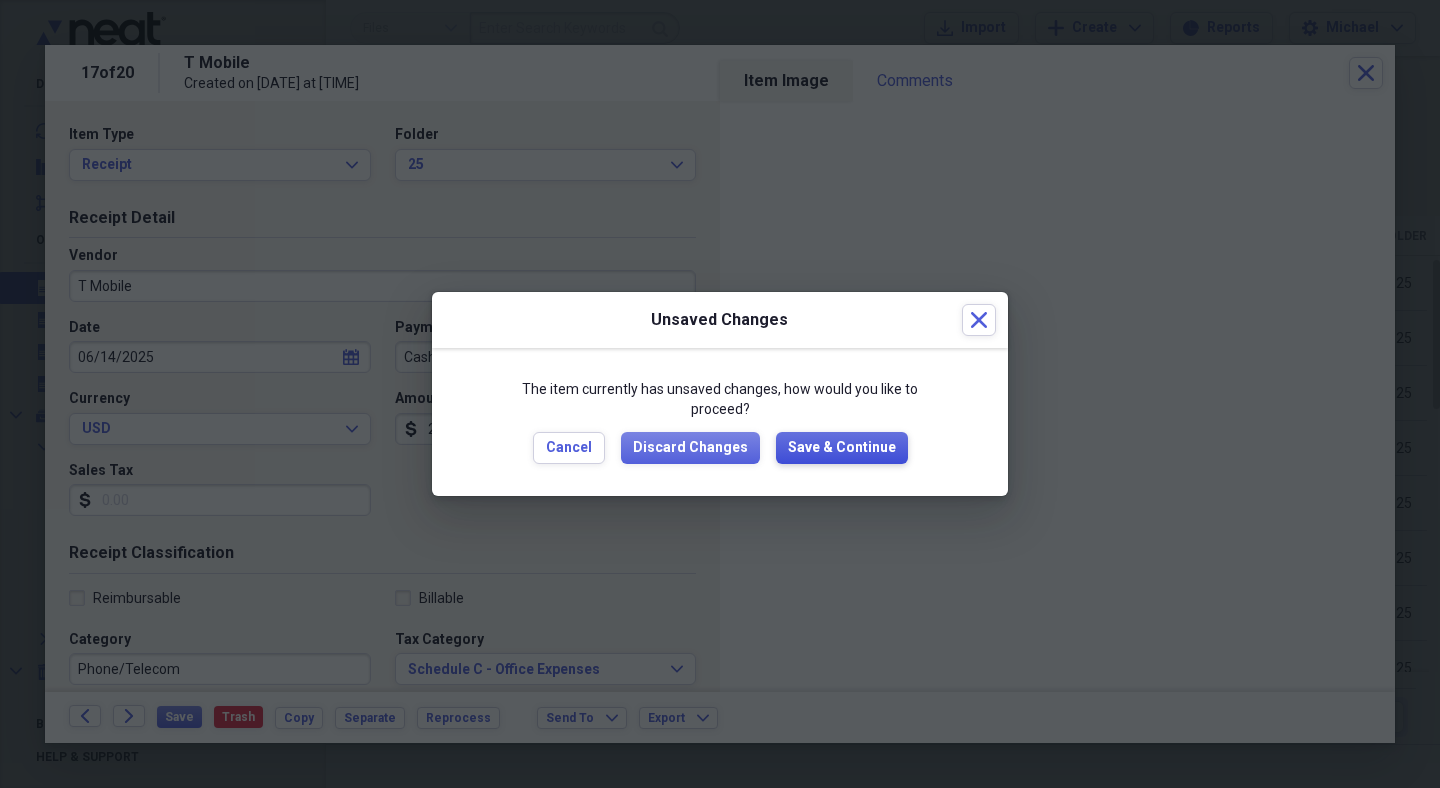 click on "Save & Continue" at bounding box center [842, 448] 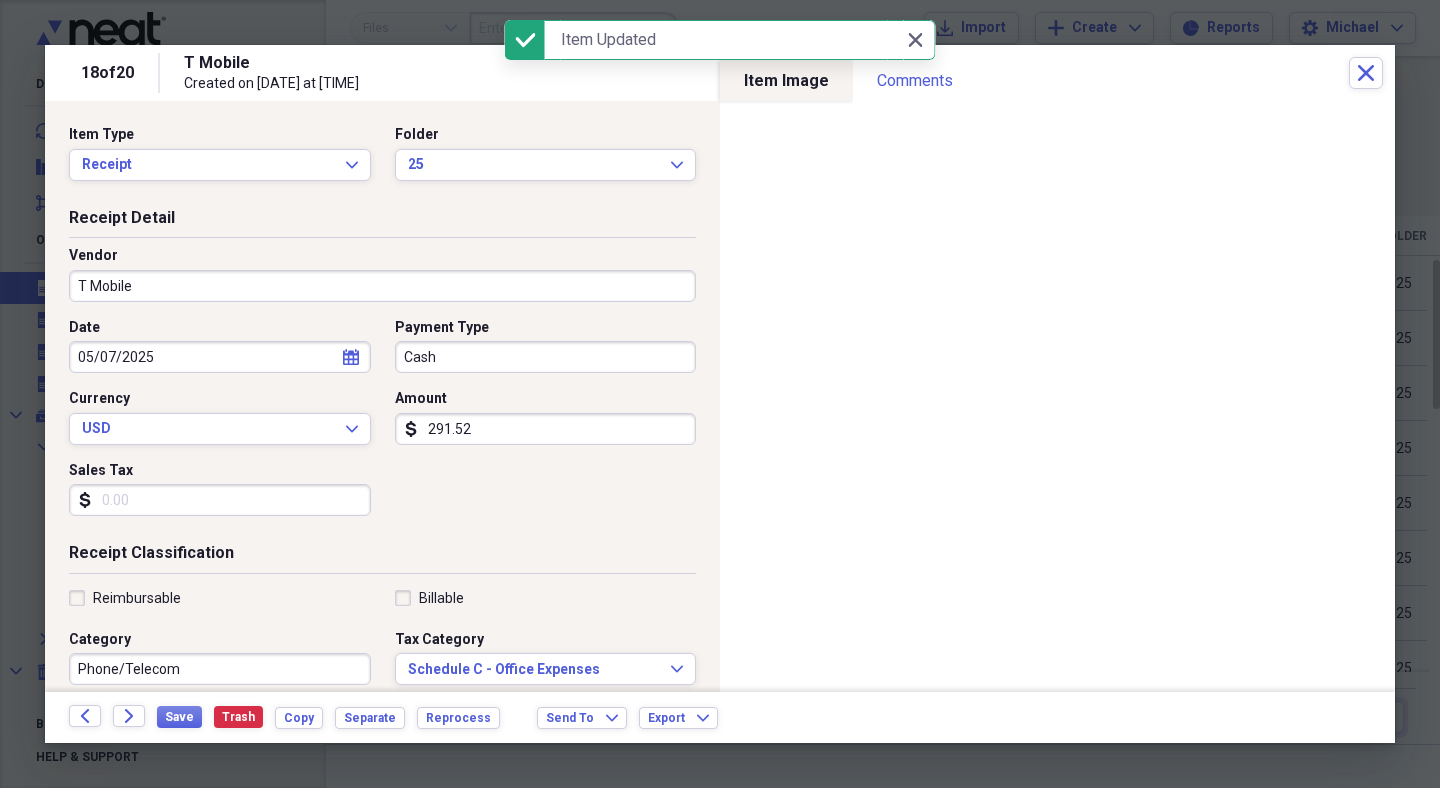 click on "calendar" 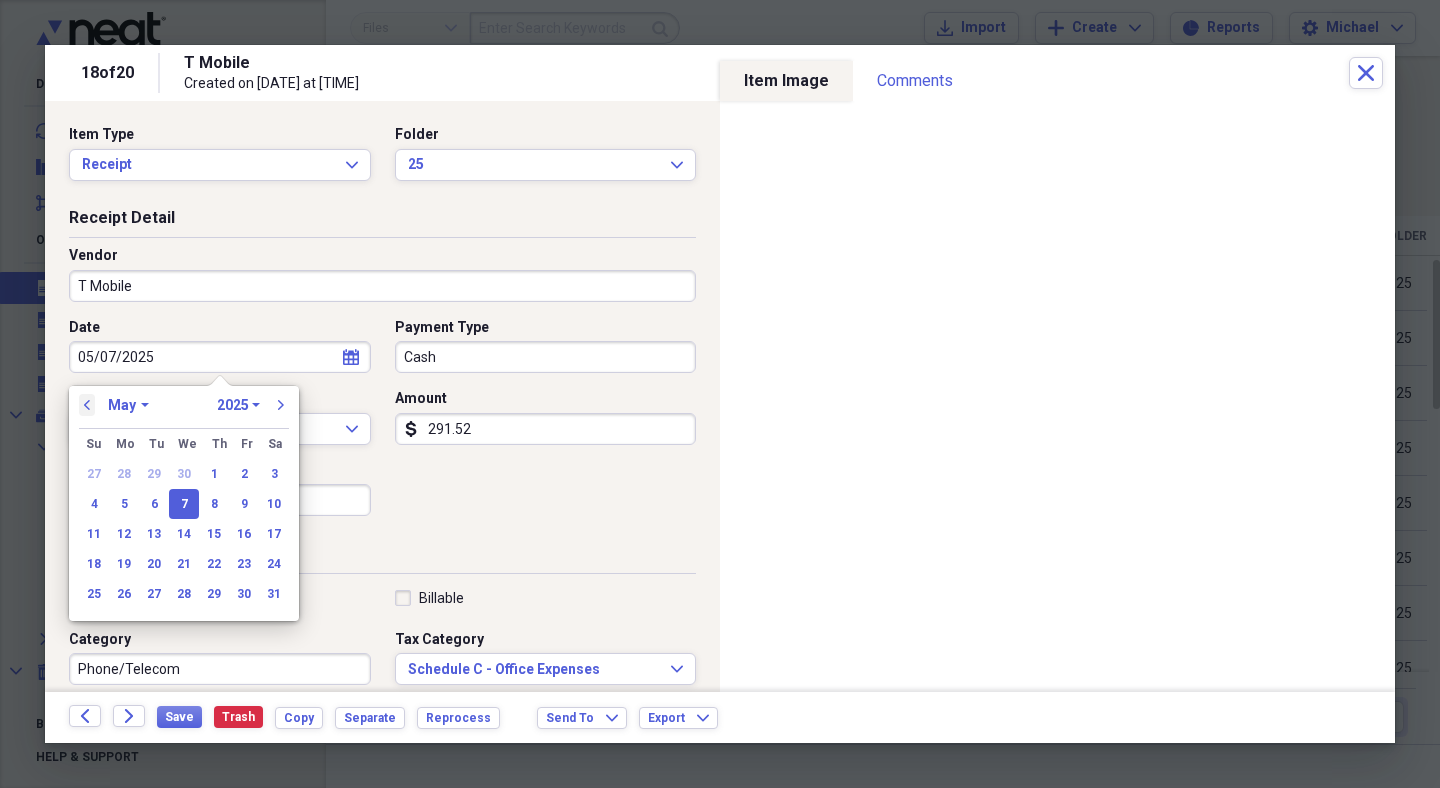 click on "previous" at bounding box center (87, 405) 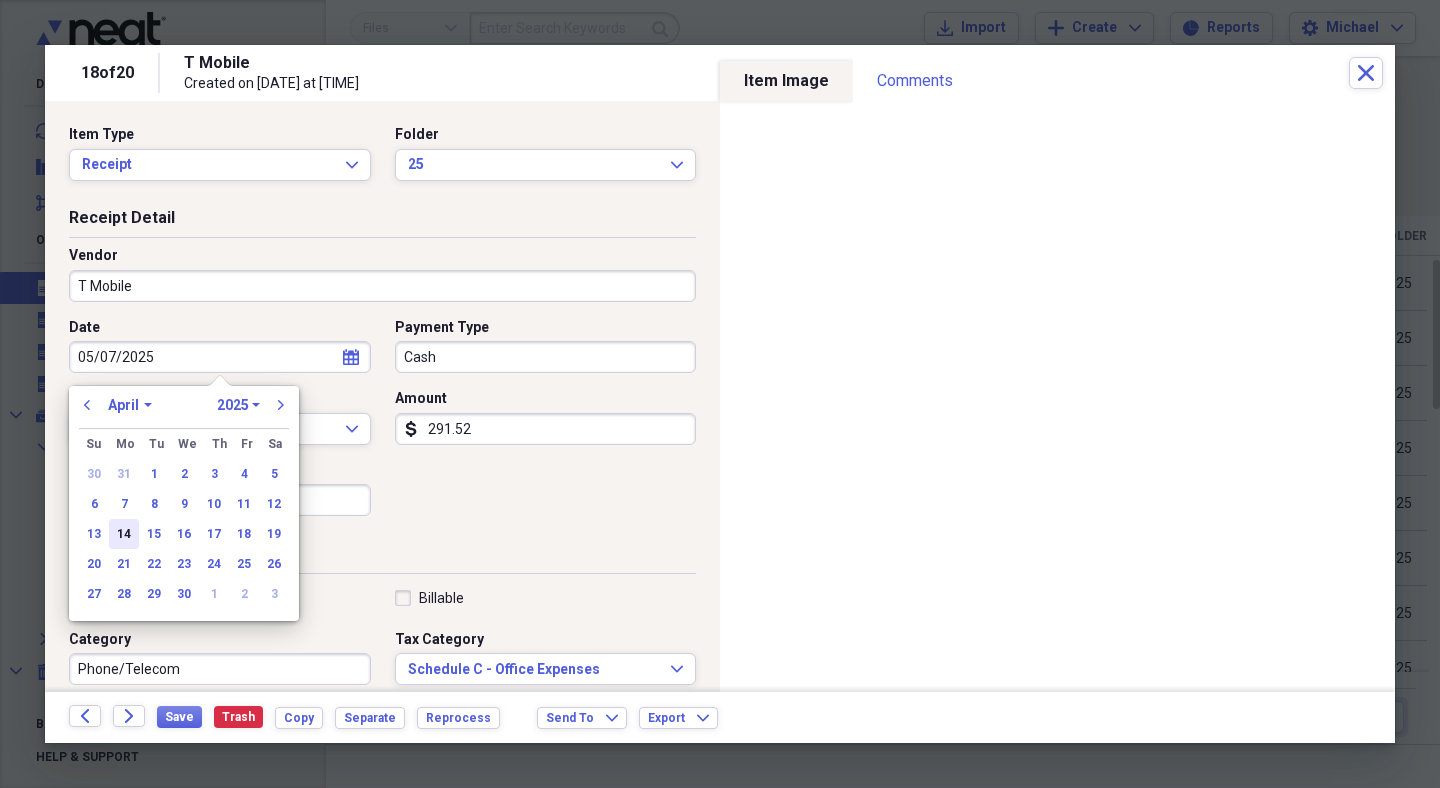 click on "14" at bounding box center [124, 534] 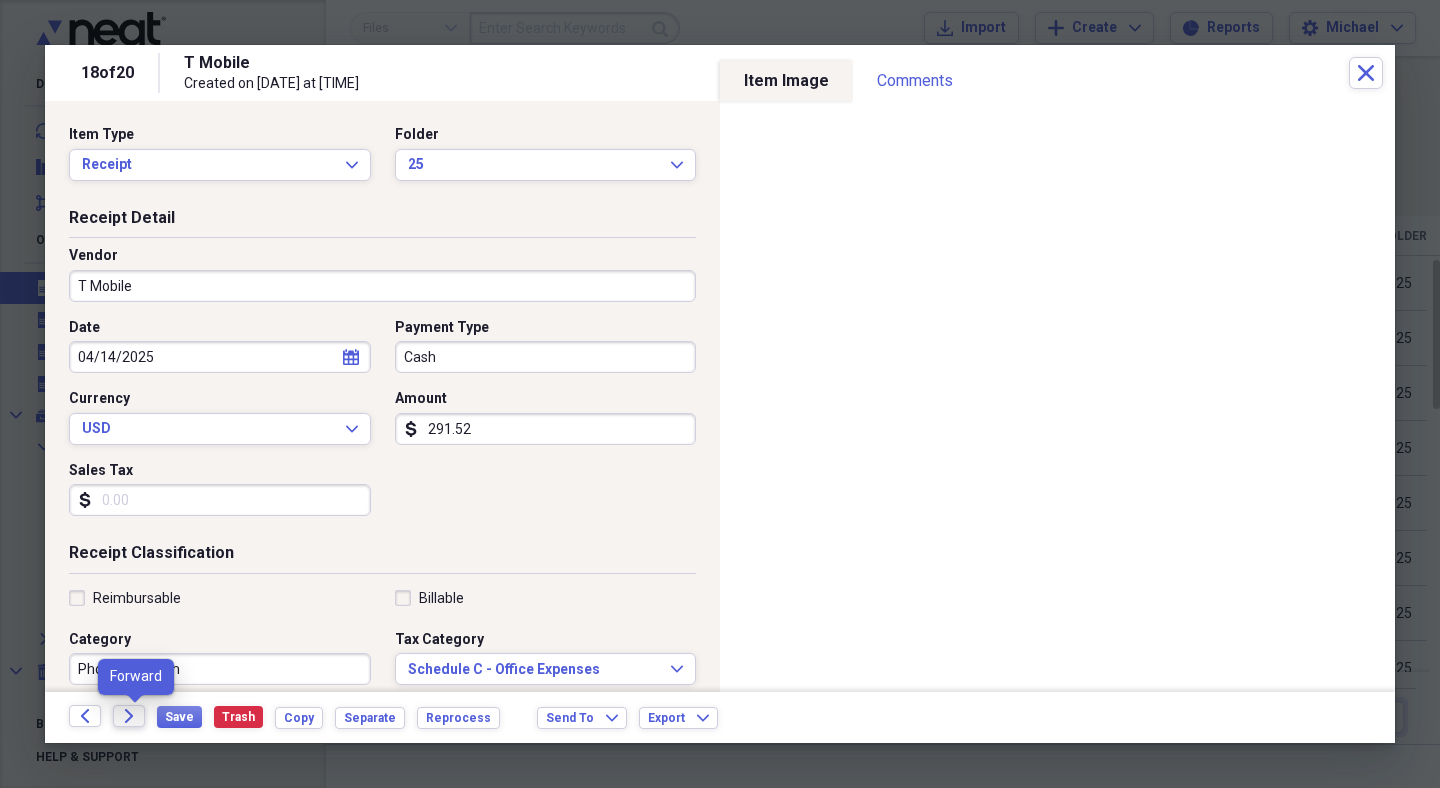 click on "Forward" 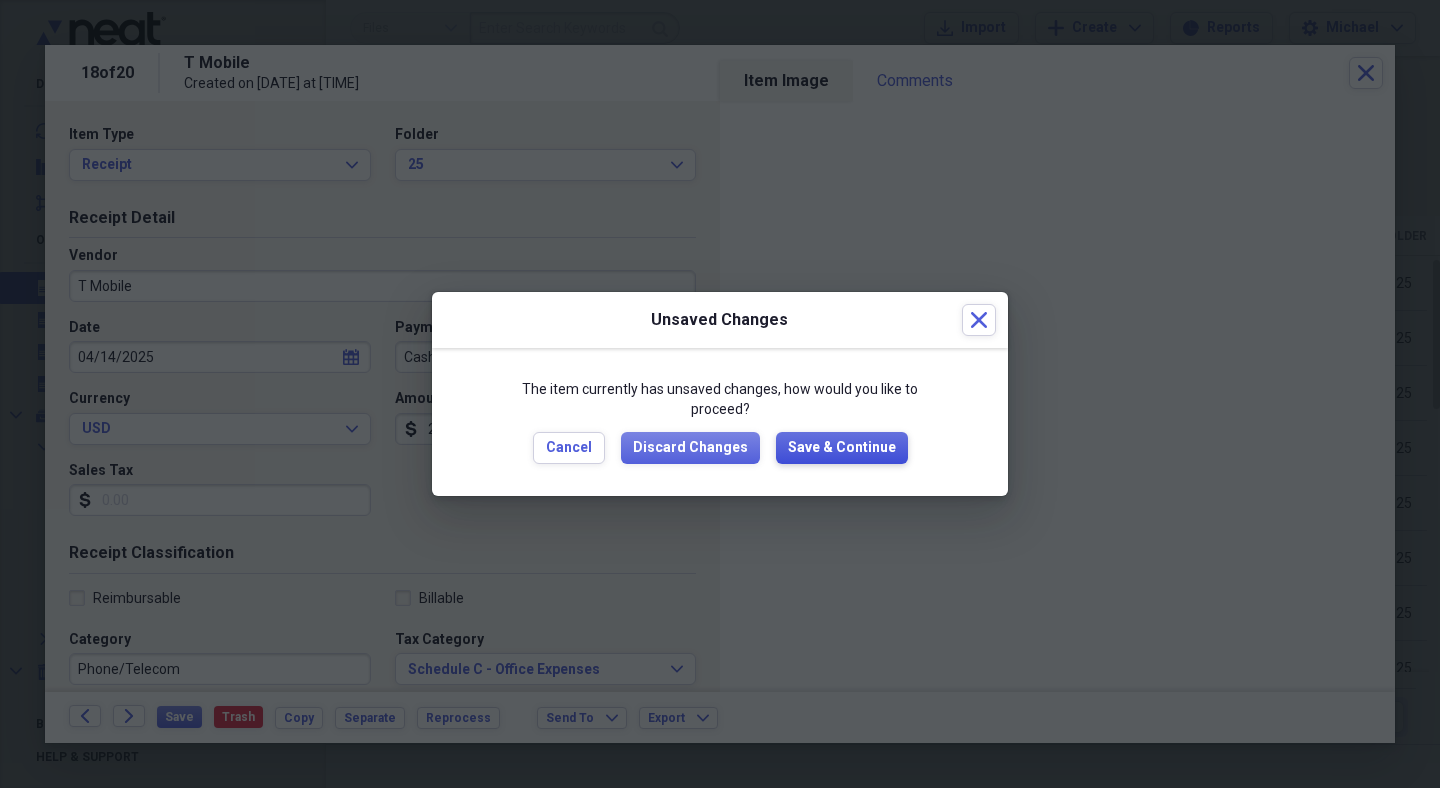 click on "Save & Continue" at bounding box center [842, 448] 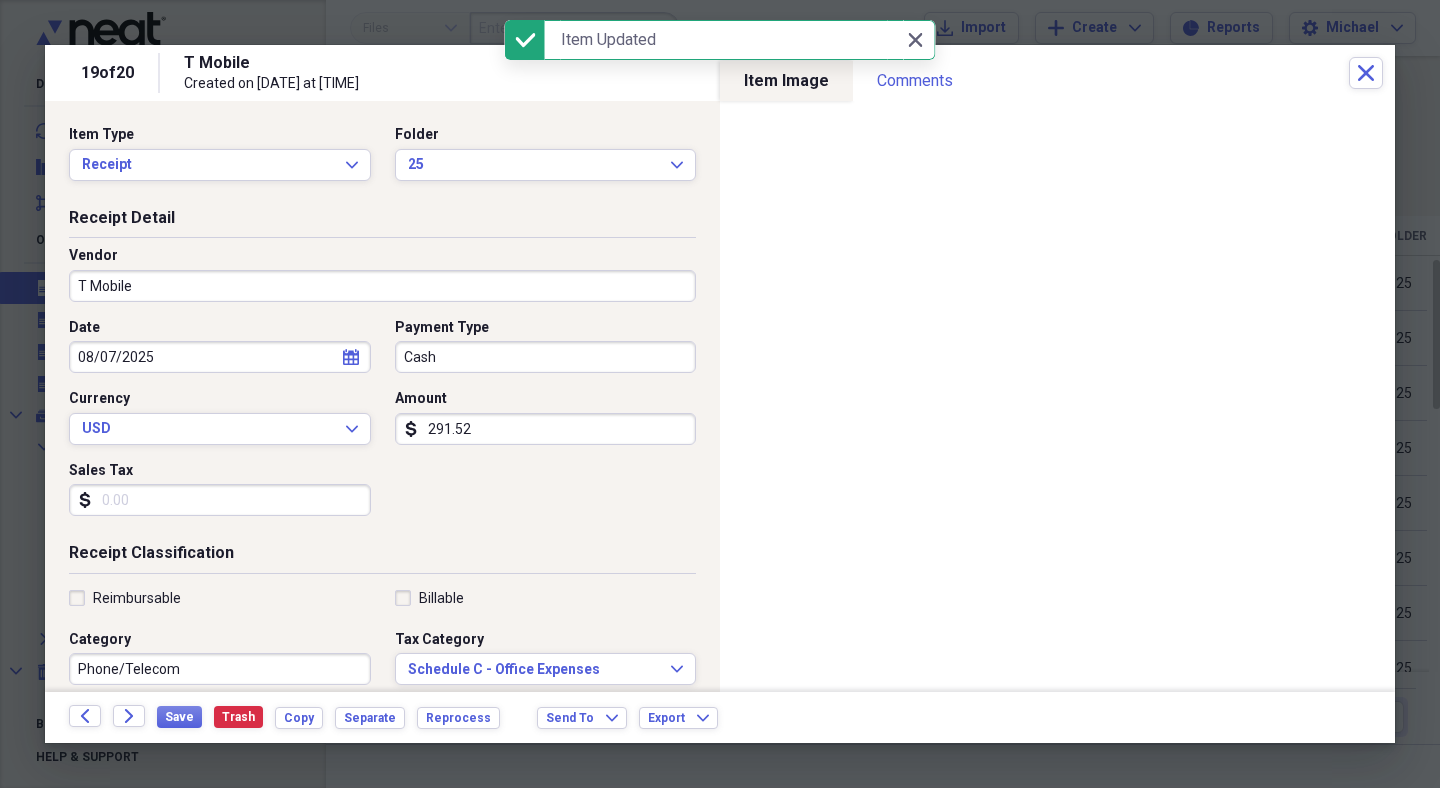 click on "calendar" 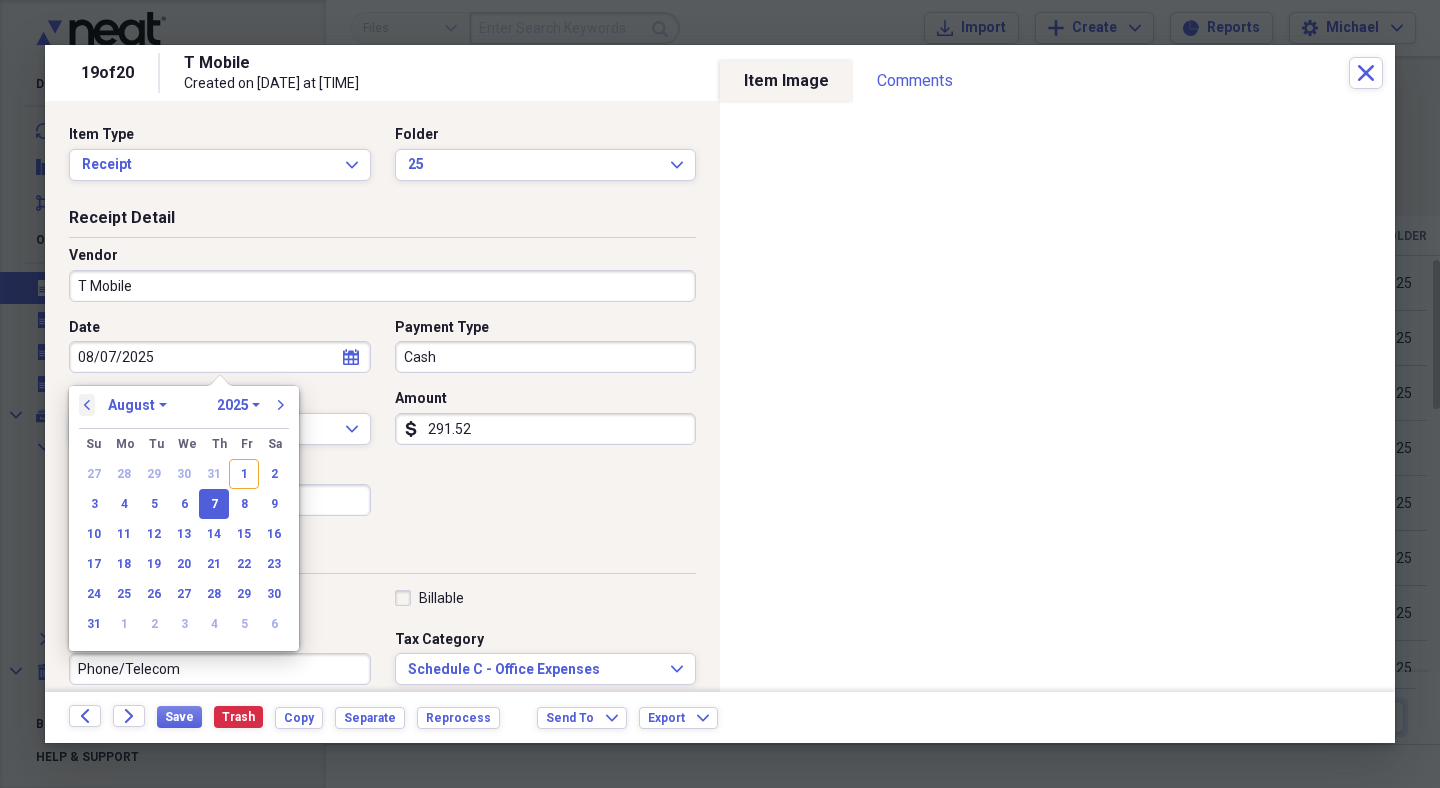 click on "previous" at bounding box center [87, 405] 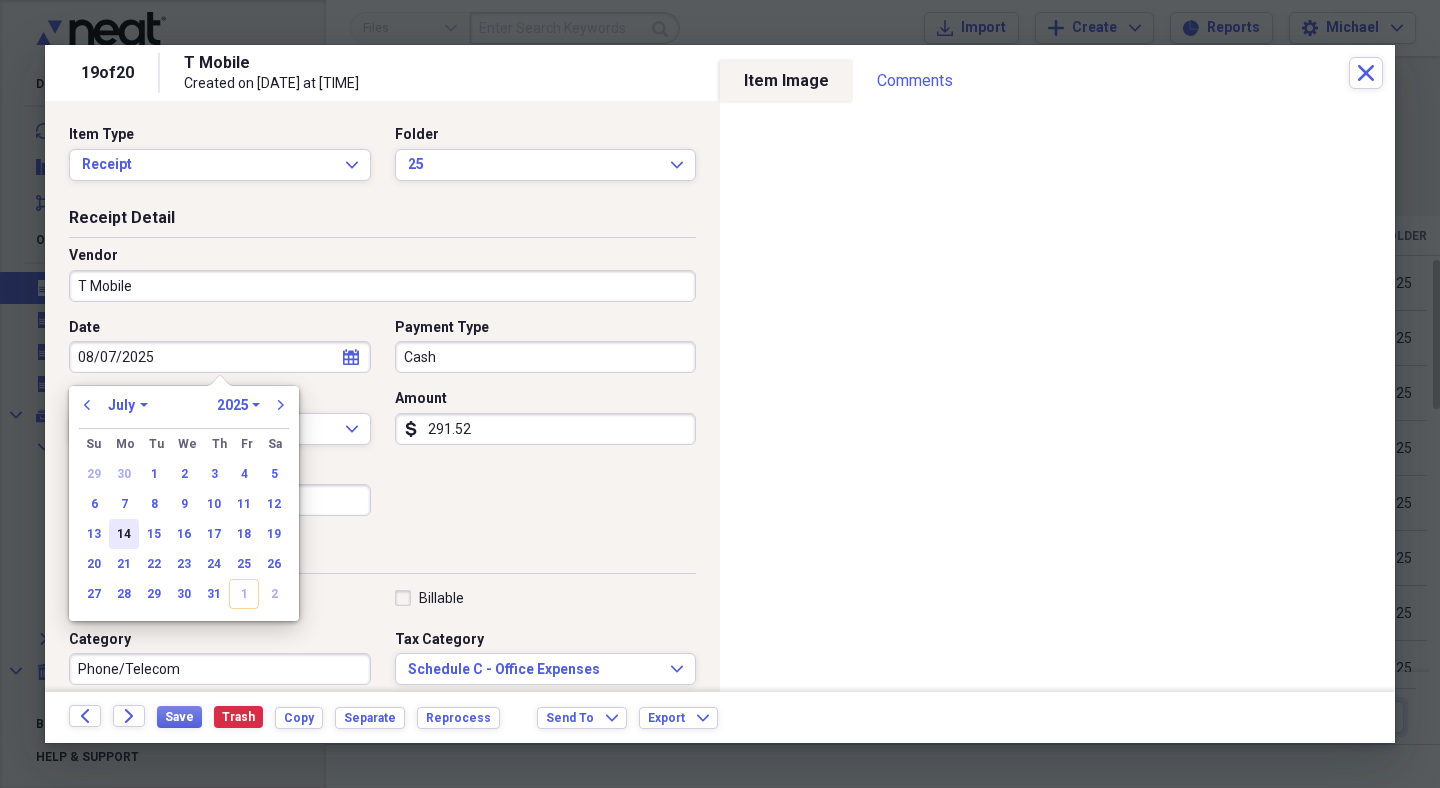 click on "14" at bounding box center (124, 534) 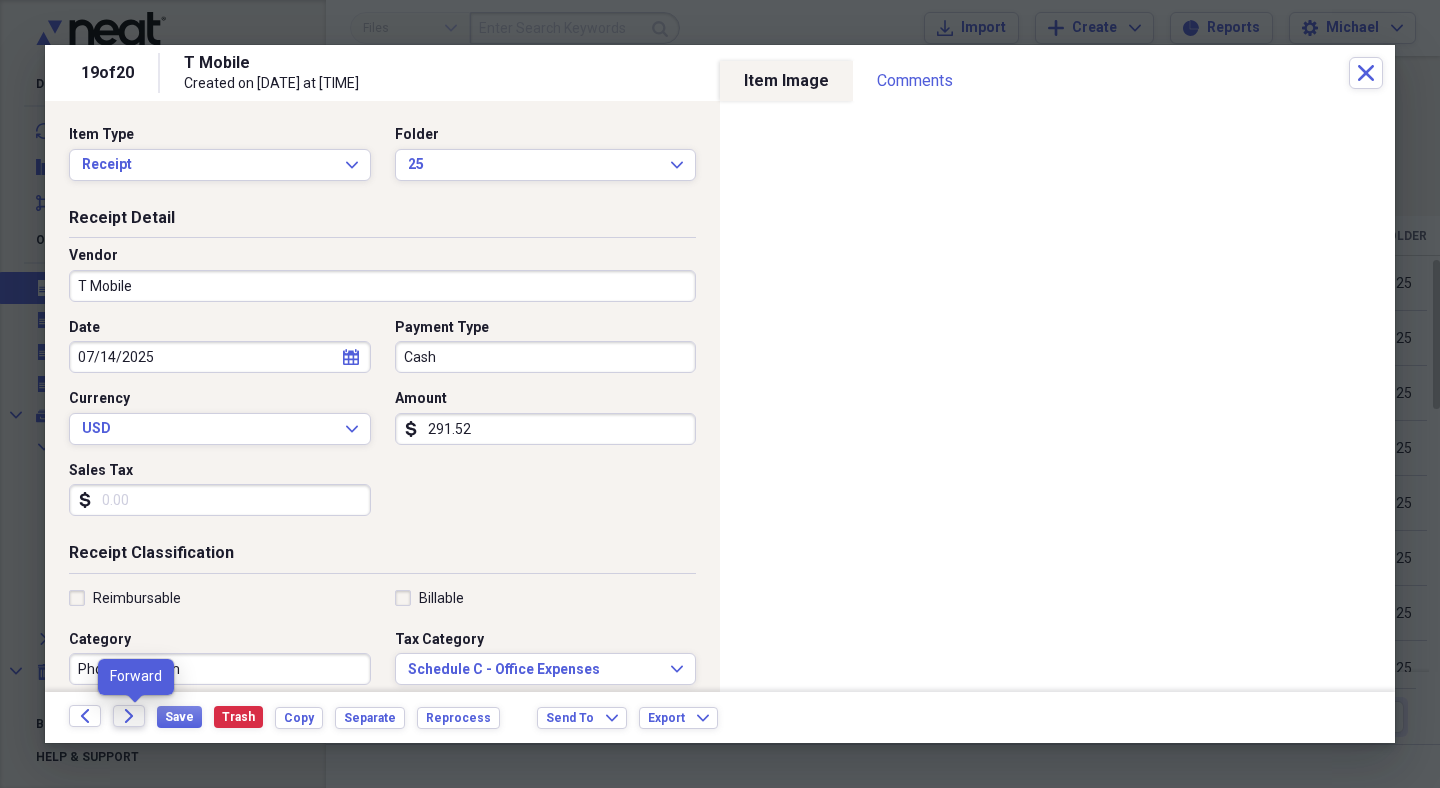 click on "Forward" 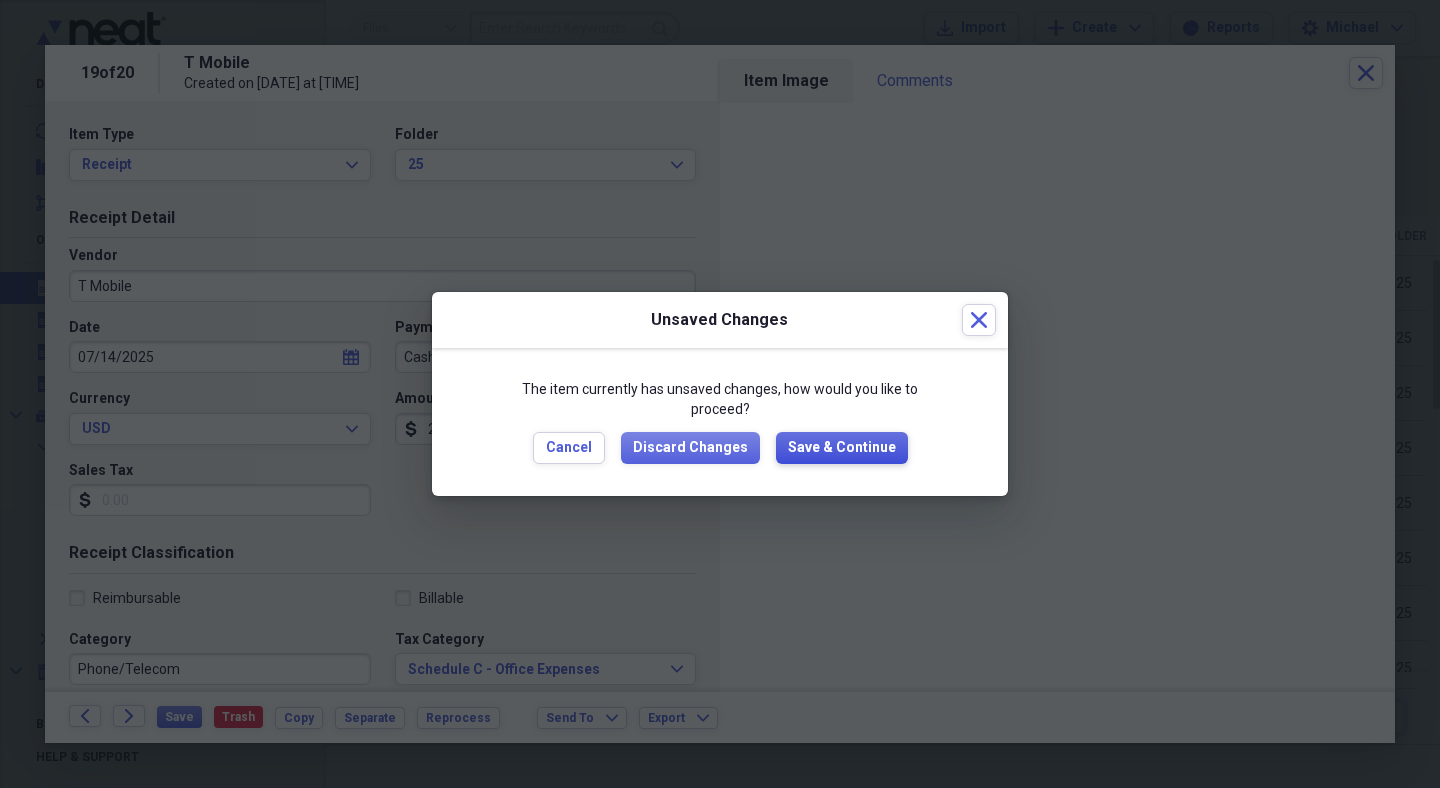 click on "Save & Continue" at bounding box center (842, 448) 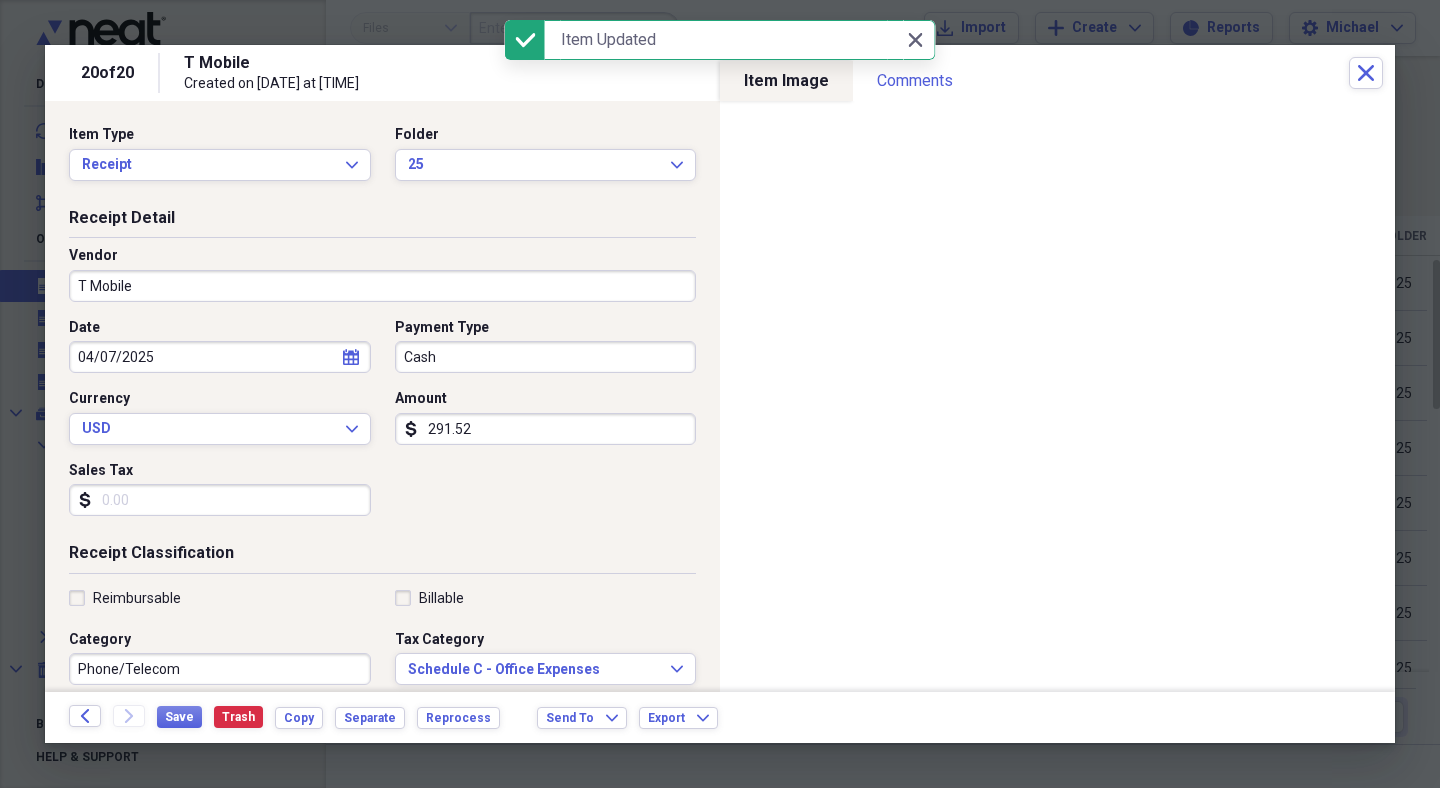 click 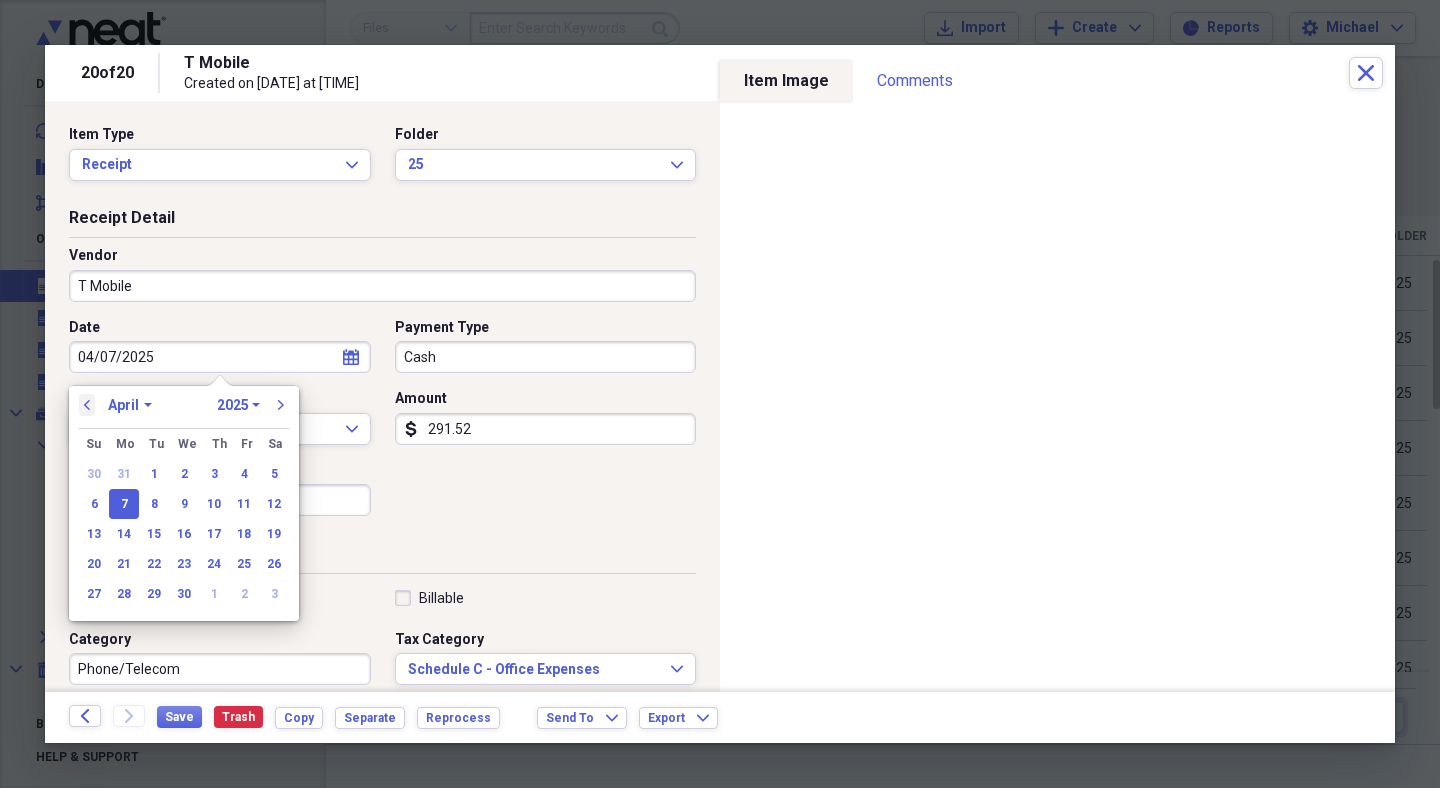 click on "previous" at bounding box center [87, 405] 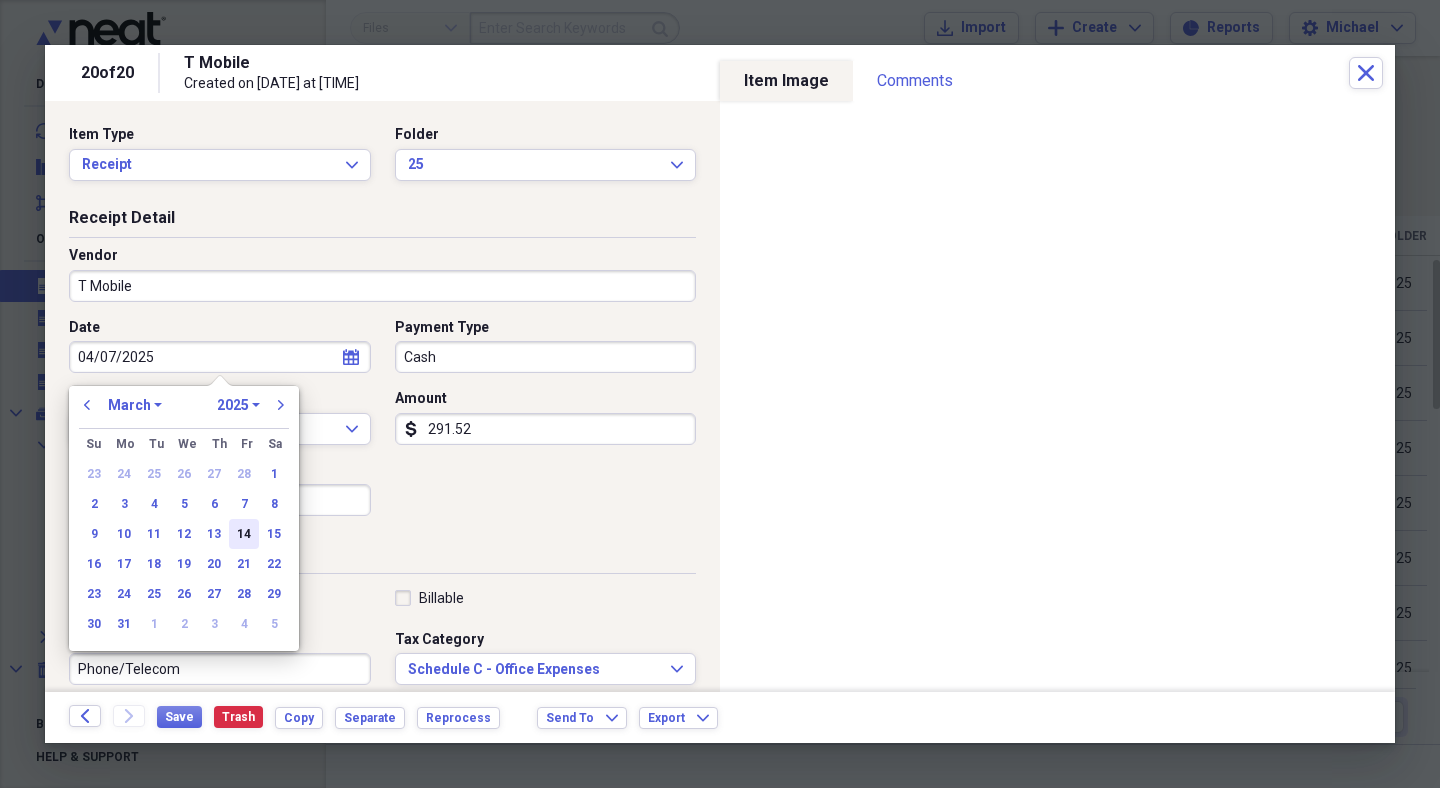 click on "14" at bounding box center [244, 534] 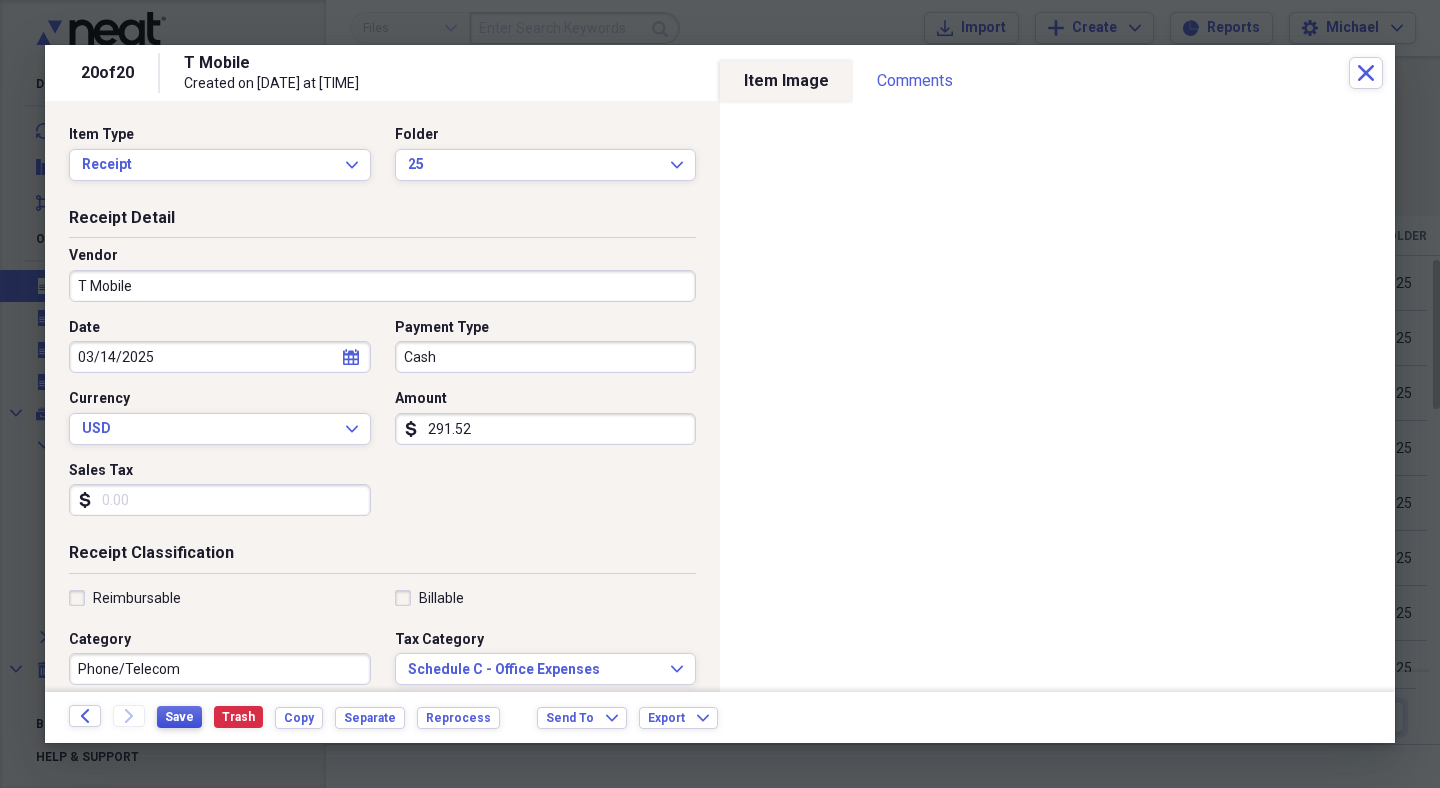 click on "Save" at bounding box center [179, 717] 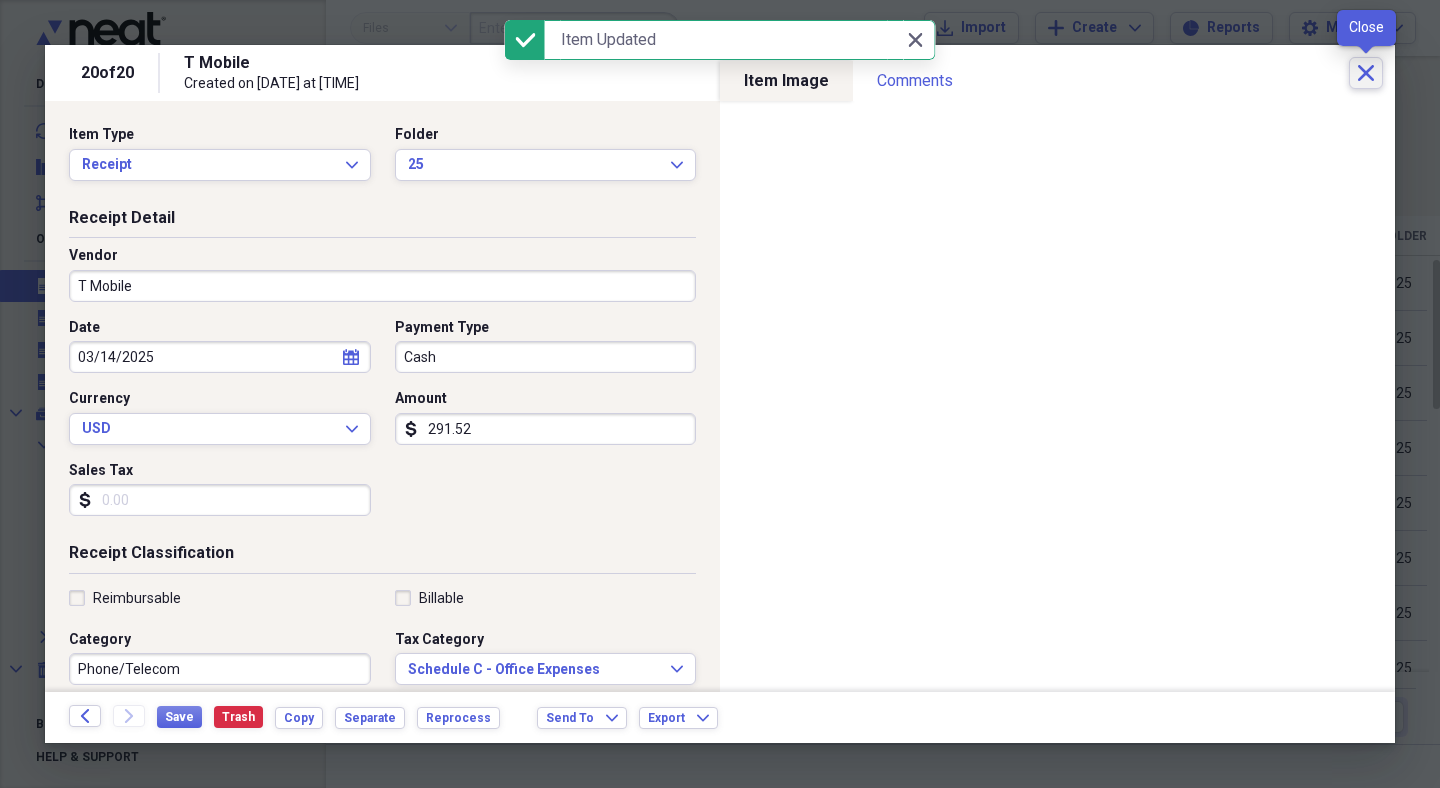 click 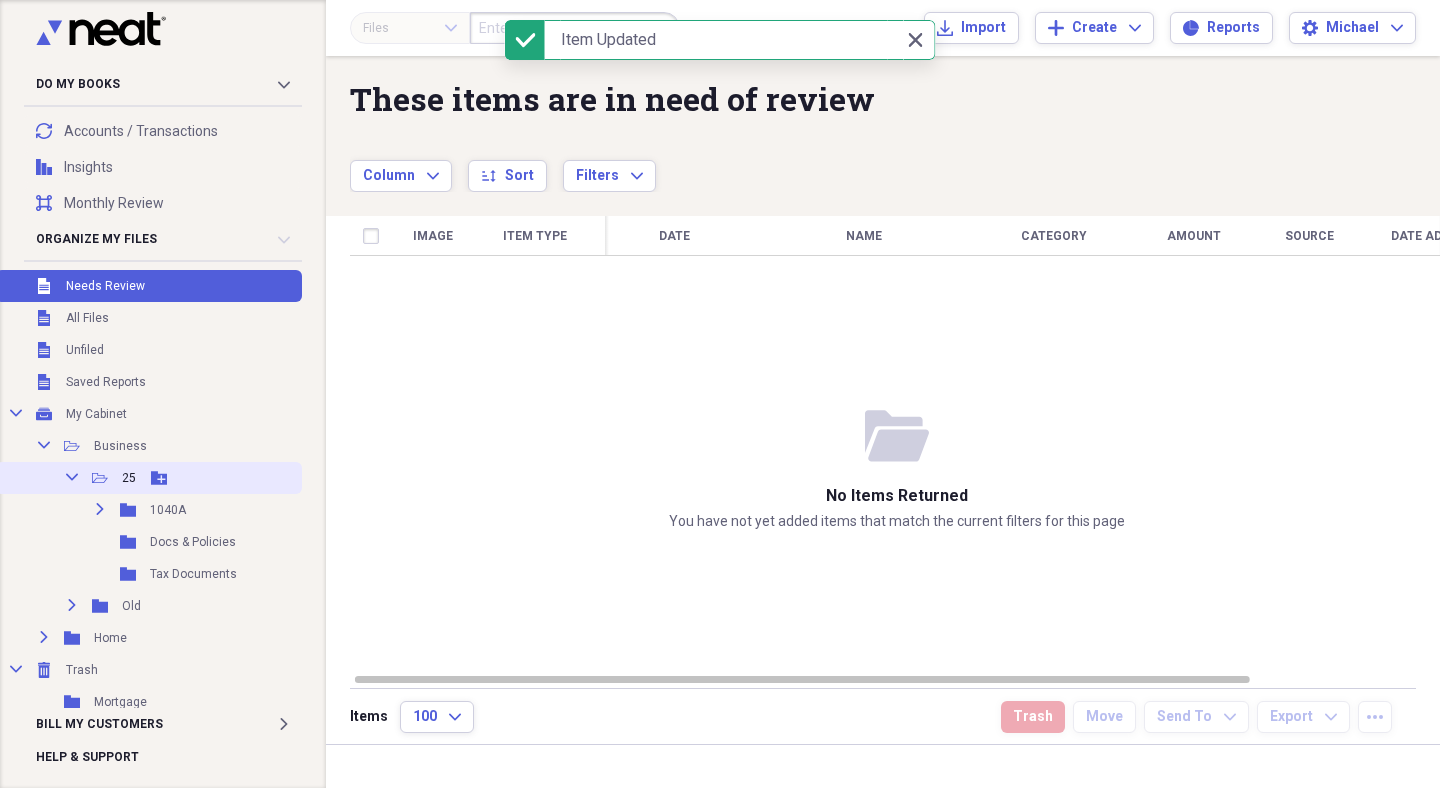 click on "25" at bounding box center (129, 478) 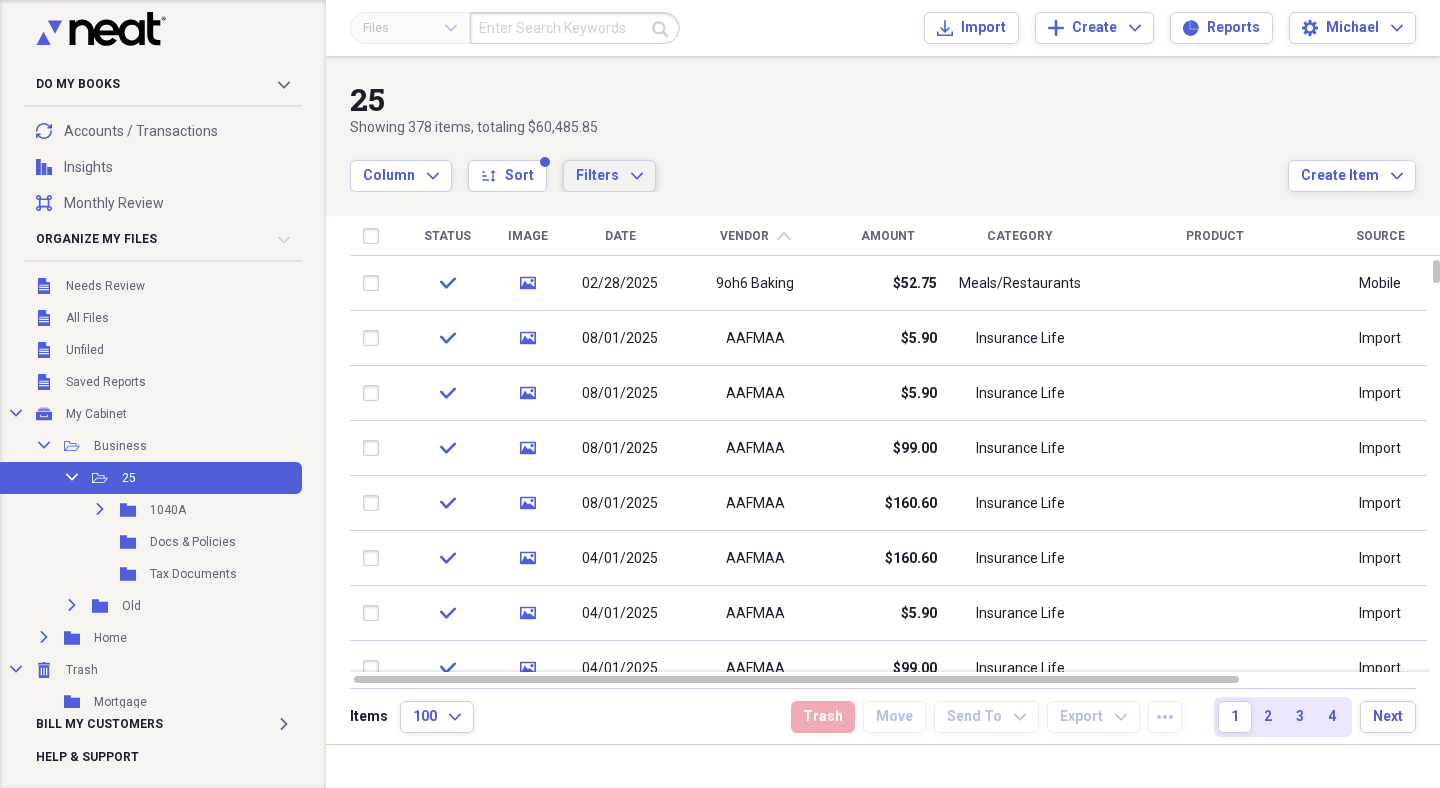 click on "Filters  Expand" at bounding box center [609, 176] 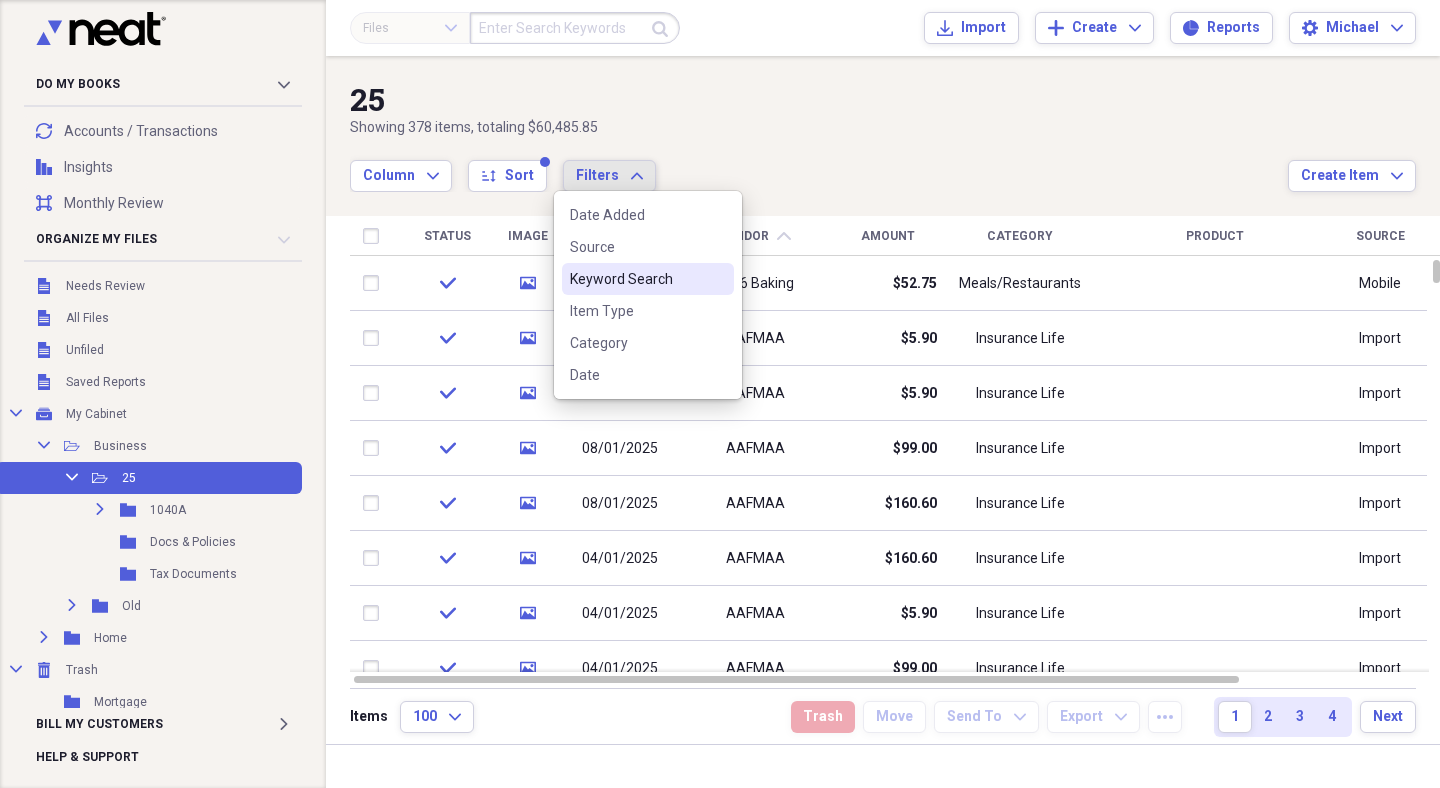 click on "Keyword Search" at bounding box center (636, 279) 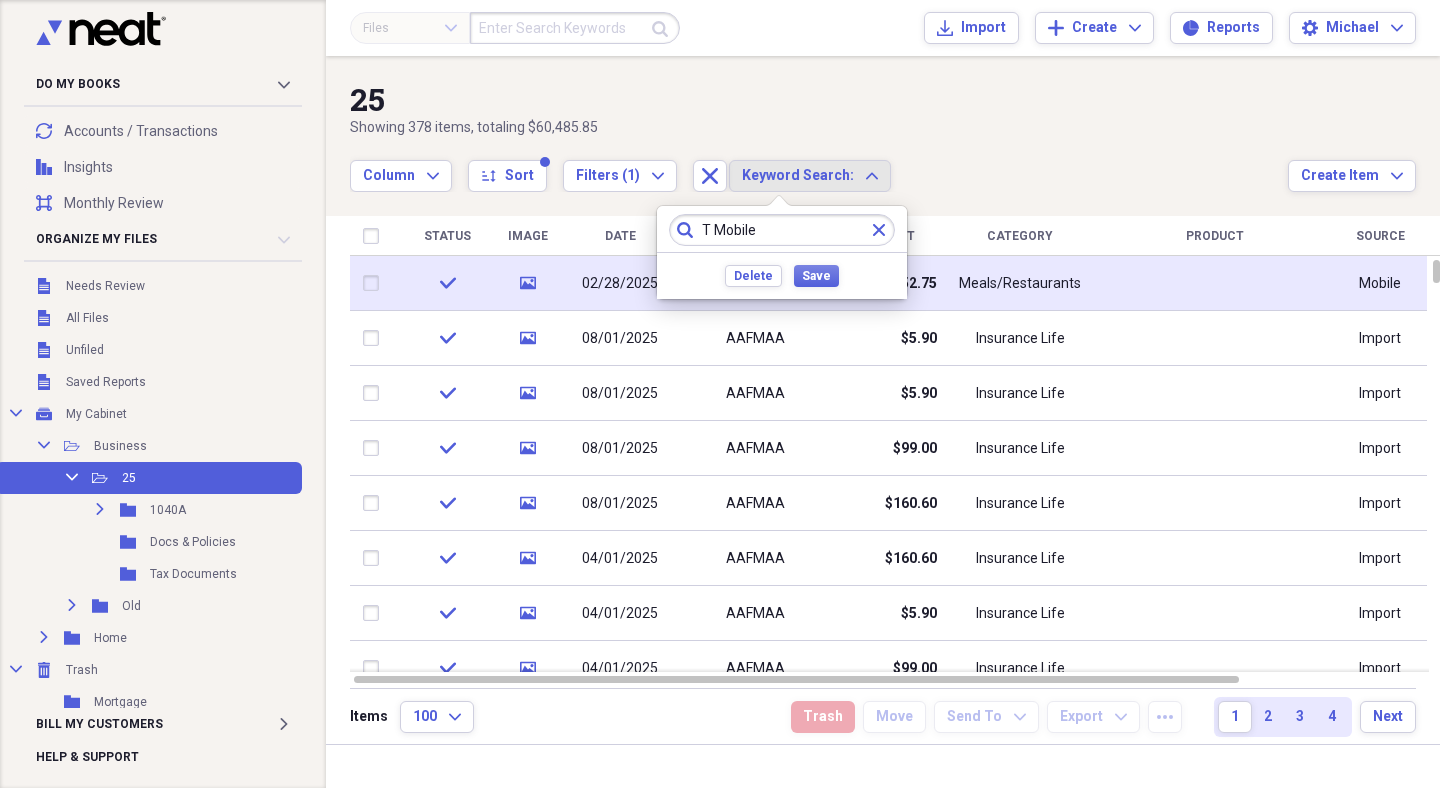 type on "T Mobile" 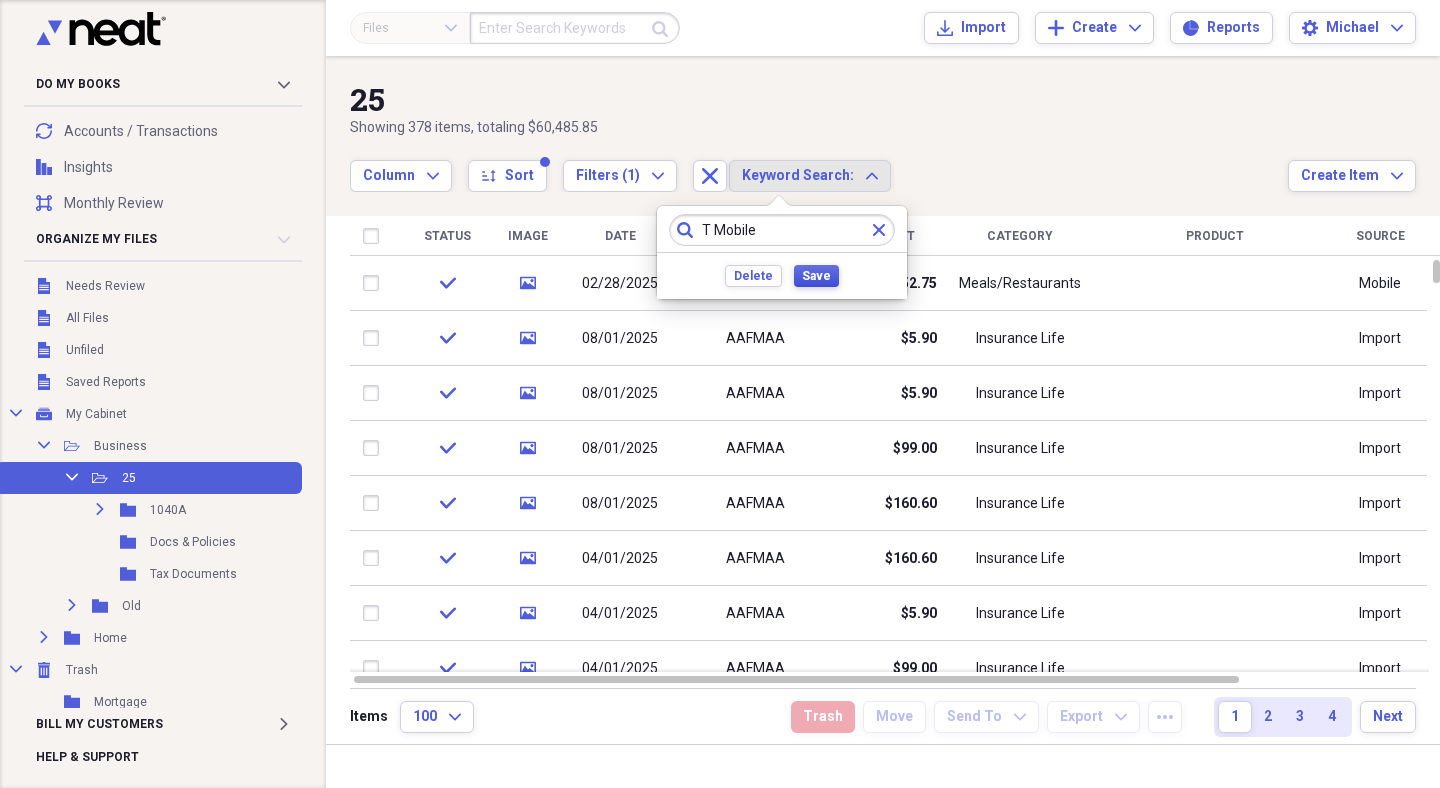 click on "Save" at bounding box center [816, 276] 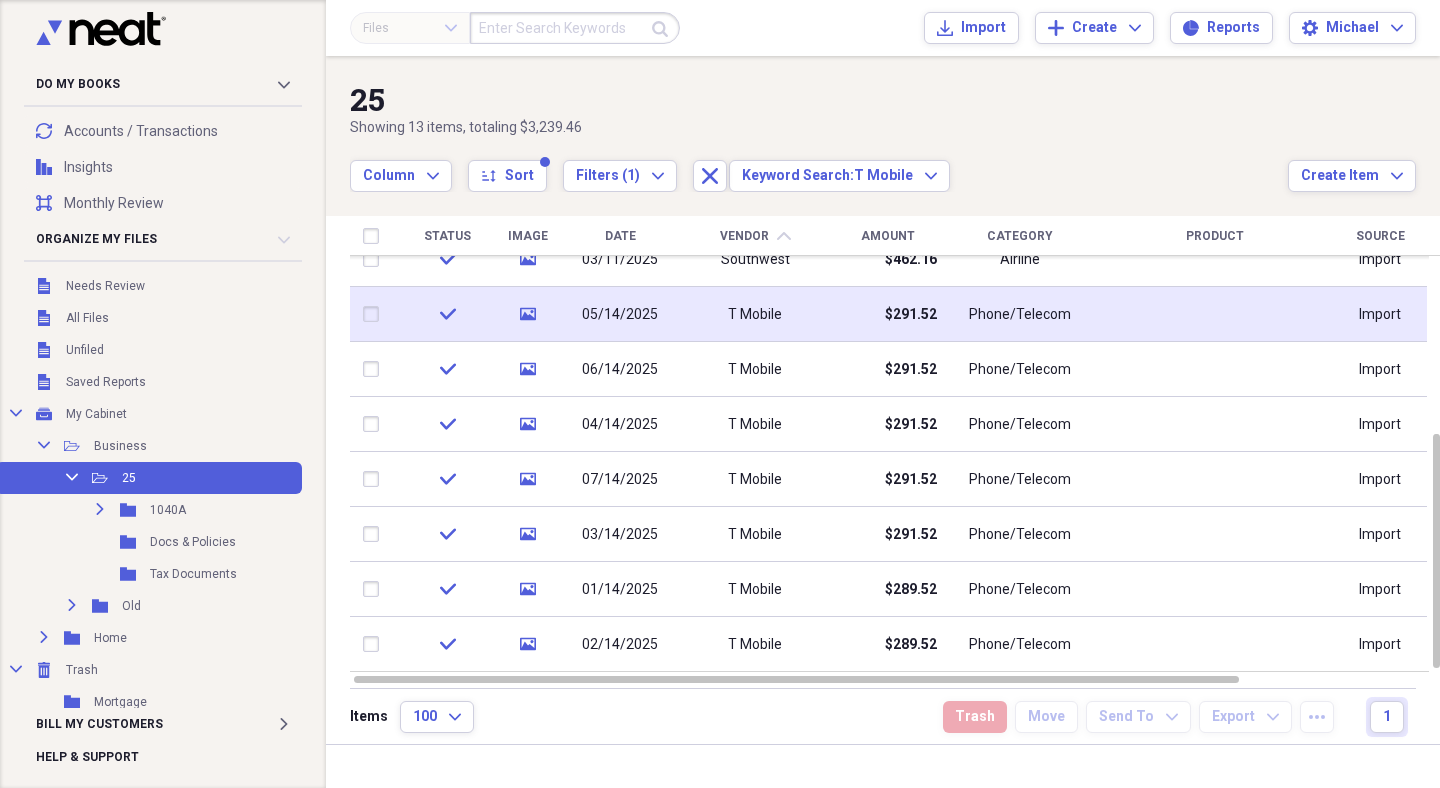 click at bounding box center (375, 314) 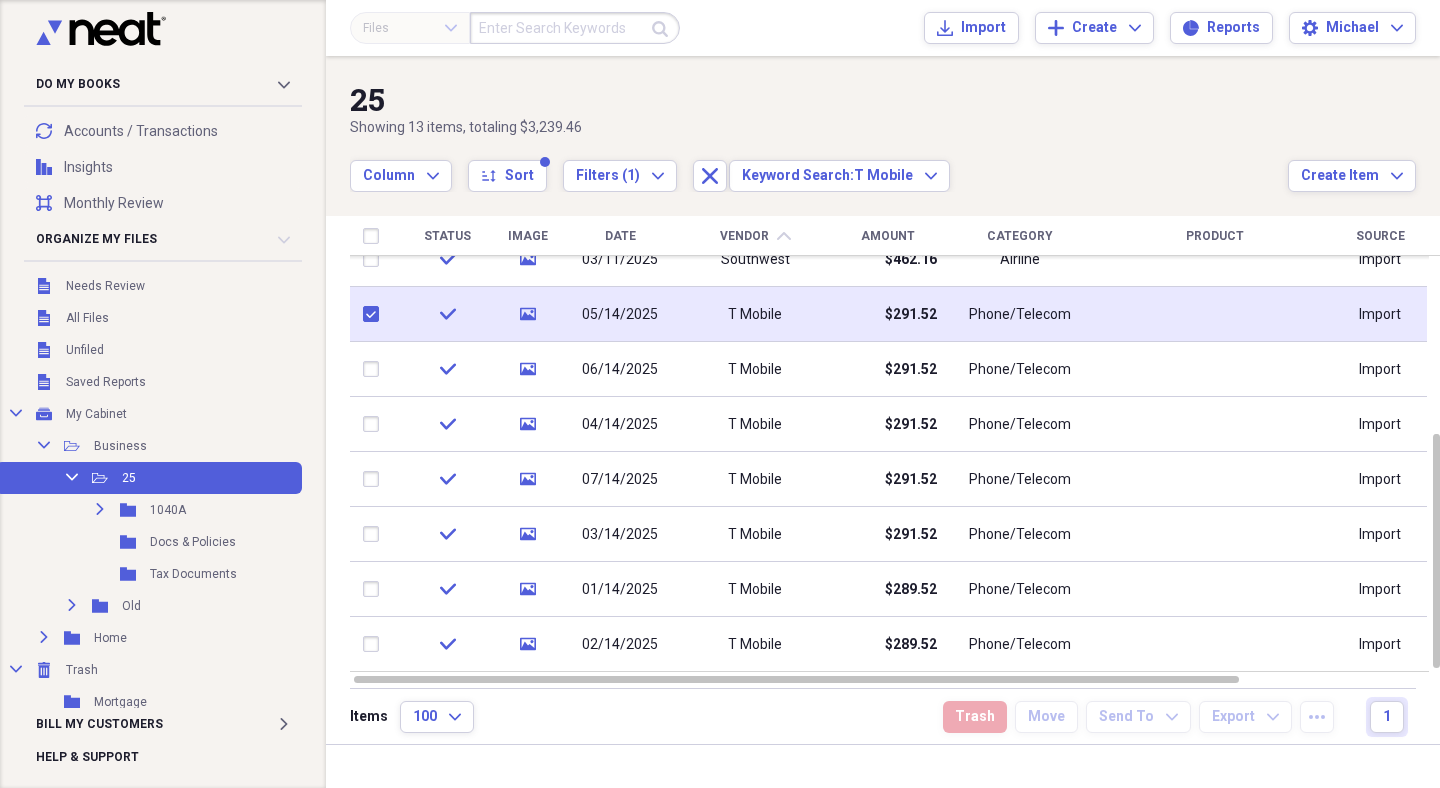 checkbox on "true" 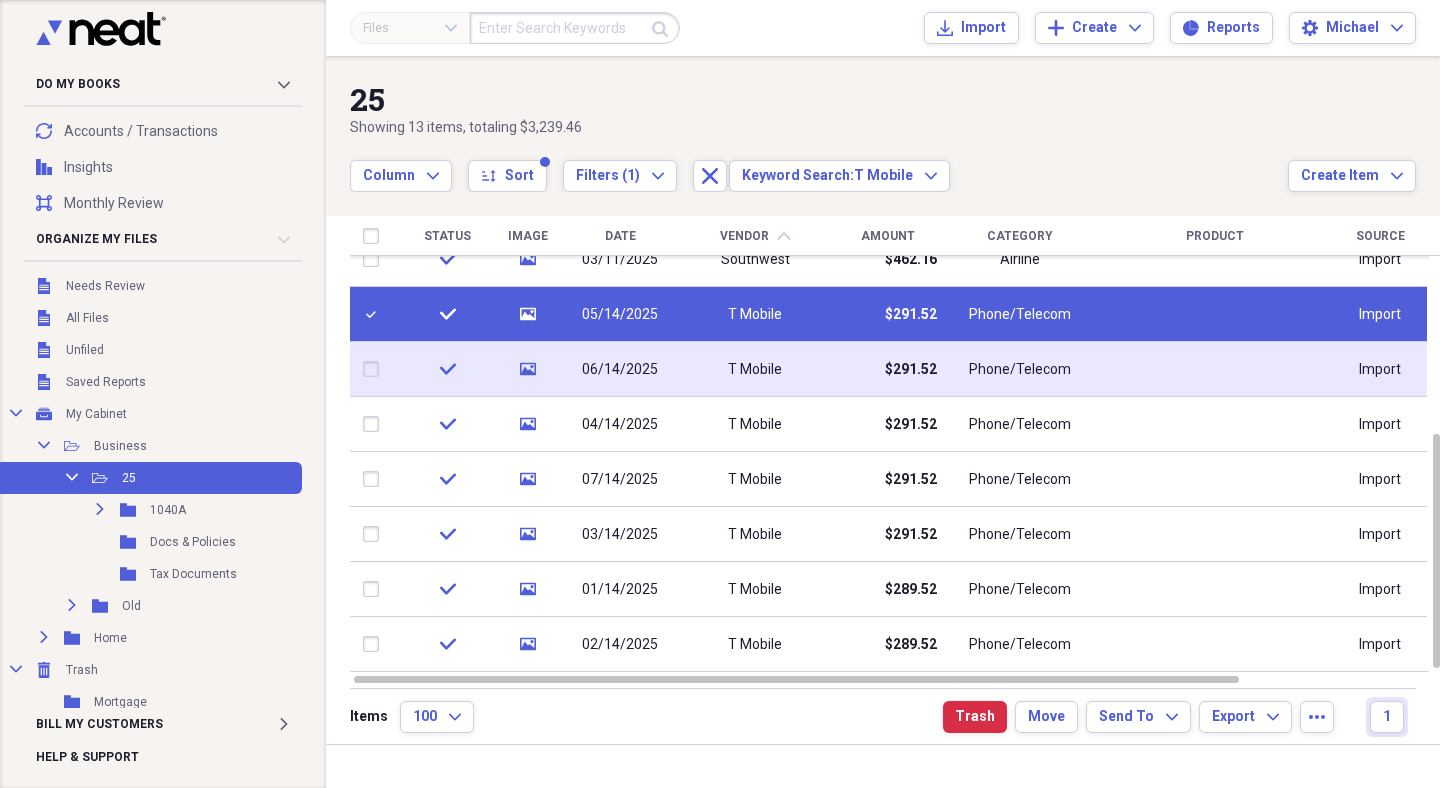 click at bounding box center (375, 369) 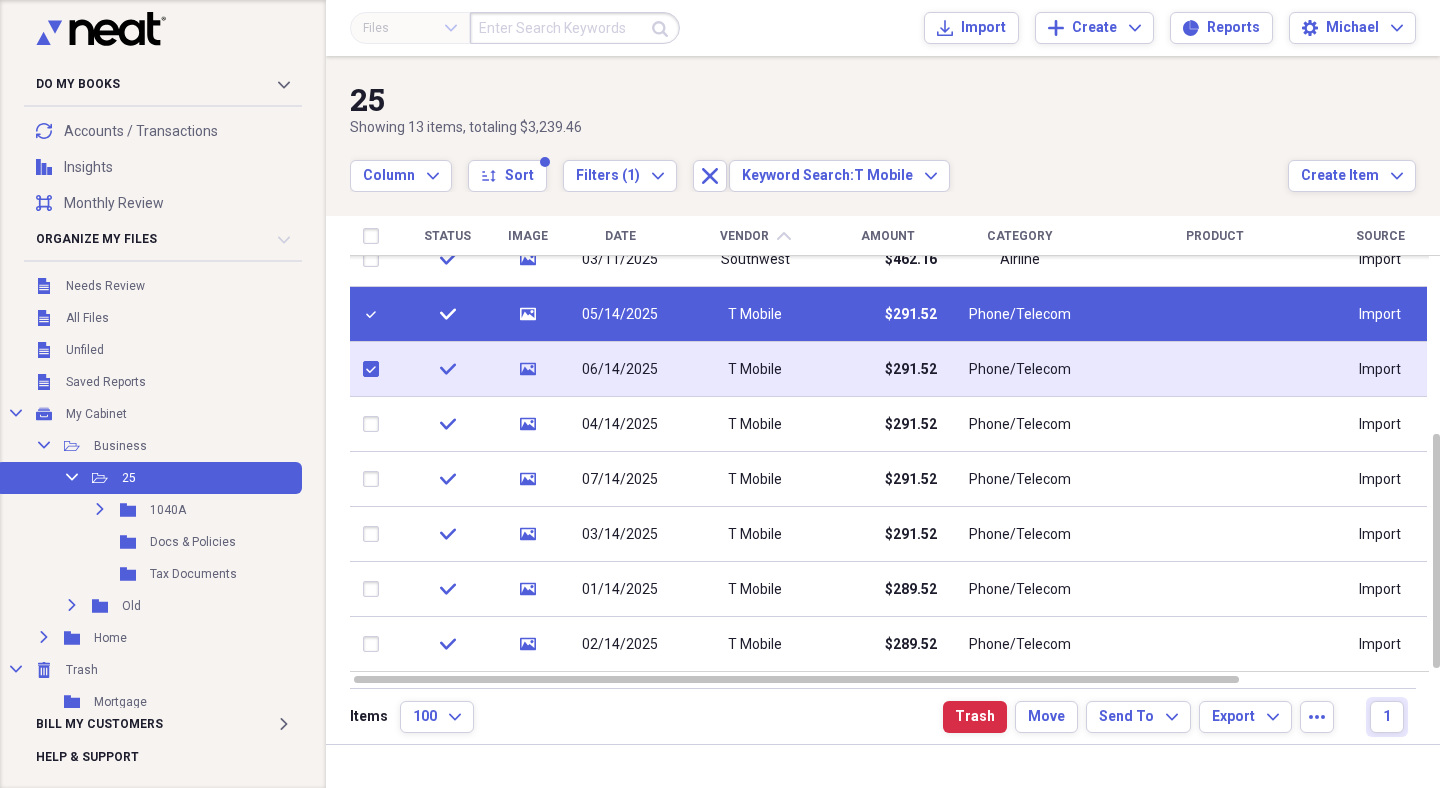 checkbox on "true" 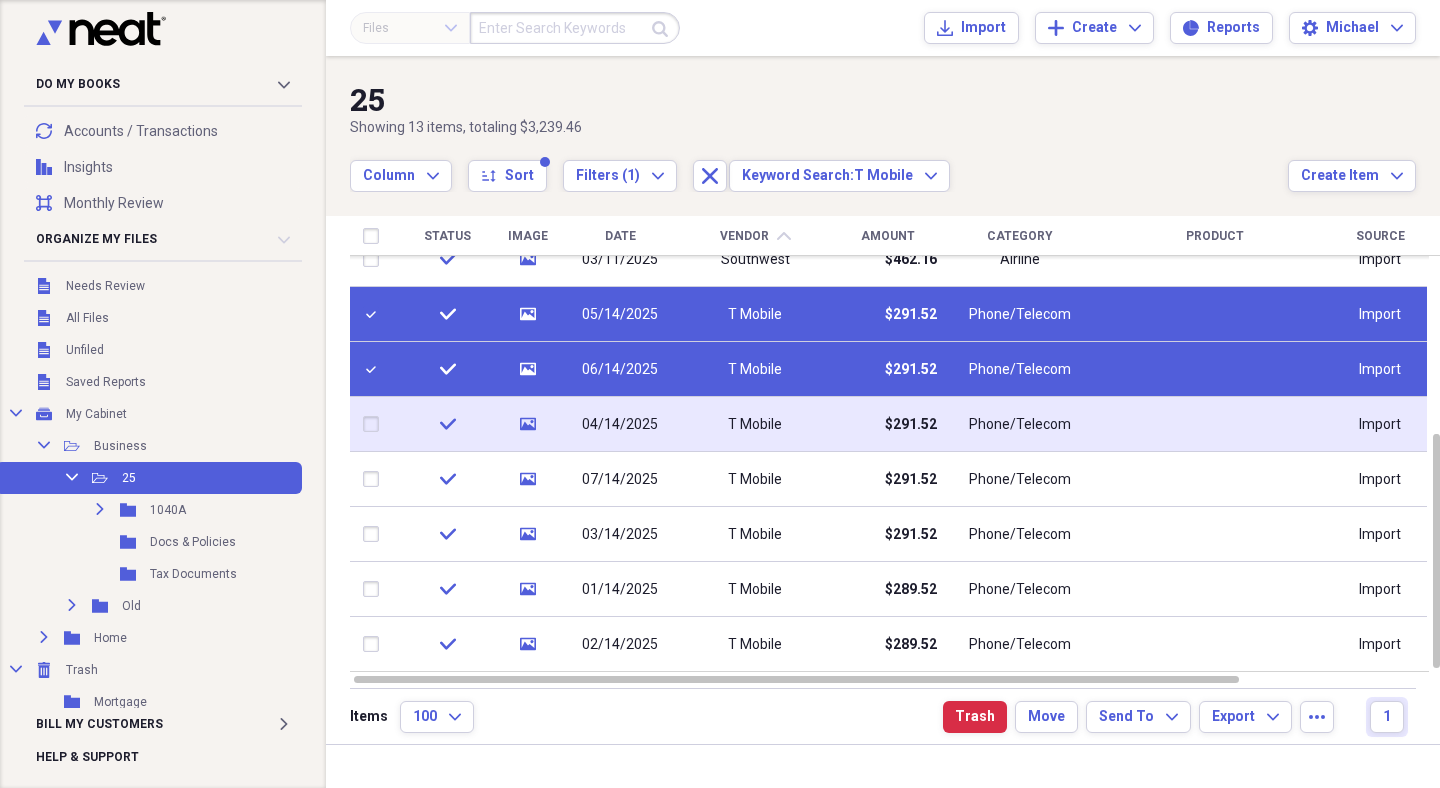 click at bounding box center [375, 424] 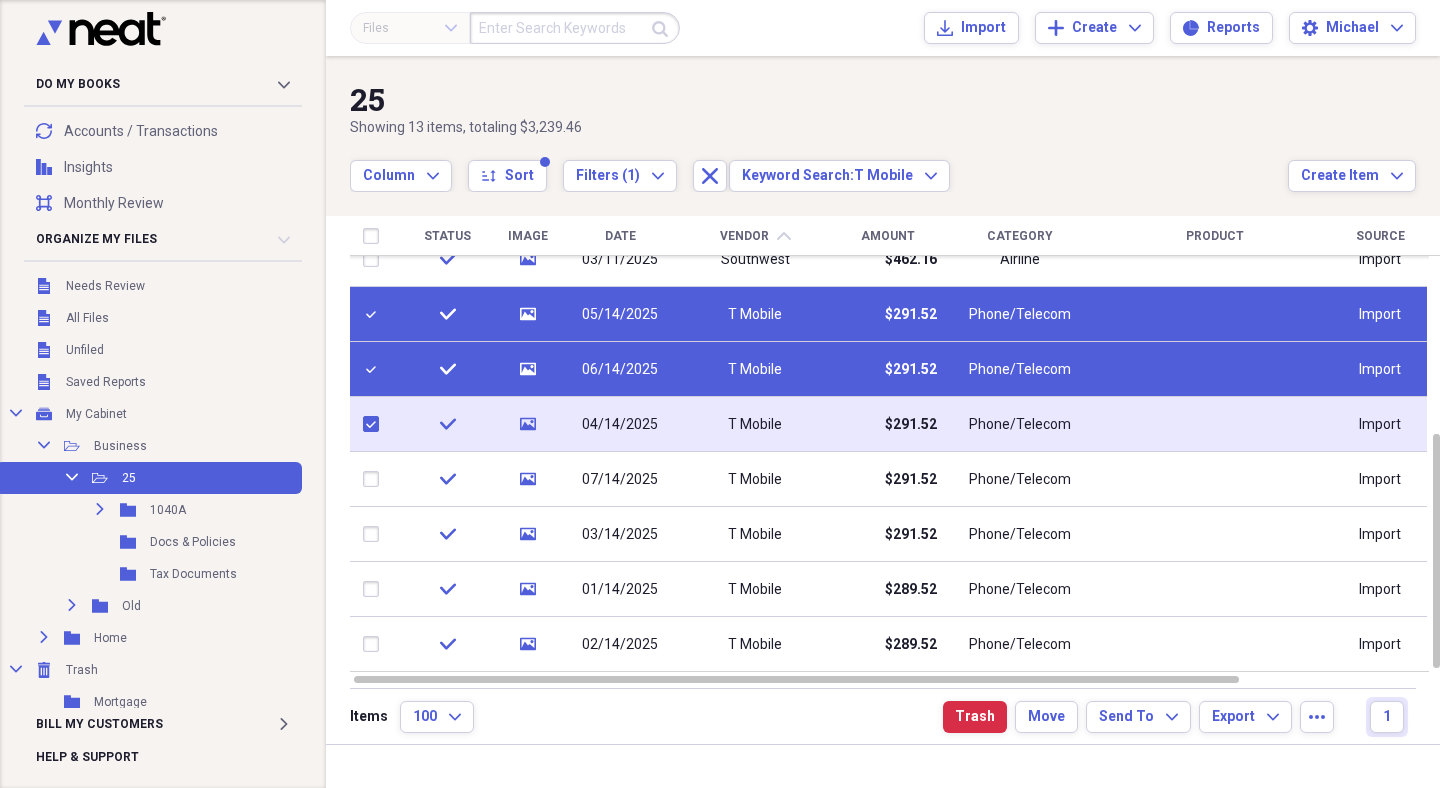 checkbox on "true" 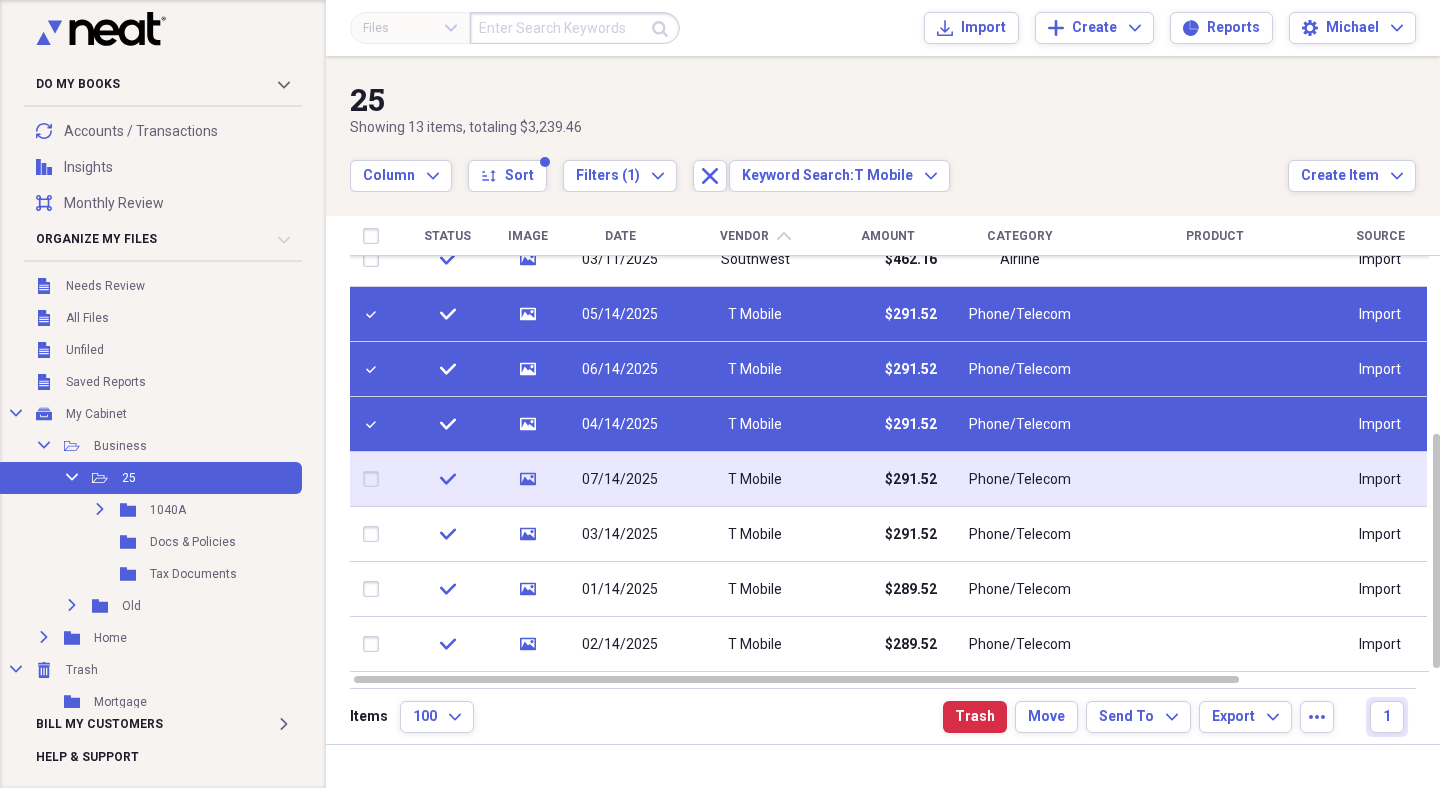click at bounding box center [375, 479] 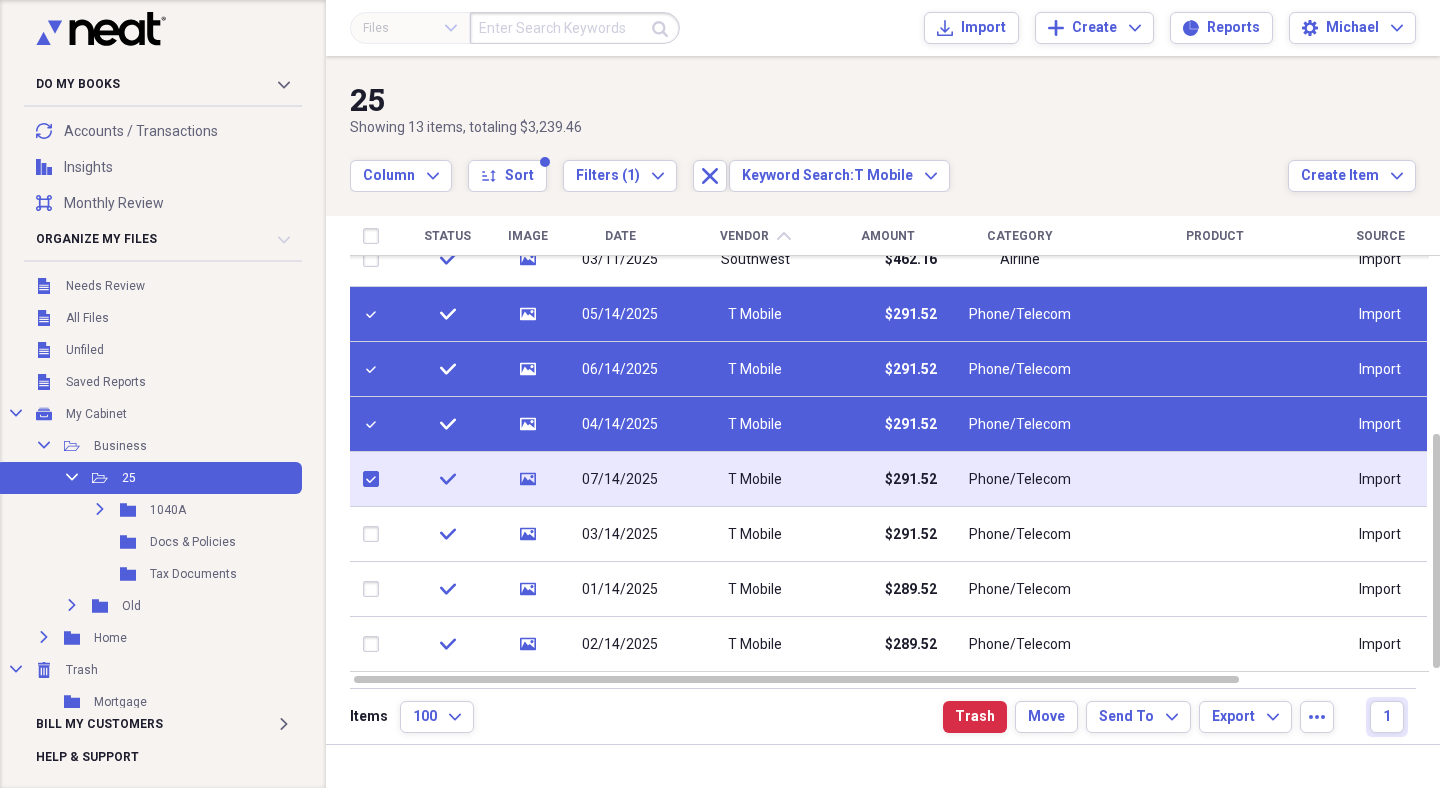 checkbox on "true" 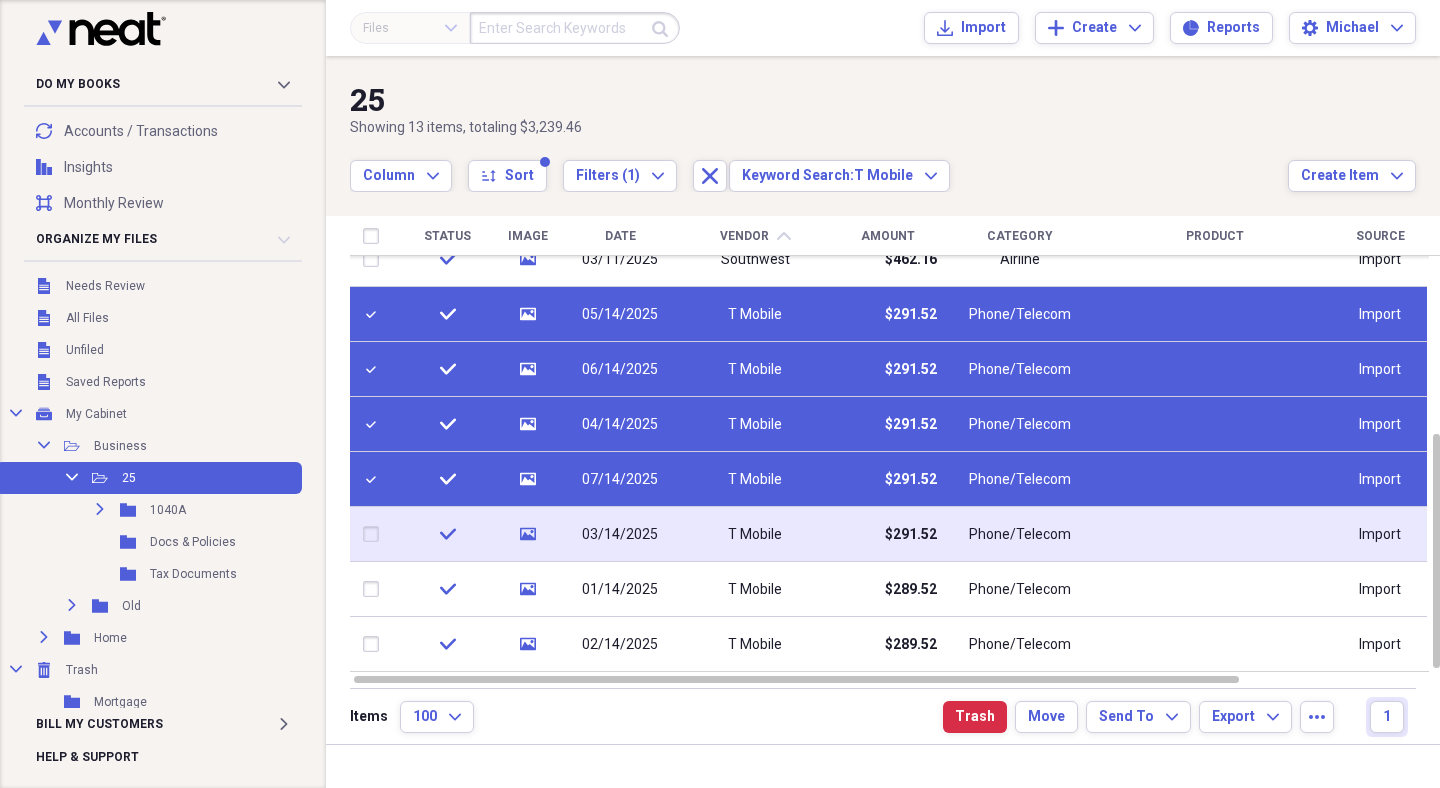 click at bounding box center (375, 534) 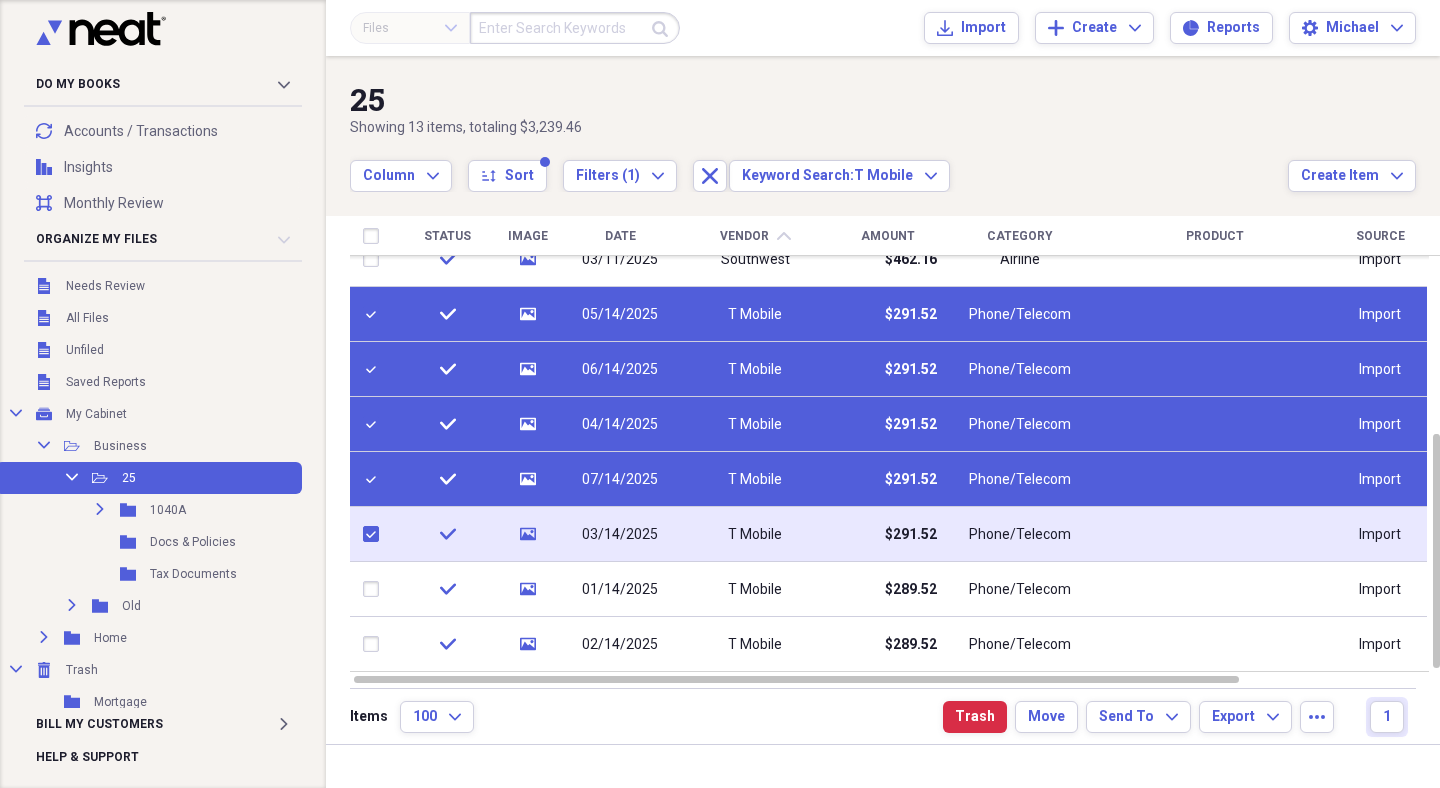 checkbox on "true" 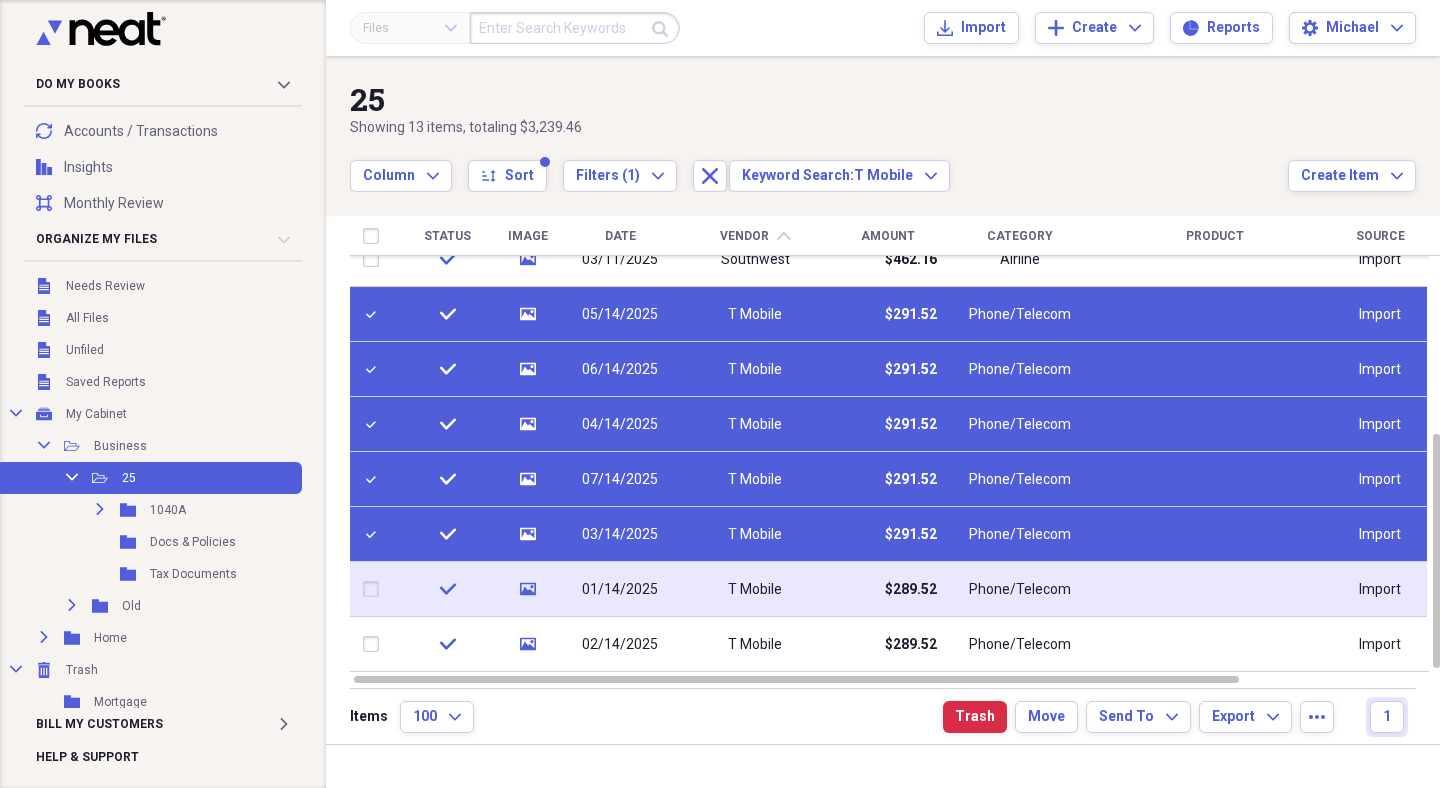 click at bounding box center [375, 589] 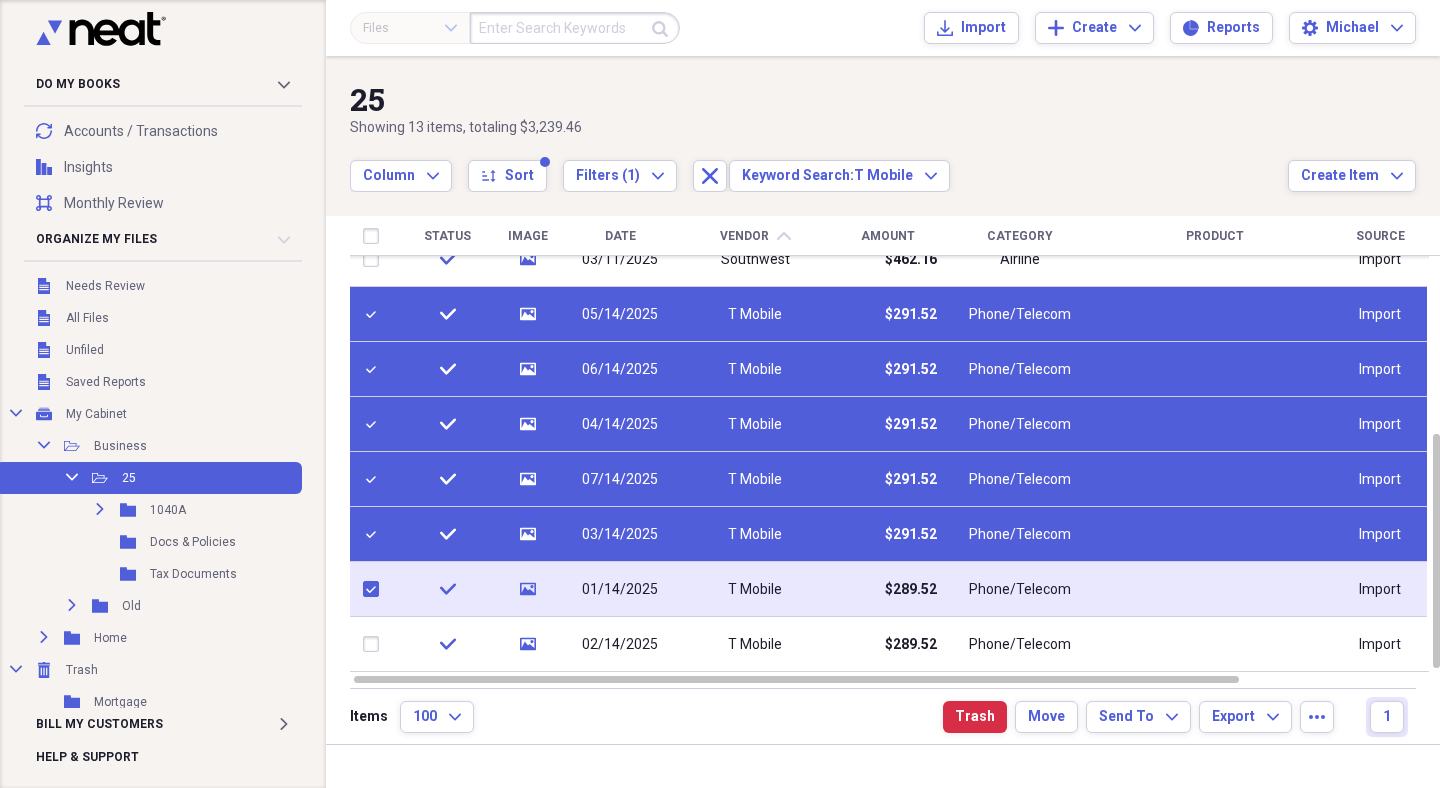 checkbox on "true" 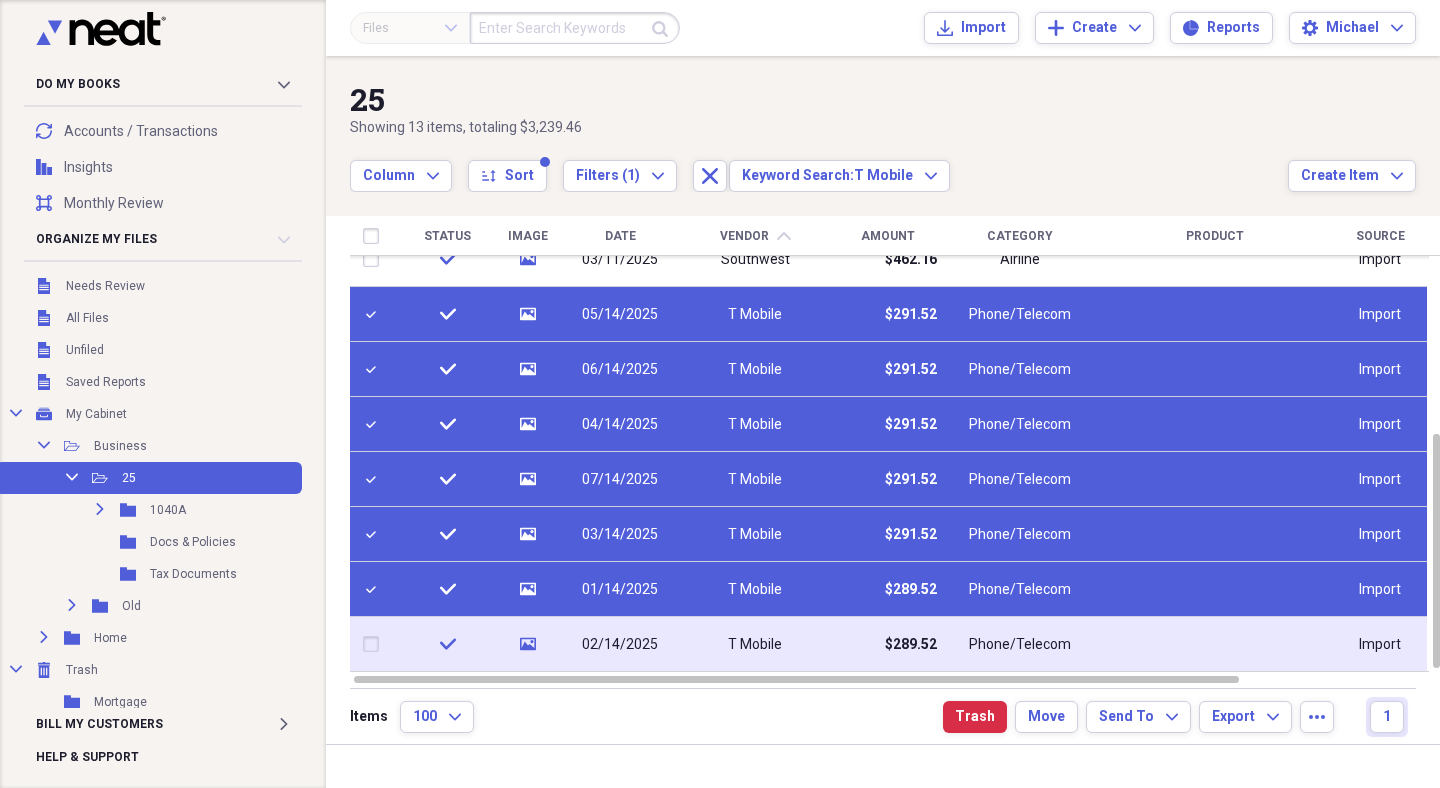 click at bounding box center [375, 644] 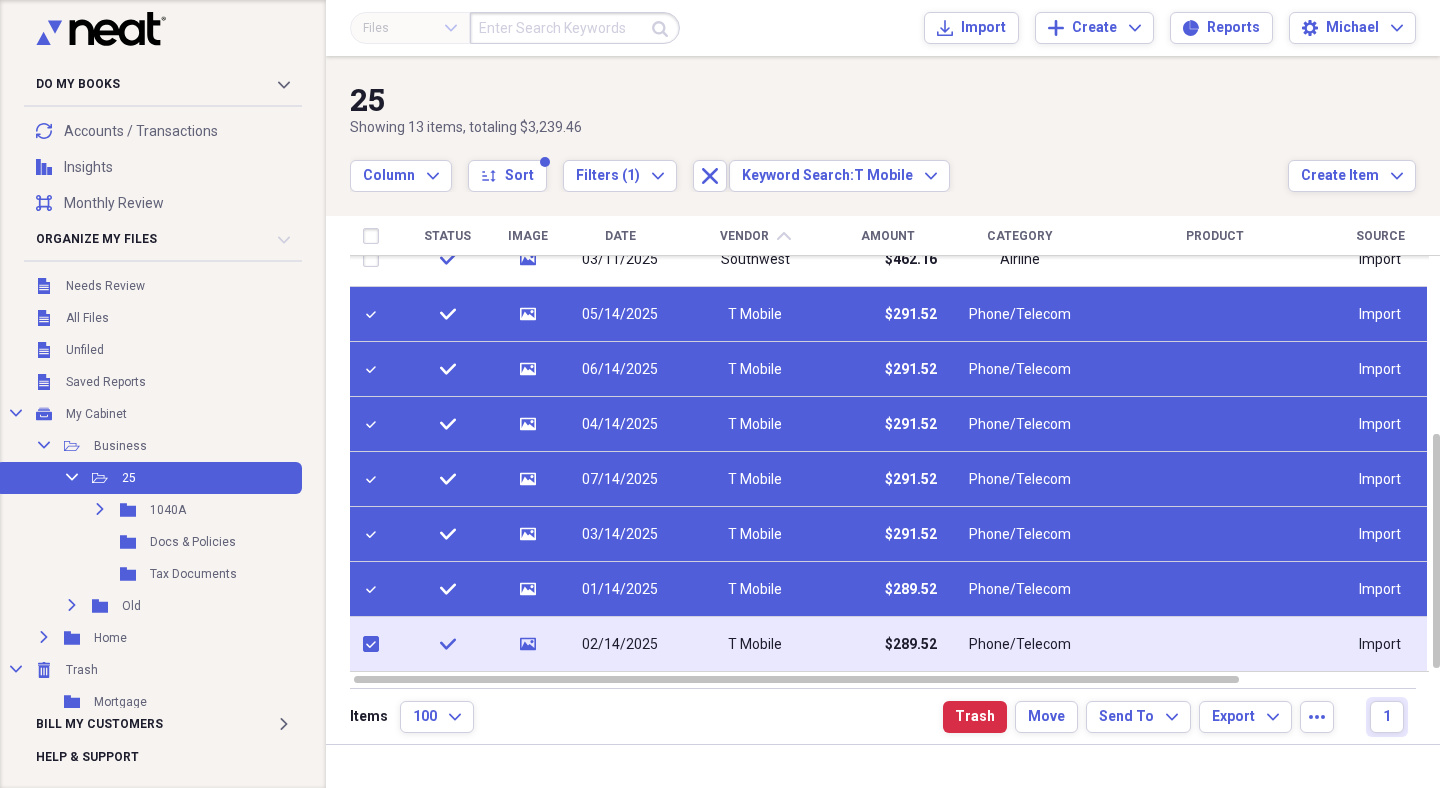 checkbox on "true" 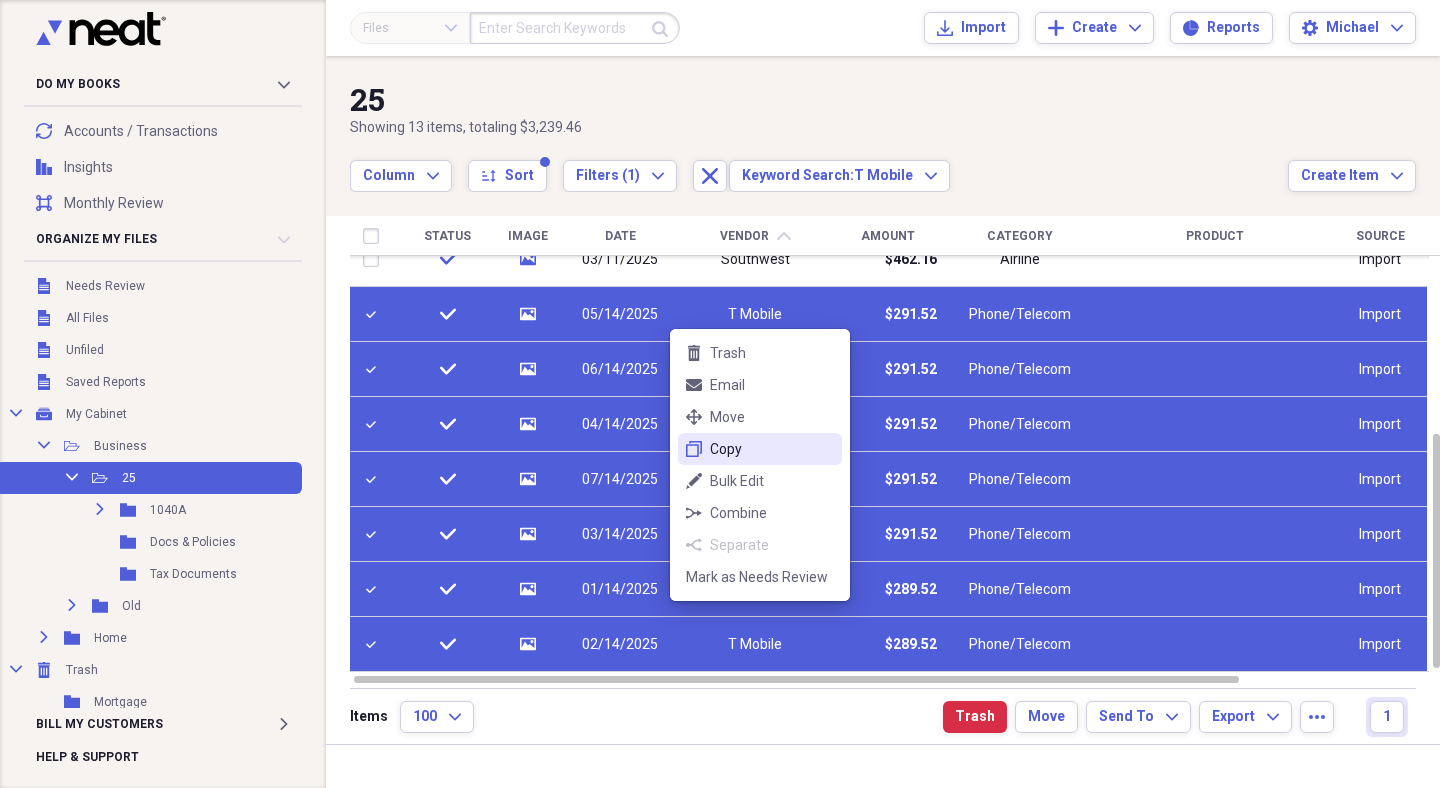 click on "Copy" at bounding box center (772, 449) 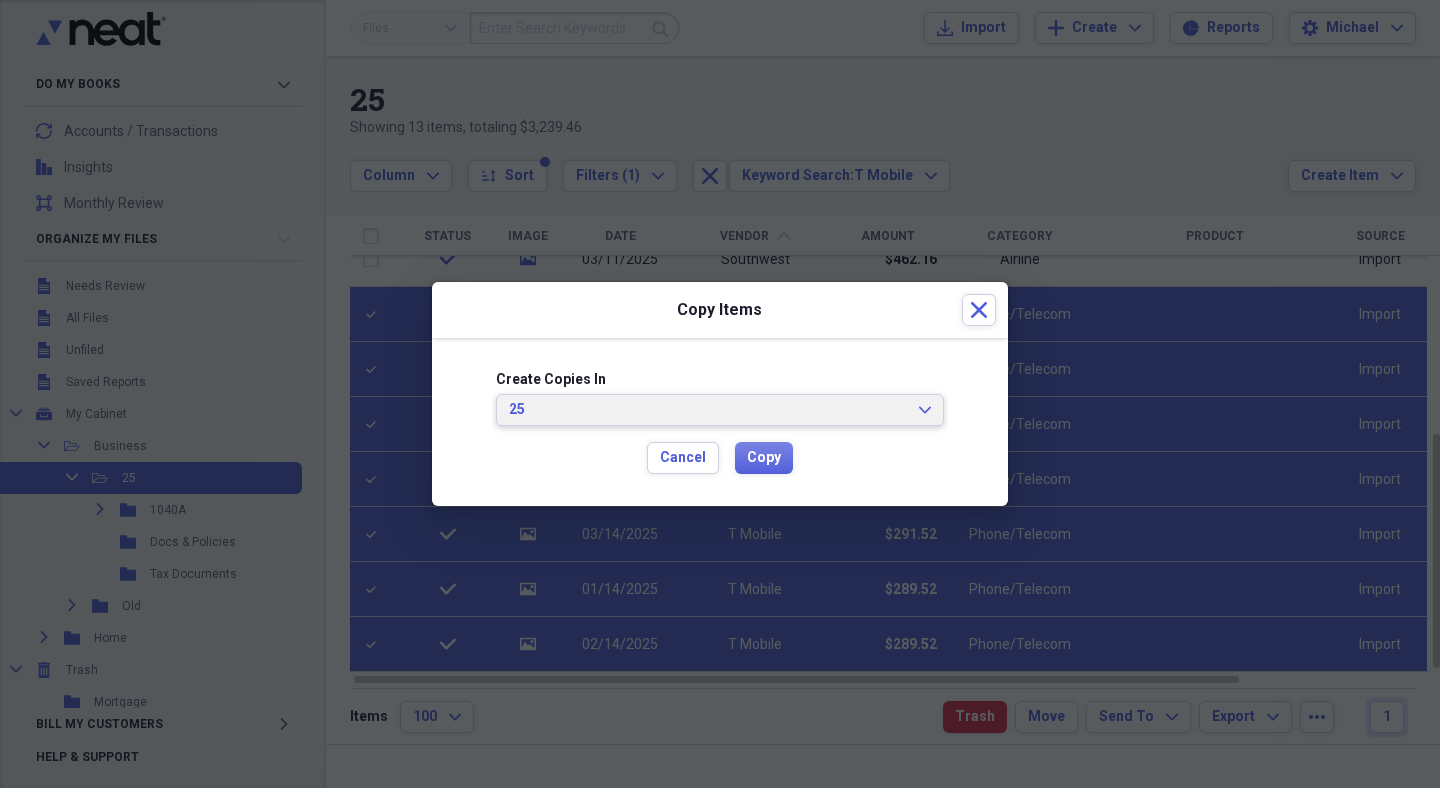 drag, startPoint x: 924, startPoint y: 403, endPoint x: 913, endPoint y: 411, distance: 13.601471 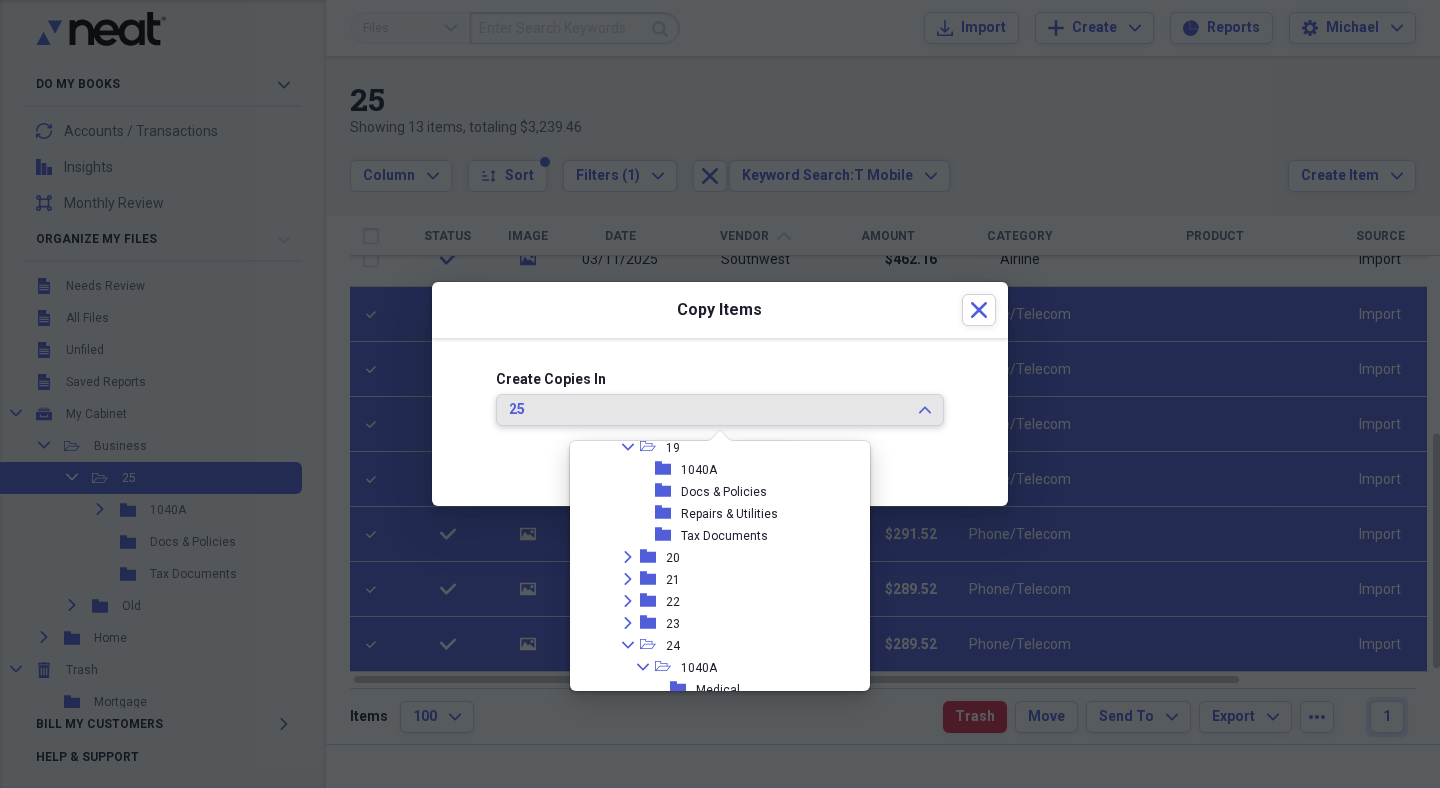 scroll, scrollTop: 348, scrollLeft: 0, axis: vertical 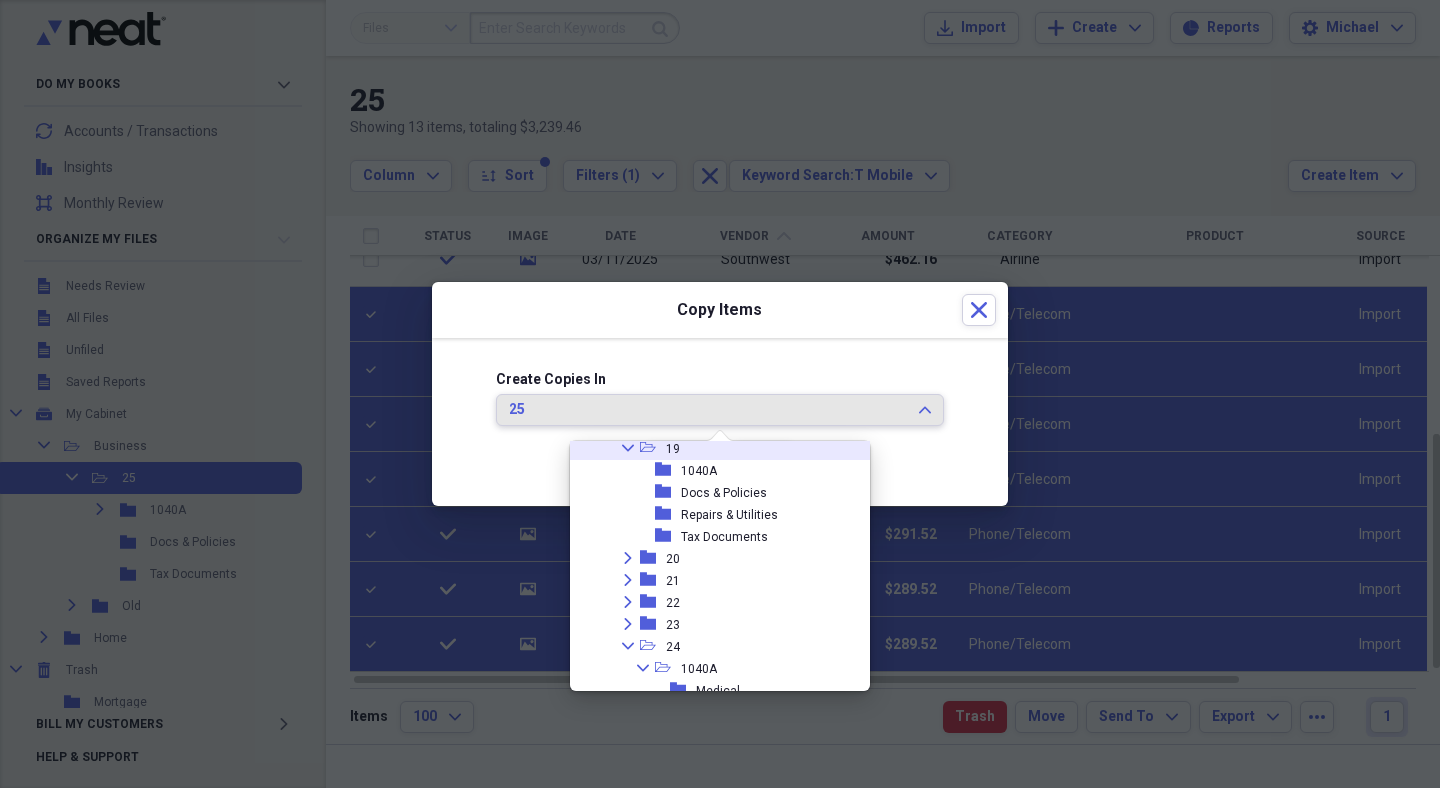 click 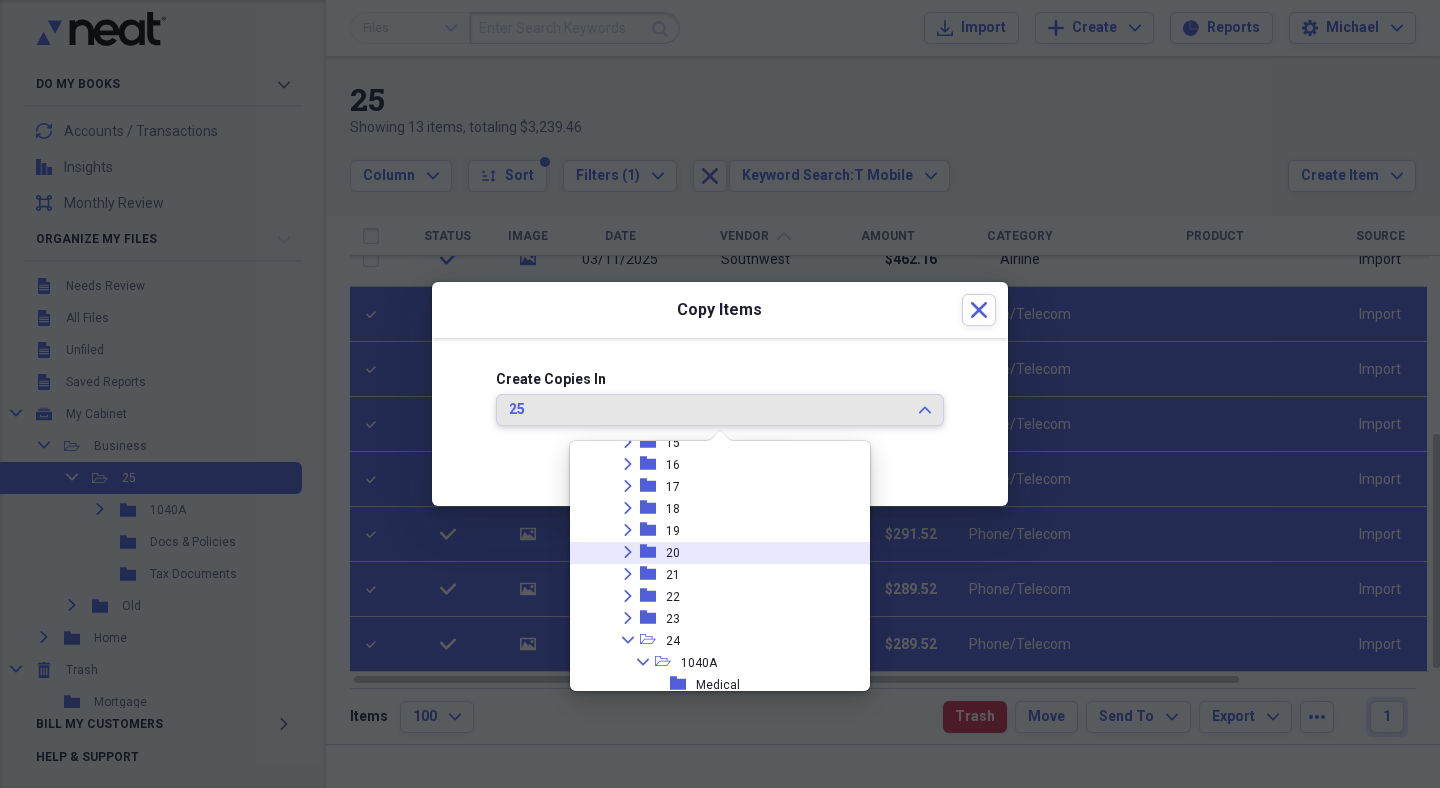scroll, scrollTop: 200, scrollLeft: 0, axis: vertical 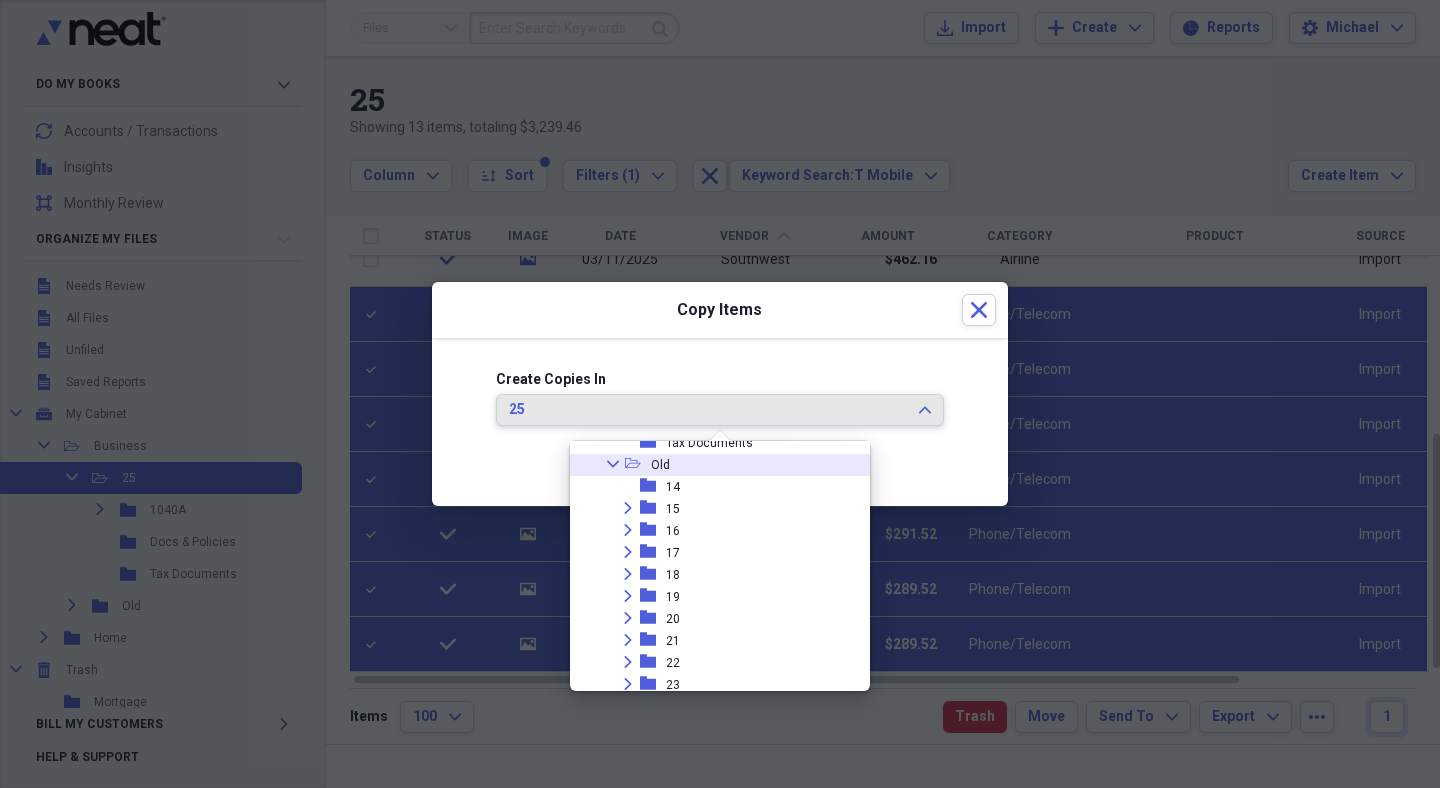 click 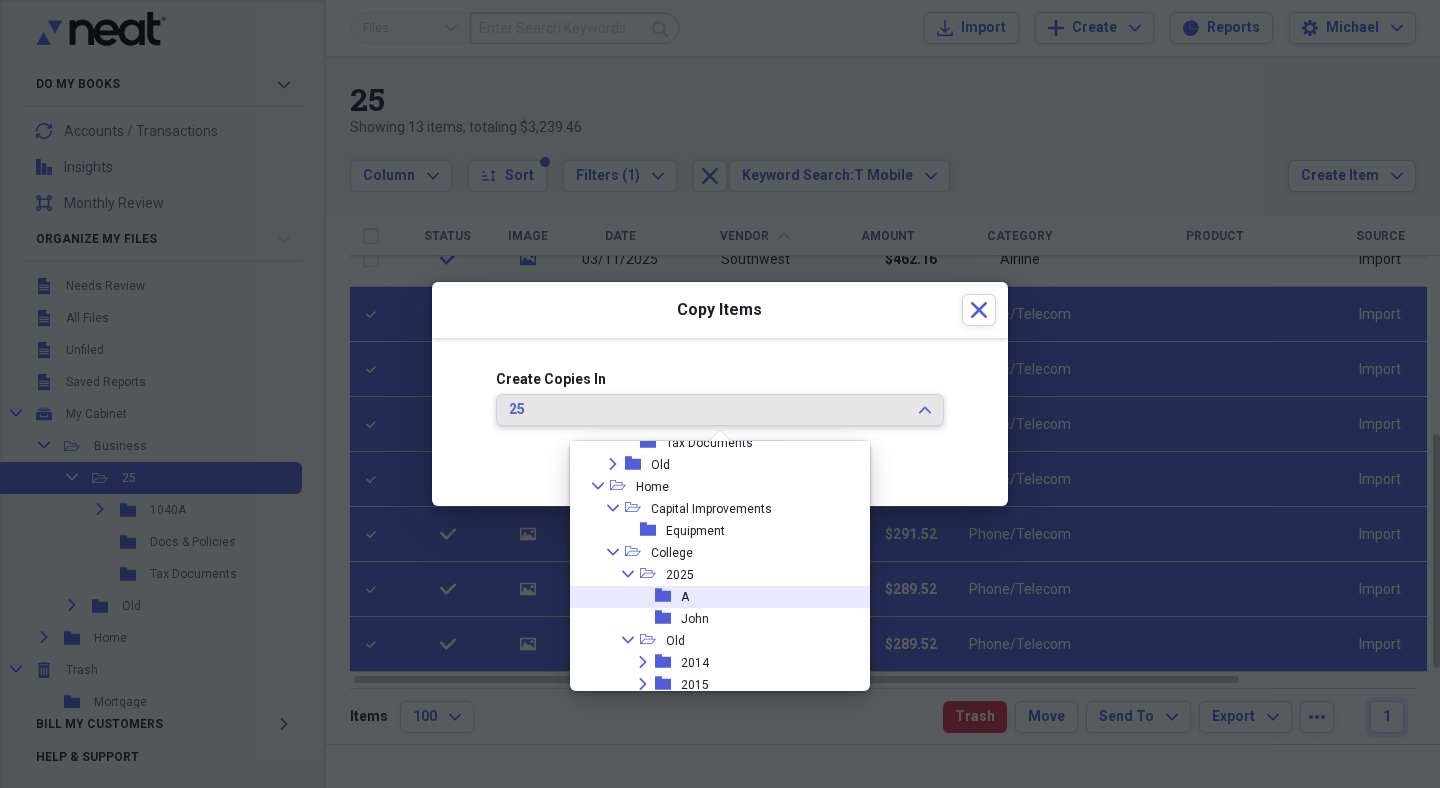 click on "A" at bounding box center (685, 597) 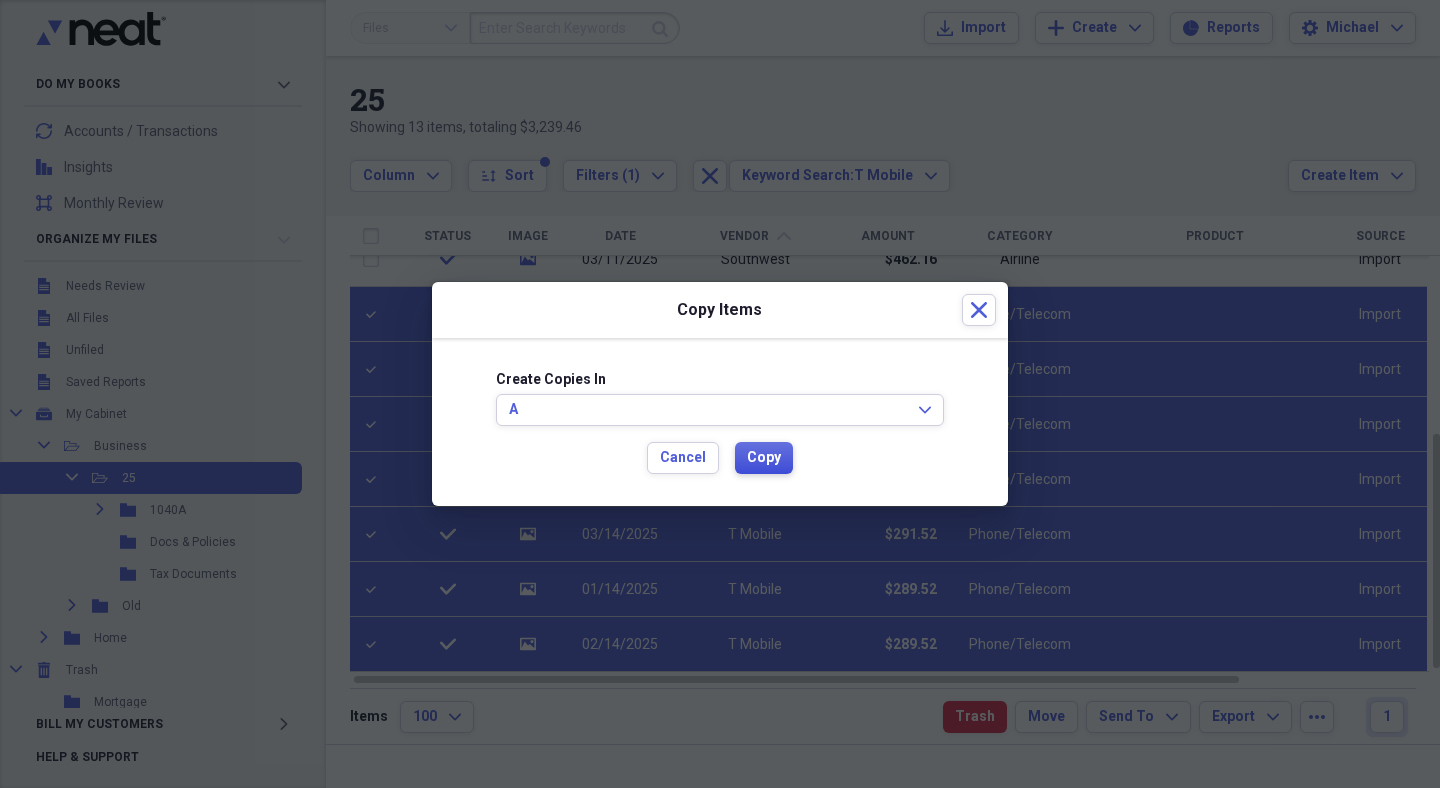 click on "Copy" at bounding box center [764, 458] 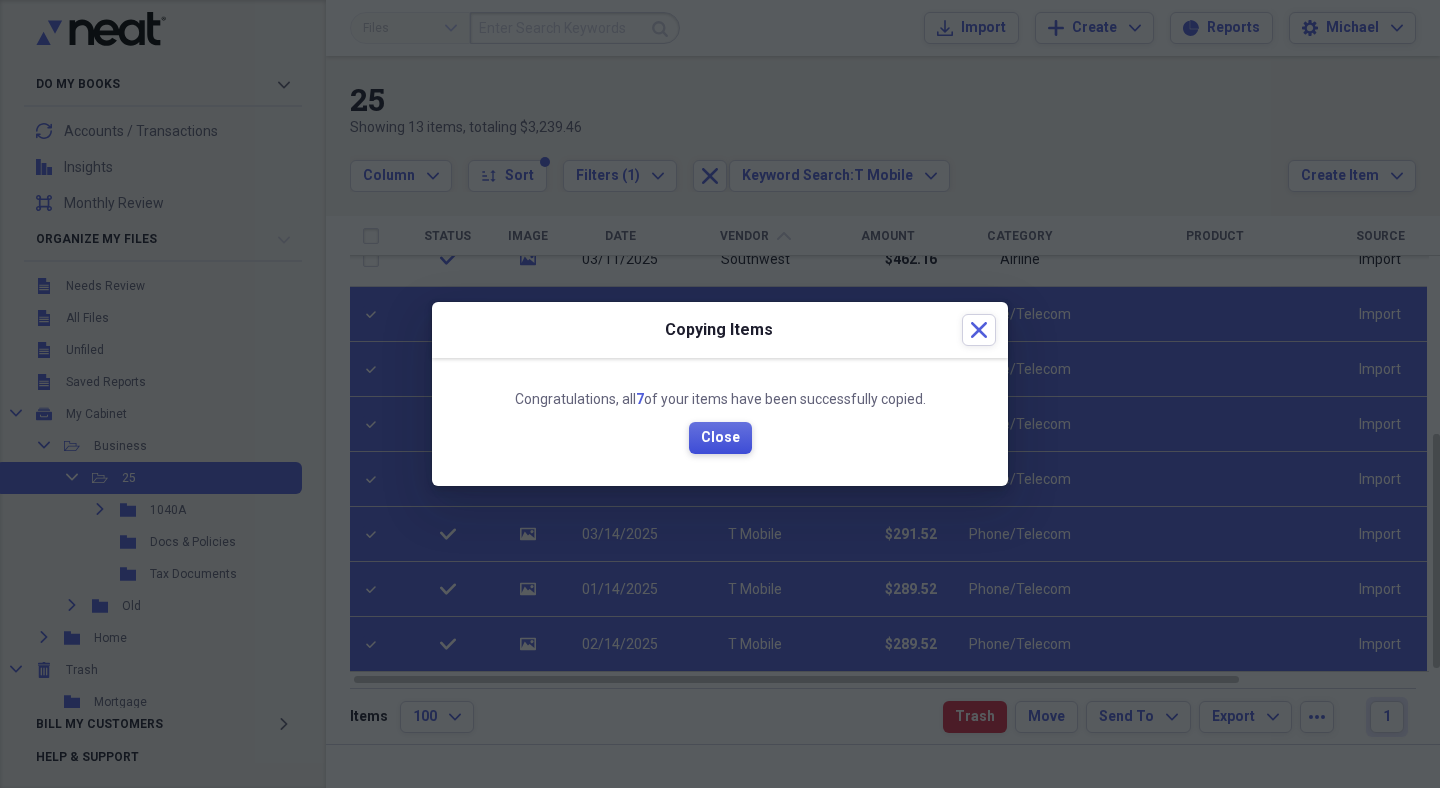 click on "Close" at bounding box center [720, 438] 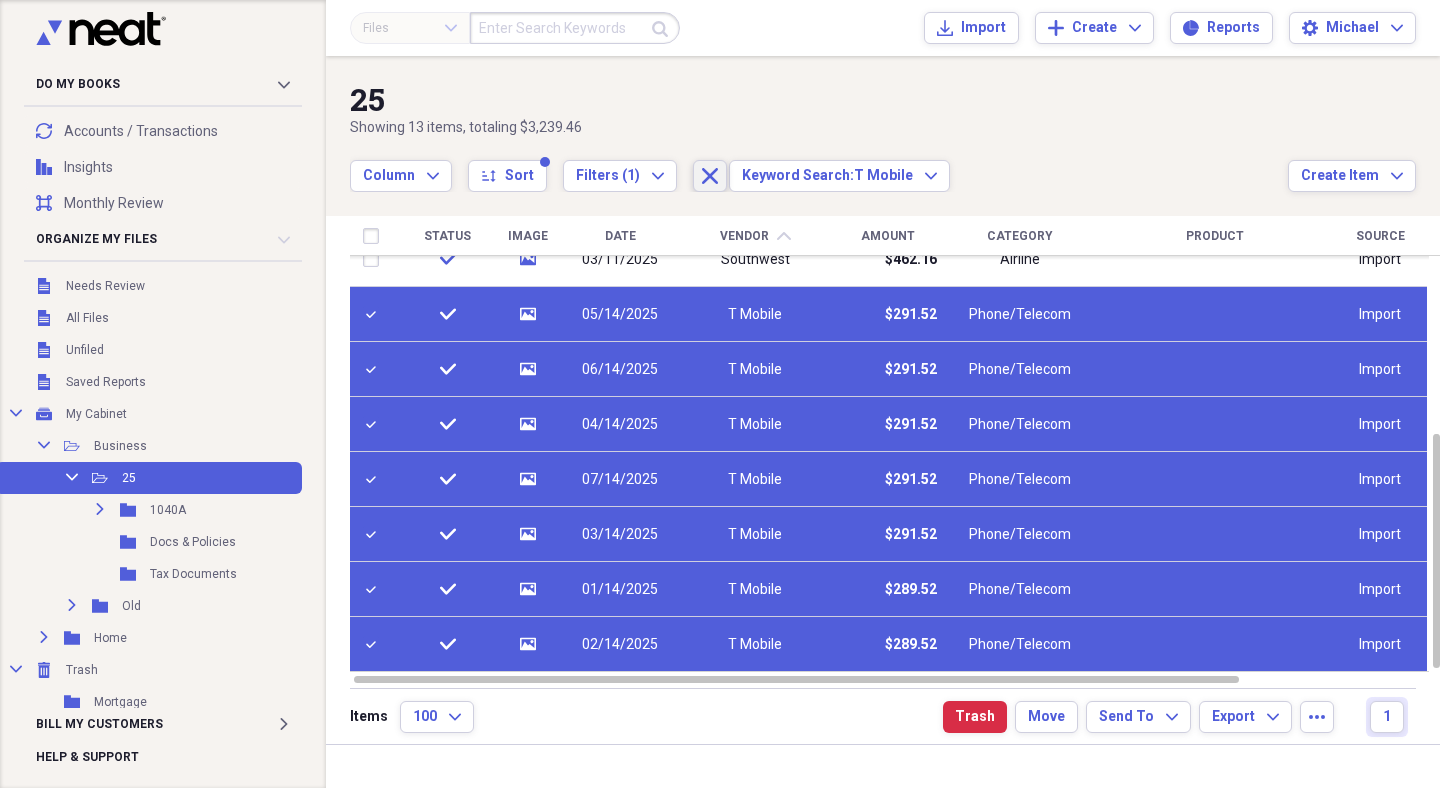 click on "Close" at bounding box center (710, 176) 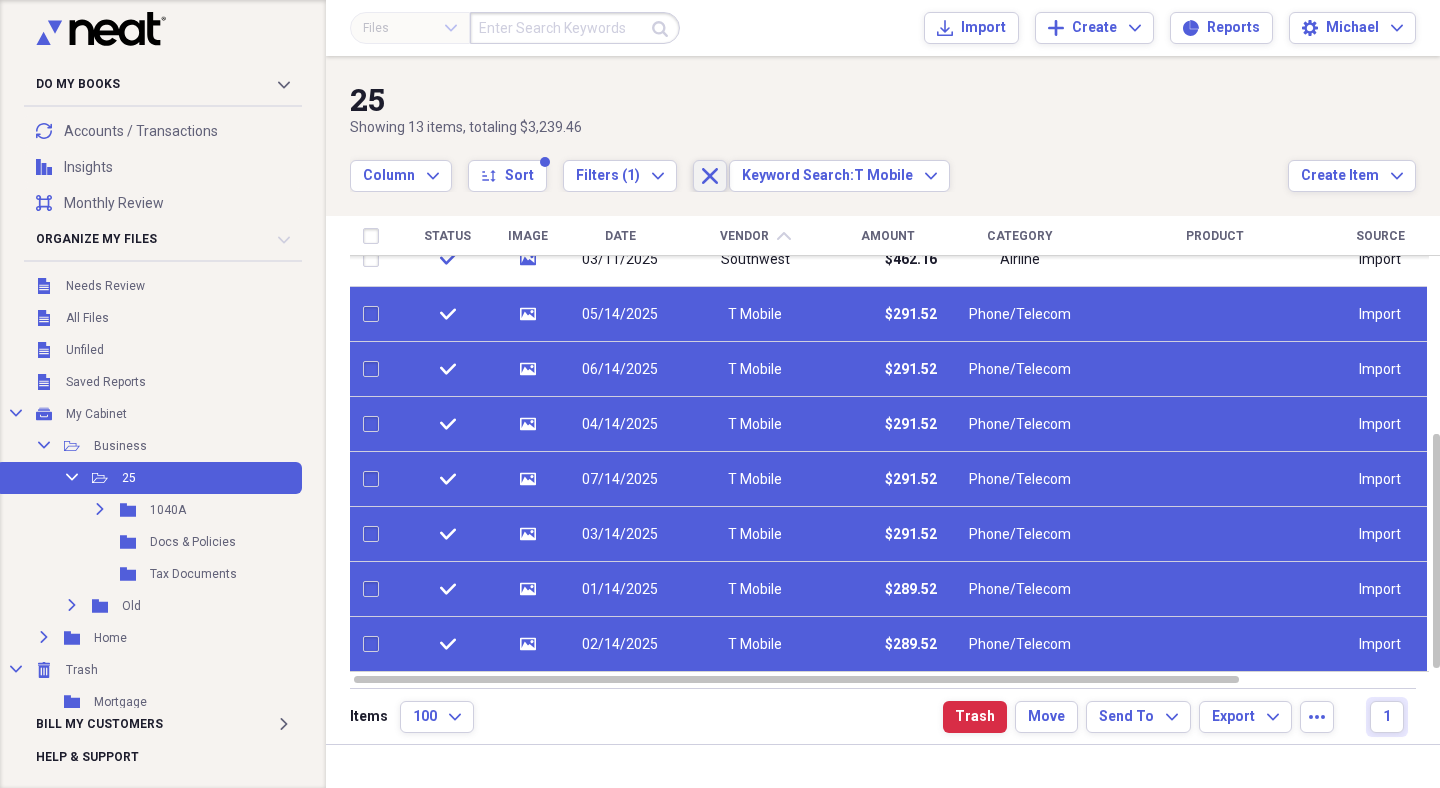 checkbox on "false" 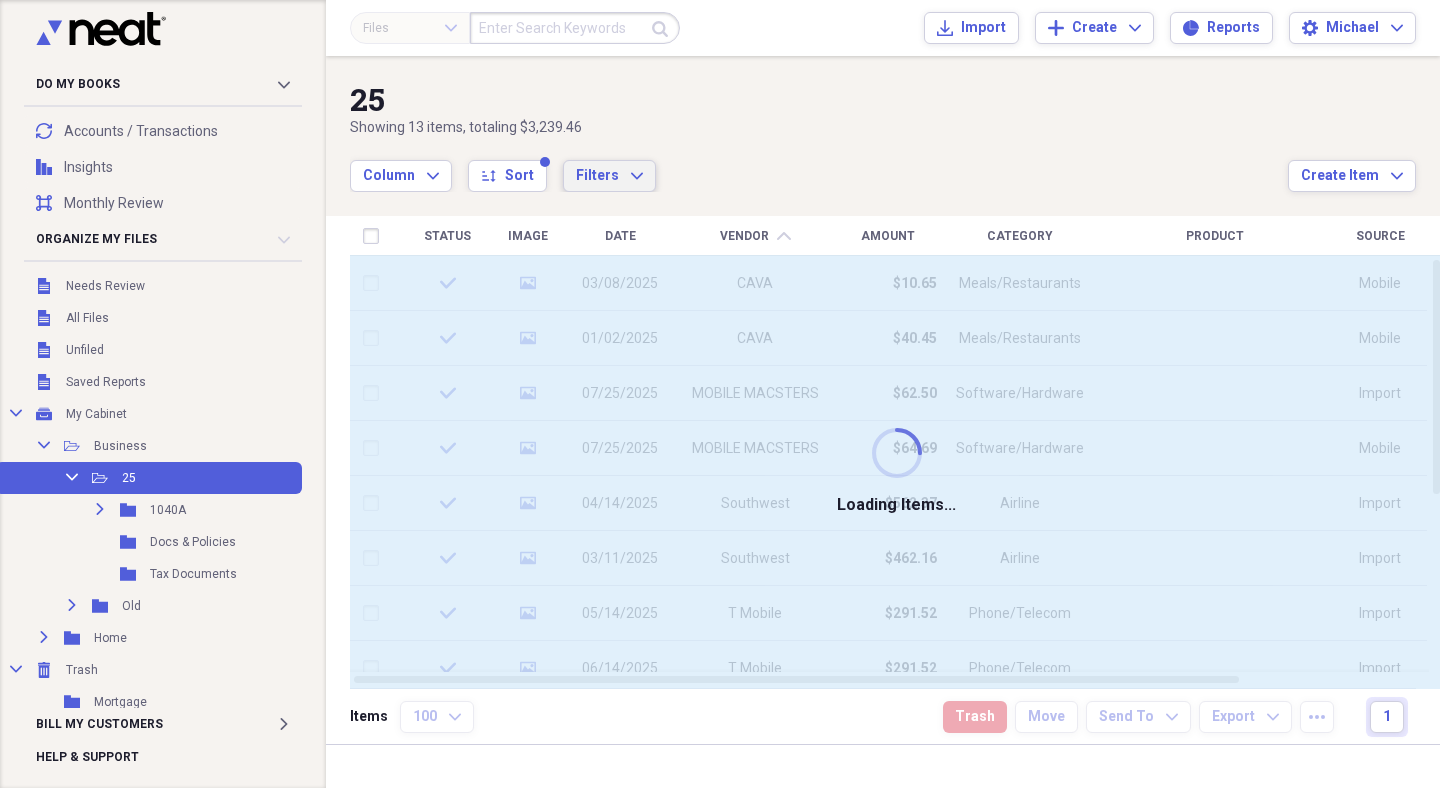 click on "Filters  Expand" at bounding box center [609, 176] 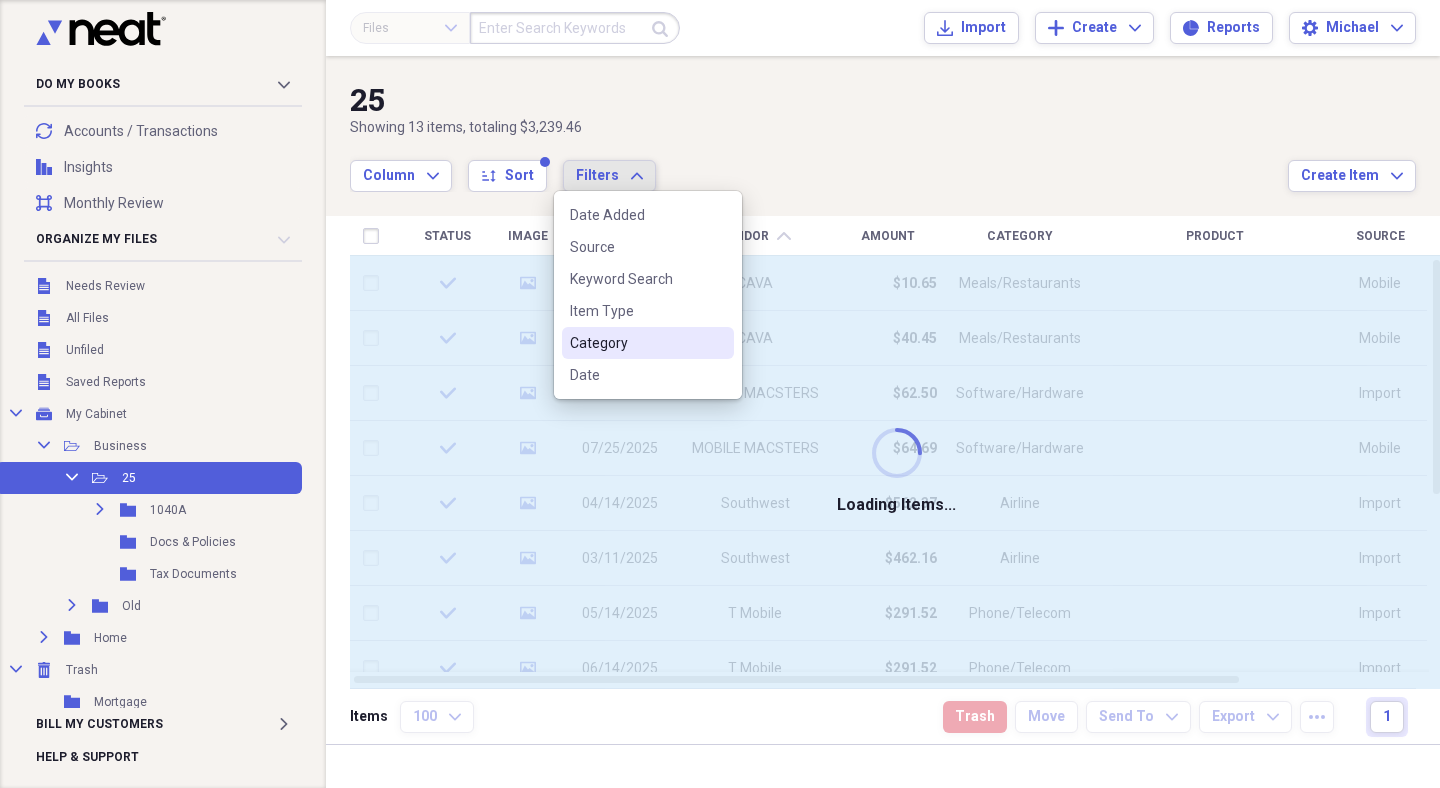 click on "Category" at bounding box center [636, 343] 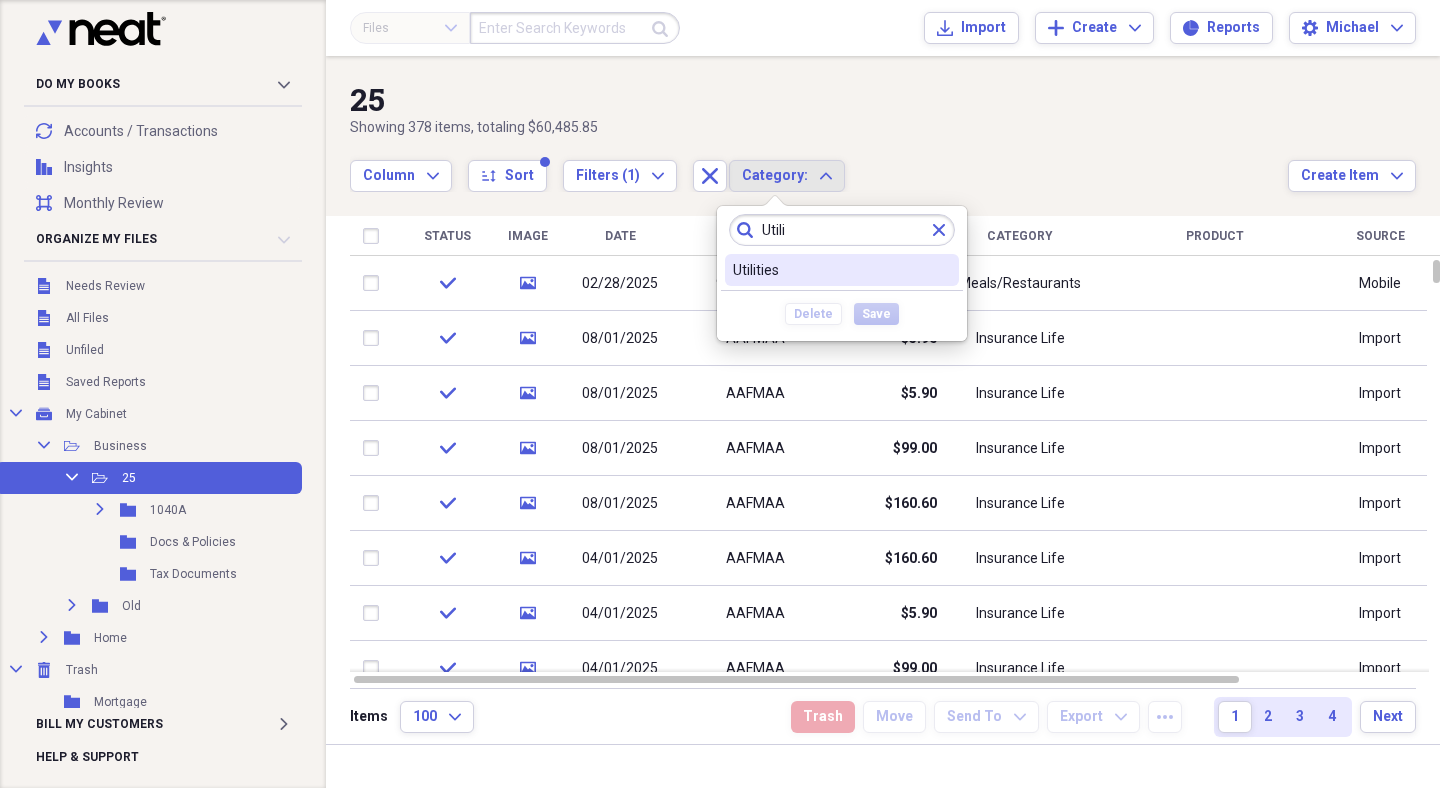 type on "Utili" 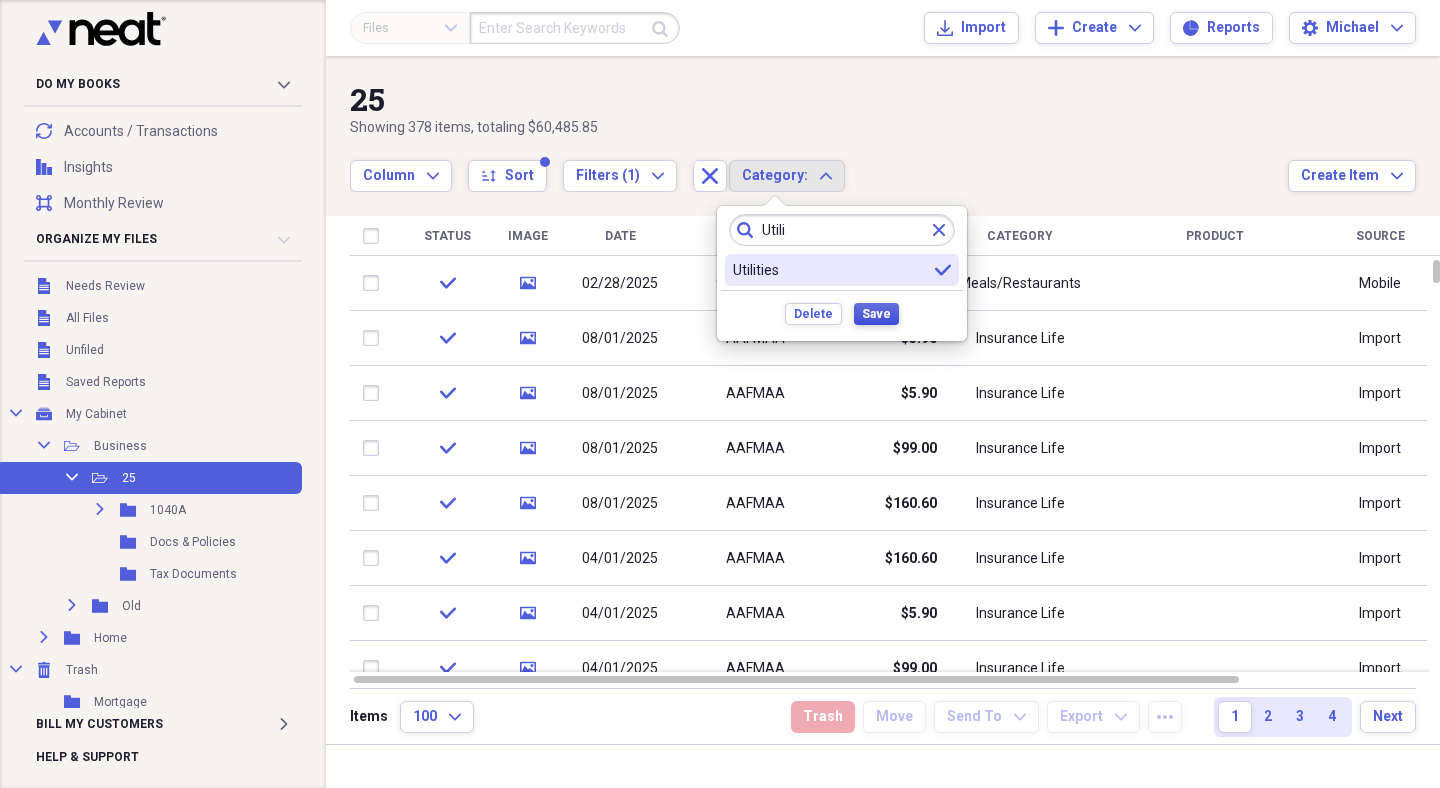 click on "Save" at bounding box center [876, 314] 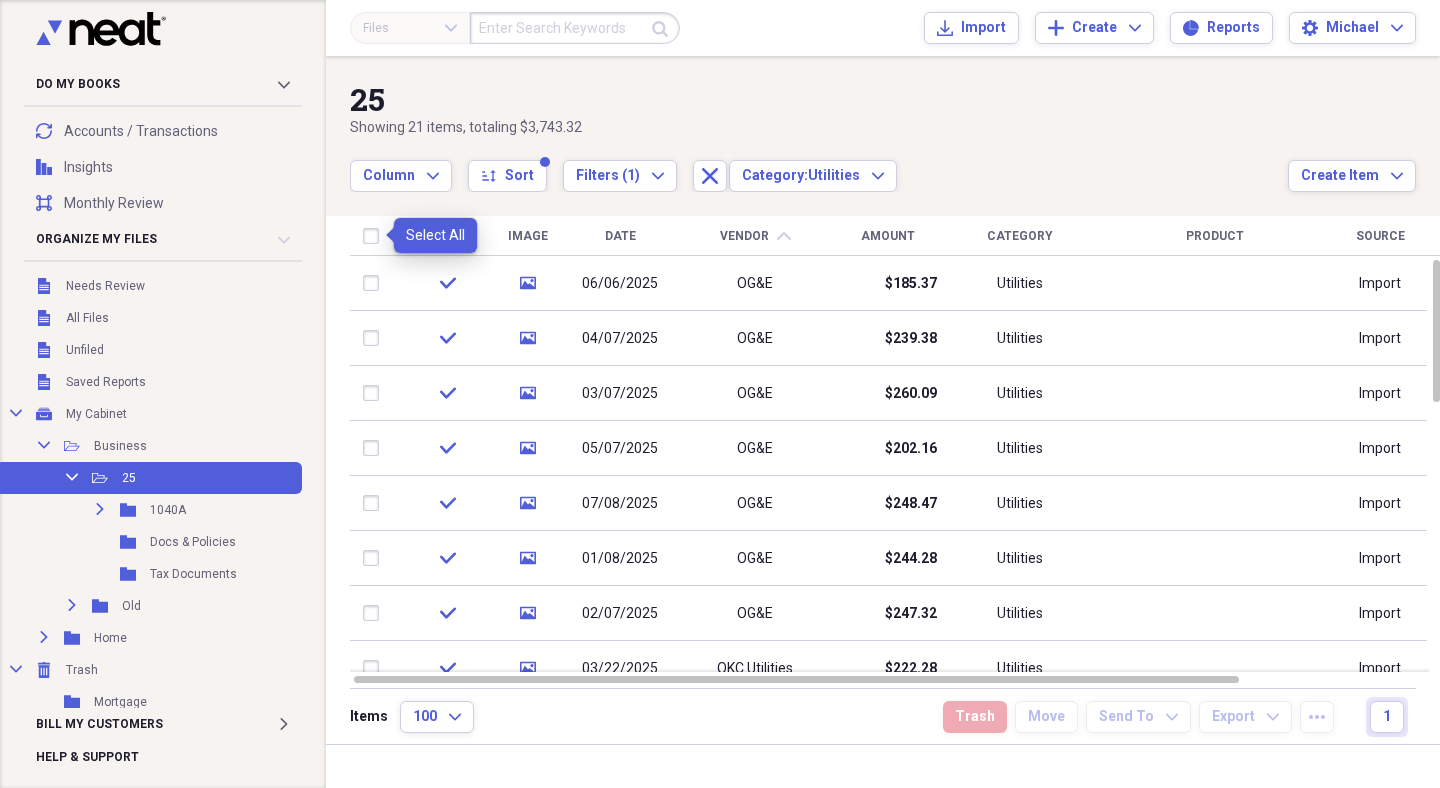 click at bounding box center (375, 236) 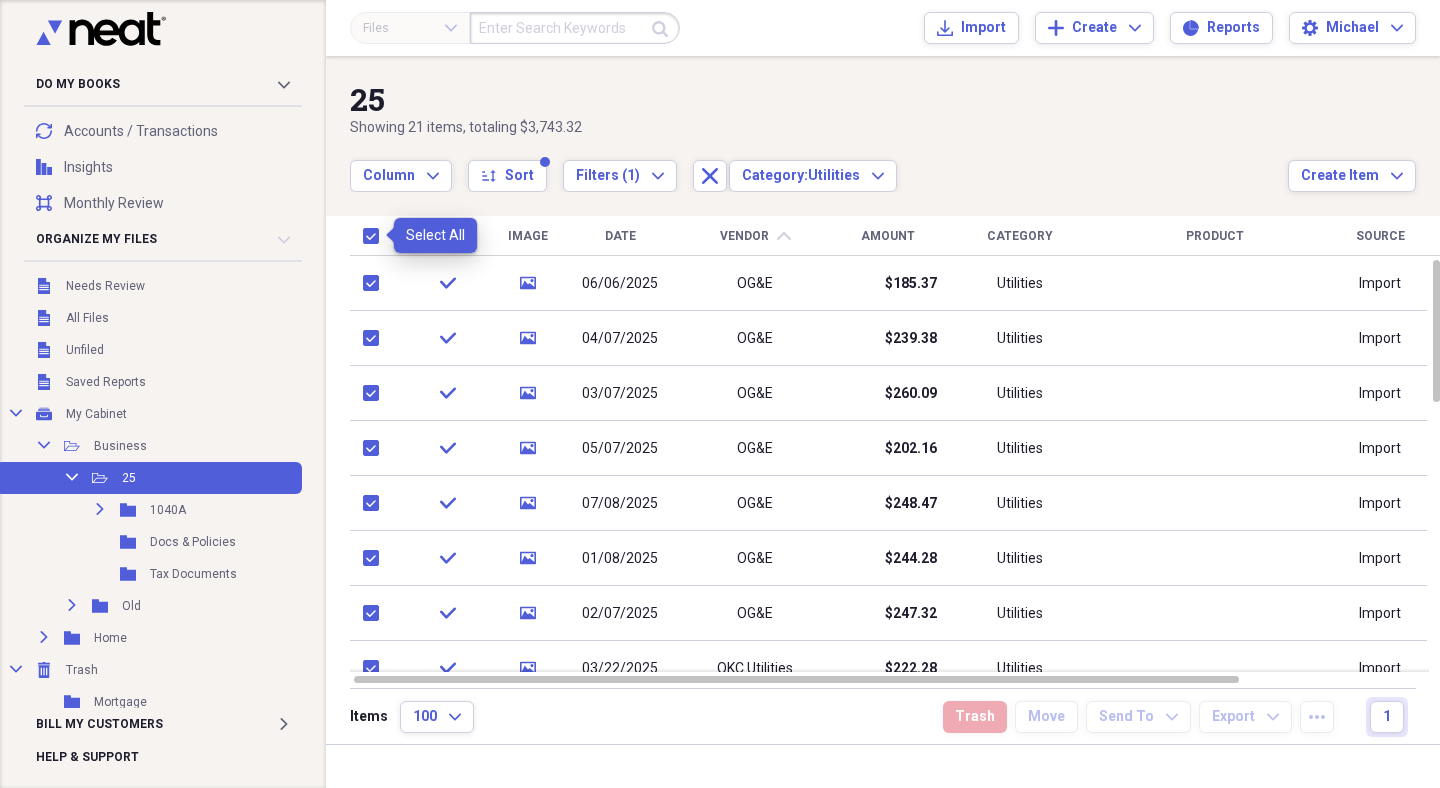 checkbox on "true" 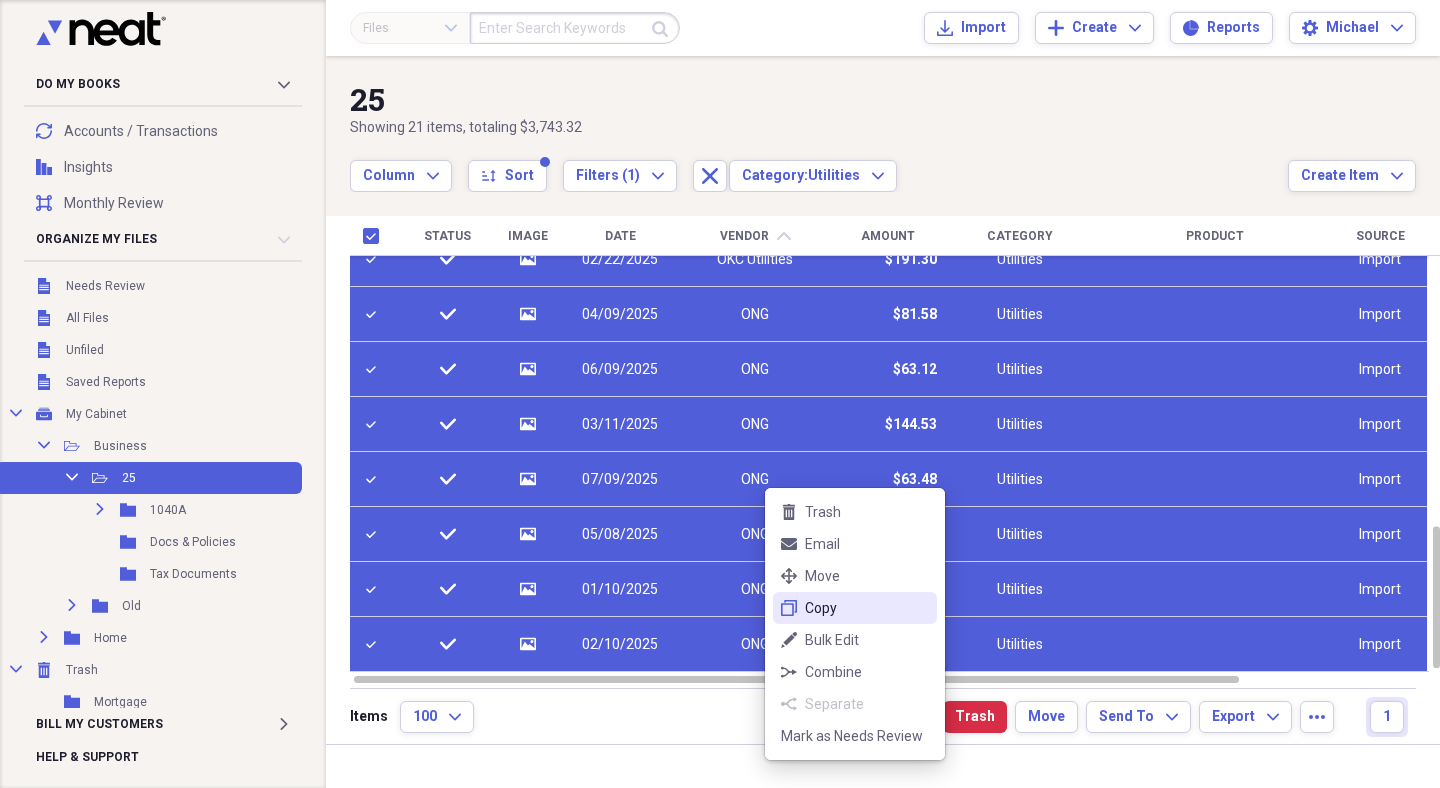 click on "Copy" at bounding box center [867, 608] 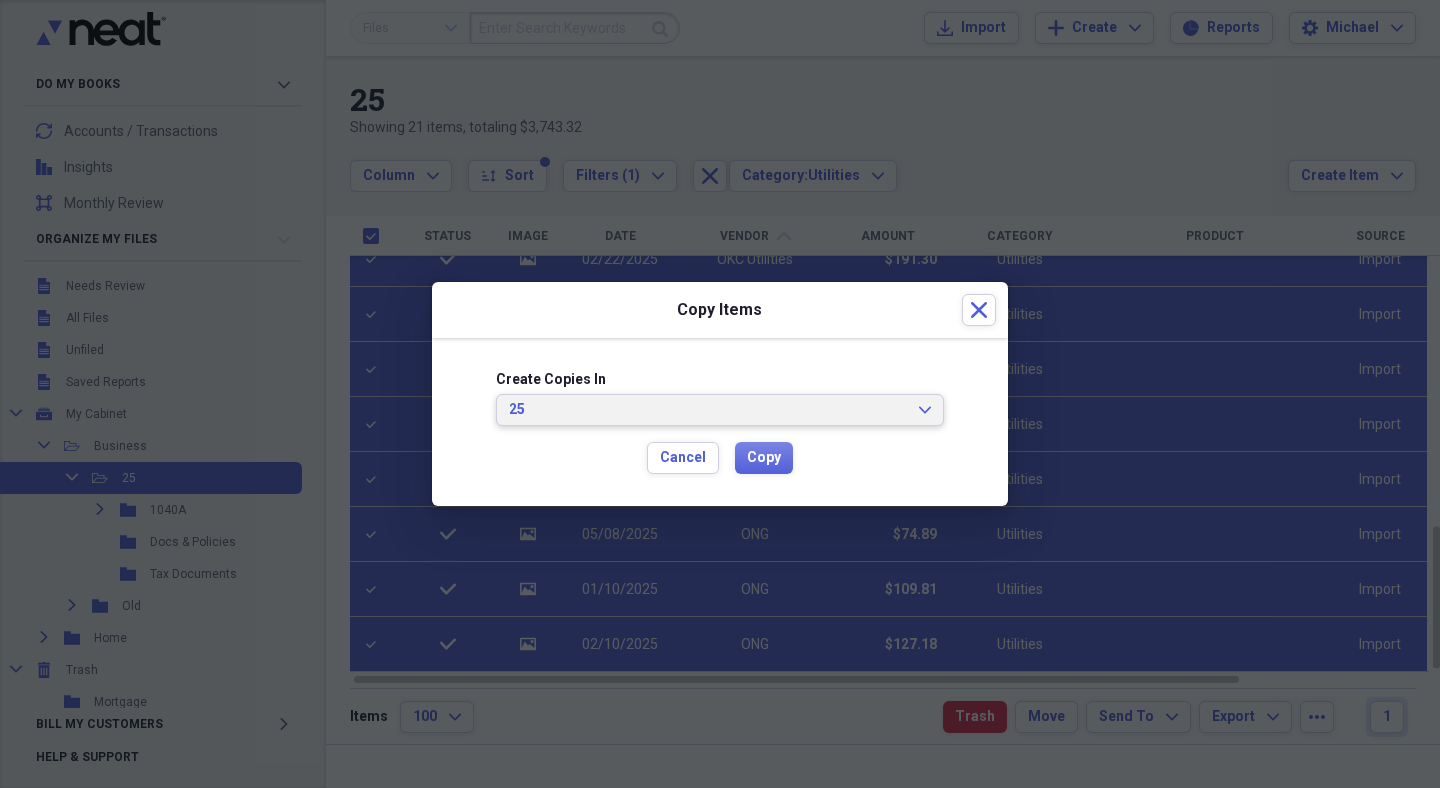click on "Expand" 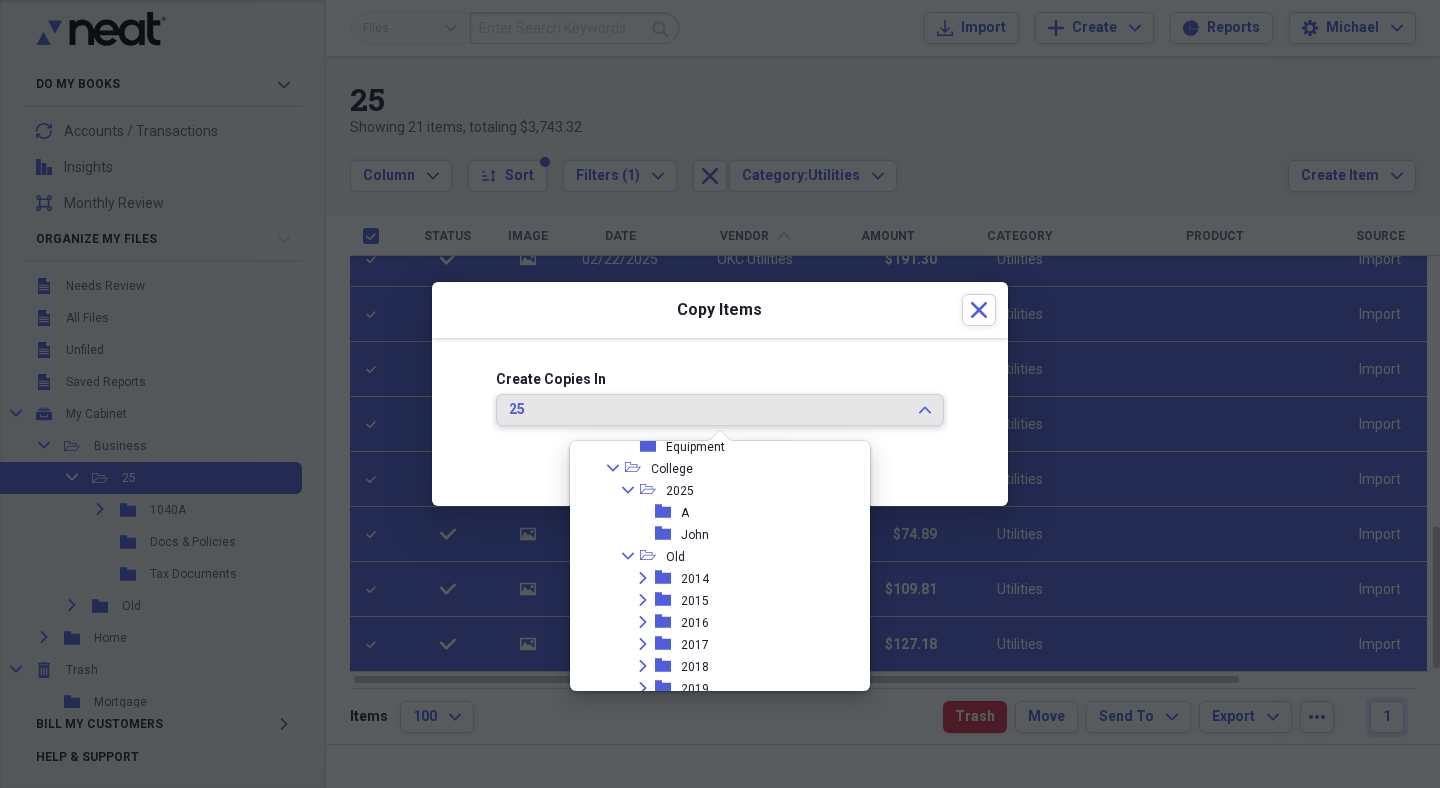 scroll, scrollTop: 288, scrollLeft: 0, axis: vertical 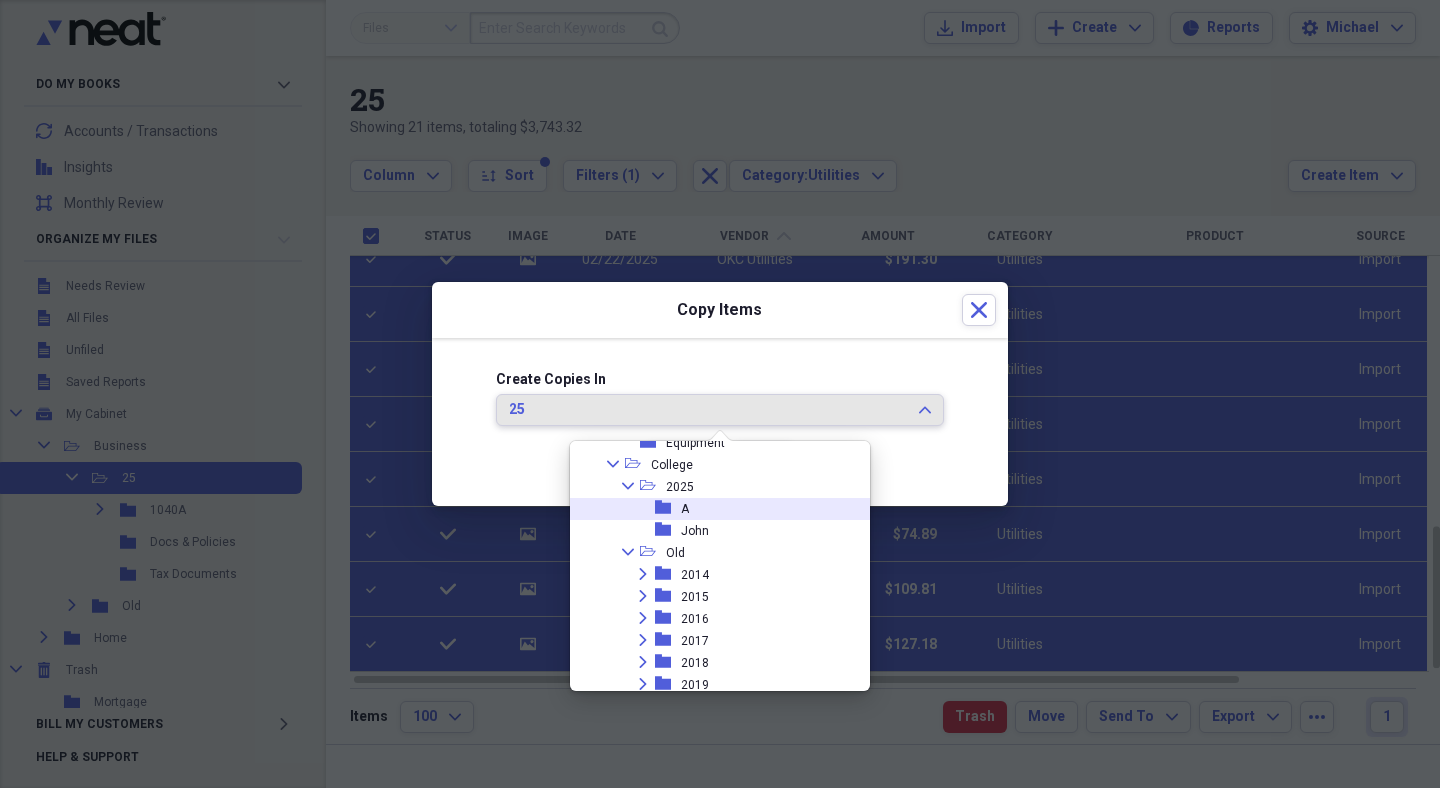 click on "folder A" at bounding box center [712, 509] 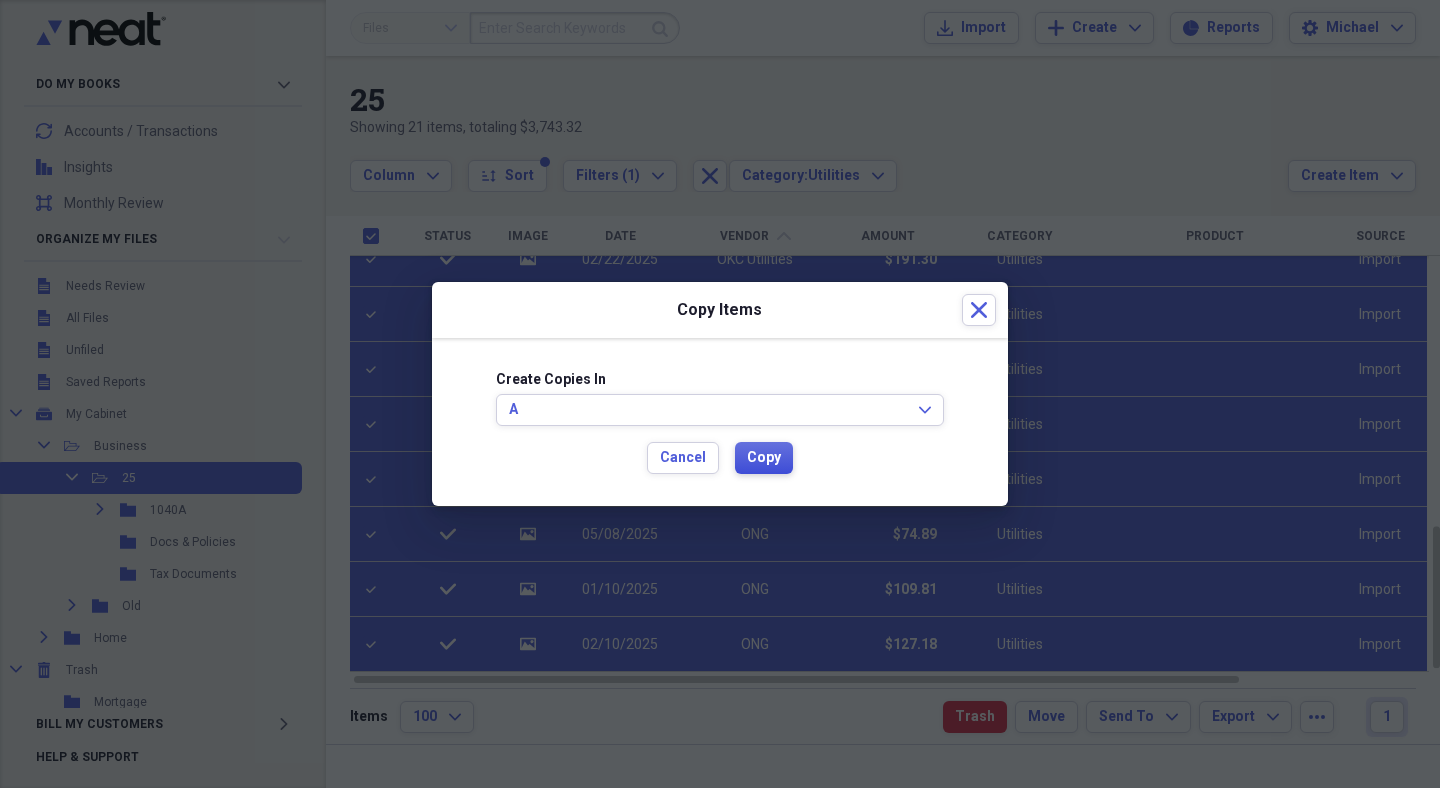 click on "Copy" at bounding box center (764, 458) 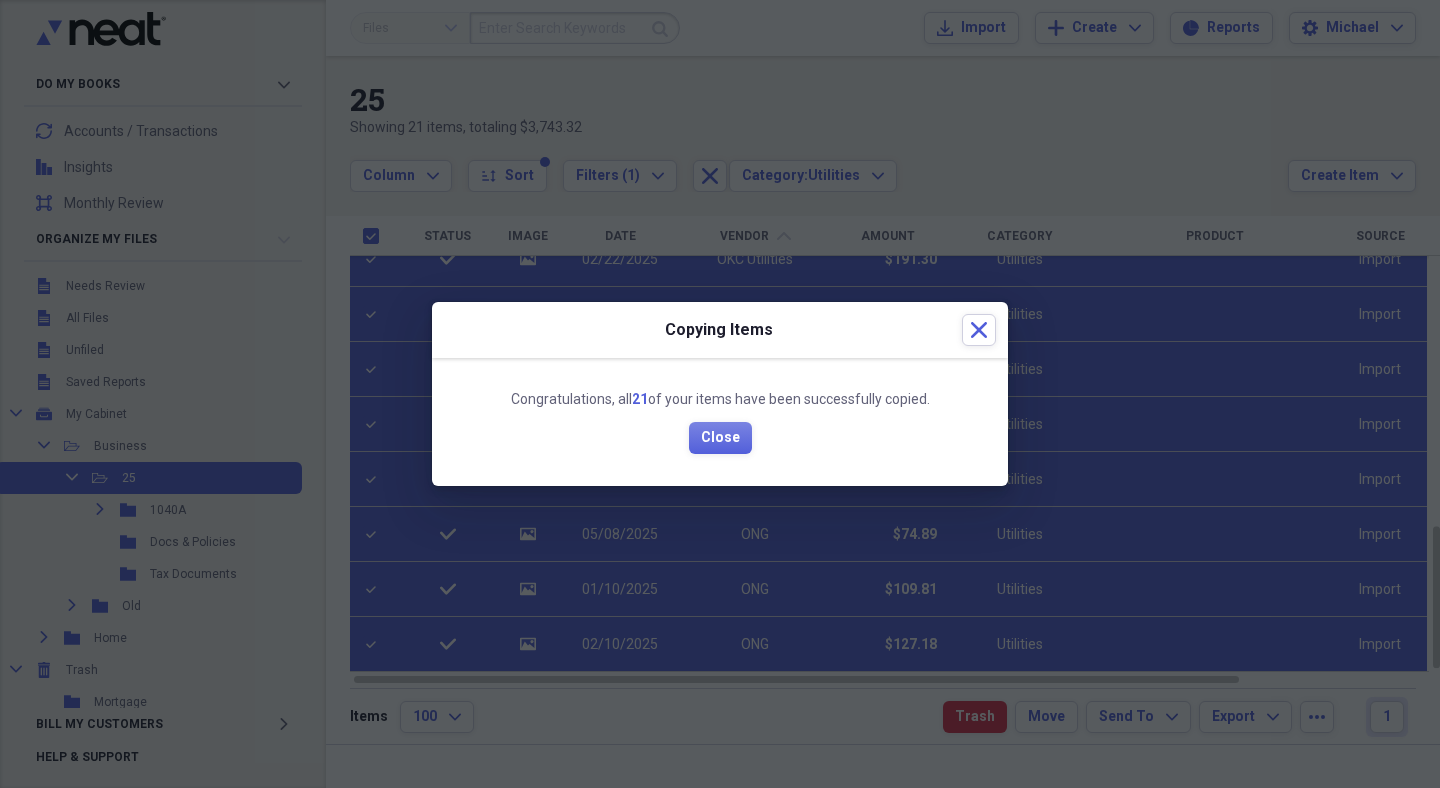 click 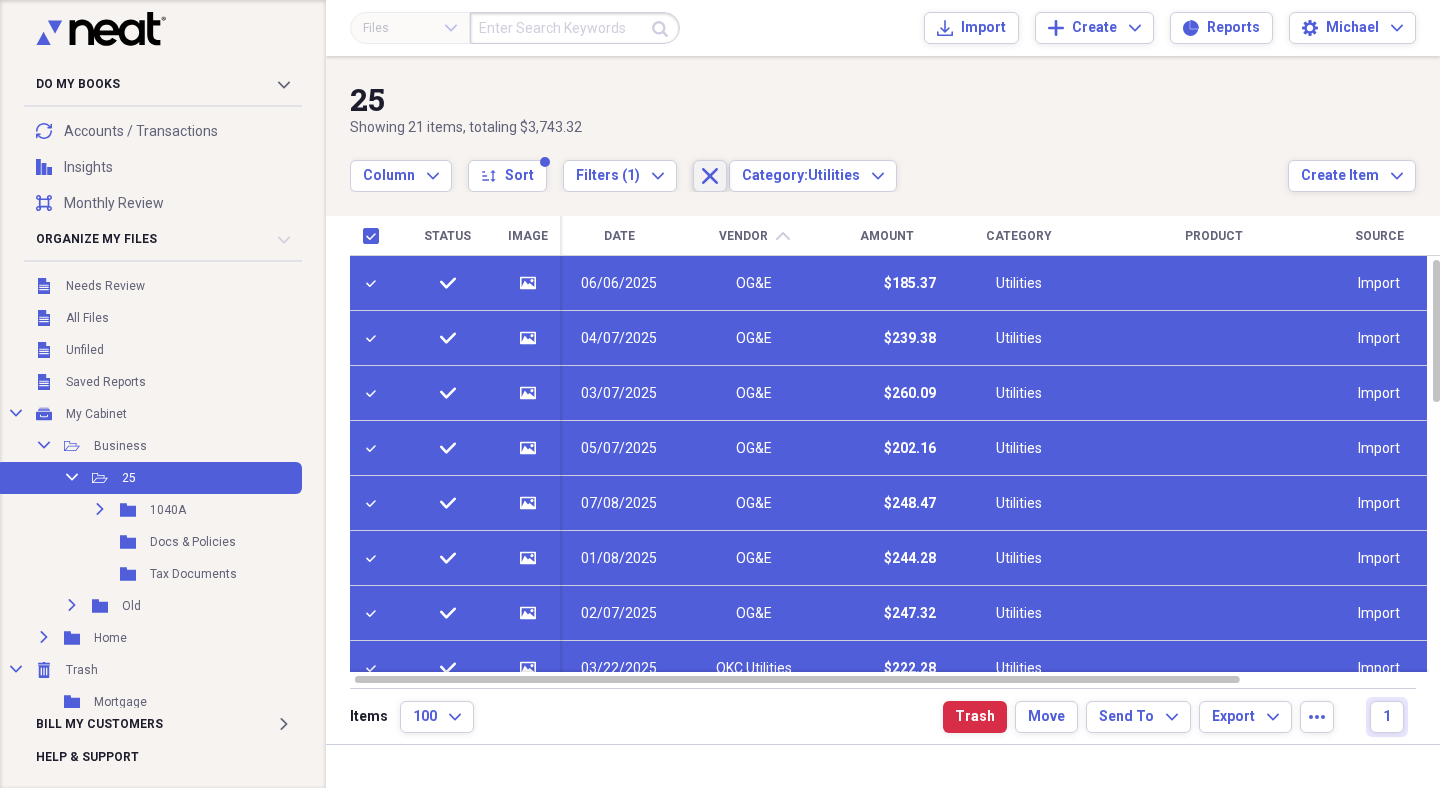 click on "Close" 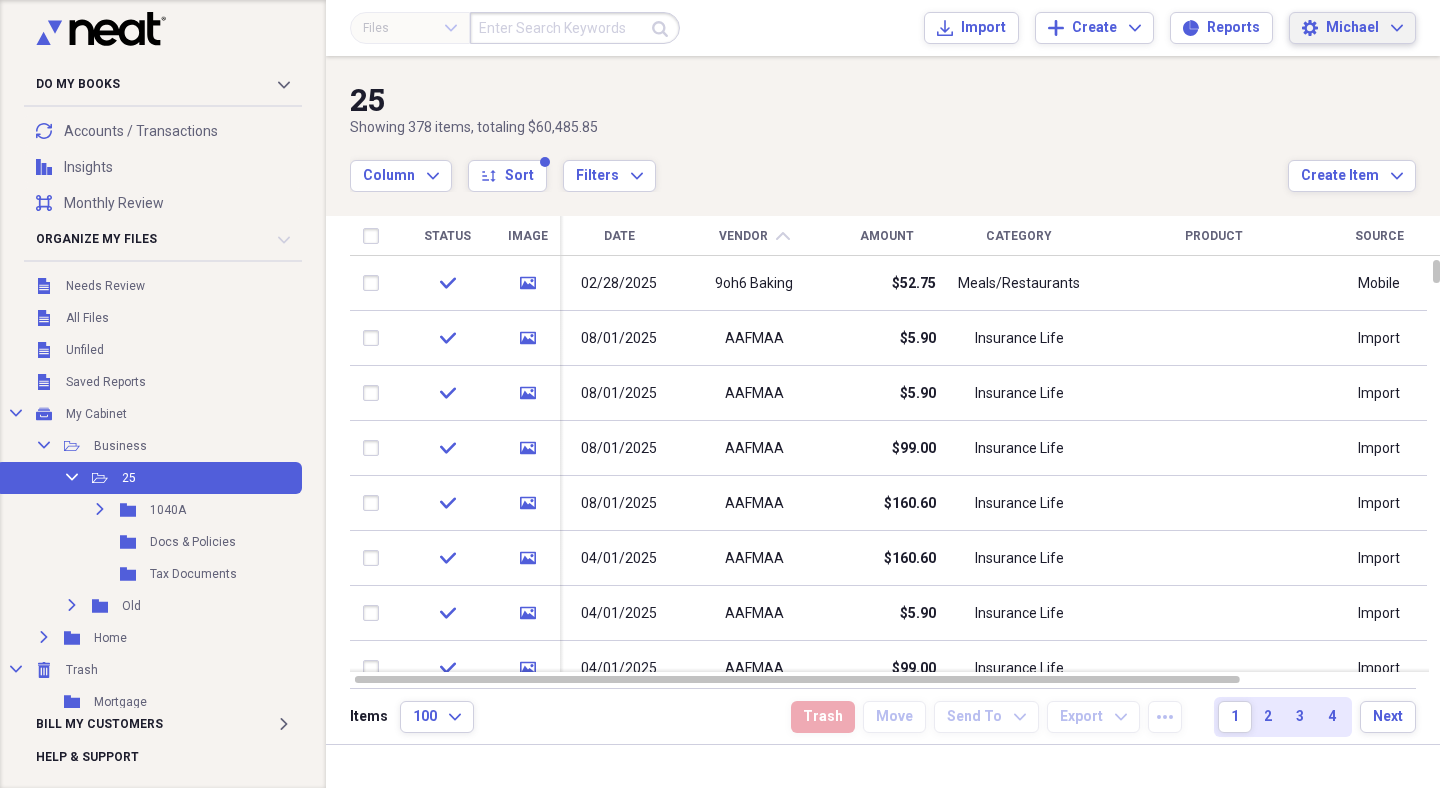 click on "Michael Expand" at bounding box center (1364, 28) 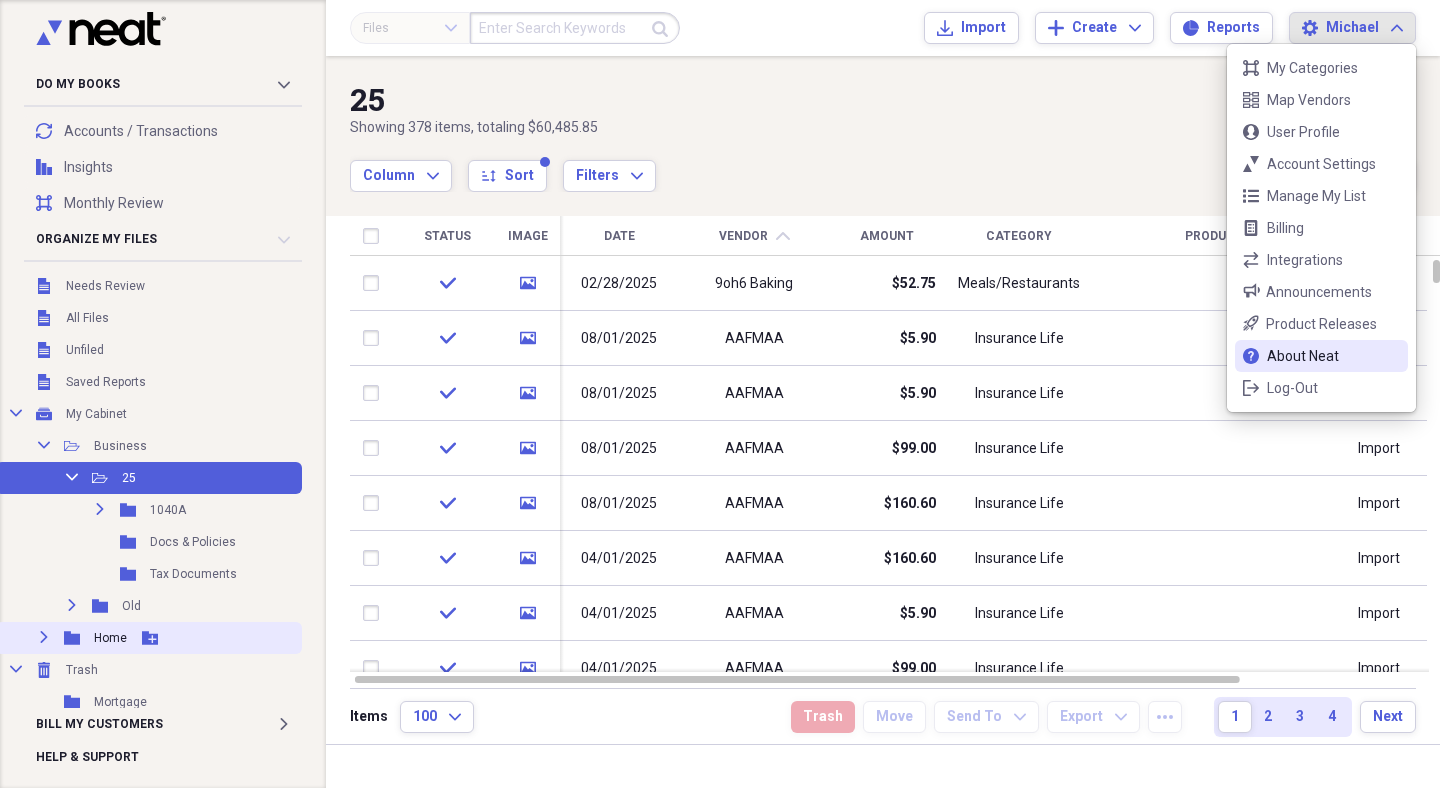 click on "Expand" 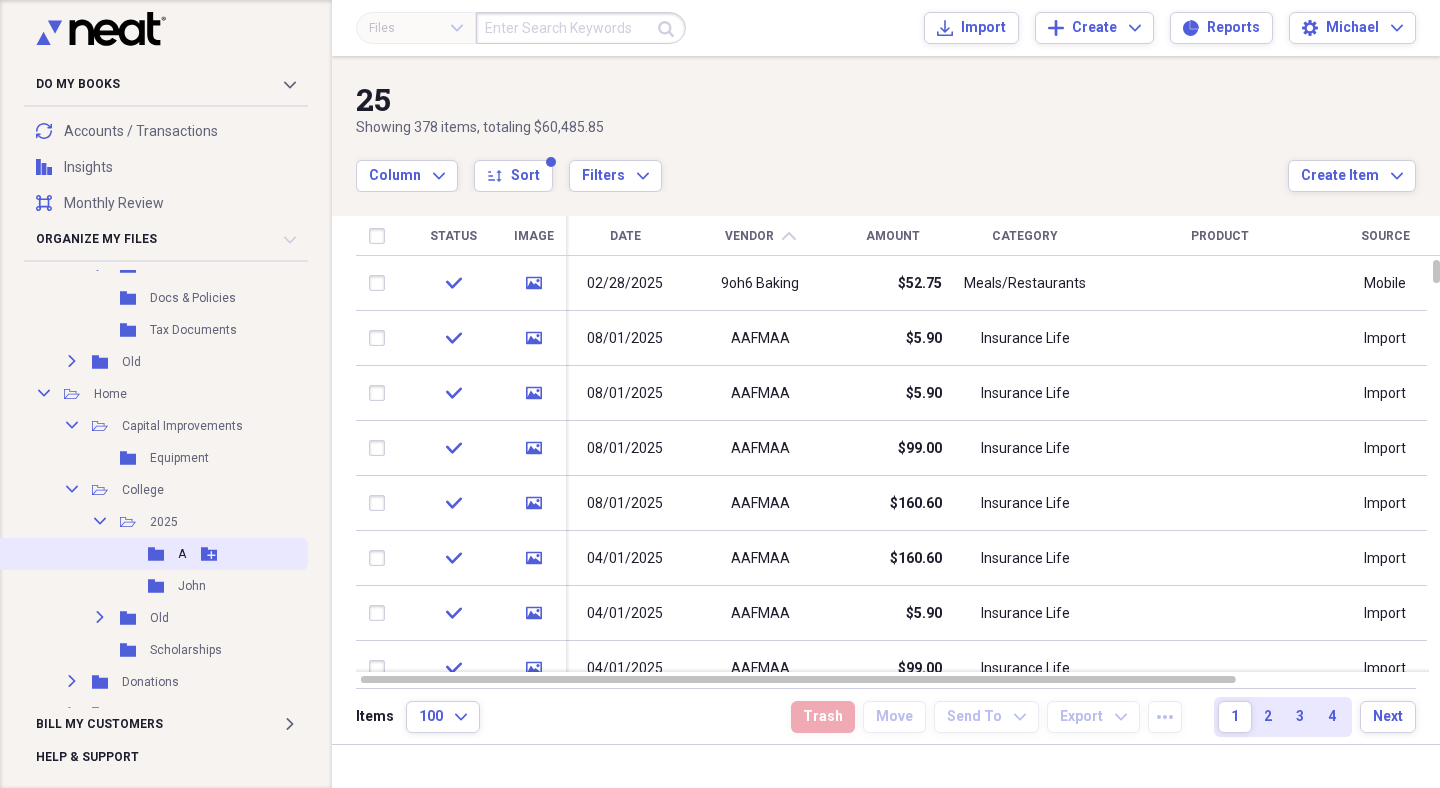 scroll, scrollTop: 245, scrollLeft: 0, axis: vertical 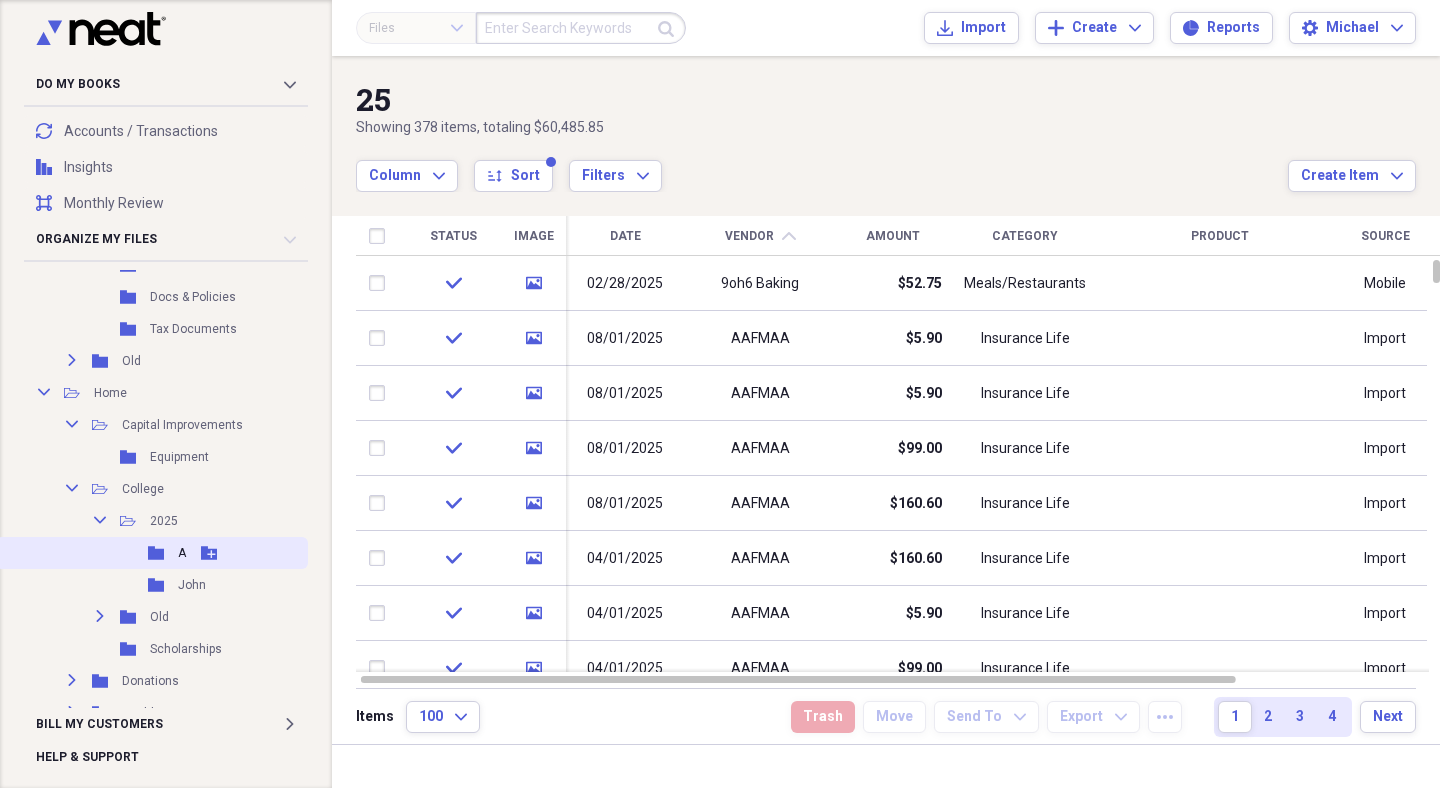 click on "Folder A Add Folder" at bounding box center [152, 553] 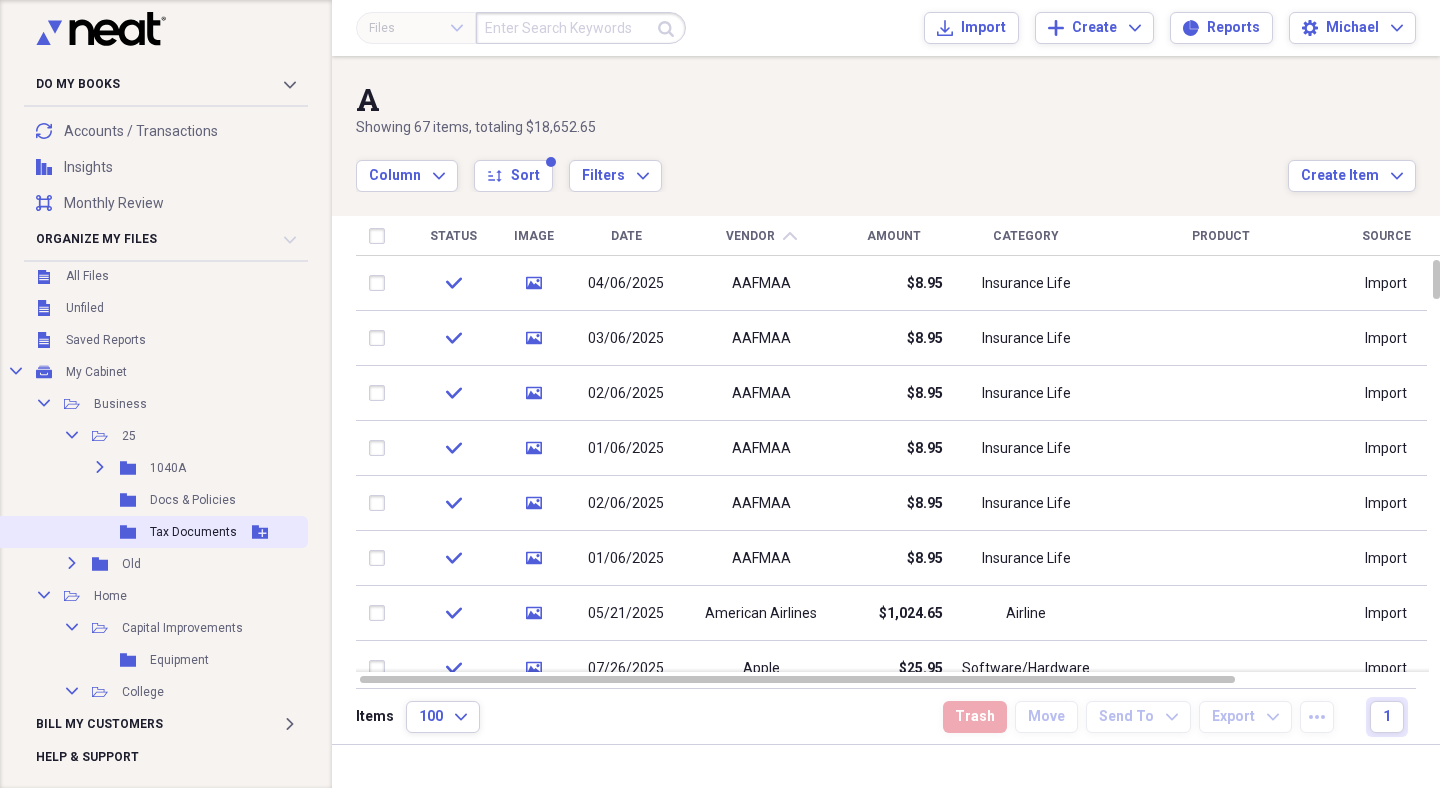 scroll, scrollTop: 38, scrollLeft: 0, axis: vertical 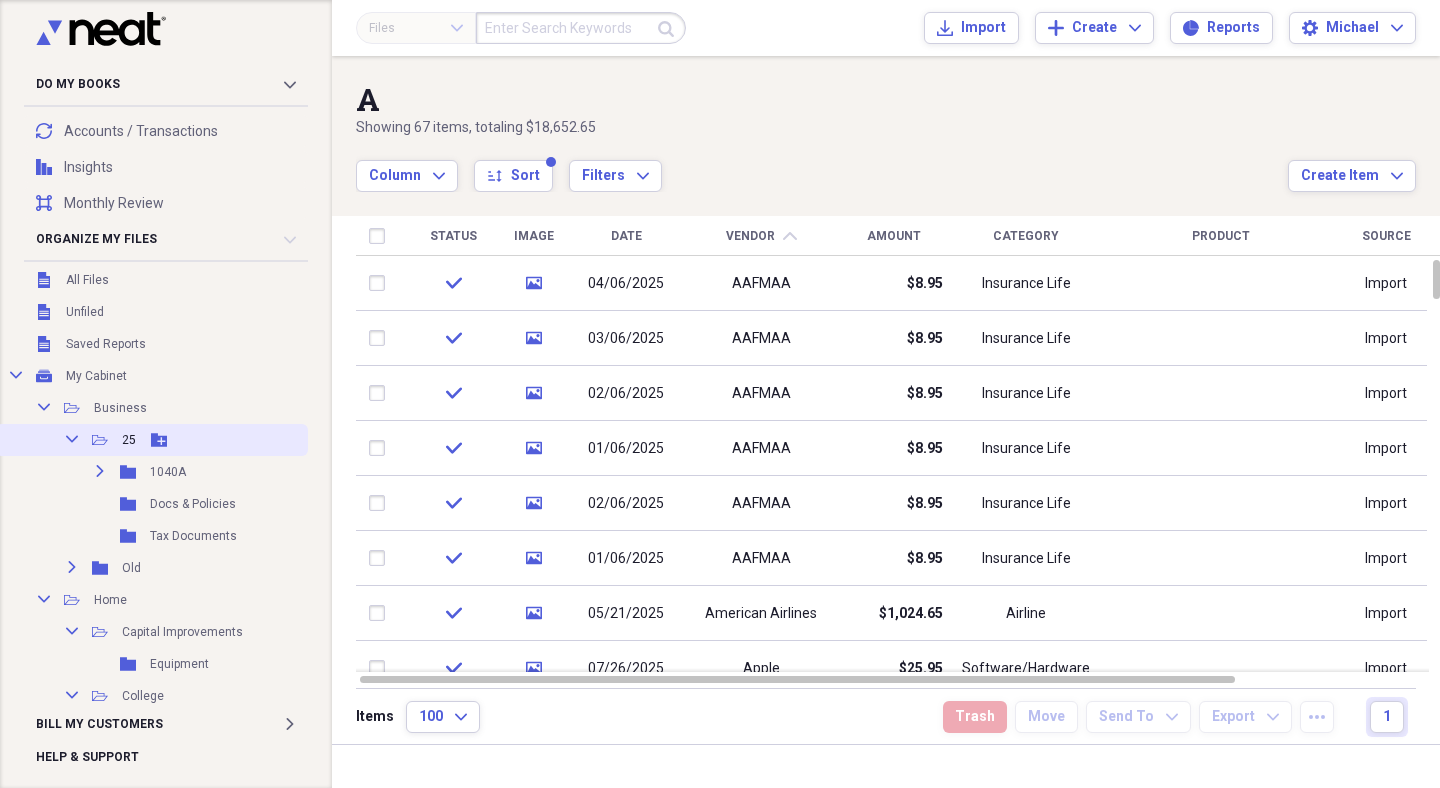 click on "Collapse Open Folder 25 Add Folder" at bounding box center [152, 440] 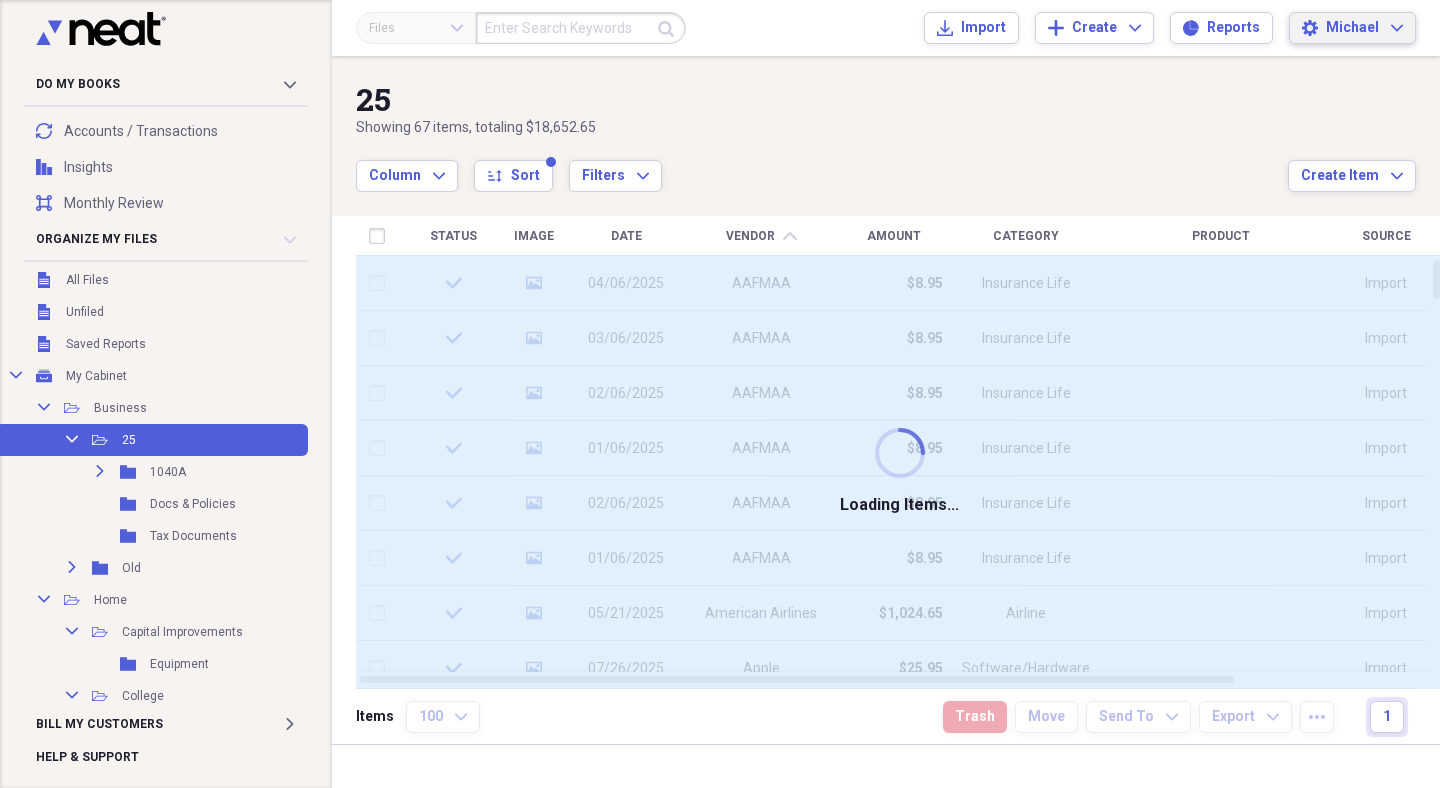 click on "Michael" at bounding box center [1352, 28] 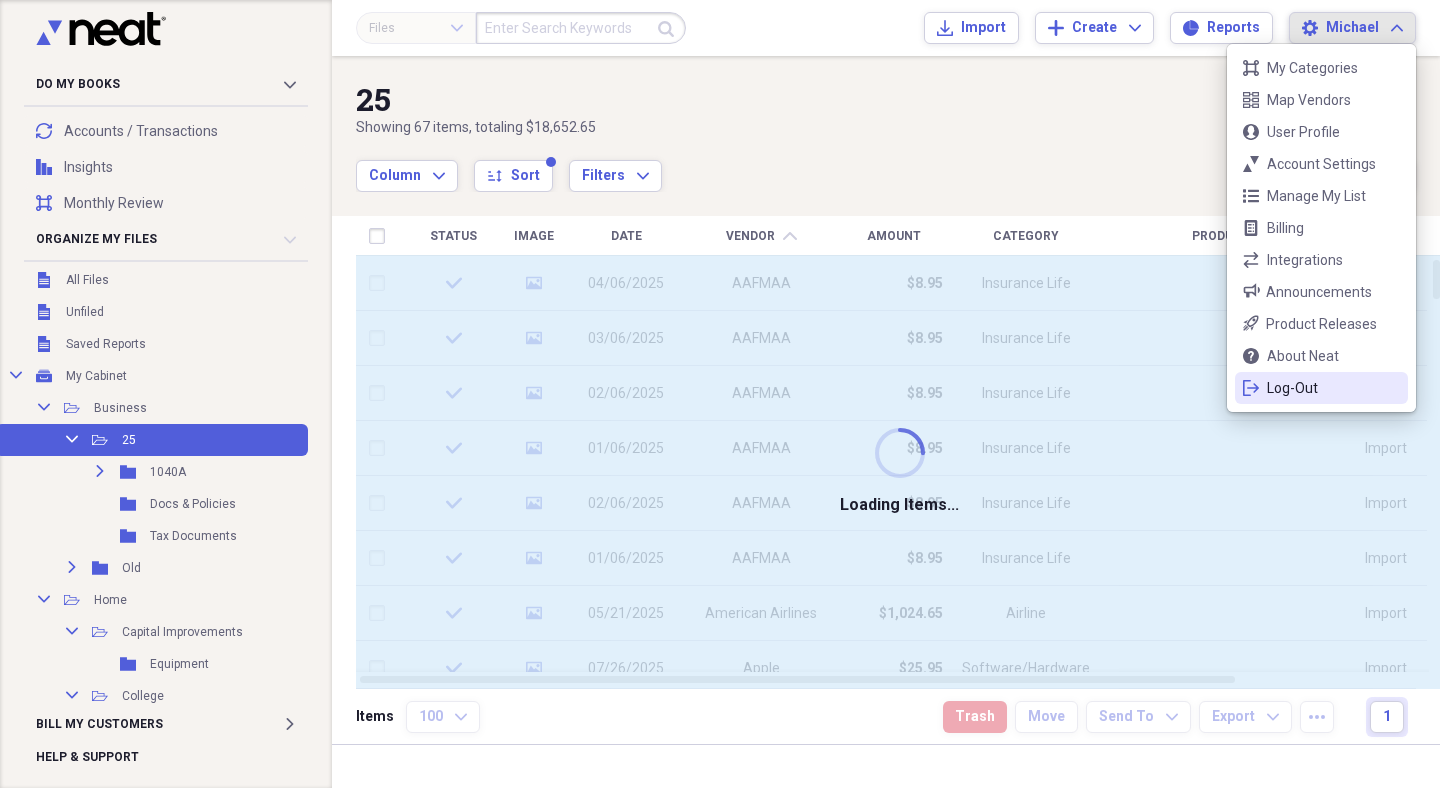 click on "Log-Out" at bounding box center [1321, 388] 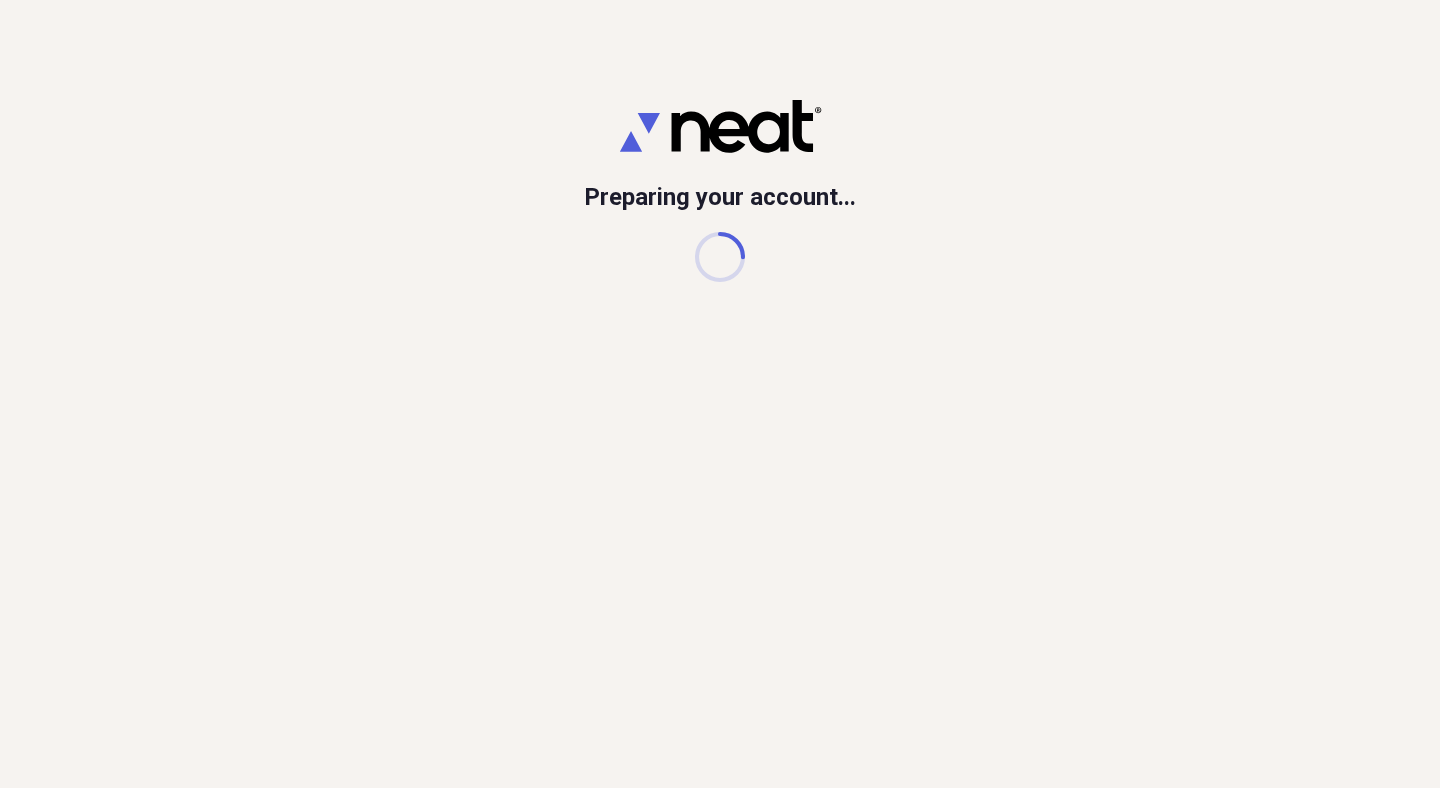 scroll, scrollTop: 0, scrollLeft: 0, axis: both 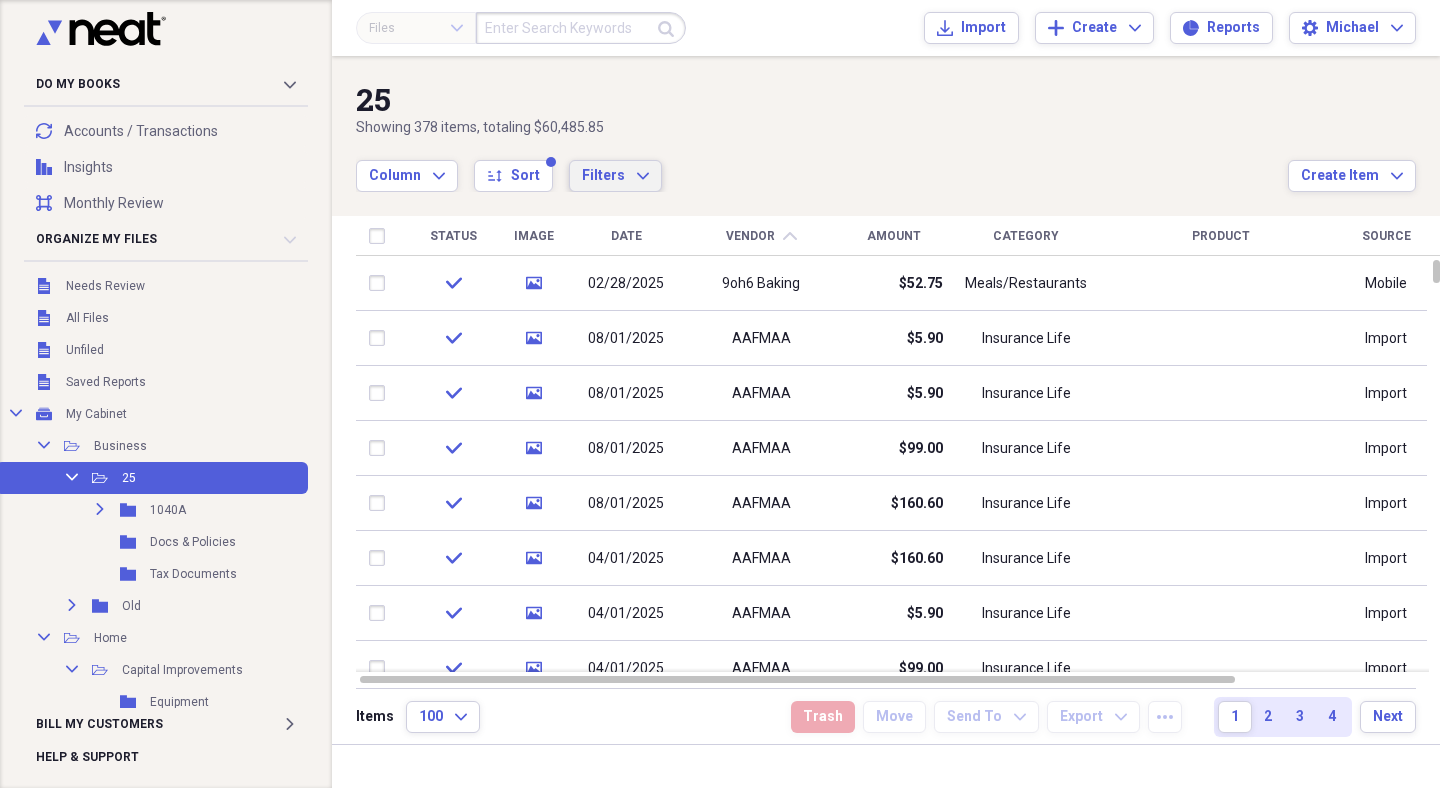 click on "Filters  Expand" at bounding box center (615, 176) 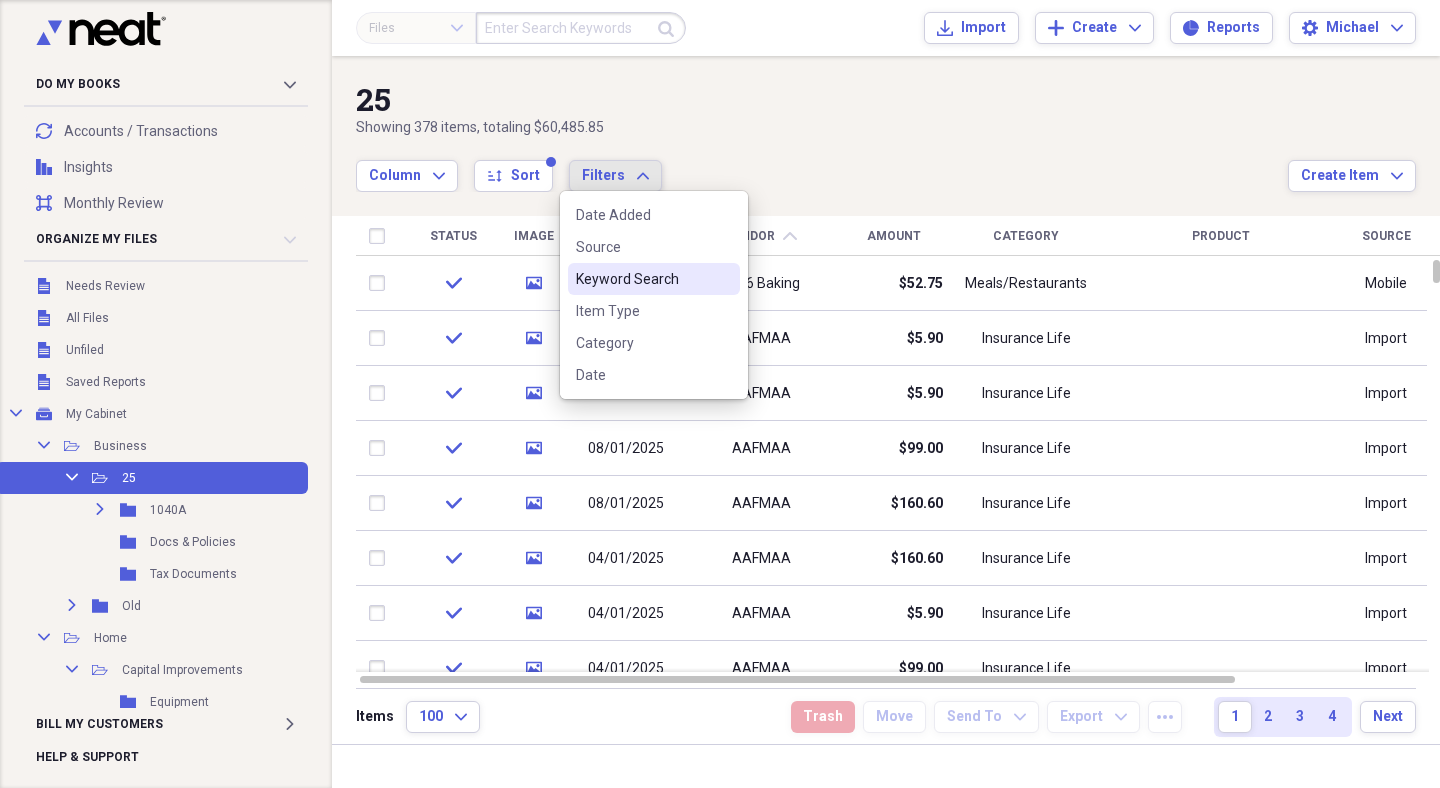 click on "Keyword Search" at bounding box center [654, 279] 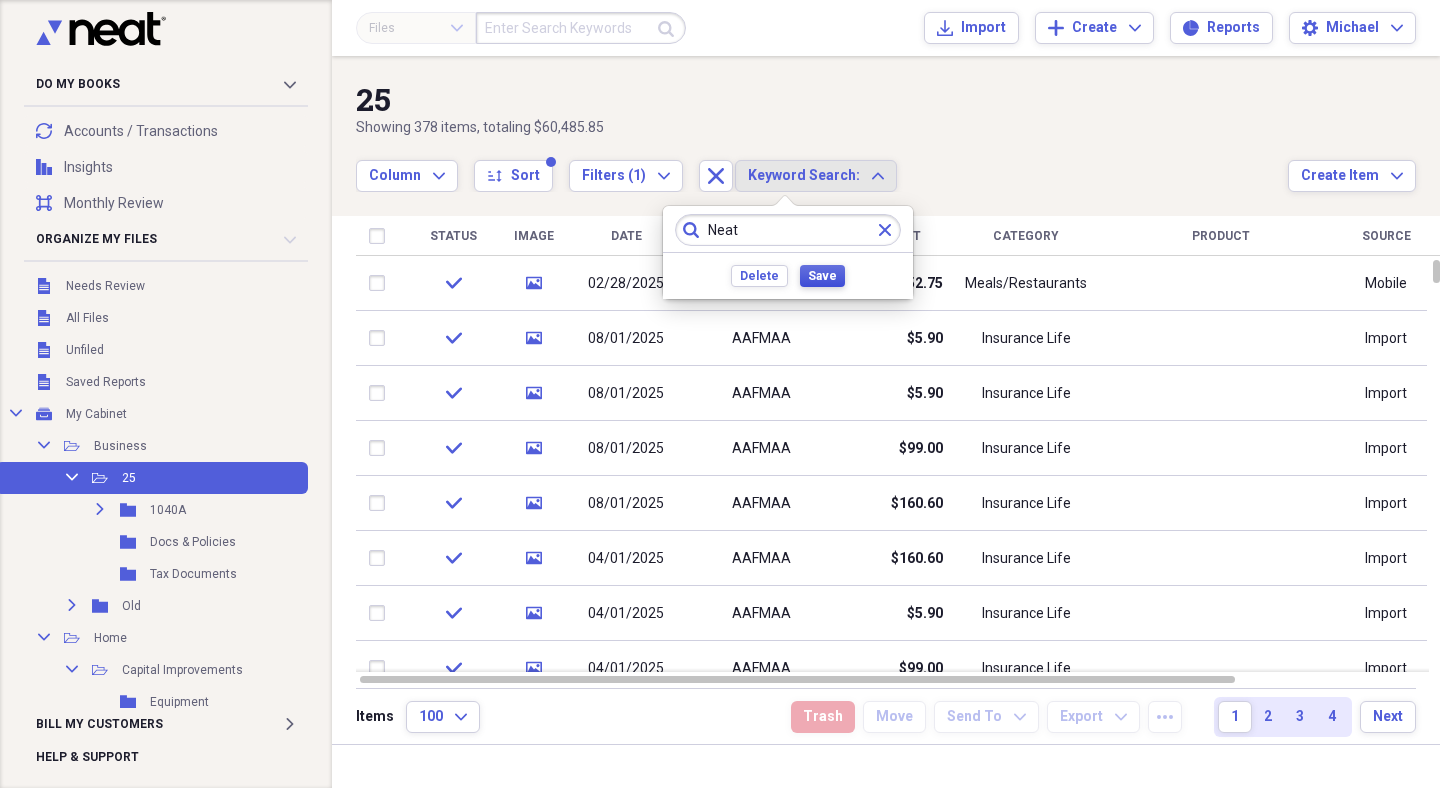 type on "Neat" 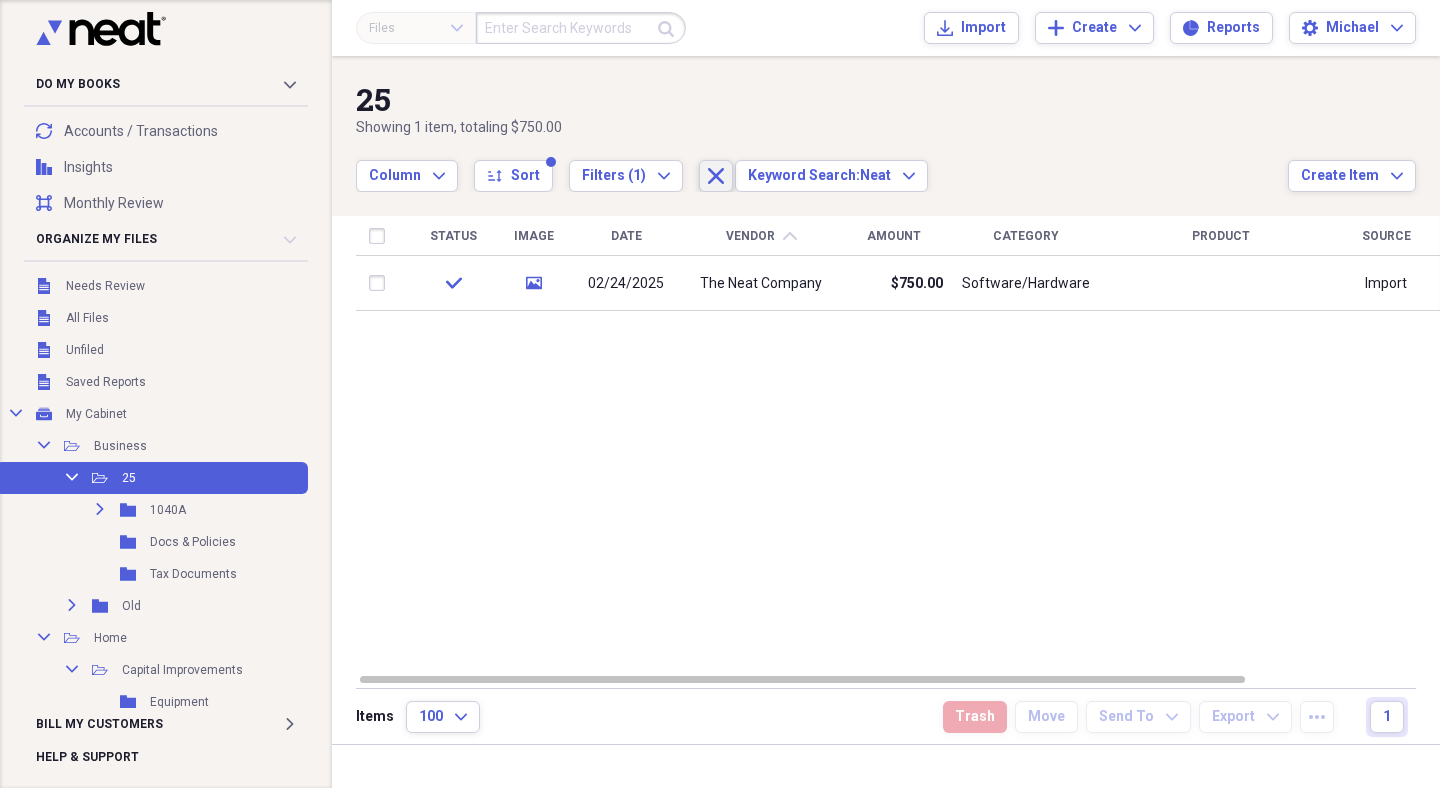 click on "Close" 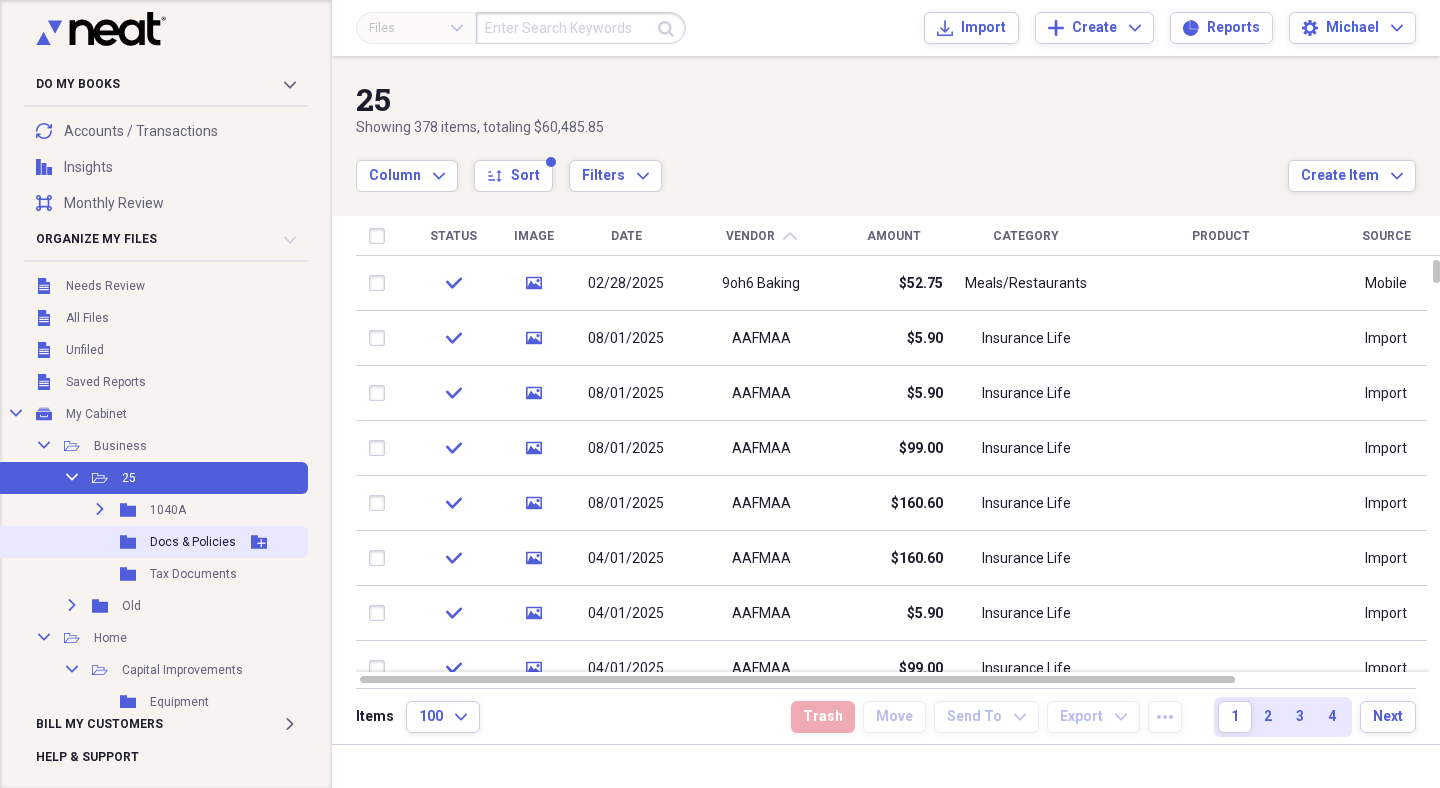 scroll, scrollTop: 3, scrollLeft: 0, axis: vertical 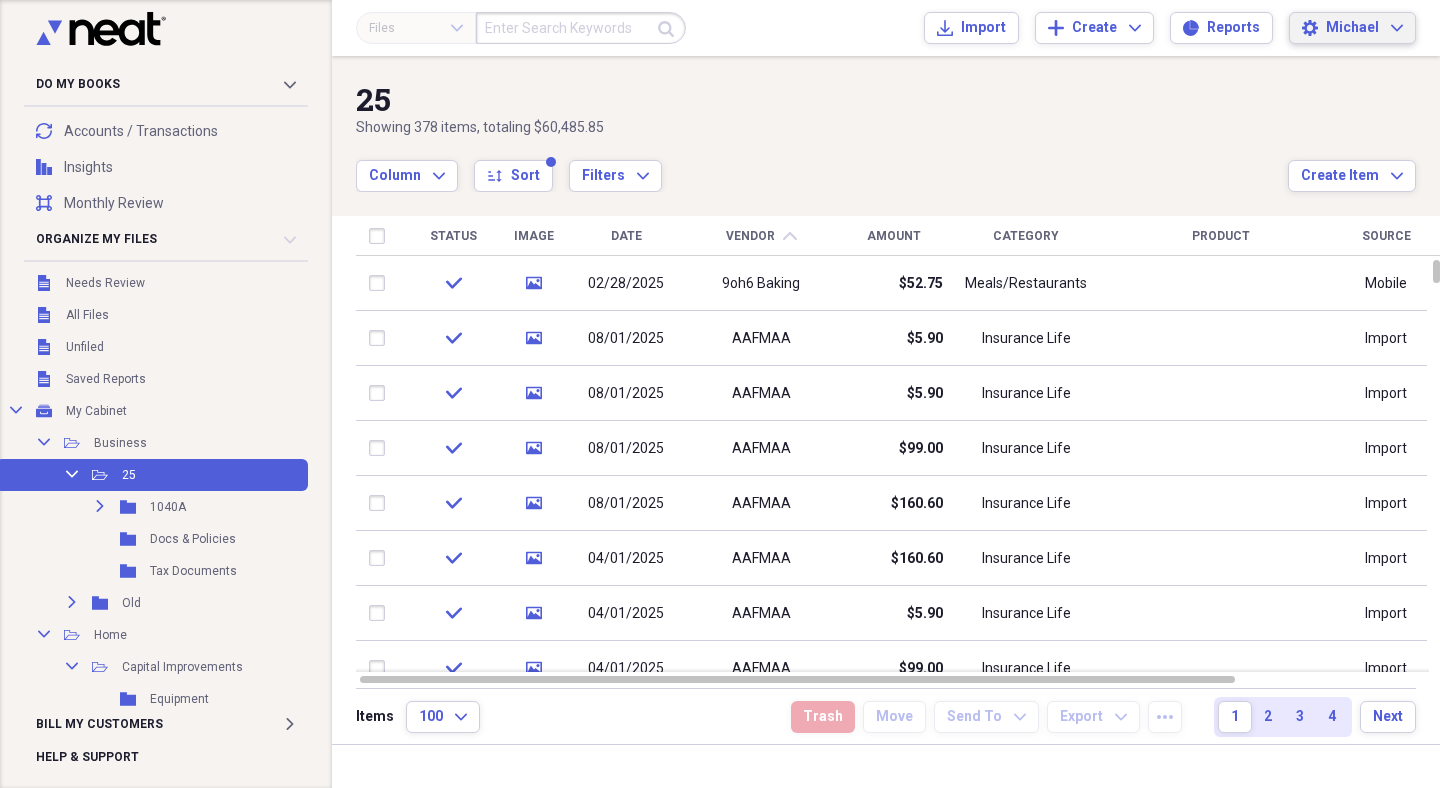click on "Expand" 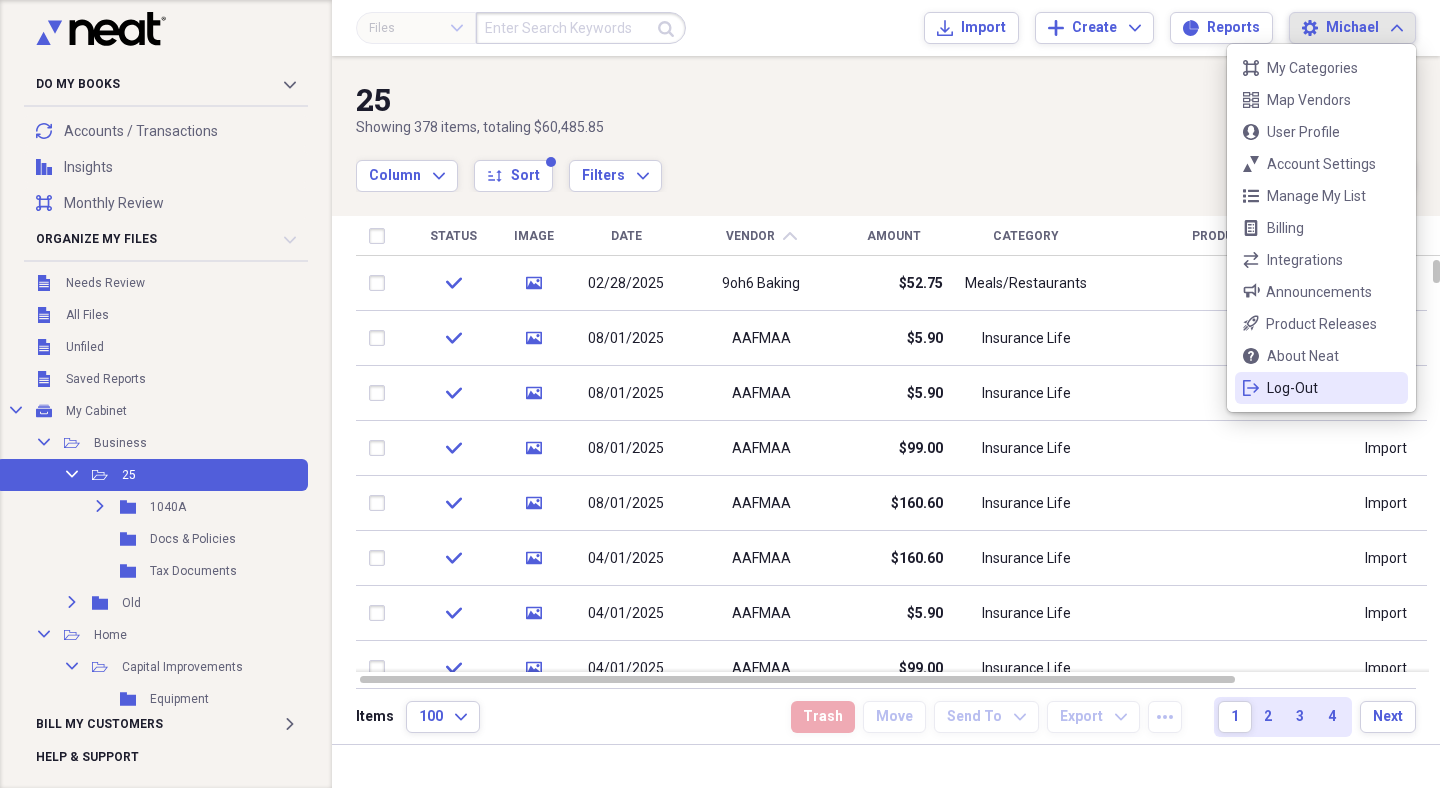 click on "Log-Out" at bounding box center [1321, 388] 